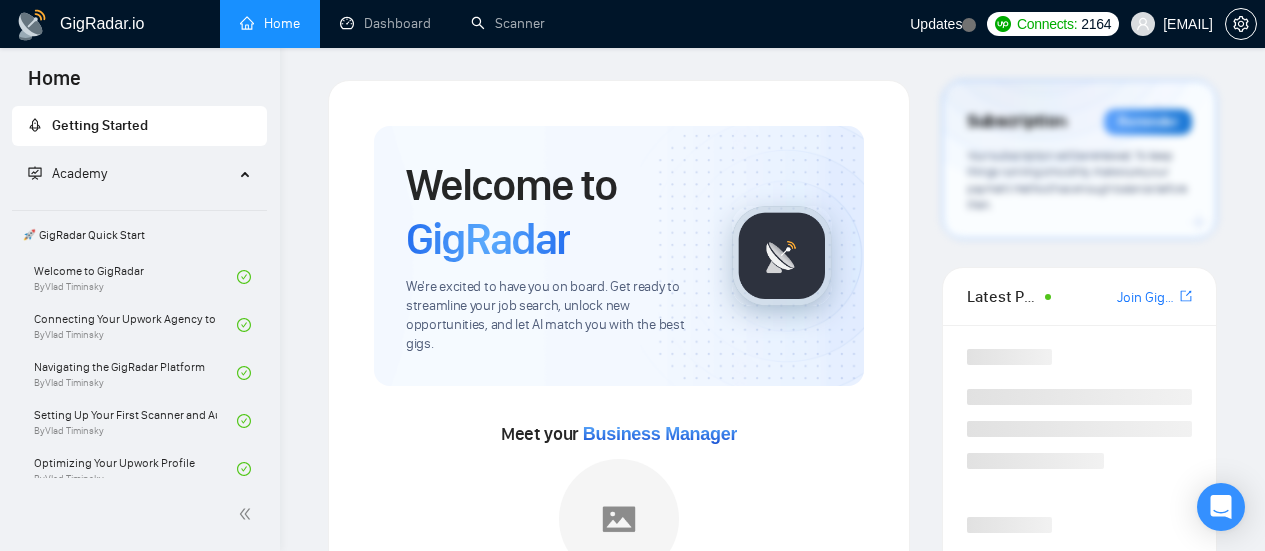 scroll, scrollTop: 0, scrollLeft: 0, axis: both 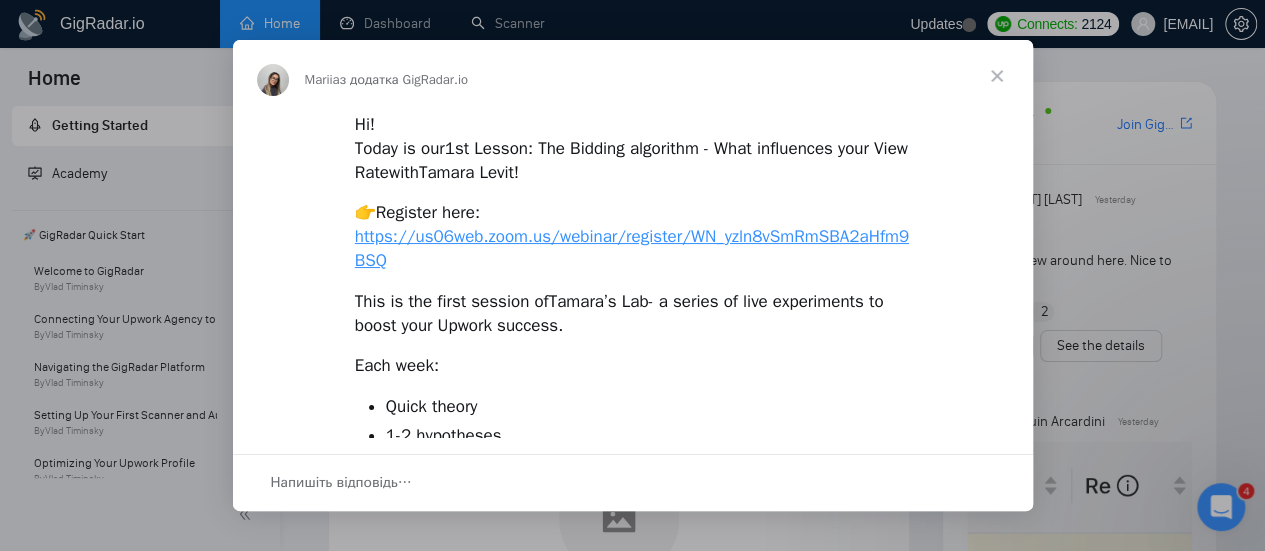 click at bounding box center (997, 76) 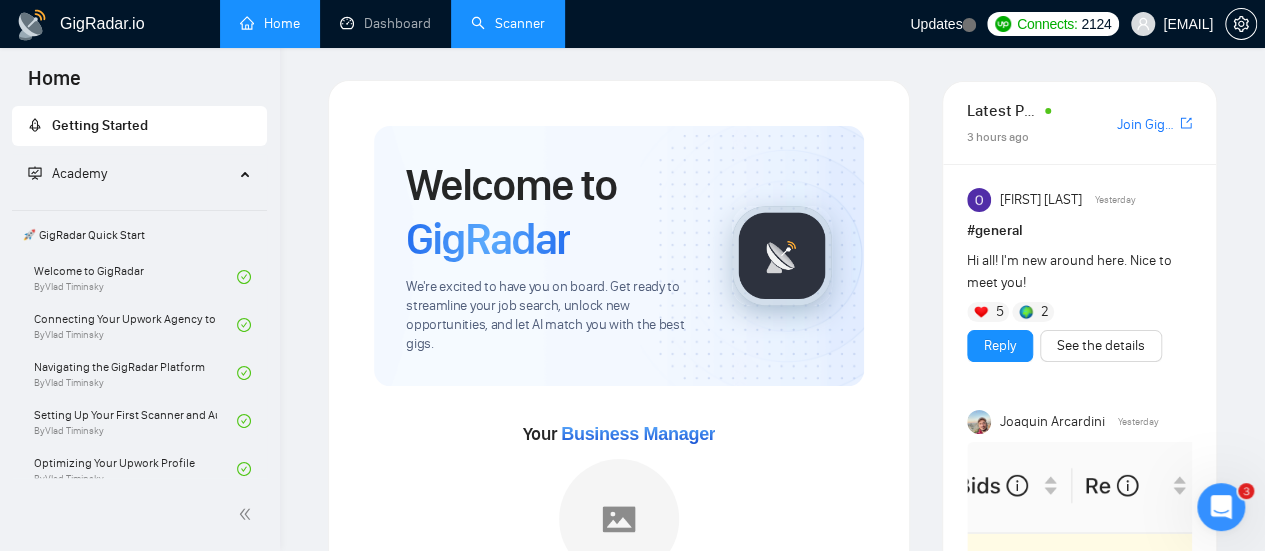 click on "Scanner" at bounding box center [508, 23] 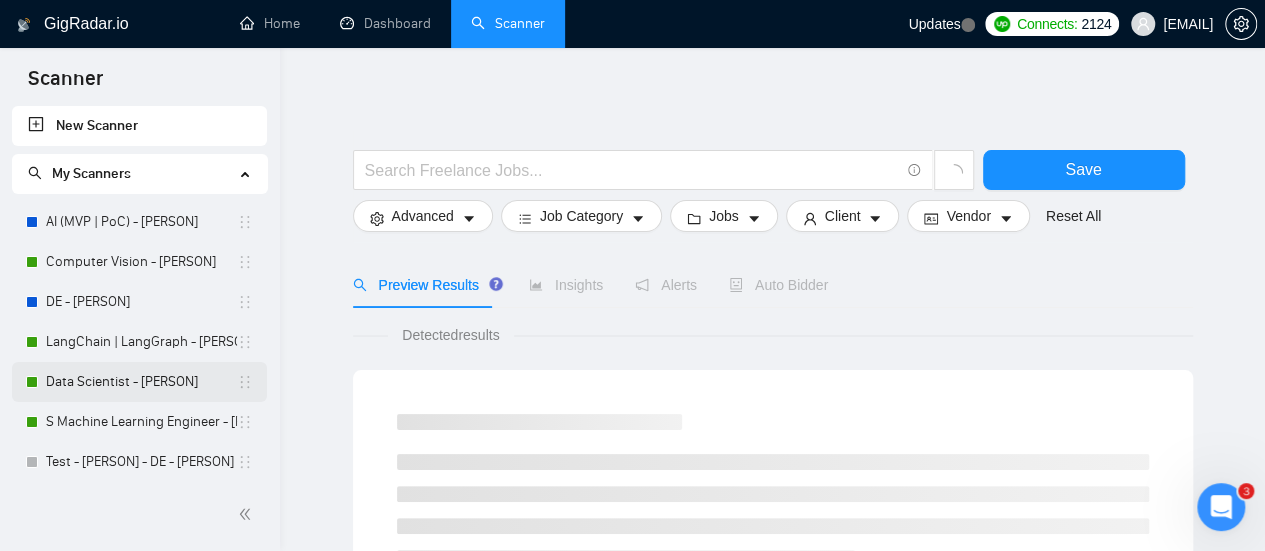 click on "Data Scientist - [PERSON]" at bounding box center [141, 382] 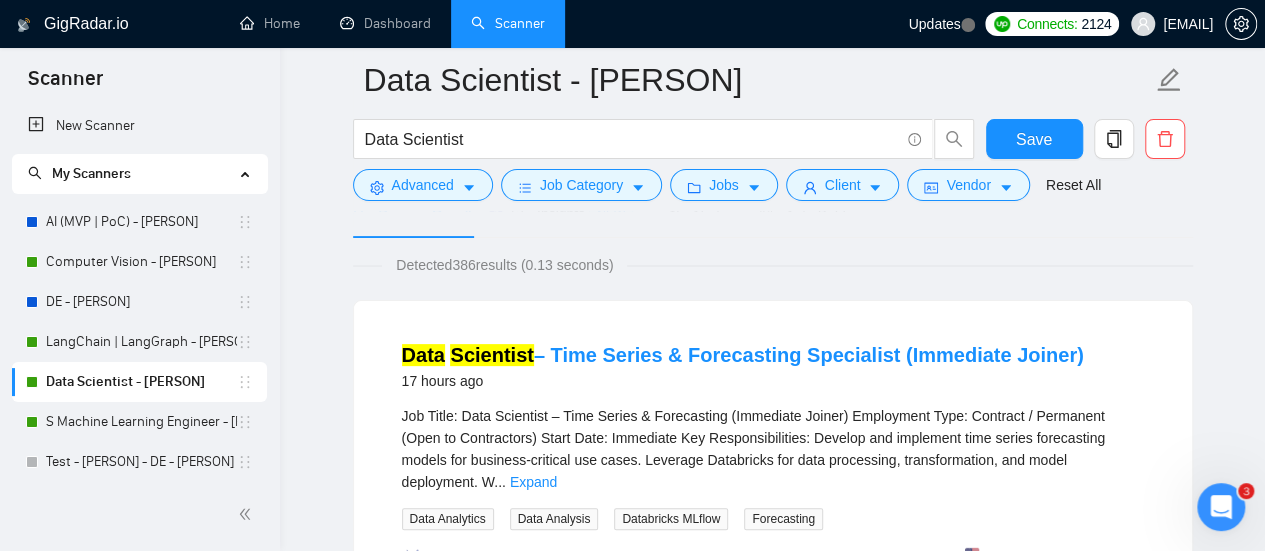 scroll, scrollTop: 0, scrollLeft: 0, axis: both 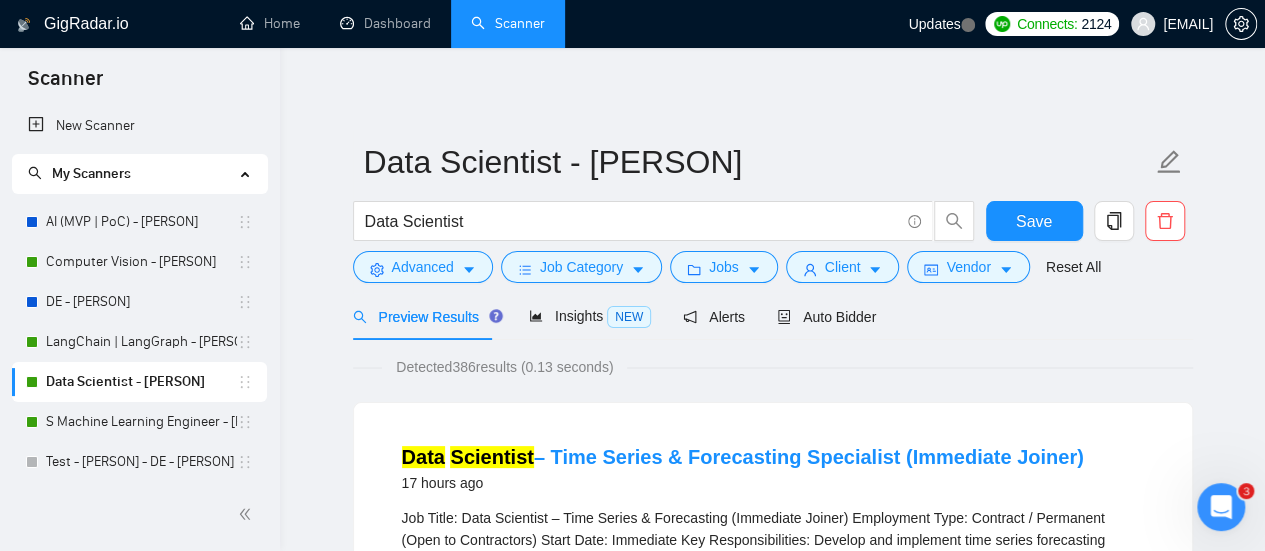 click on "Data Scientist - [PERSON]" at bounding box center (141, 382) 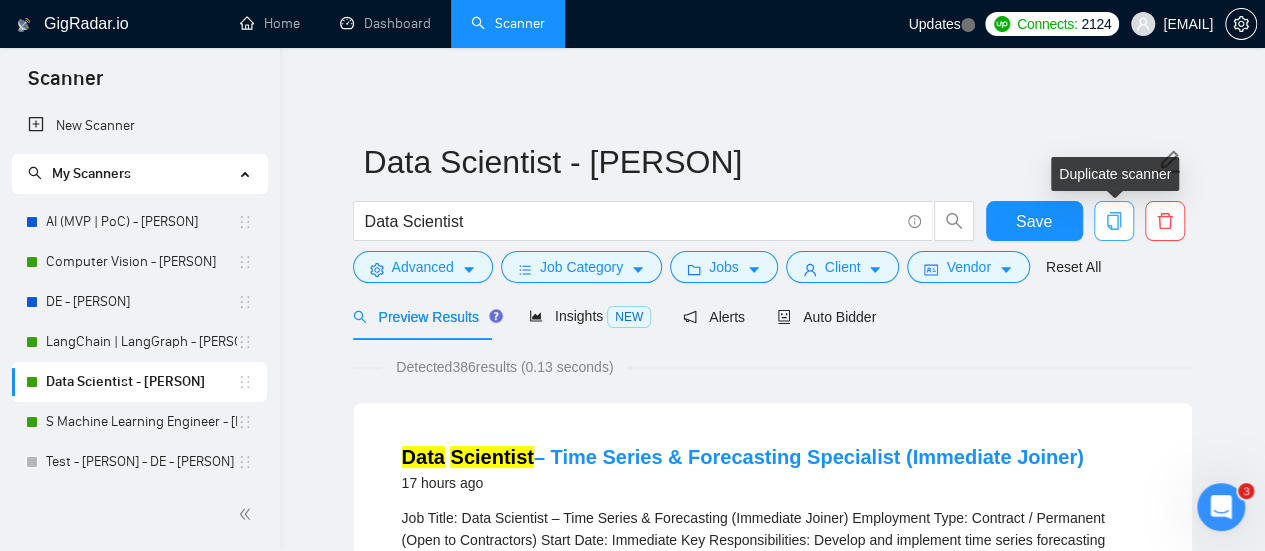 click at bounding box center (1114, 221) 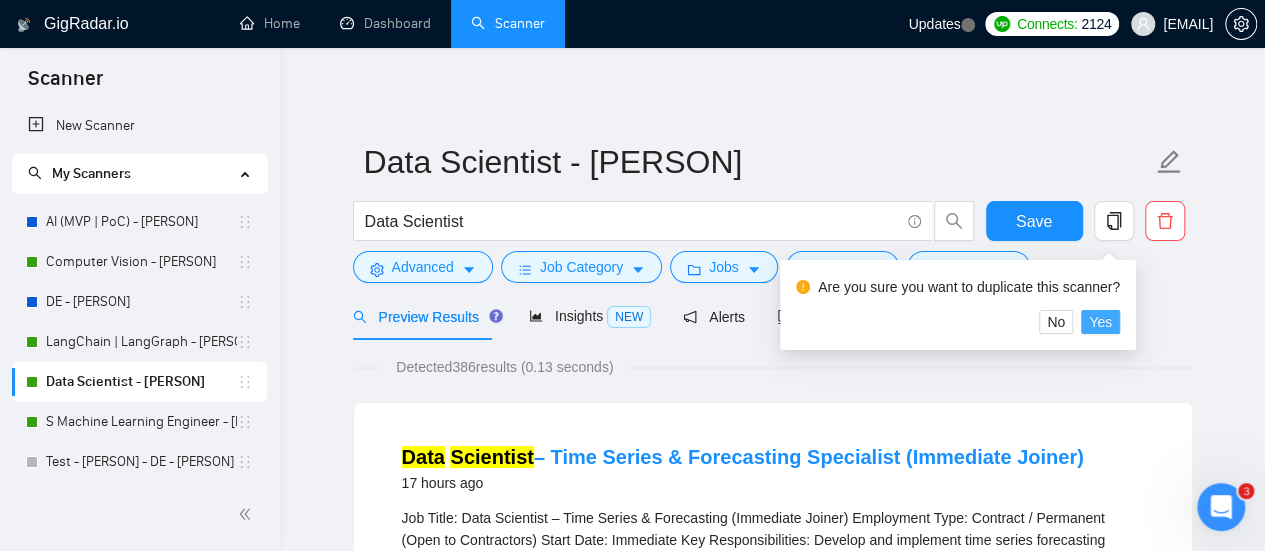 click on "Yes" at bounding box center (1100, 322) 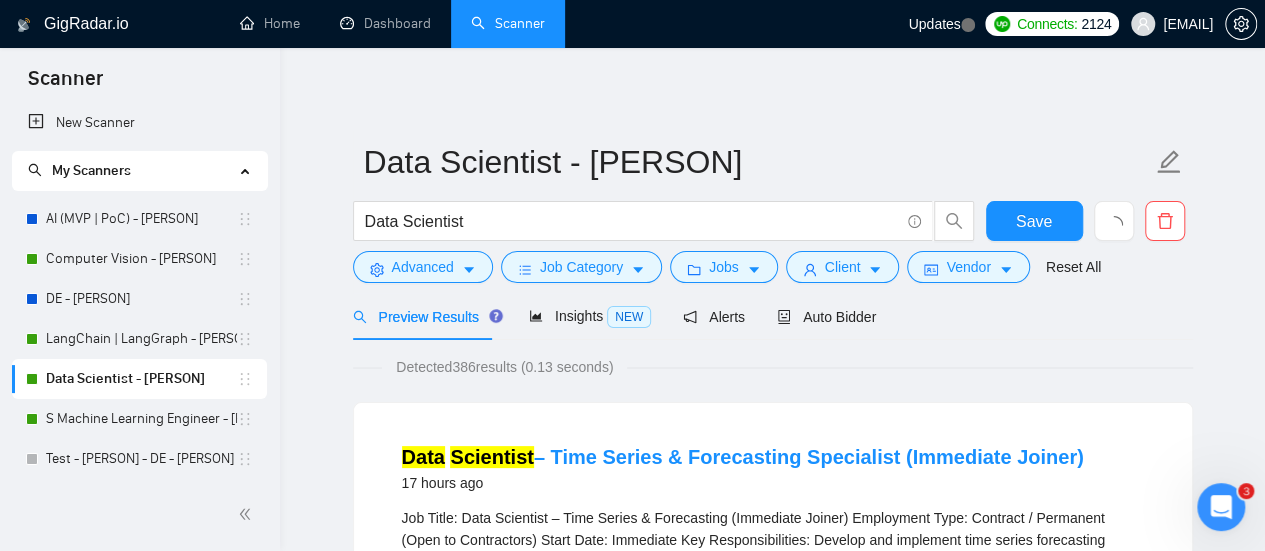 scroll, scrollTop: 4, scrollLeft: 0, axis: vertical 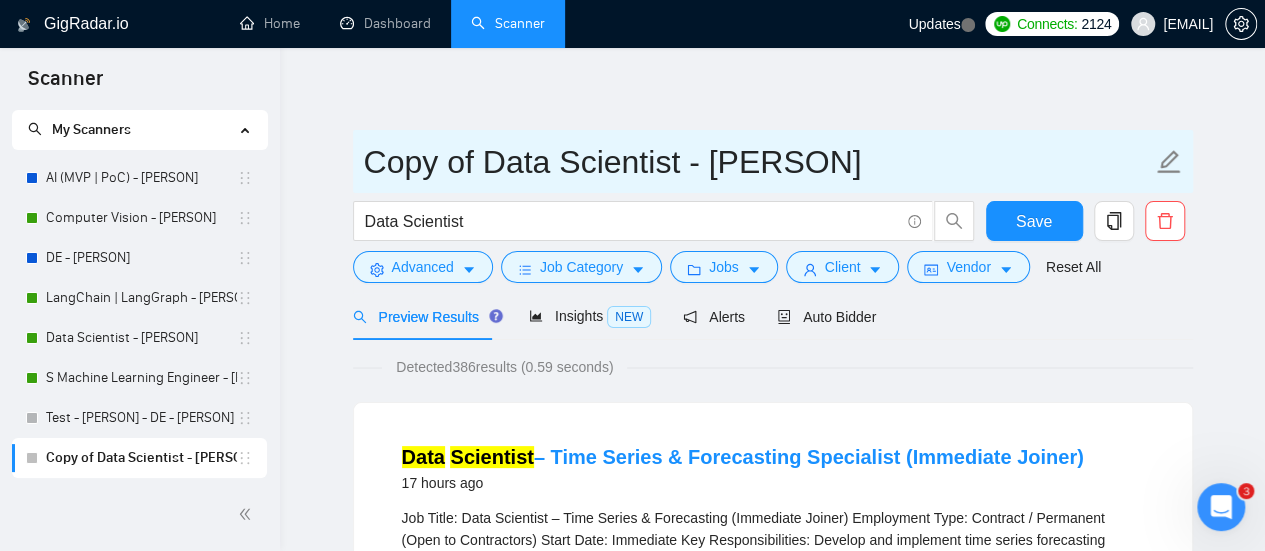 drag, startPoint x: 684, startPoint y: 159, endPoint x: 270, endPoint y: 143, distance: 414.30905 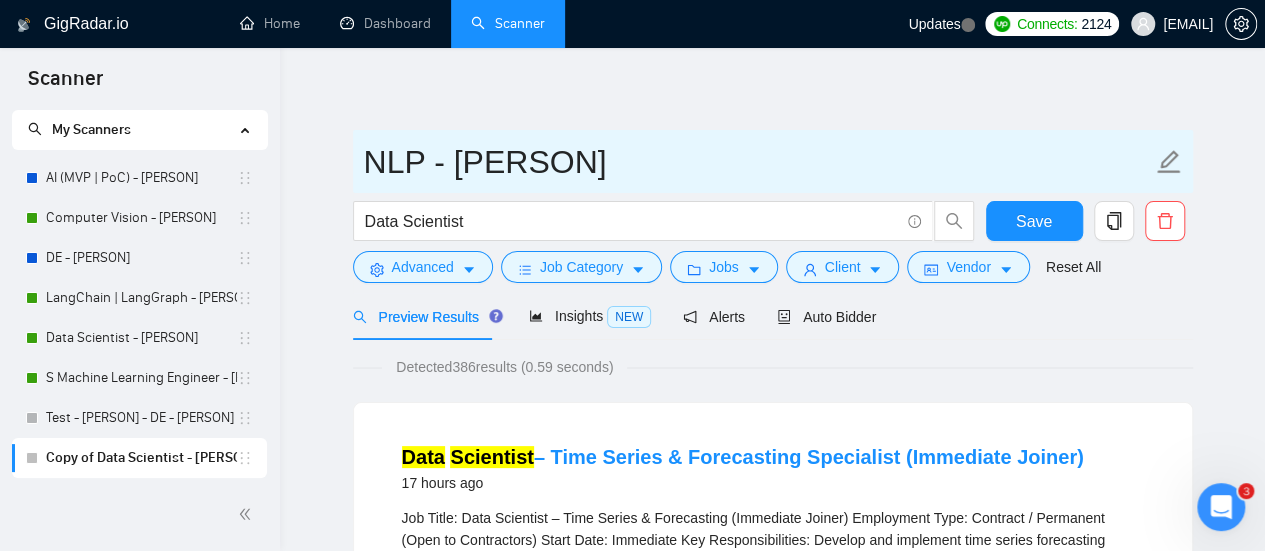 type on "NLP - [PERSON]" 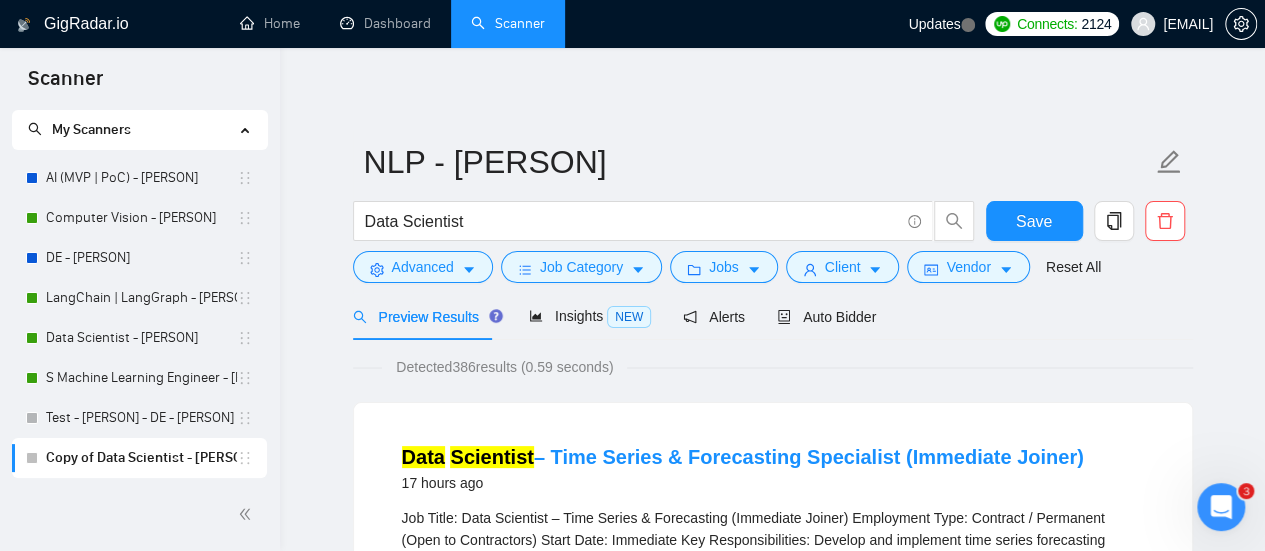drag, startPoint x: 349, startPoint y: 197, endPoint x: 332, endPoint y: 215, distance: 24.758837 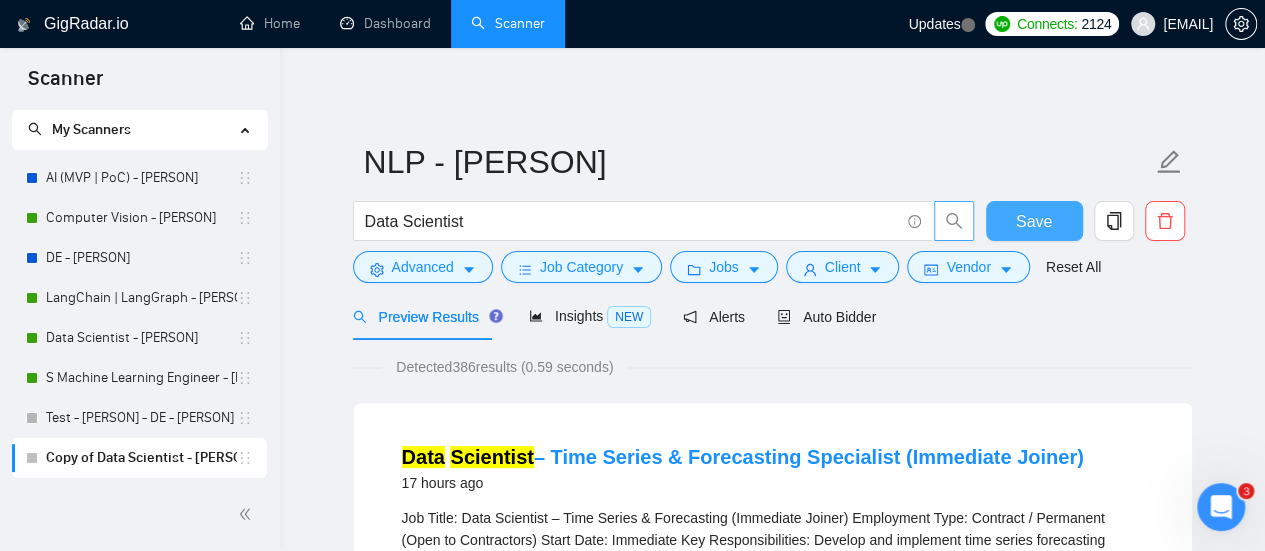 drag, startPoint x: 1008, startPoint y: 213, endPoint x: 962, endPoint y: 225, distance: 47.539455 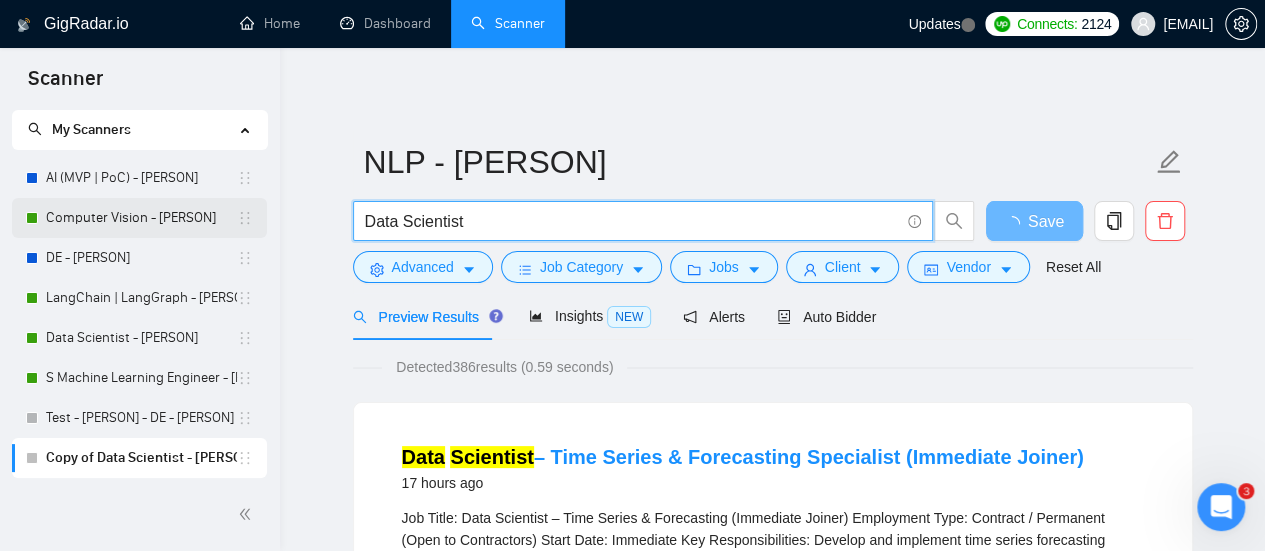 drag, startPoint x: 488, startPoint y: 209, endPoint x: 212, endPoint y: 197, distance: 276.26074 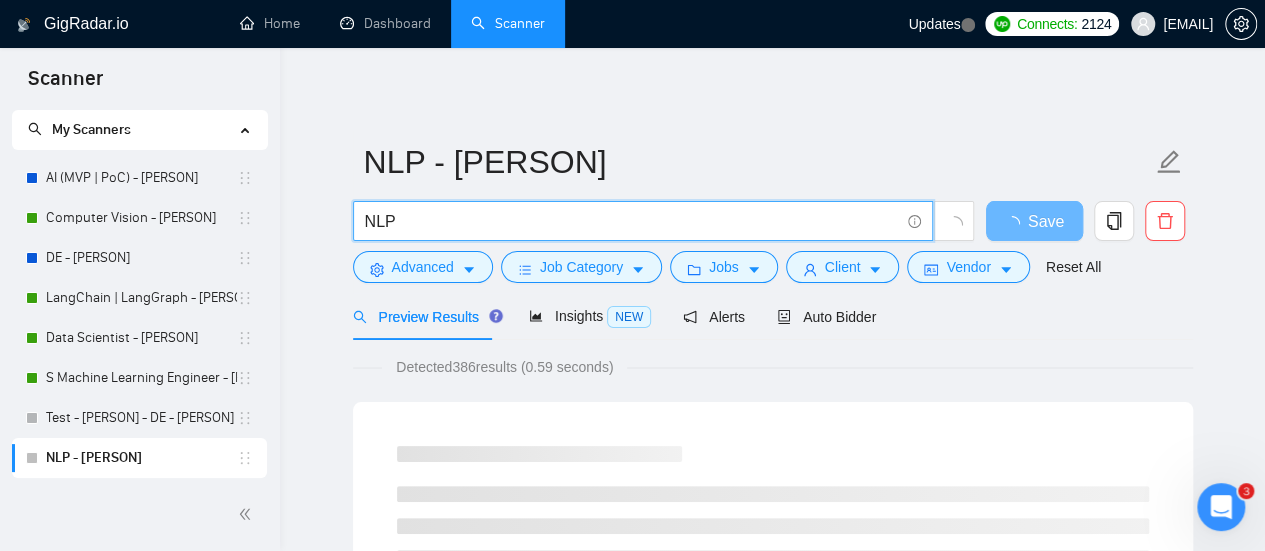 type on "NLP" 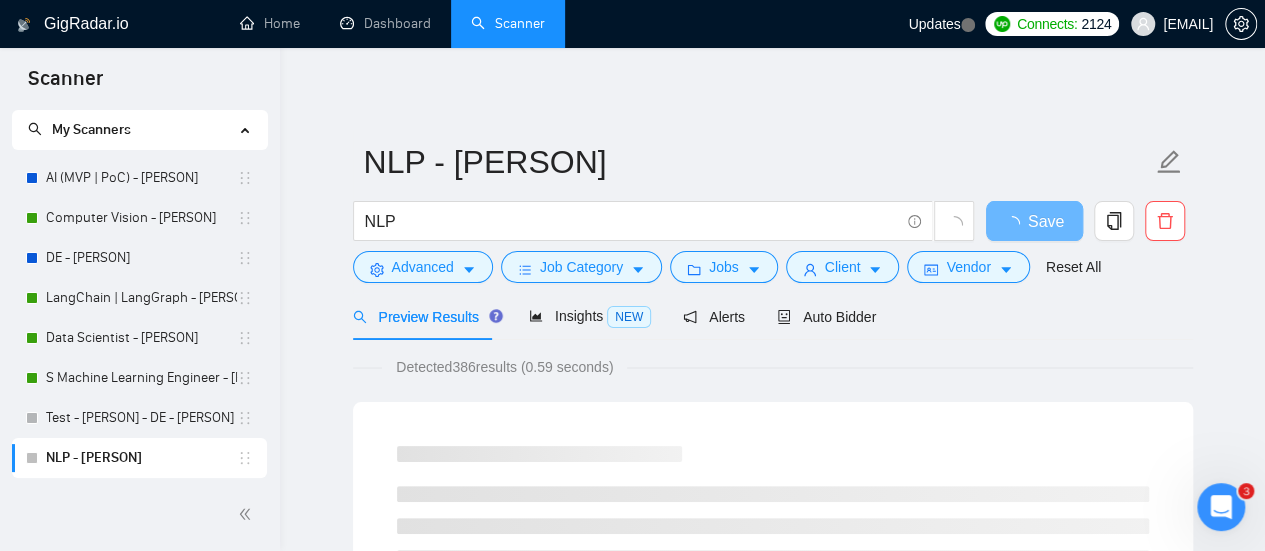 click on "NLP - [PERSON] NLP Save Advanced Job Category Jobs Client Vendor Reset All Preview Results Insights NEW Alerts Auto Bidder Detected 386 results (0.59 seconds) Loading..." at bounding box center [772, 1623] 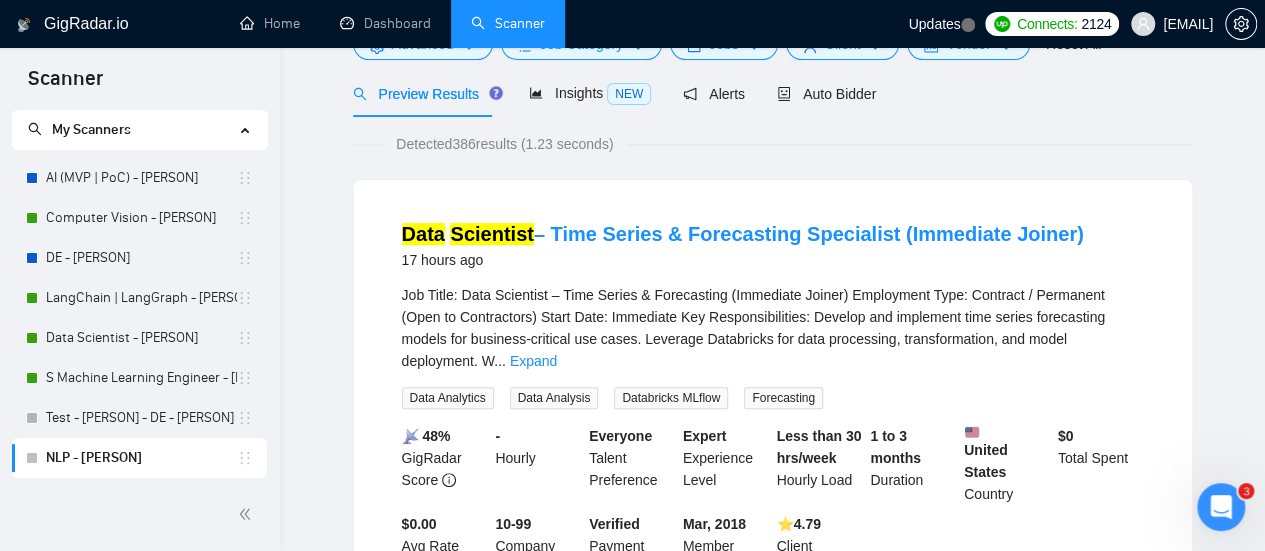 scroll, scrollTop: 0, scrollLeft: 0, axis: both 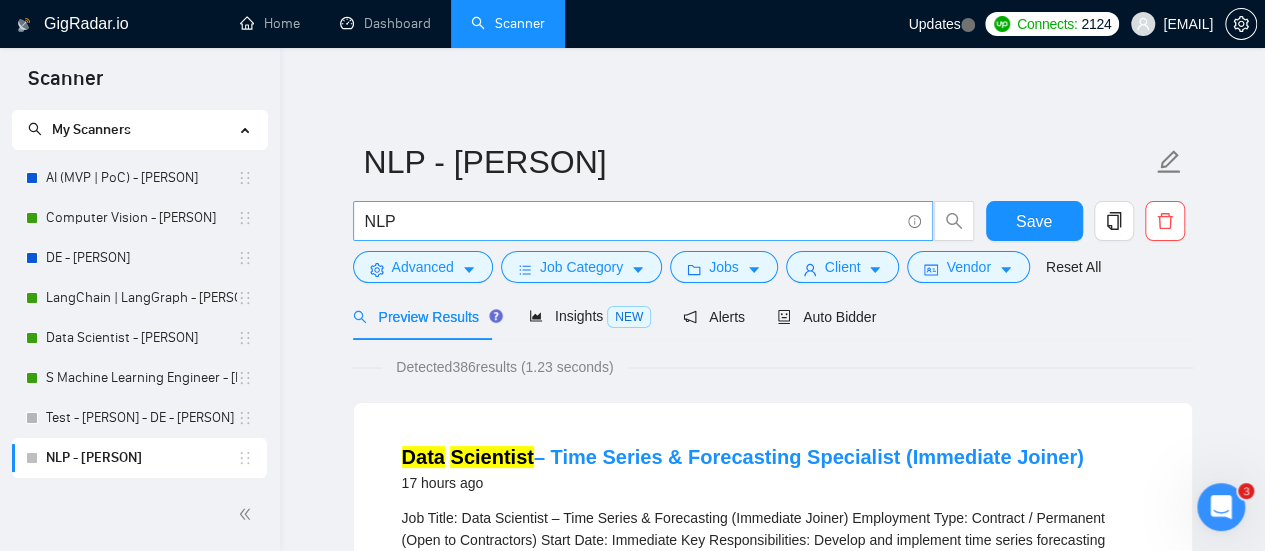 click on "NLP" at bounding box center [643, 221] 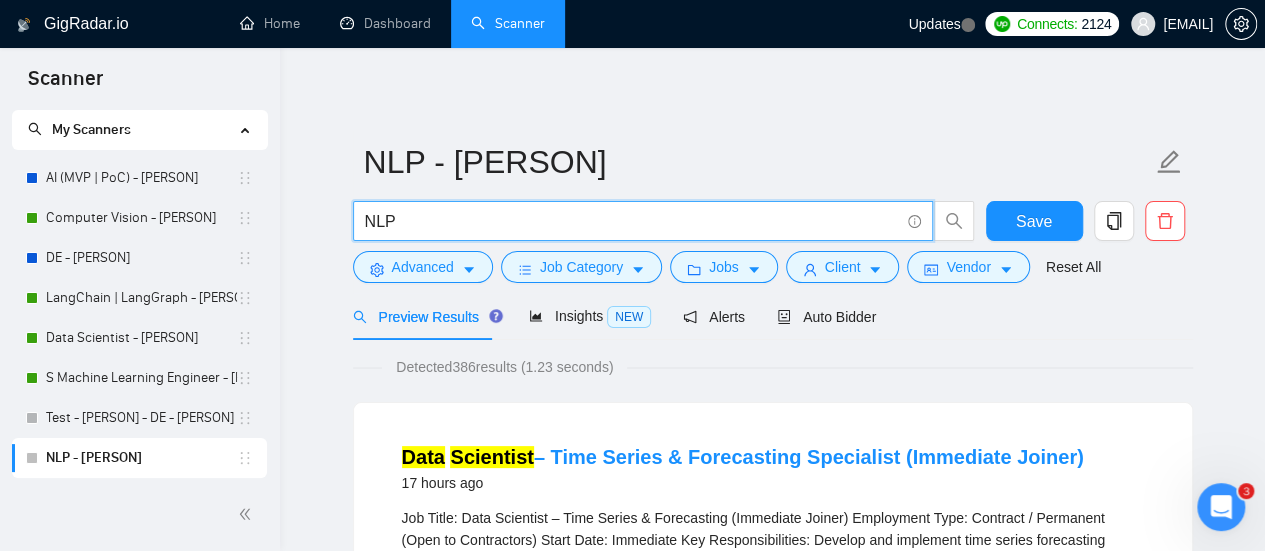 click on "NLP" at bounding box center [632, 221] 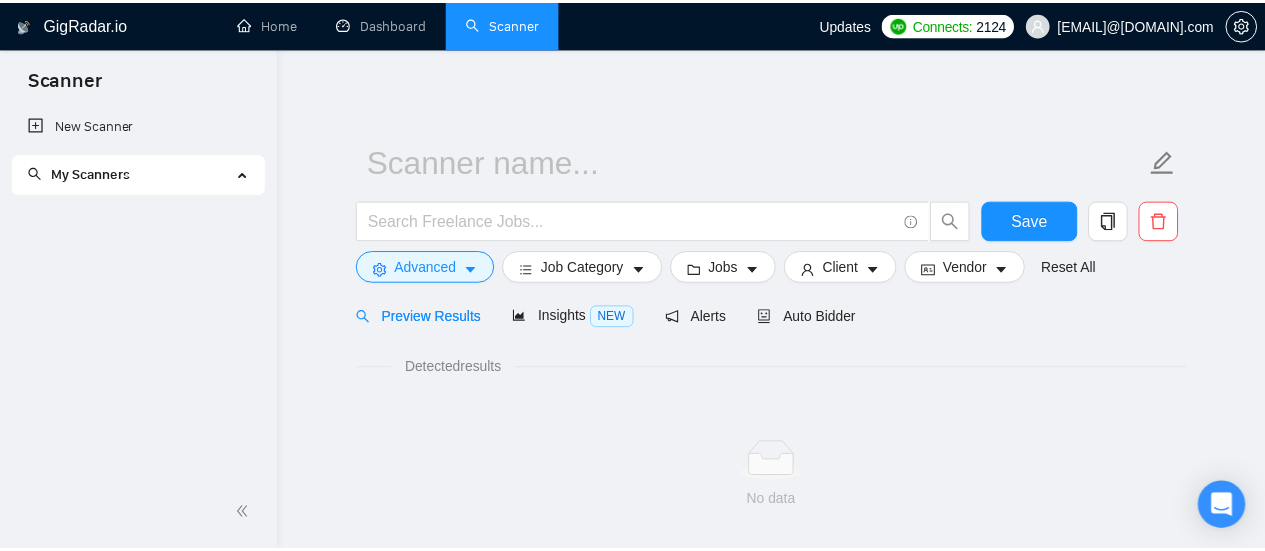 scroll, scrollTop: 0, scrollLeft: 0, axis: both 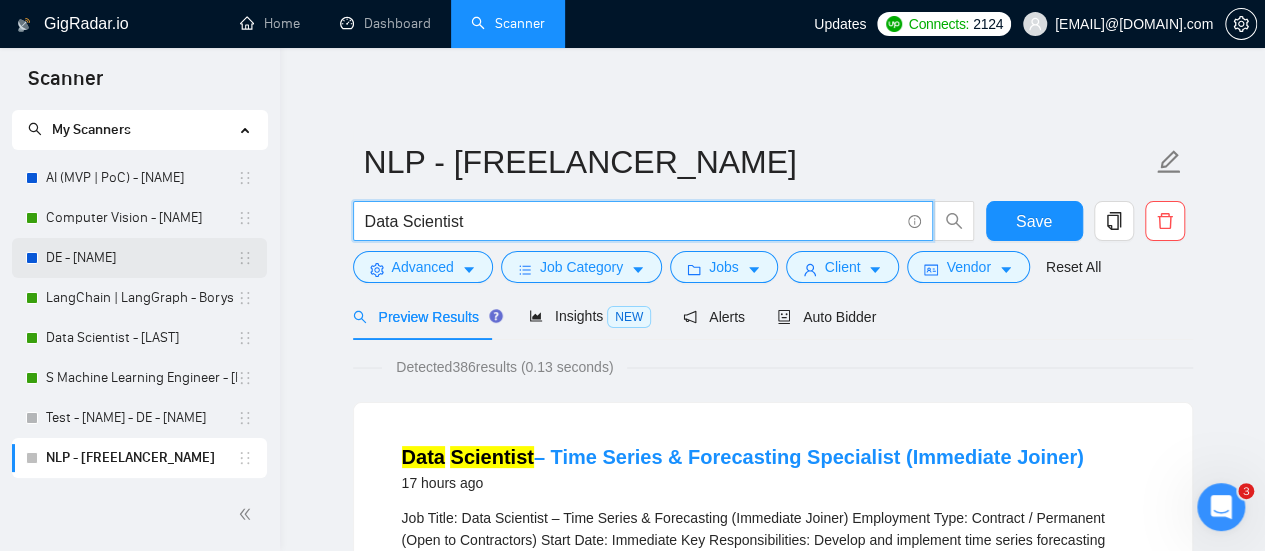 drag, startPoint x: 508, startPoint y: 213, endPoint x: 234, endPoint y: 242, distance: 275.5304 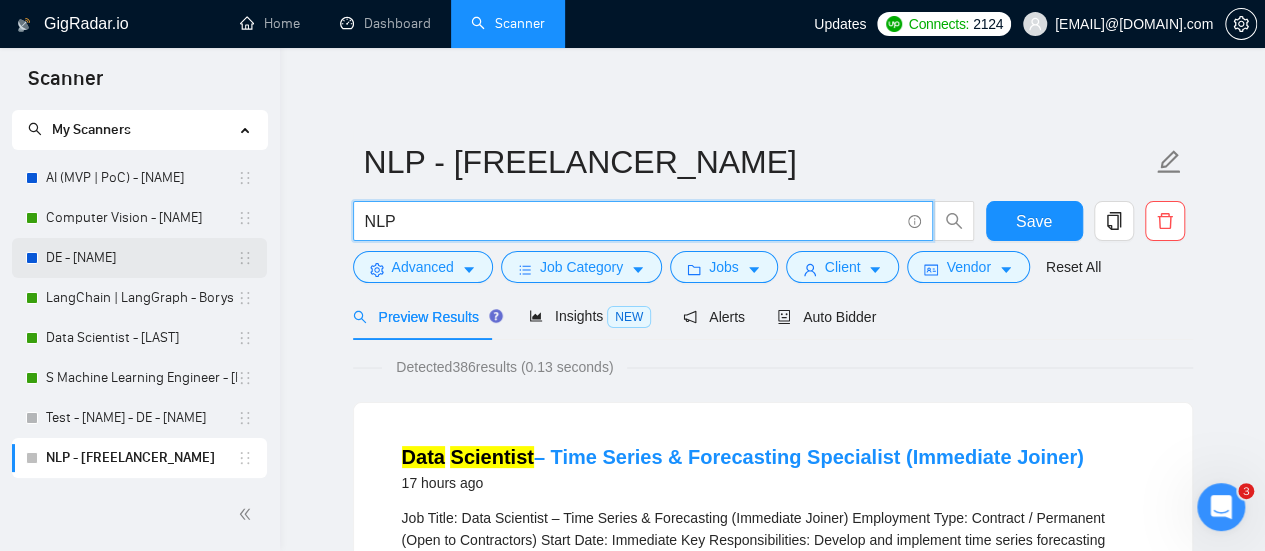type on "NLP" 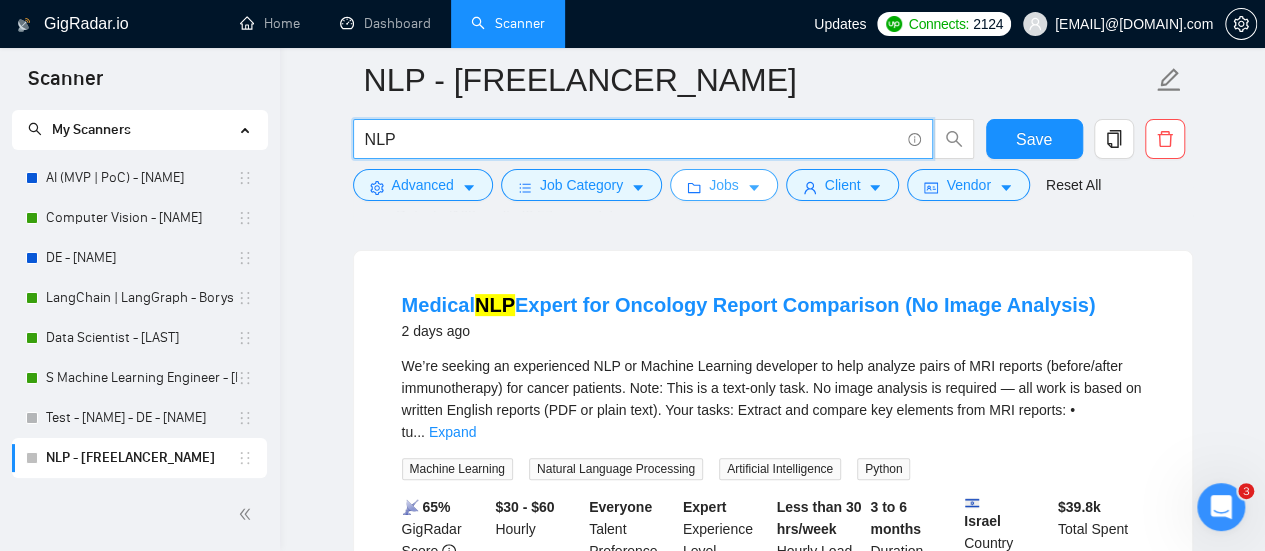 scroll, scrollTop: 200, scrollLeft: 0, axis: vertical 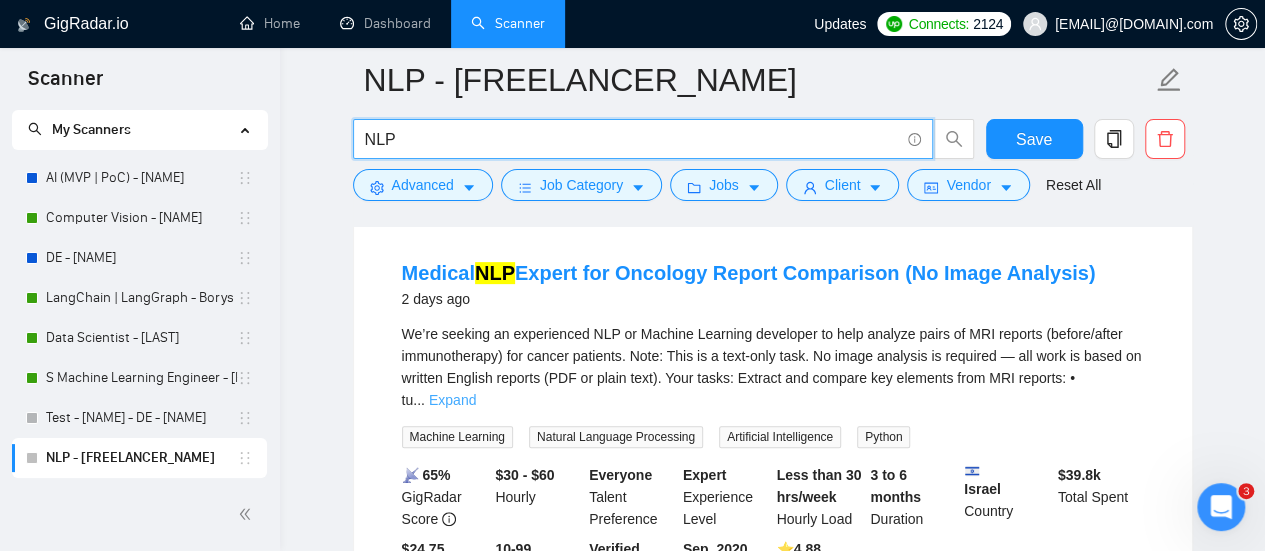 click on "Expand" at bounding box center [452, 400] 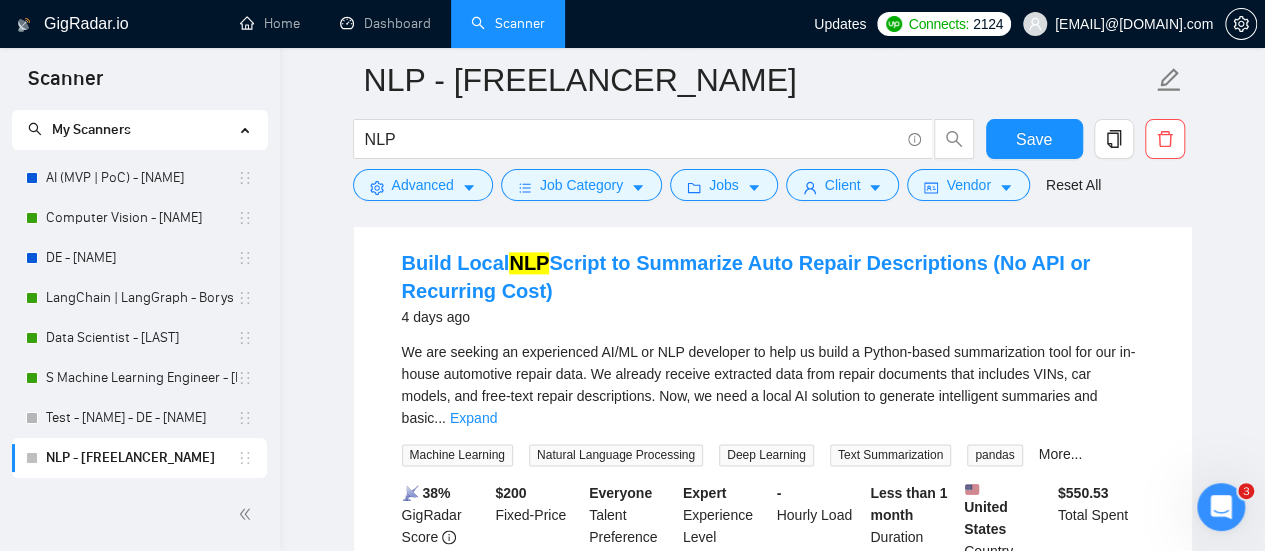 scroll, scrollTop: 1200, scrollLeft: 0, axis: vertical 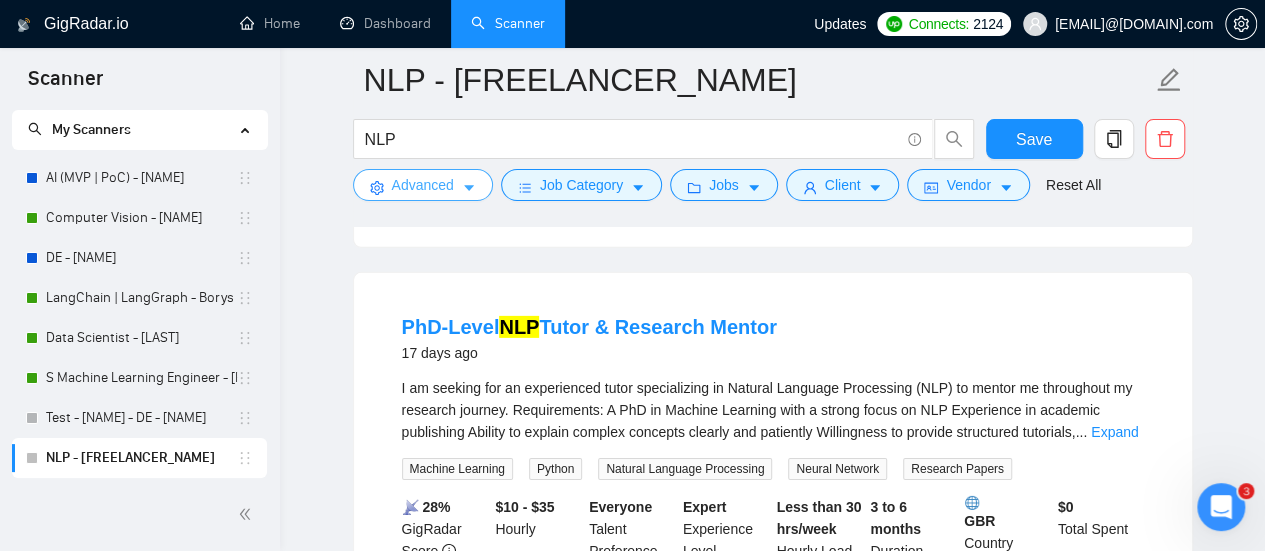 click on "Advanced" at bounding box center [423, 185] 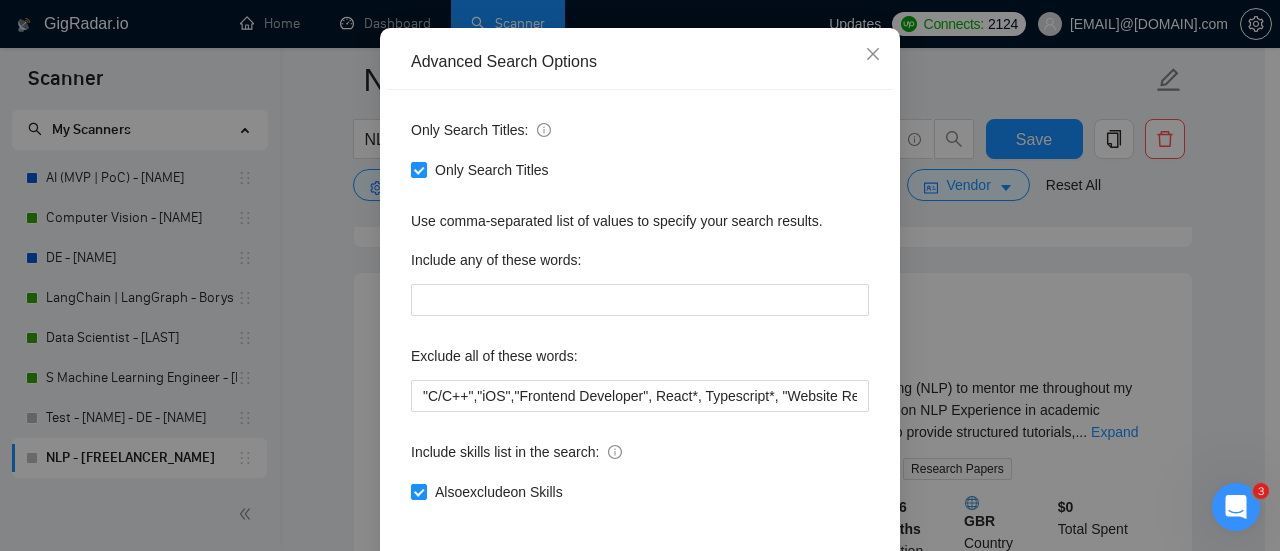 scroll, scrollTop: 200, scrollLeft: 0, axis: vertical 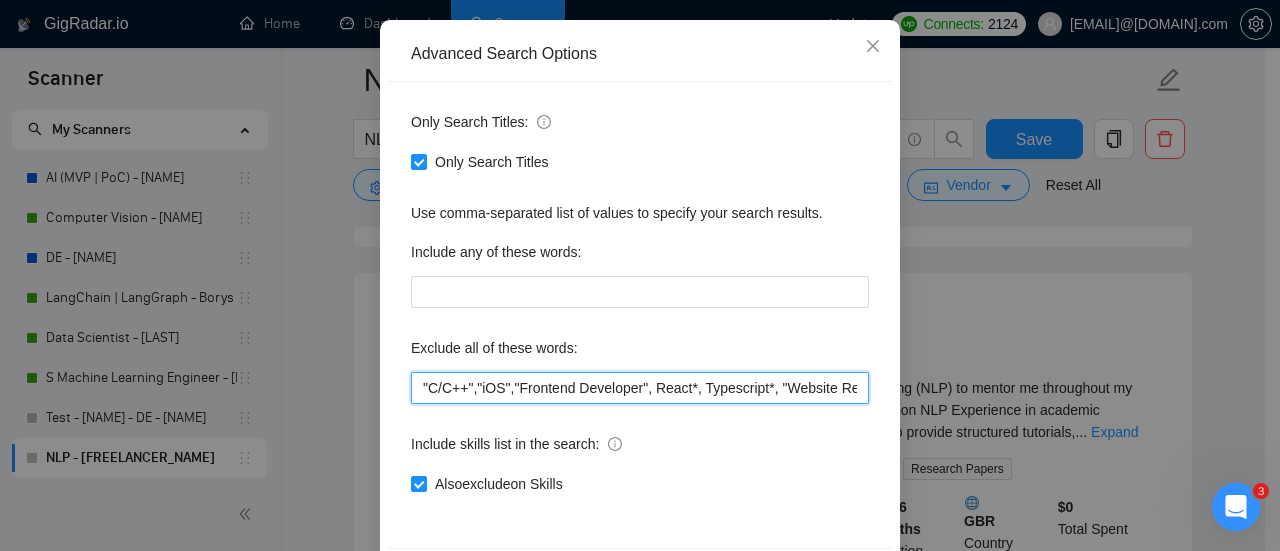 click on ""C/C++","iOS","Frontend Developer", React*, Typescript*, "Website Redesign", "WhatsApp", "No agency", "No agencies", "[No agency]", "(No agency)", "[No agencies]", "(No agencies)", "[No agency", "No agency]", "(No agency", "No agency)", "[No agencies", "No agencies]", "(No agencies", "No agencies)", "No-agency", "no-agencies", "no-agency -", "no agencies -", "no agency/", "no agencies/", "no-agency/", "no agencies/", "no agency.", "no agencies.", "no-agency.", "no agencies.", "no agency,", "no agencies,", "no-agency,", "no agencies,", "Freelancer only", "Freelancers only", "freelancer-only", "freelancers-only", "Individual only", "Individuals only", "Individual-only", "Individuals-only", "Independent only", "Independent-only"" at bounding box center [640, 388] 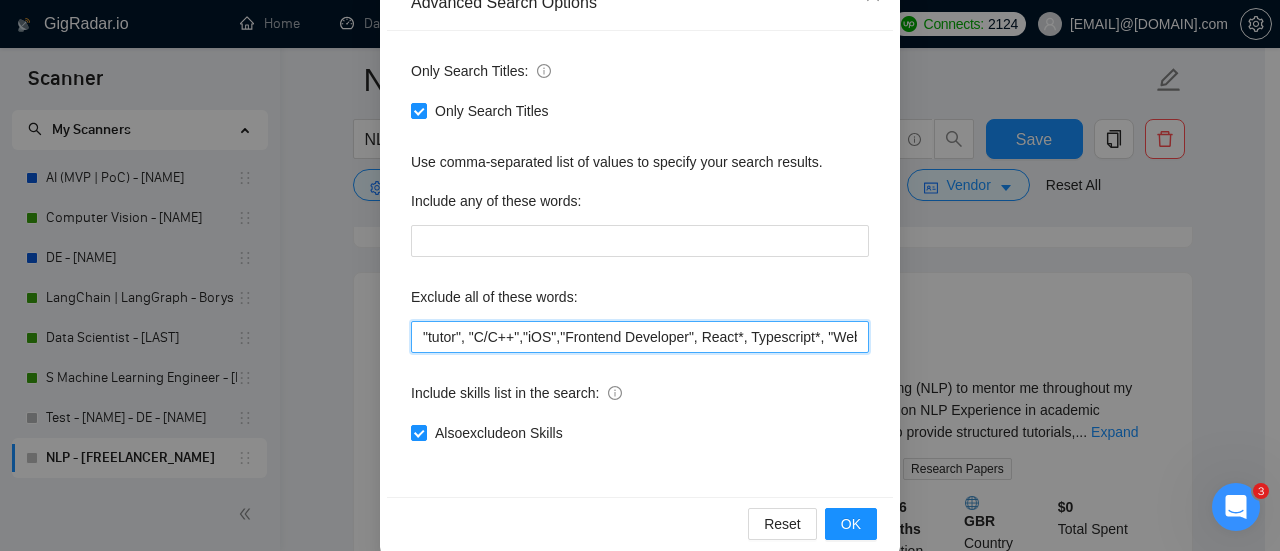 scroll, scrollTop: 280, scrollLeft: 0, axis: vertical 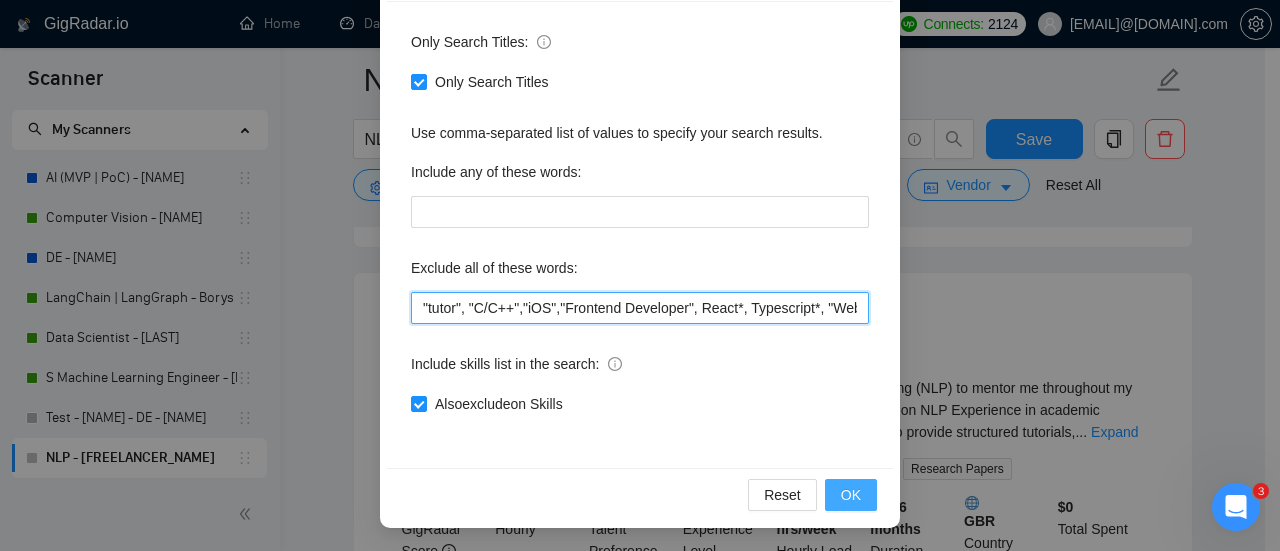 type on ""tutor", "C/C++","iOS","Frontend Developer", React*, Typescript*, "Website Redesign", "WhatsApp", "No agency", "No agencies", "[No agency]", "(No agency)", "[No agencies]", "(No agencies)", "[No agency", "No agency]", "(No agency", "No agency)", "[No agencies", "No agencies]", "(No agencies", "No agencies)", "No-agency", "no-agencies", "no-agency -", "no agencies -", "no agency/", "no agencies/", "no-agency/", "no agencies/", "no agency.", "no agencies.", "no-agency.", "no agencies.", "no agency,", "no agencies,", "no-agency,", "no agencies,", "Freelancer only", "Freelancers only", "freelancer-only", "freelancers-only", "Individual only", "Individuals only", "Individual-only", "Individuals-only", "Independent only", "Independent-only"" 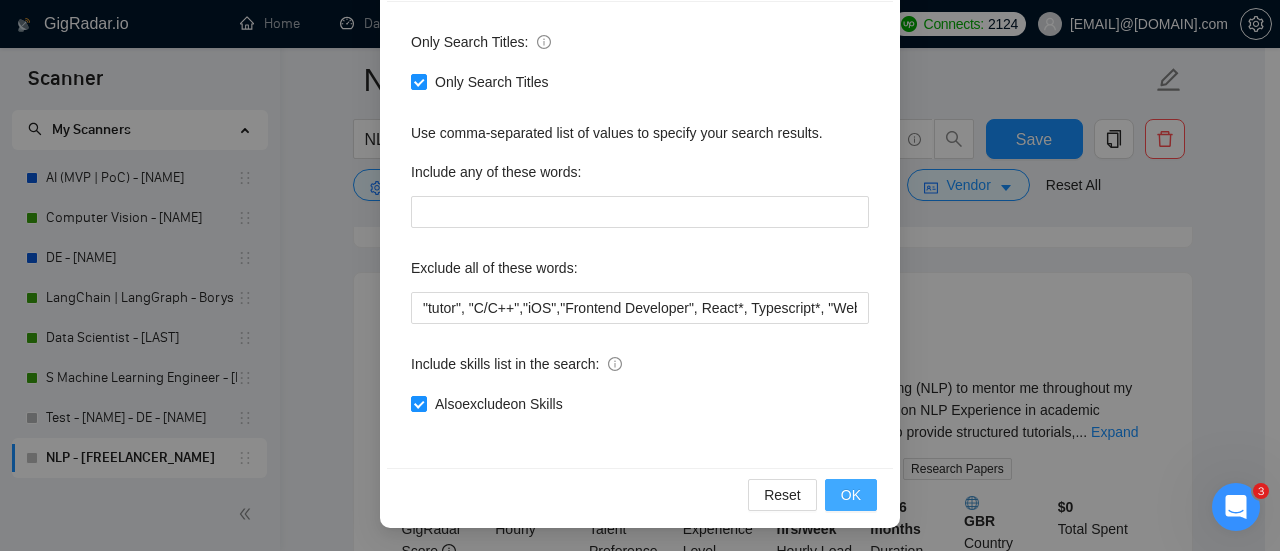 click on "OK" at bounding box center (851, 495) 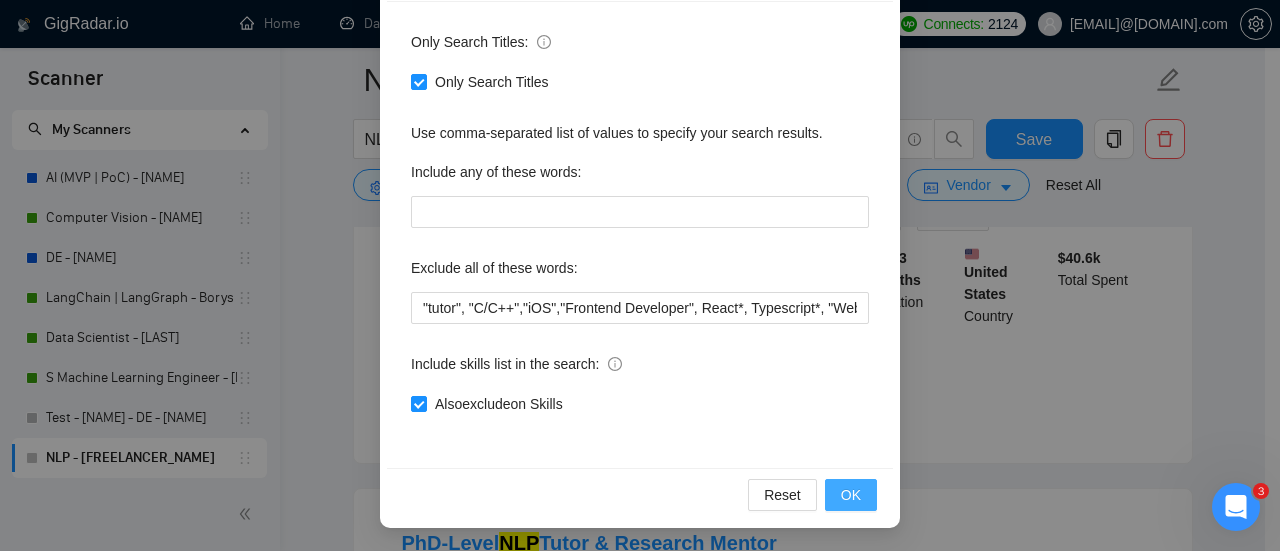 scroll, scrollTop: 180, scrollLeft: 0, axis: vertical 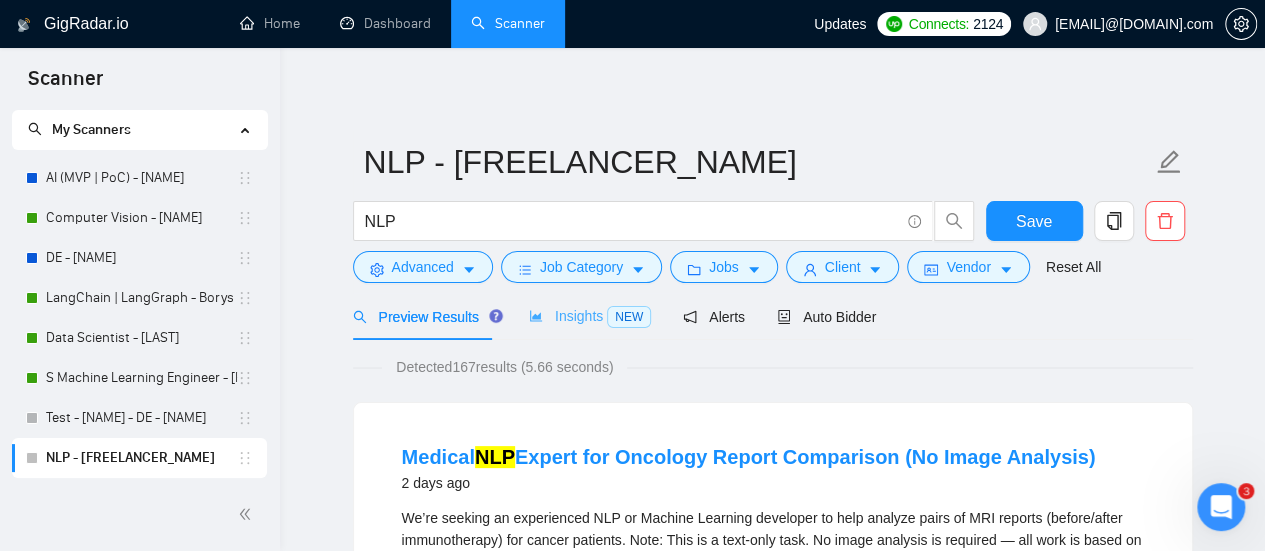click on "Insights NEW" at bounding box center (590, 316) 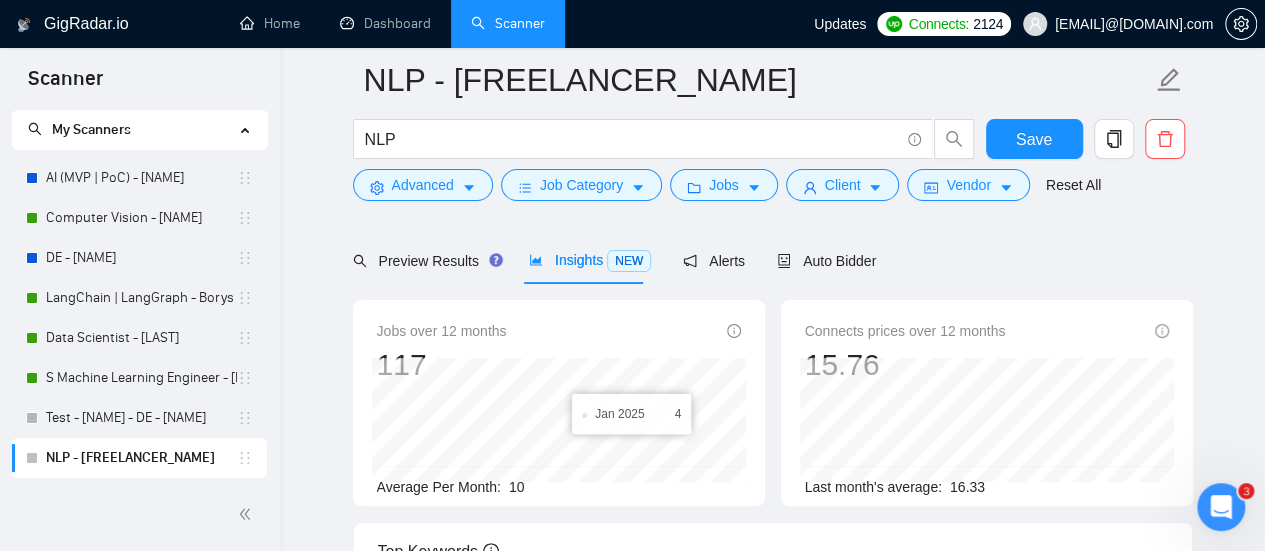scroll, scrollTop: 0, scrollLeft: 0, axis: both 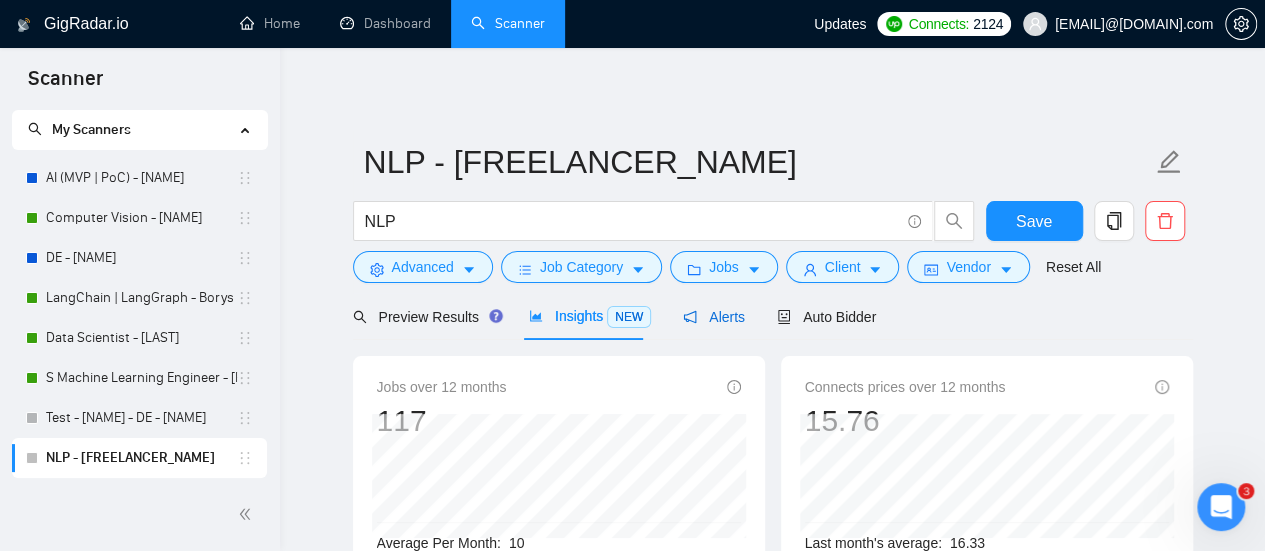 click on "Alerts" at bounding box center [714, 317] 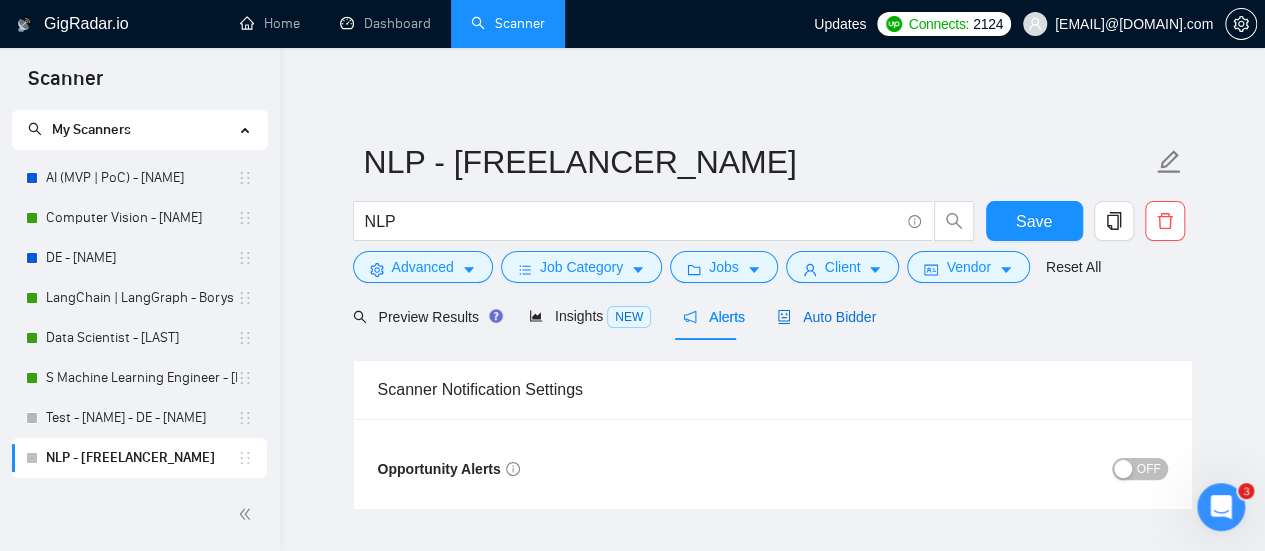 click on "Auto Bidder" at bounding box center (826, 317) 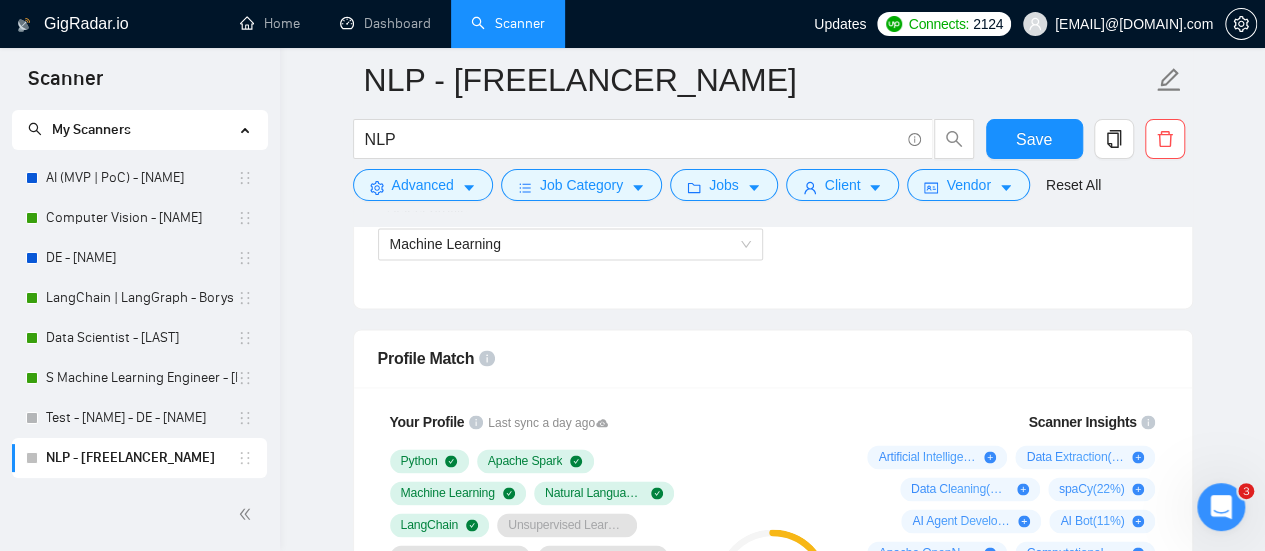 scroll, scrollTop: 1200, scrollLeft: 0, axis: vertical 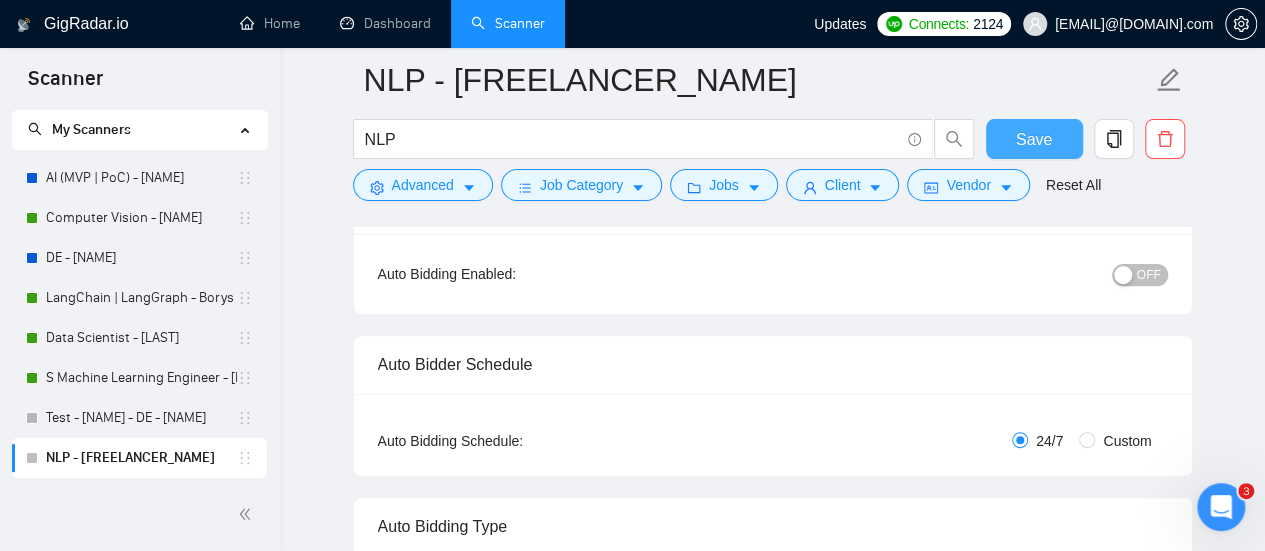 click on "Save" at bounding box center [1034, 139] 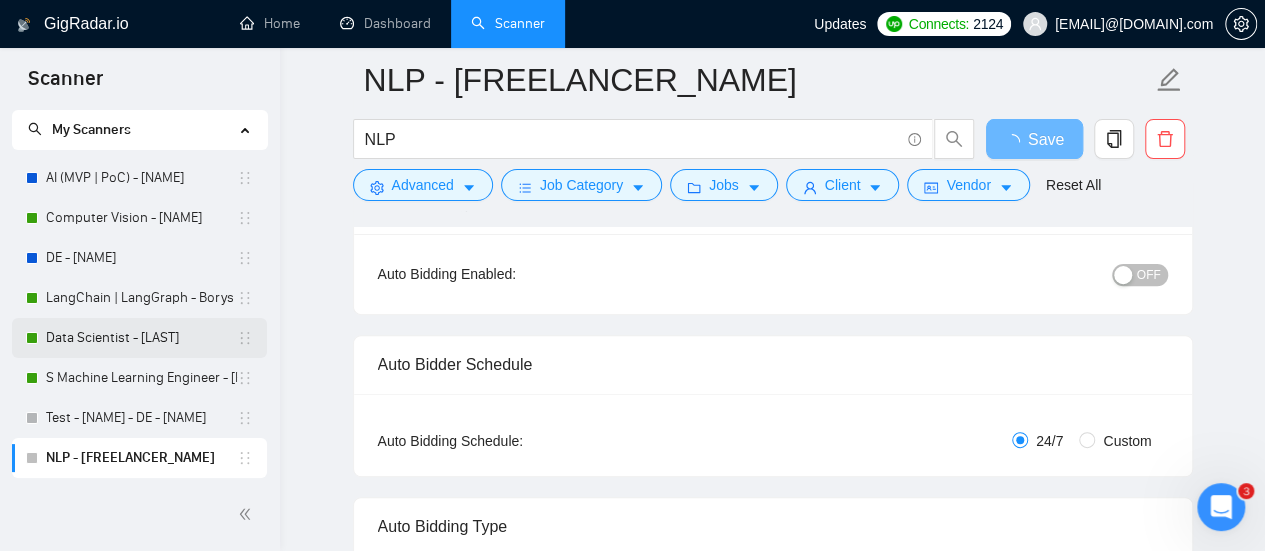 click on "Data Scientist - [LAST]" at bounding box center (141, 338) 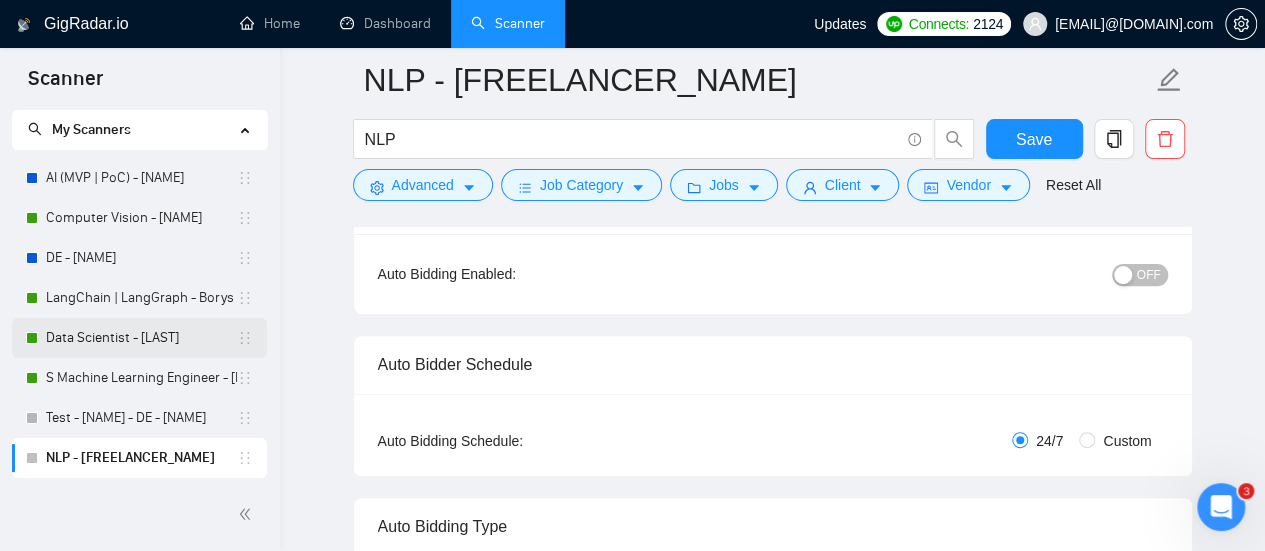 click on "Data Scientist - [LAST]" at bounding box center [141, 338] 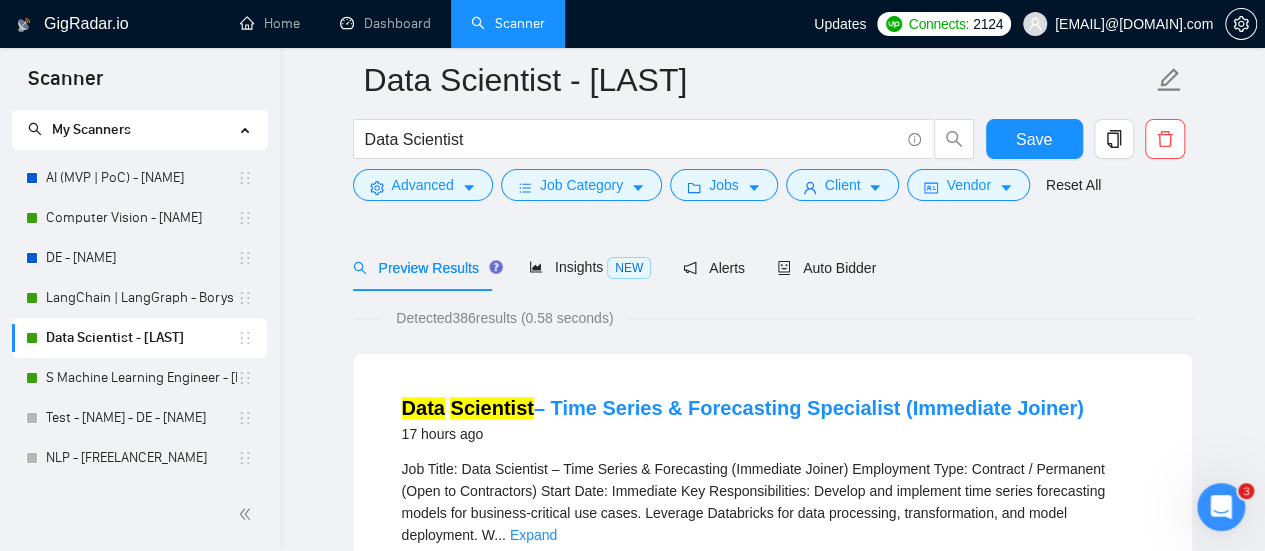 scroll, scrollTop: 0, scrollLeft: 0, axis: both 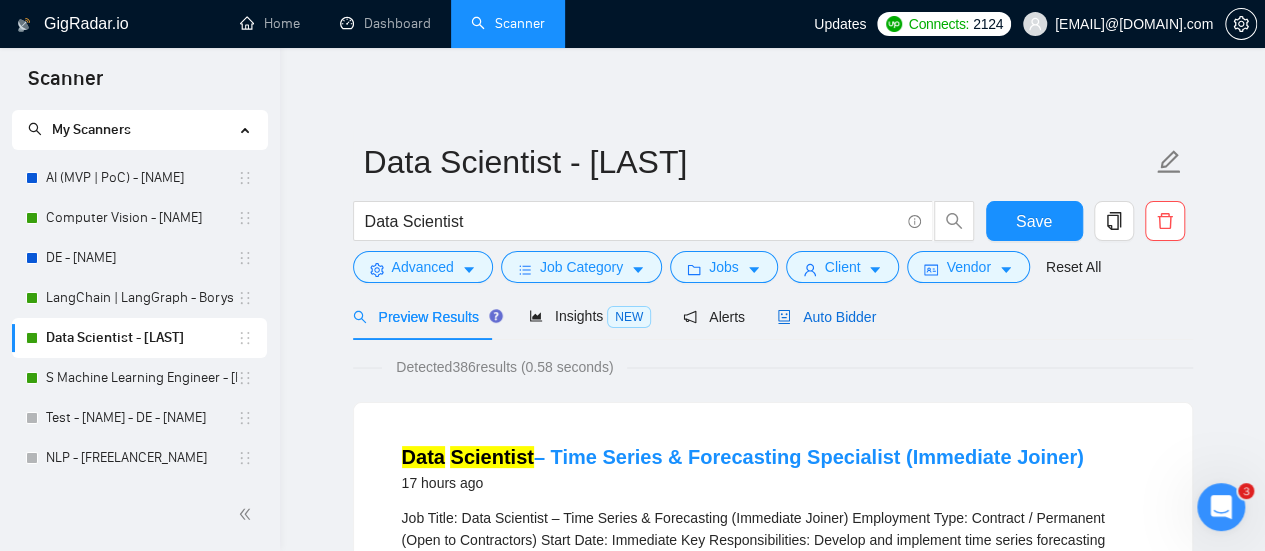 click on "Auto Bidder" at bounding box center (826, 317) 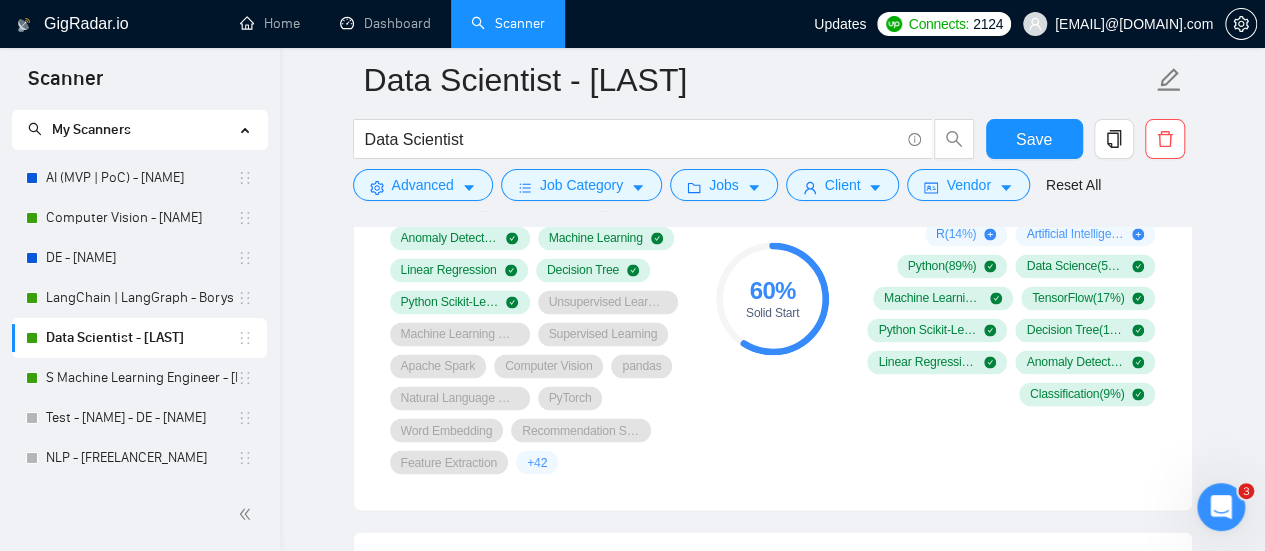 scroll, scrollTop: 1400, scrollLeft: 0, axis: vertical 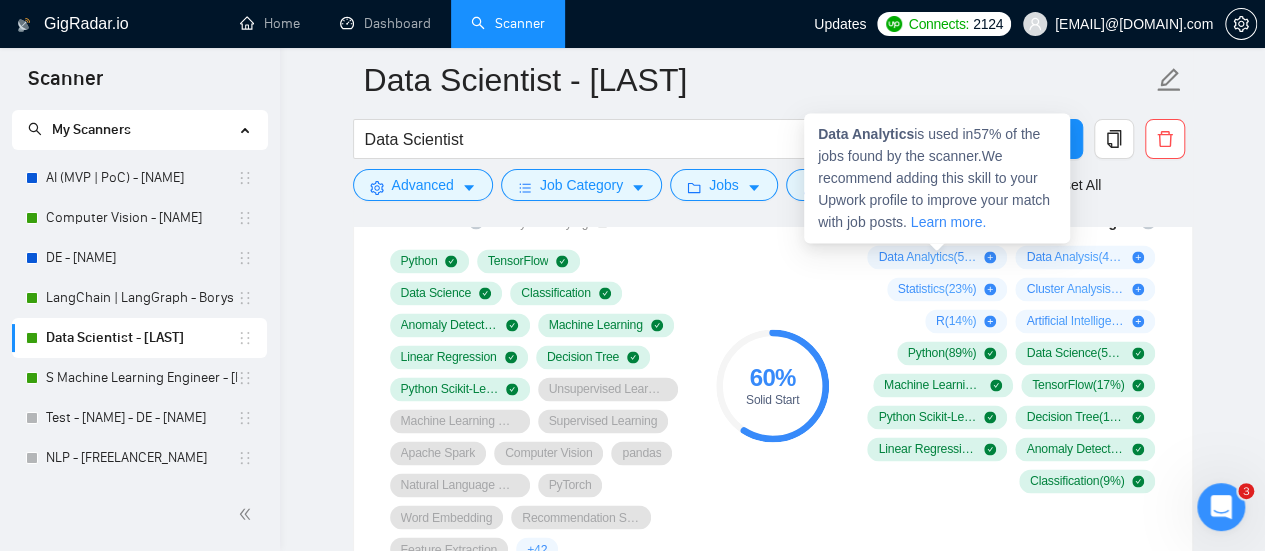 click on "Data Analytics  ( 57 %)" at bounding box center [937, 257] 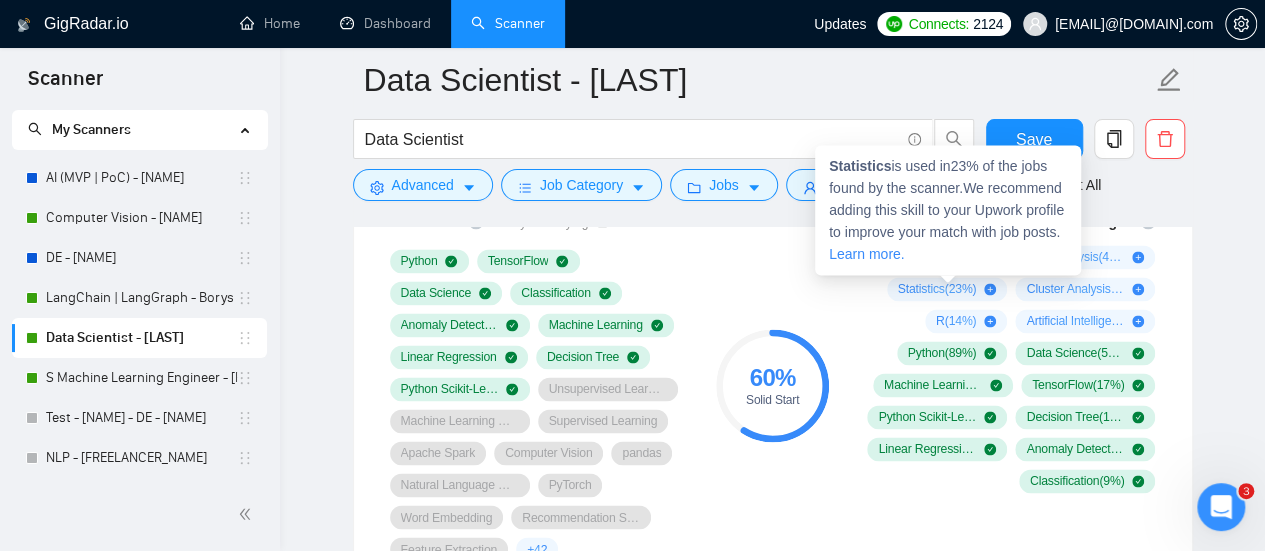 click 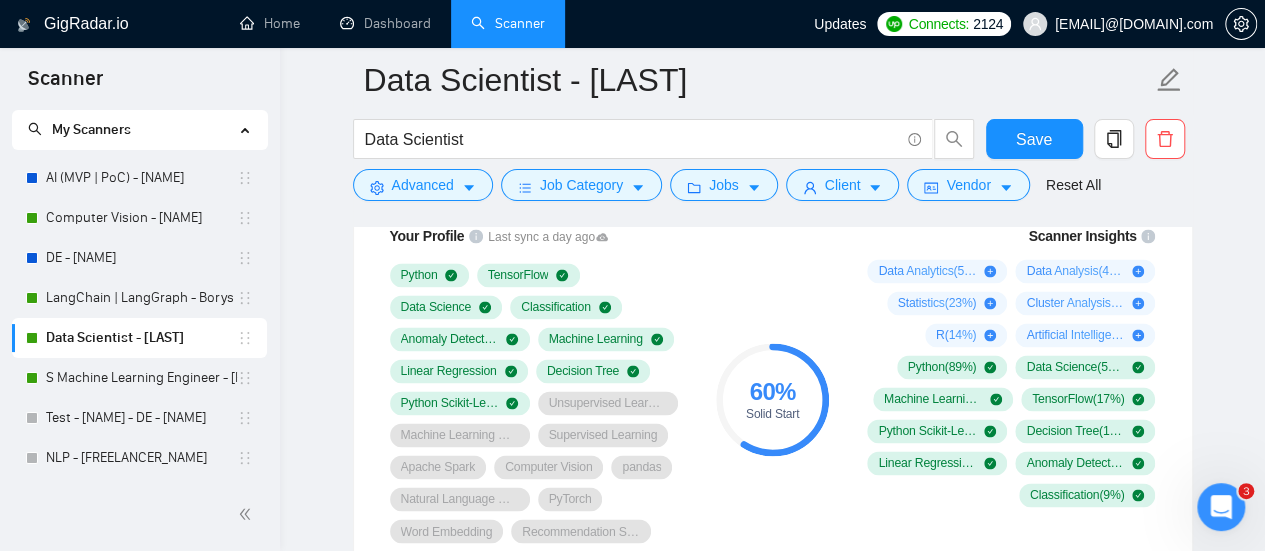 scroll, scrollTop: 1300, scrollLeft: 0, axis: vertical 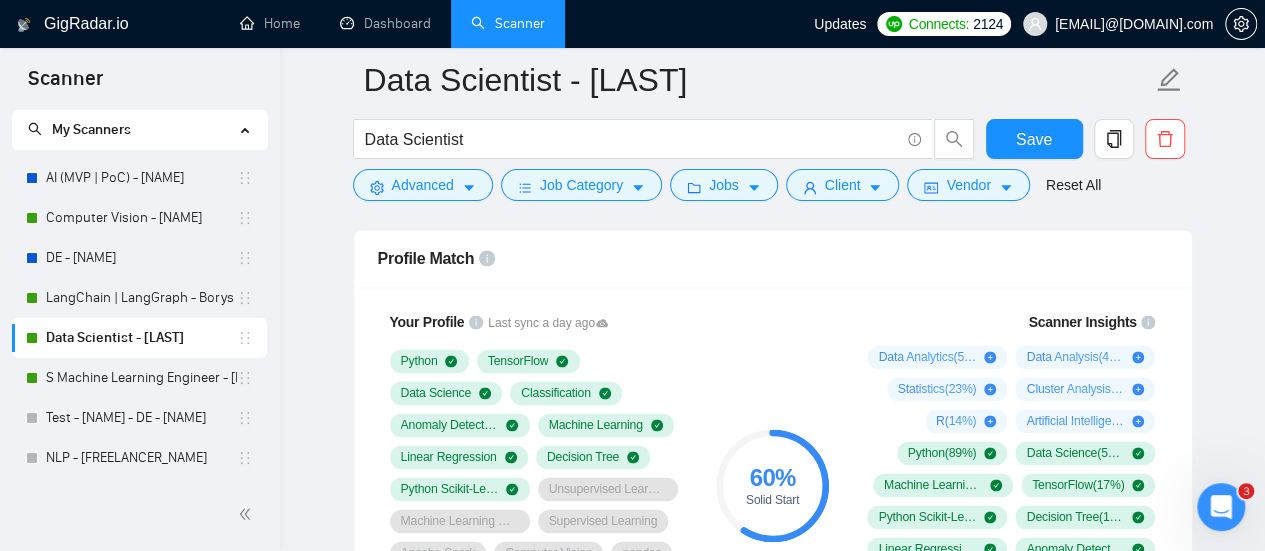 click at bounding box center [773, 219] 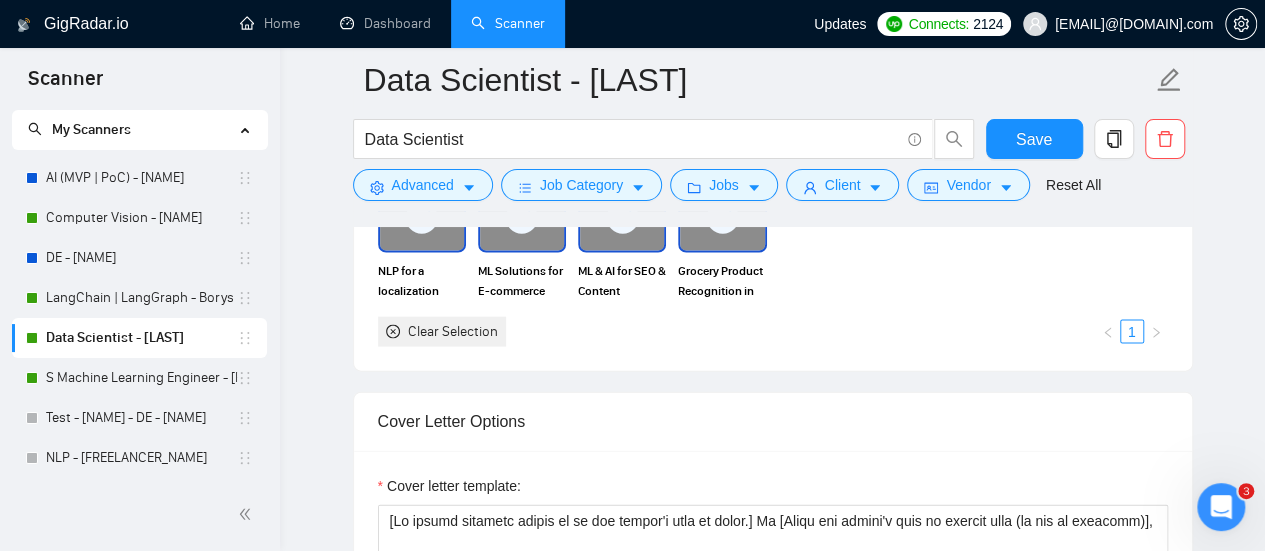scroll, scrollTop: 2100, scrollLeft: 0, axis: vertical 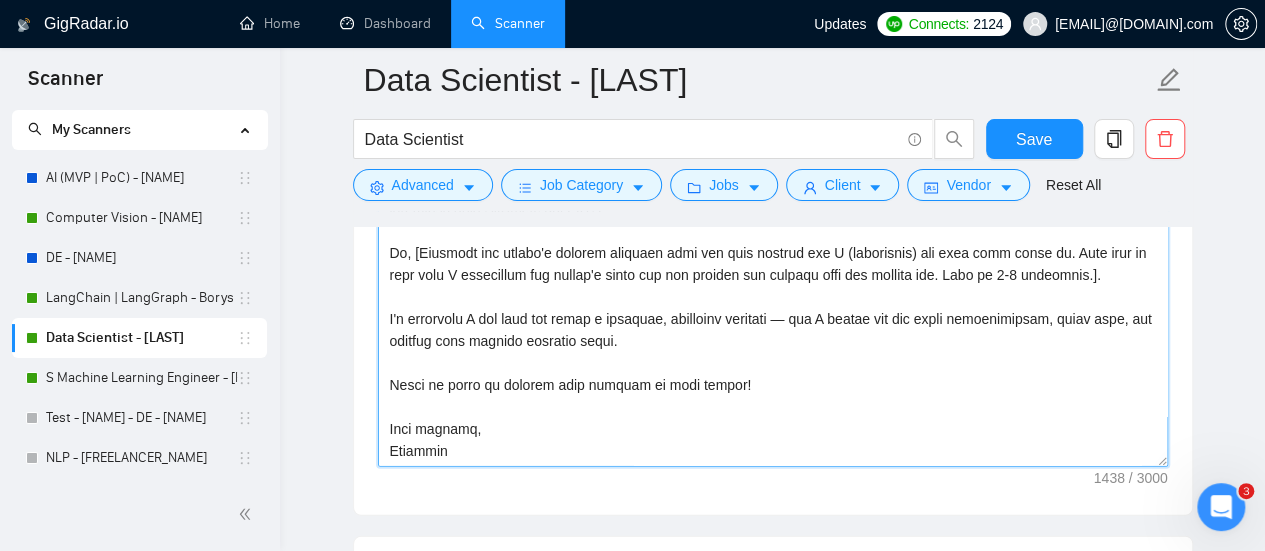 click on "Cover letter template:" at bounding box center (773, 242) 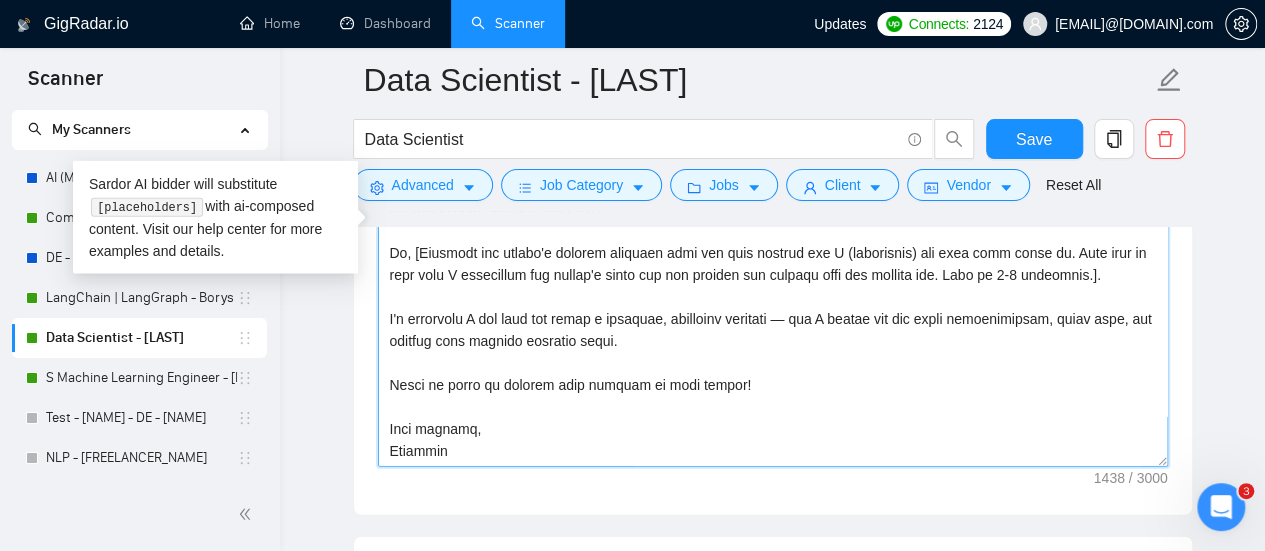 drag, startPoint x: 750, startPoint y: 400, endPoint x: 680, endPoint y: 423, distance: 73.68175 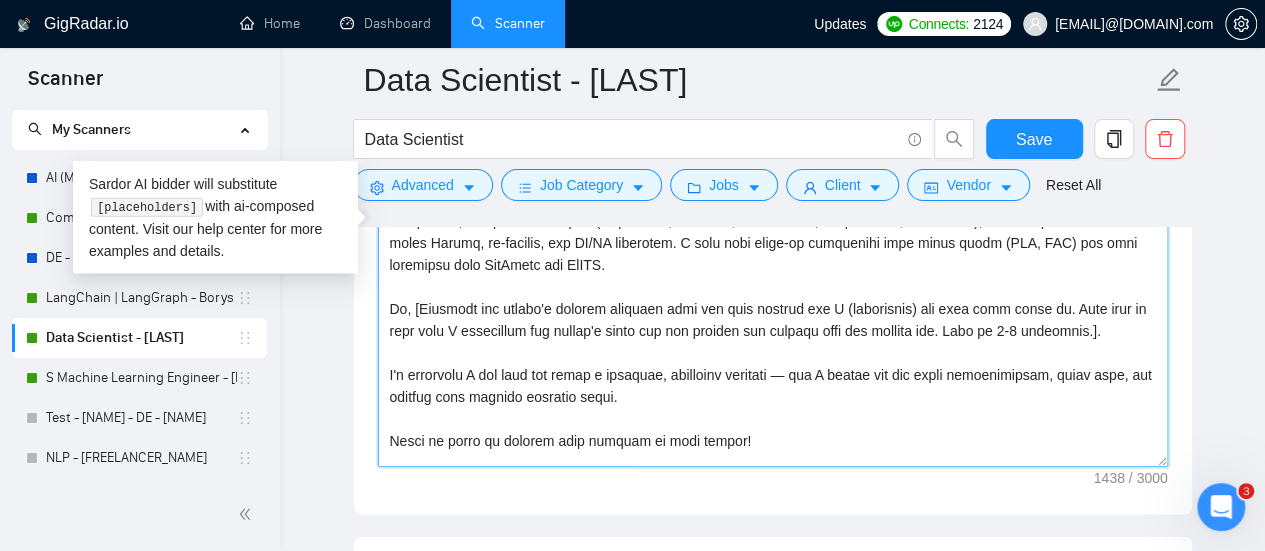 scroll, scrollTop: 0, scrollLeft: 0, axis: both 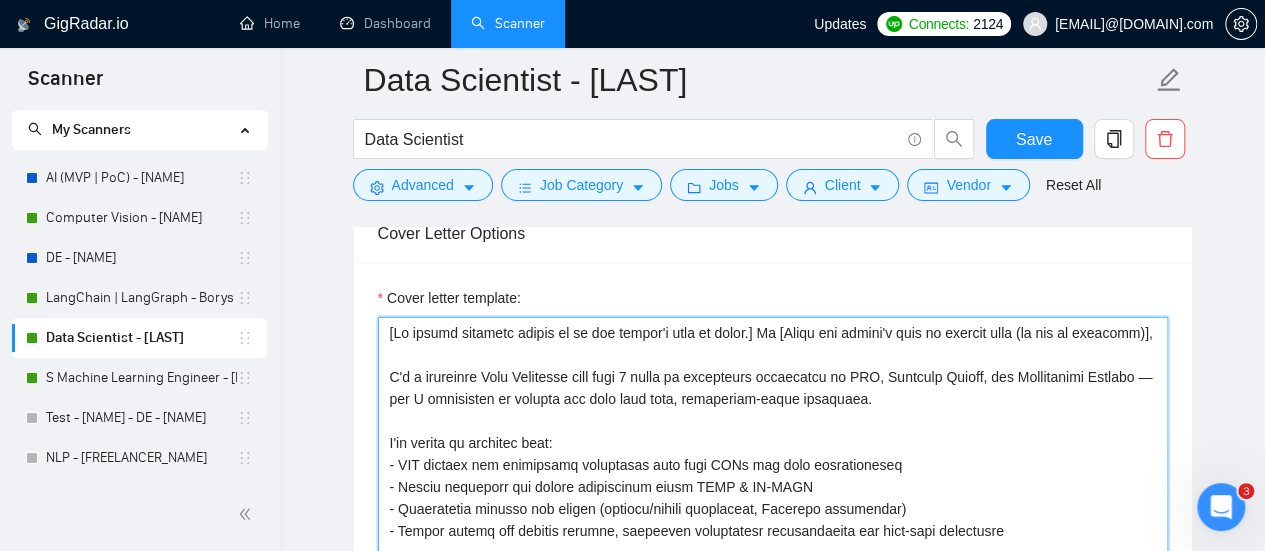 click on "Cover letter template:" at bounding box center (773, 542) 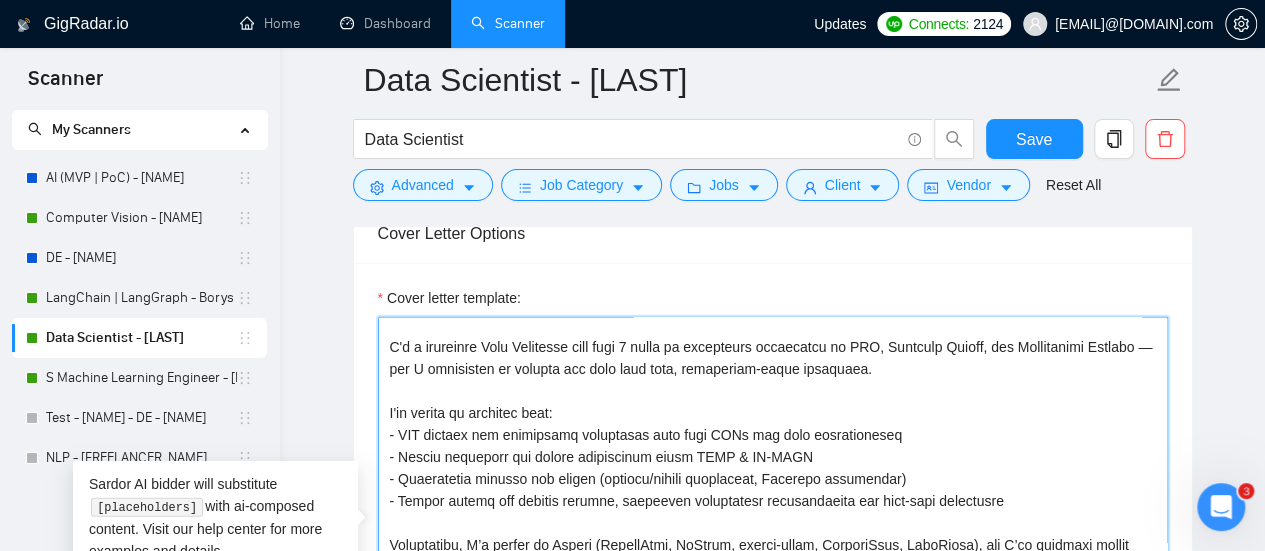 scroll, scrollTop: 0, scrollLeft: 0, axis: both 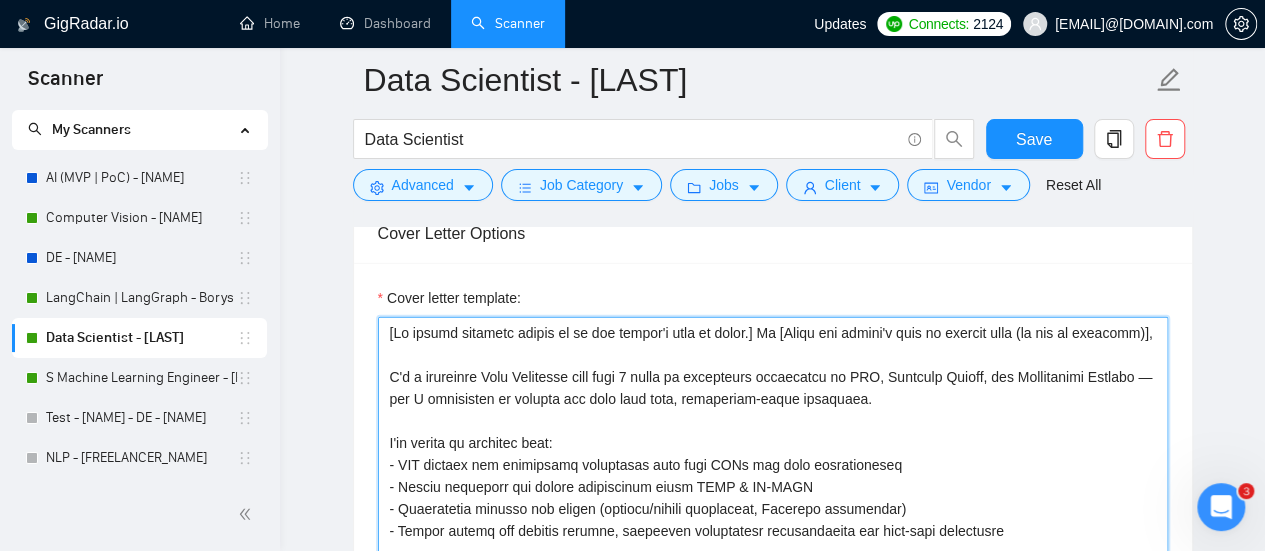 click on "Cover letter template:" at bounding box center (773, 542) 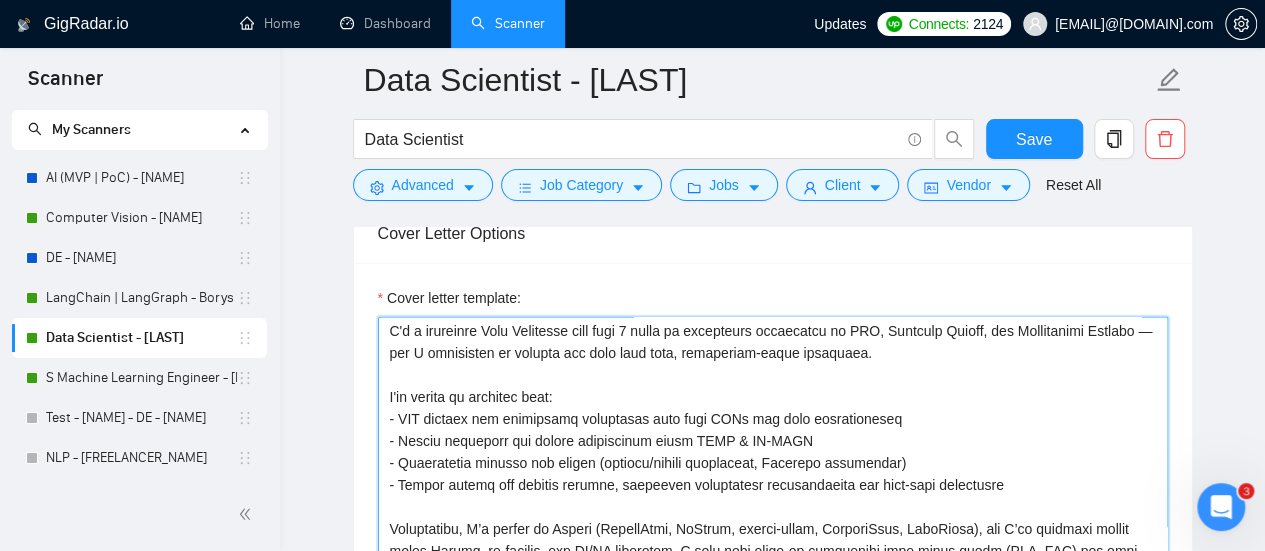 scroll, scrollTop: 0, scrollLeft: 0, axis: both 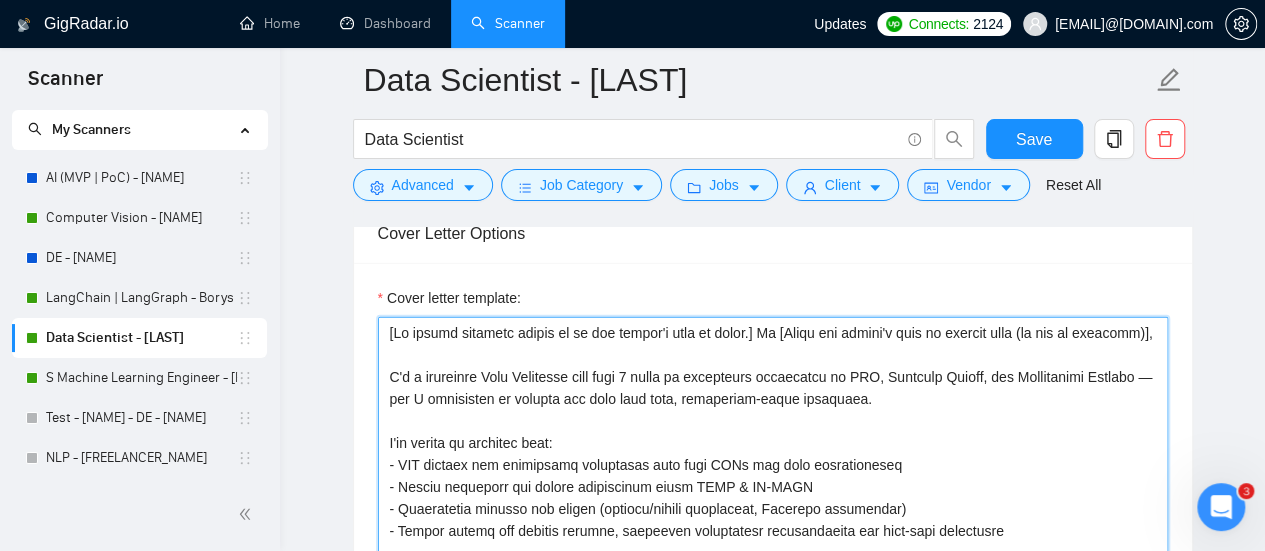 click on "Cover letter template:" at bounding box center [773, 542] 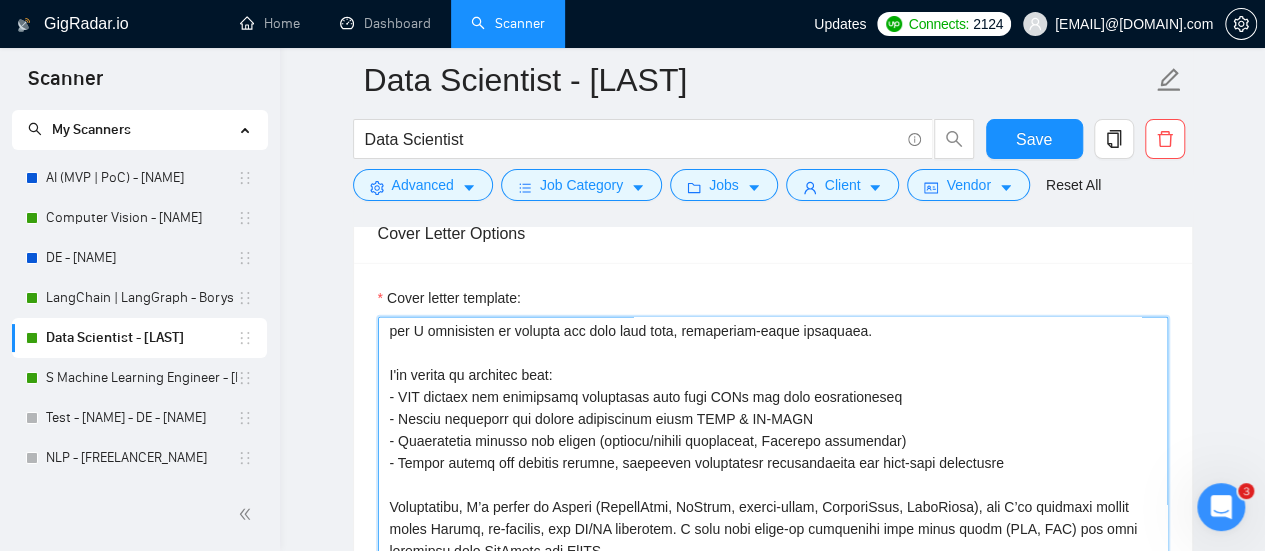 scroll, scrollTop: 100, scrollLeft: 0, axis: vertical 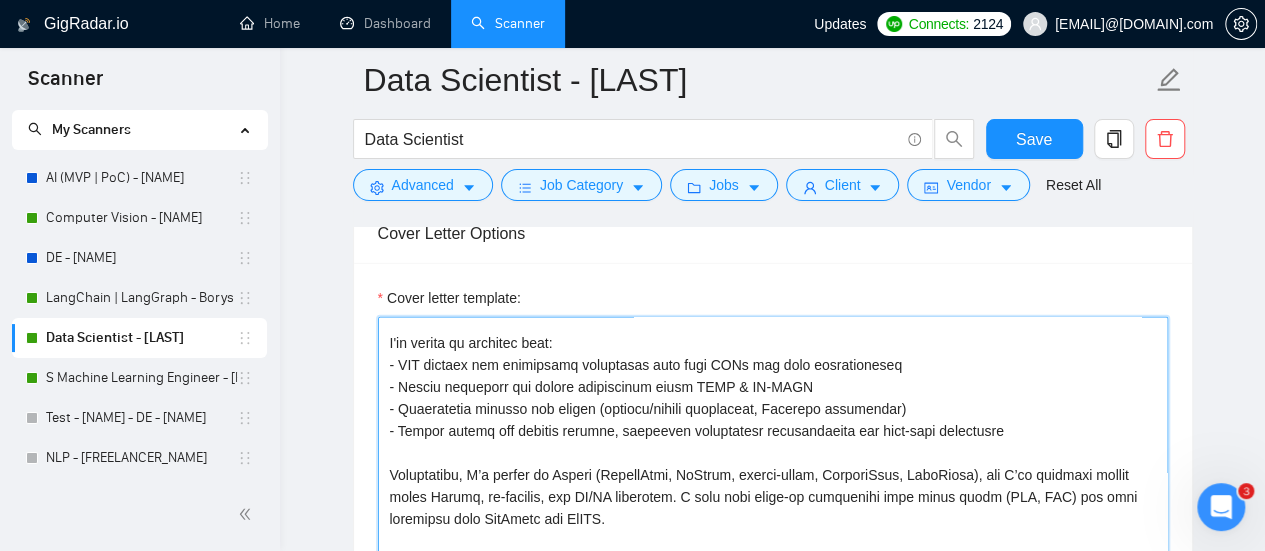click on "Cover letter template:" at bounding box center [773, 542] 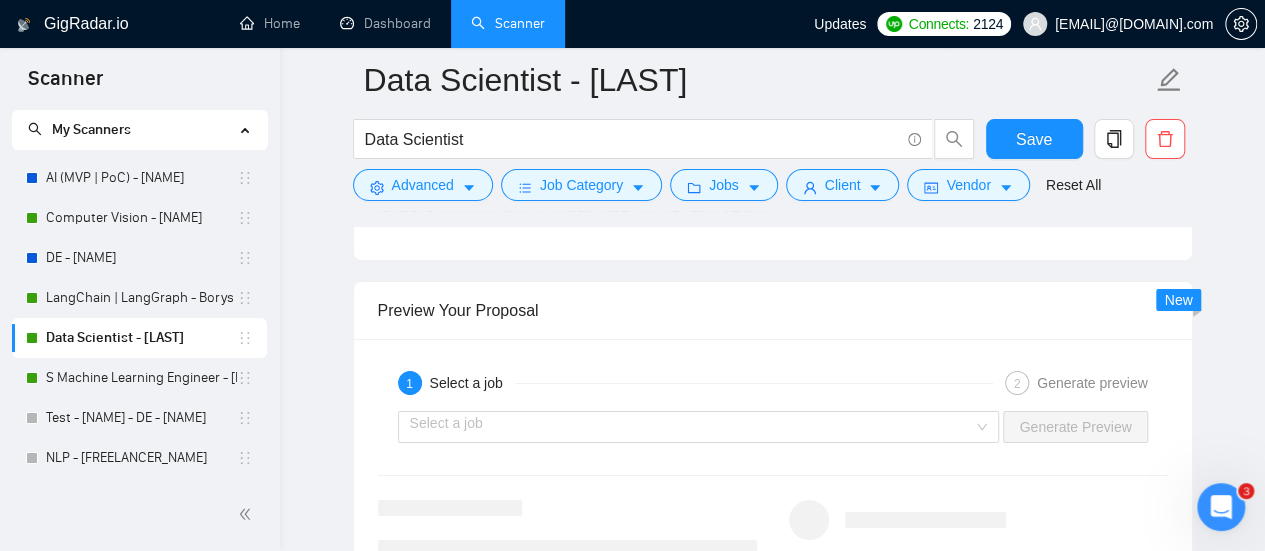 scroll, scrollTop: 3800, scrollLeft: 0, axis: vertical 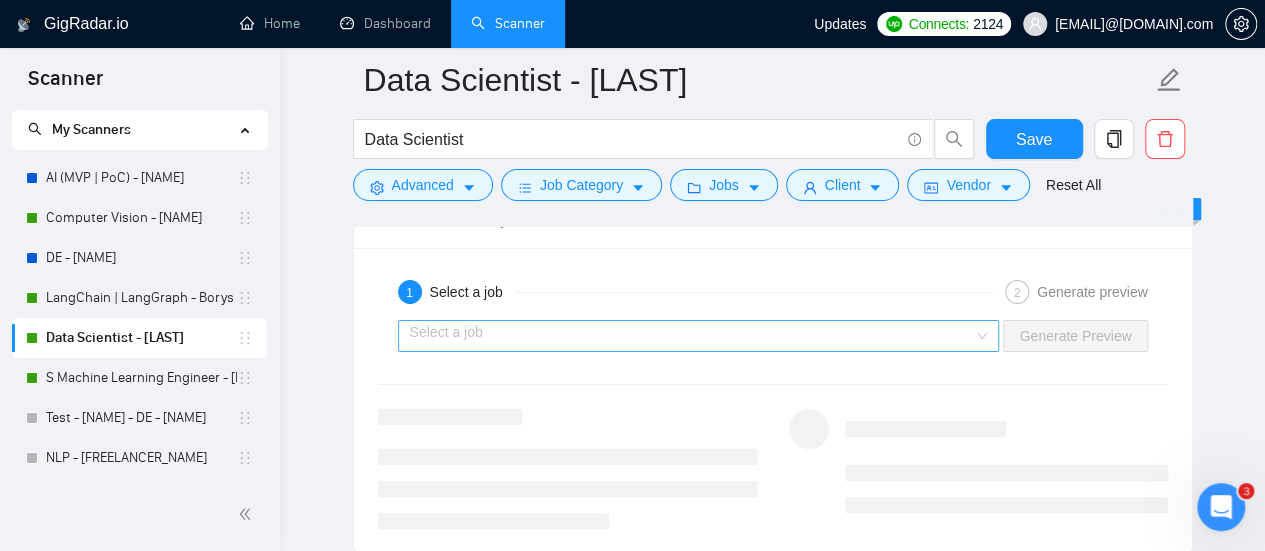 drag, startPoint x: 569, startPoint y: 301, endPoint x: 566, endPoint y: 312, distance: 11.401754 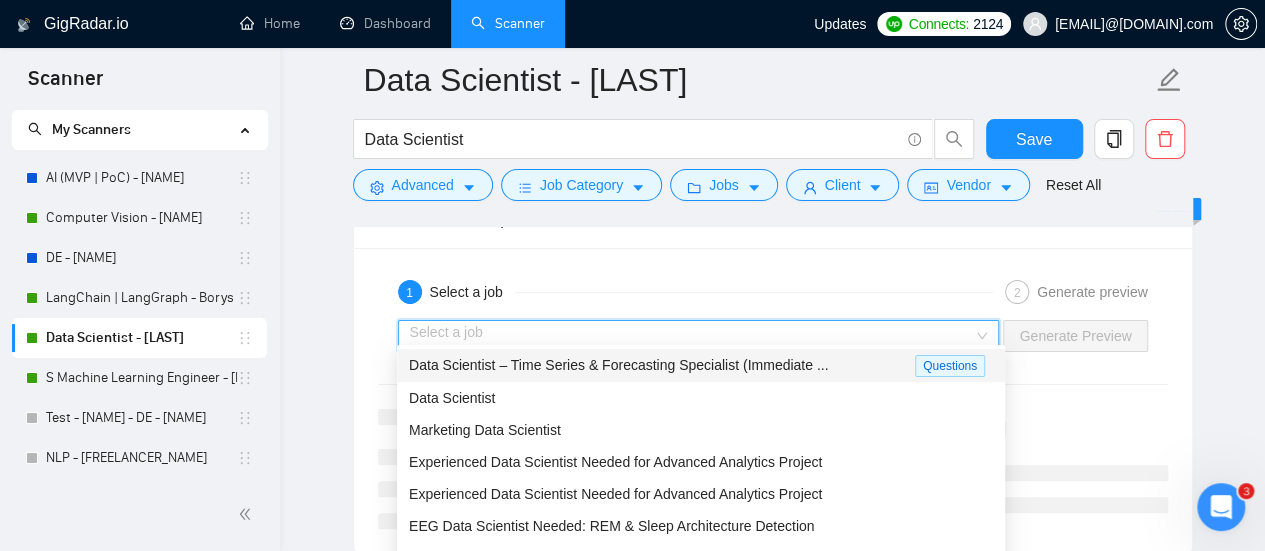 click on "Select a job Generate Preview" at bounding box center [773, 336] 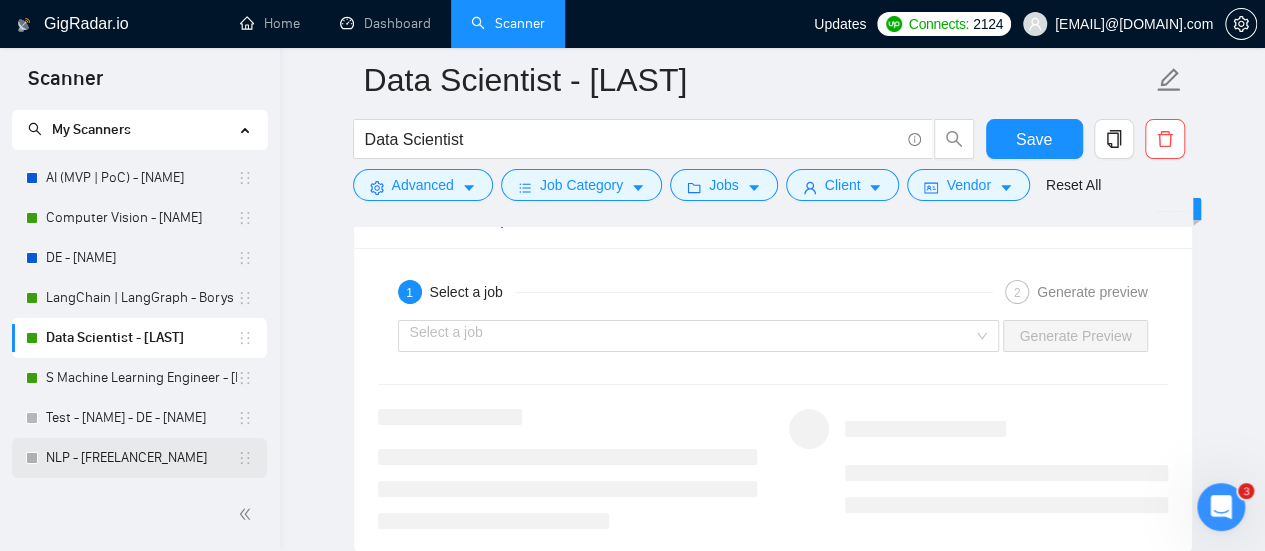 click on "NLP - [FREELANCER_NAME]" at bounding box center (141, 458) 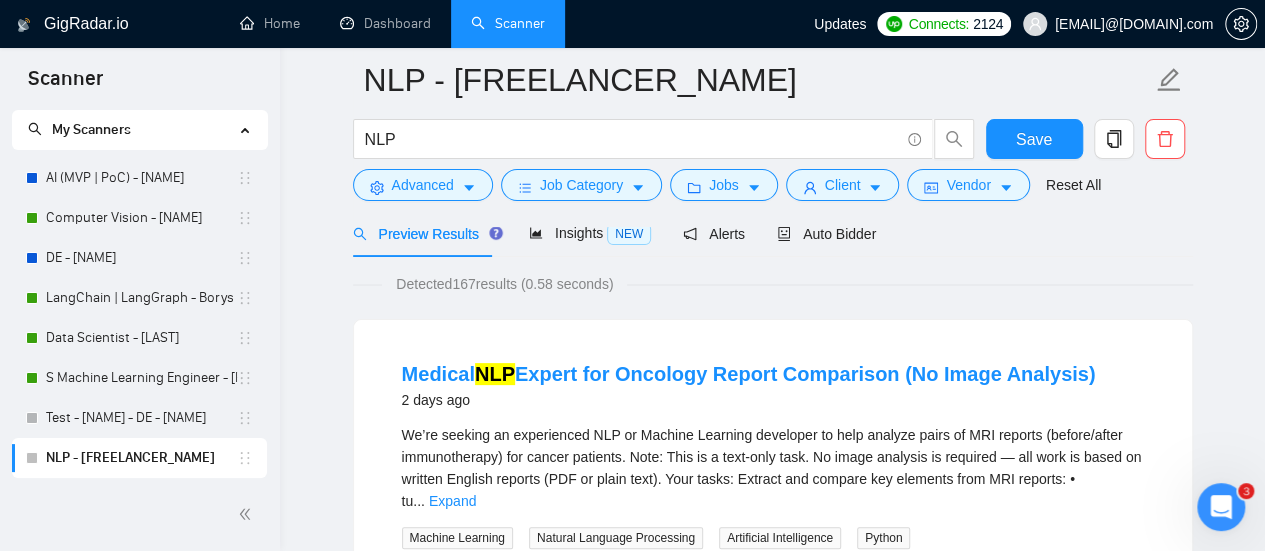 scroll, scrollTop: 0, scrollLeft: 0, axis: both 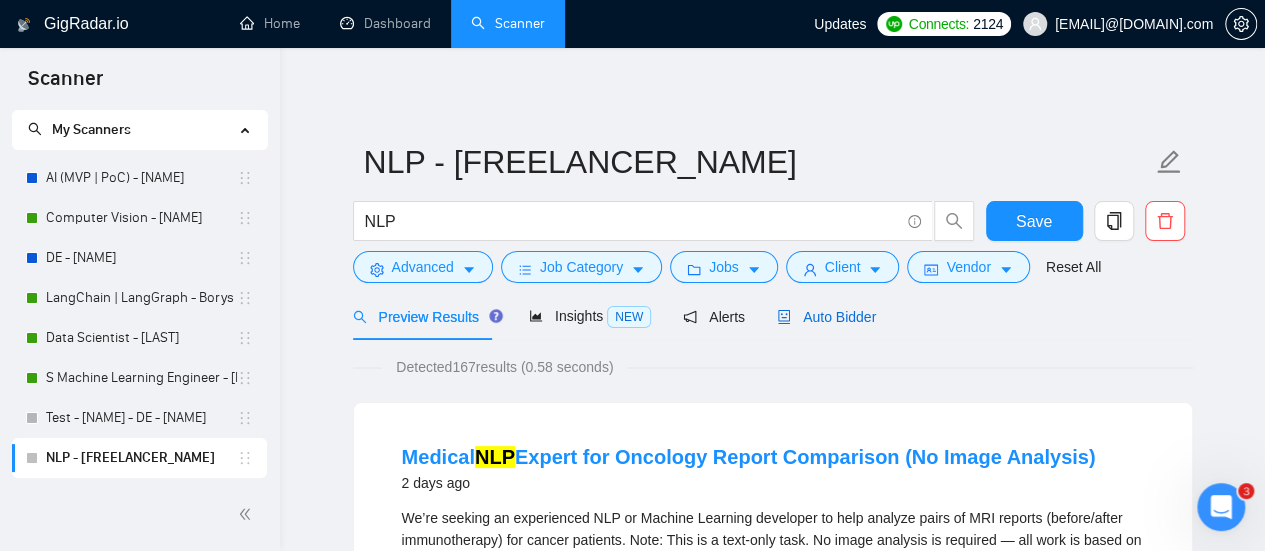 click on "Auto Bidder" at bounding box center [826, 317] 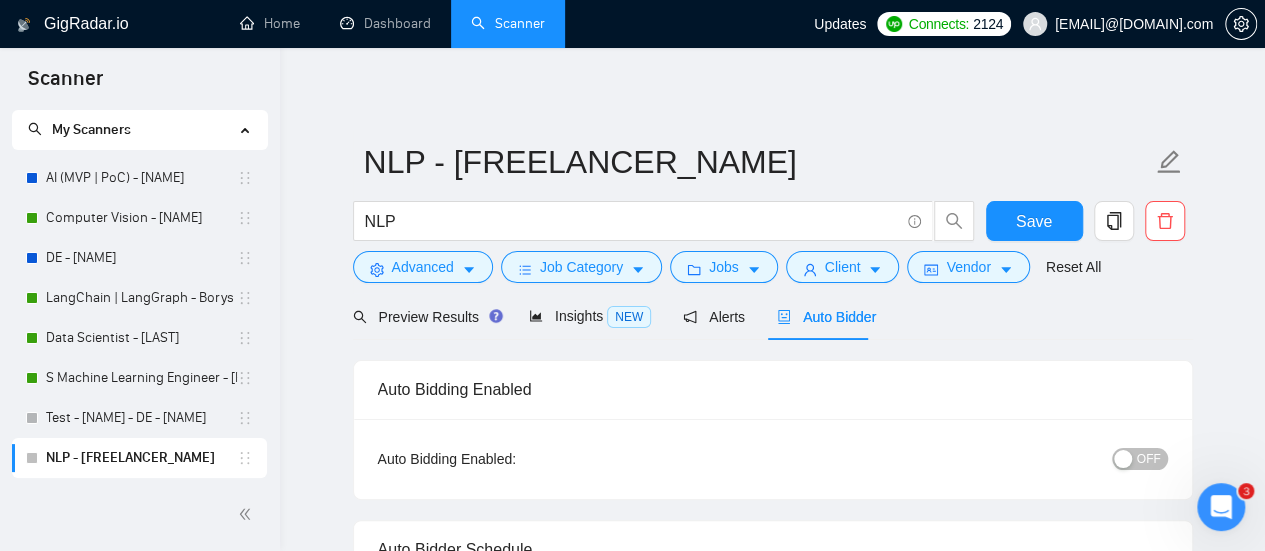 type 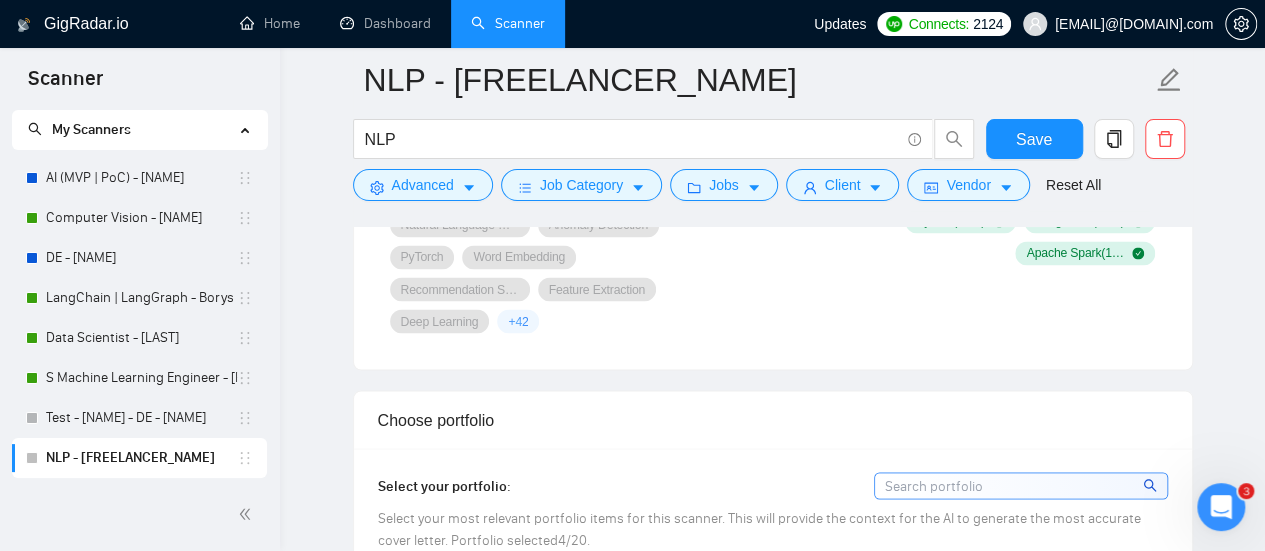 scroll, scrollTop: 1500, scrollLeft: 0, axis: vertical 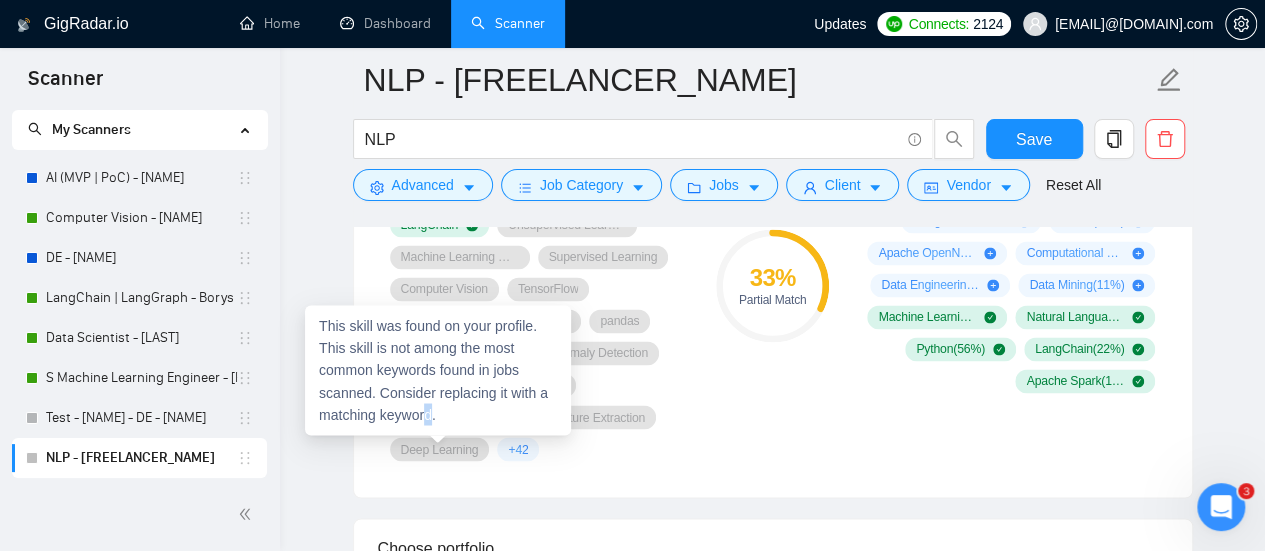 click on "This skill was found on your profile. This skill is not among the most common keywords found in jobs scanned. Consider replacing it with a matching keyword." at bounding box center (438, 370) 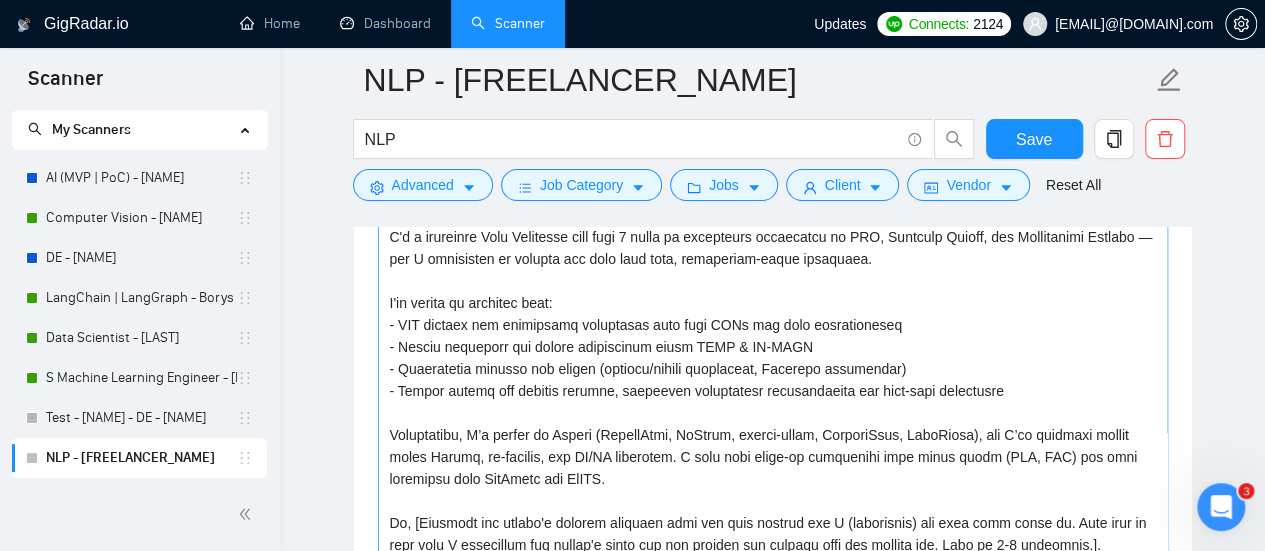 scroll, scrollTop: 2400, scrollLeft: 0, axis: vertical 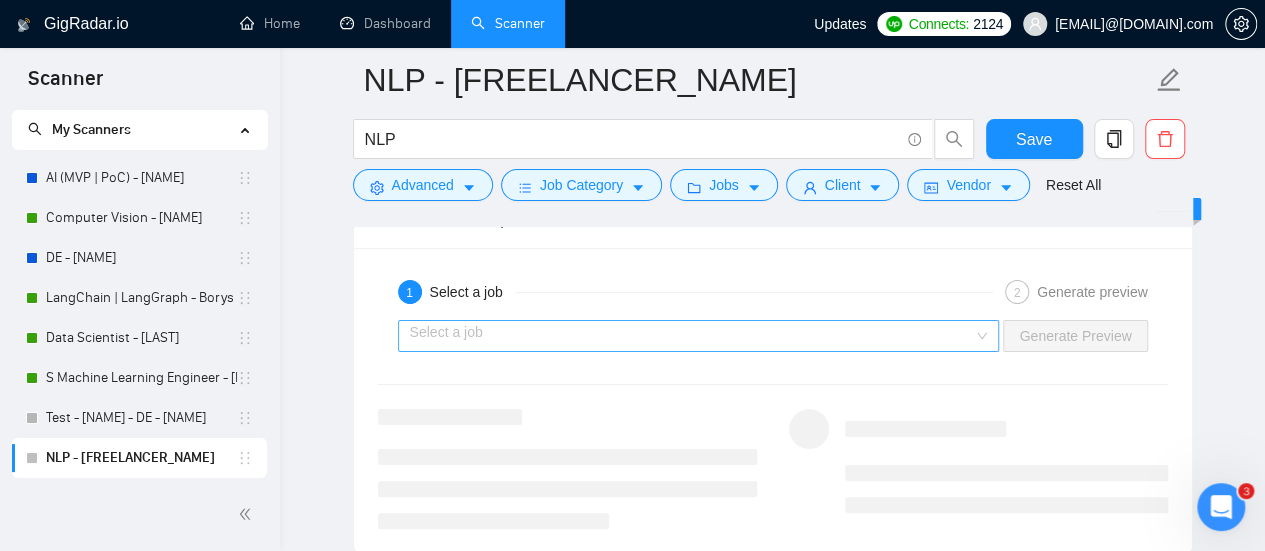 click at bounding box center (692, 336) 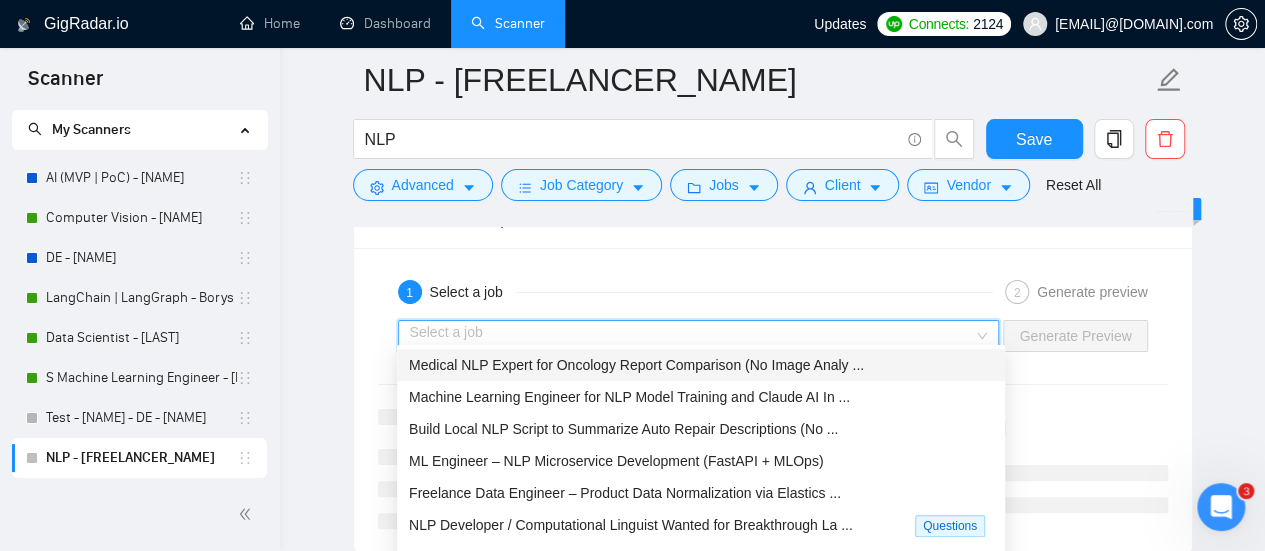 click on "Medical NLP Expert for Oncology Report Comparison (No Image Analy ..." at bounding box center [701, 365] 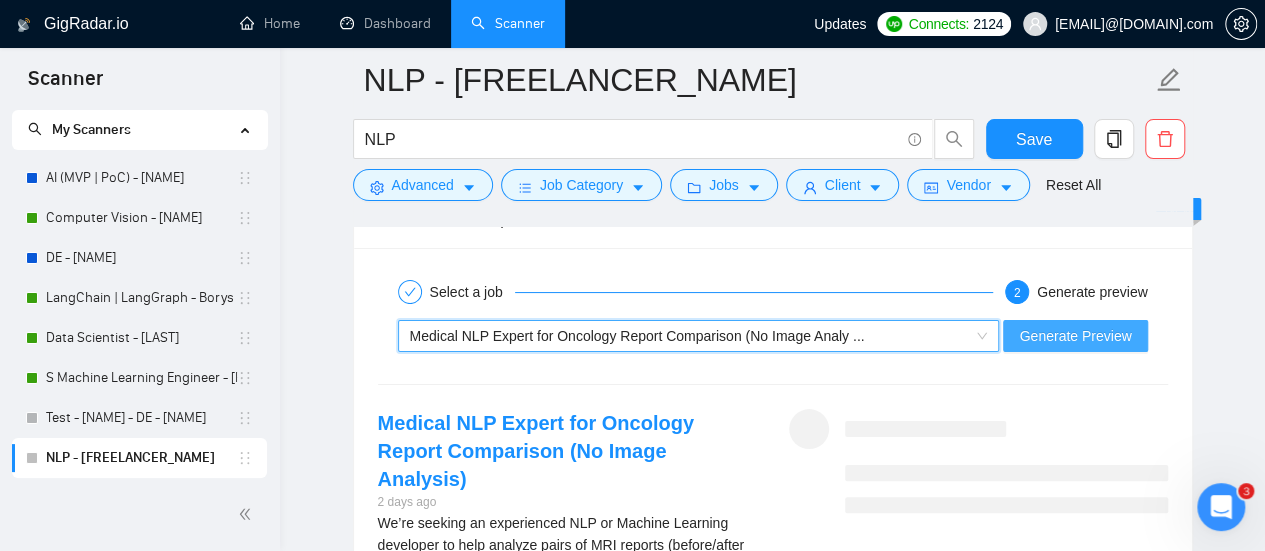 click on "Generate Preview" at bounding box center [1075, 336] 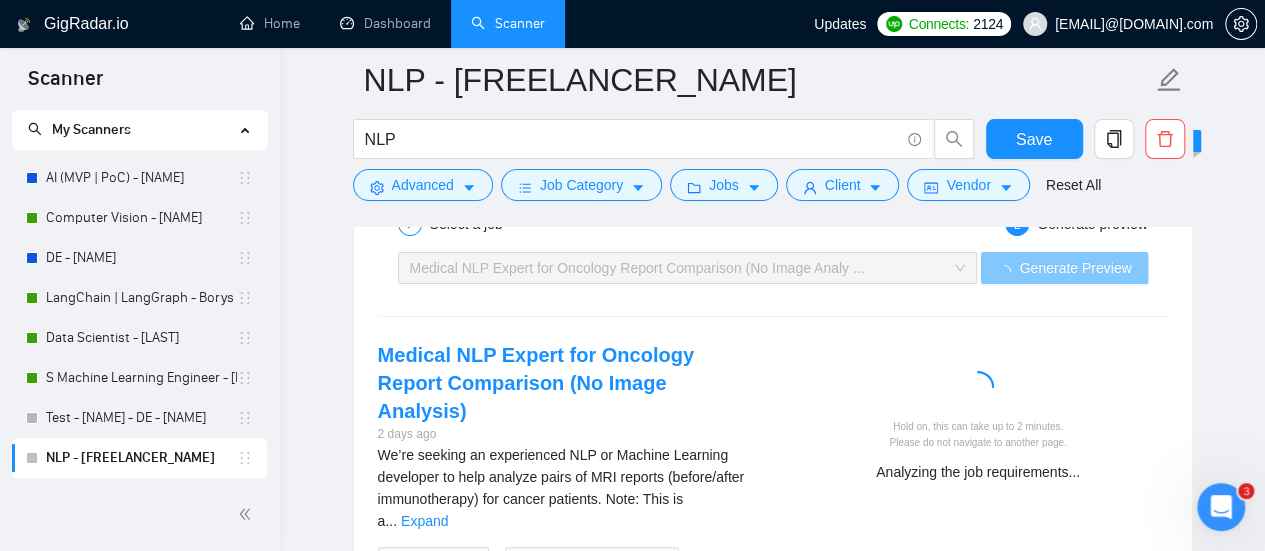 scroll, scrollTop: 3900, scrollLeft: 0, axis: vertical 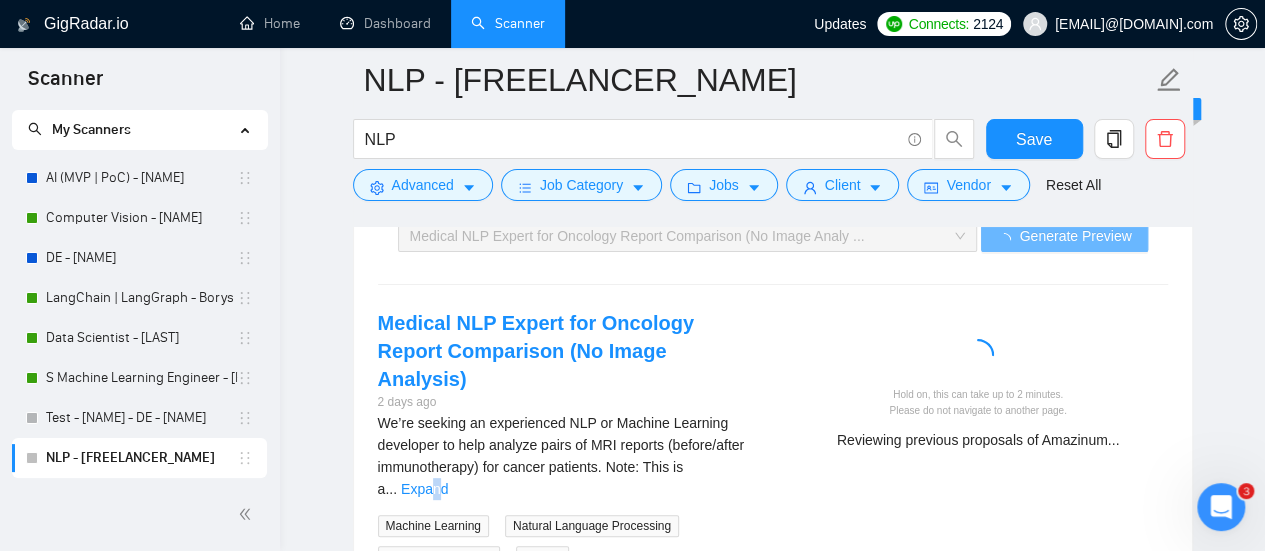 click on "Expand" at bounding box center [424, 489] 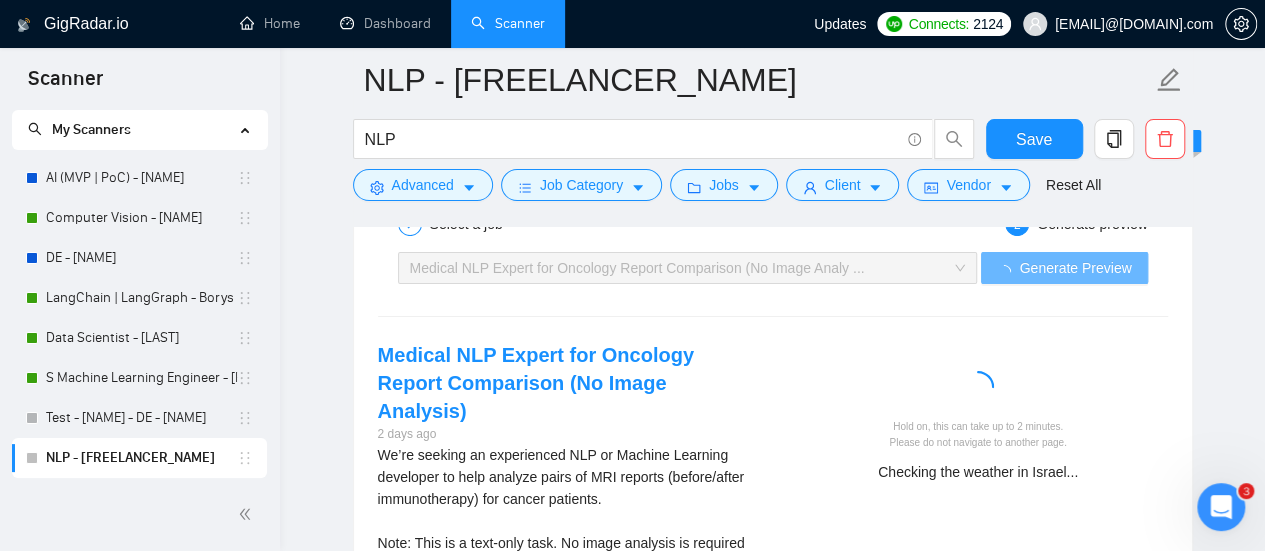 scroll, scrollTop: 3900, scrollLeft: 0, axis: vertical 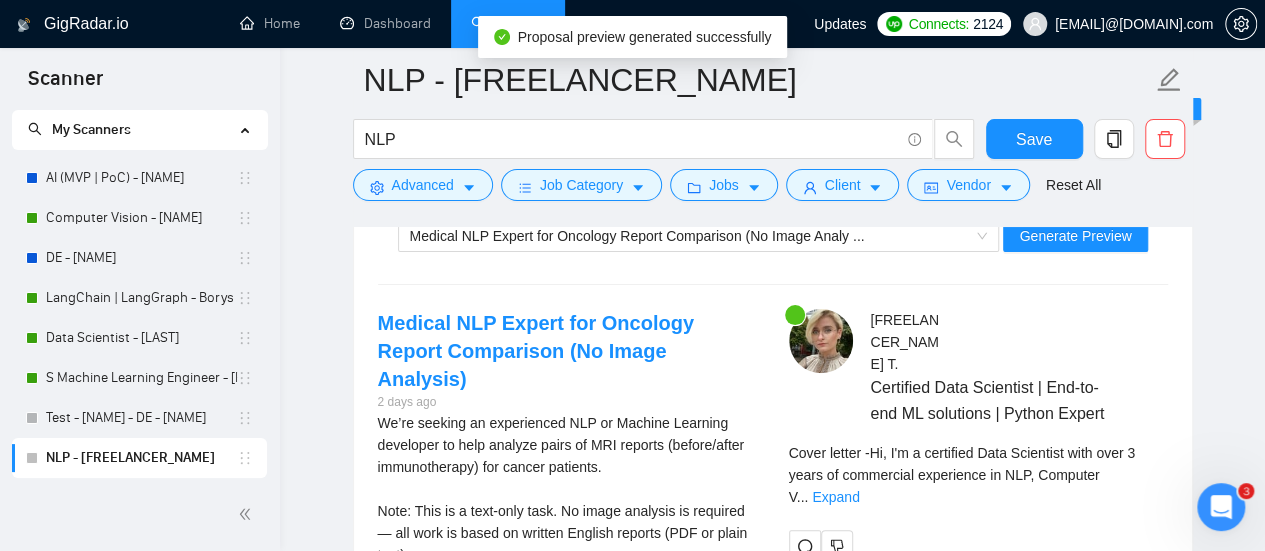 click on "Cover letter -  Hi,
I'm a certified Data Scientist with over 3 years of commercial experience in NLP, Computer V ... Expand" at bounding box center [978, 475] 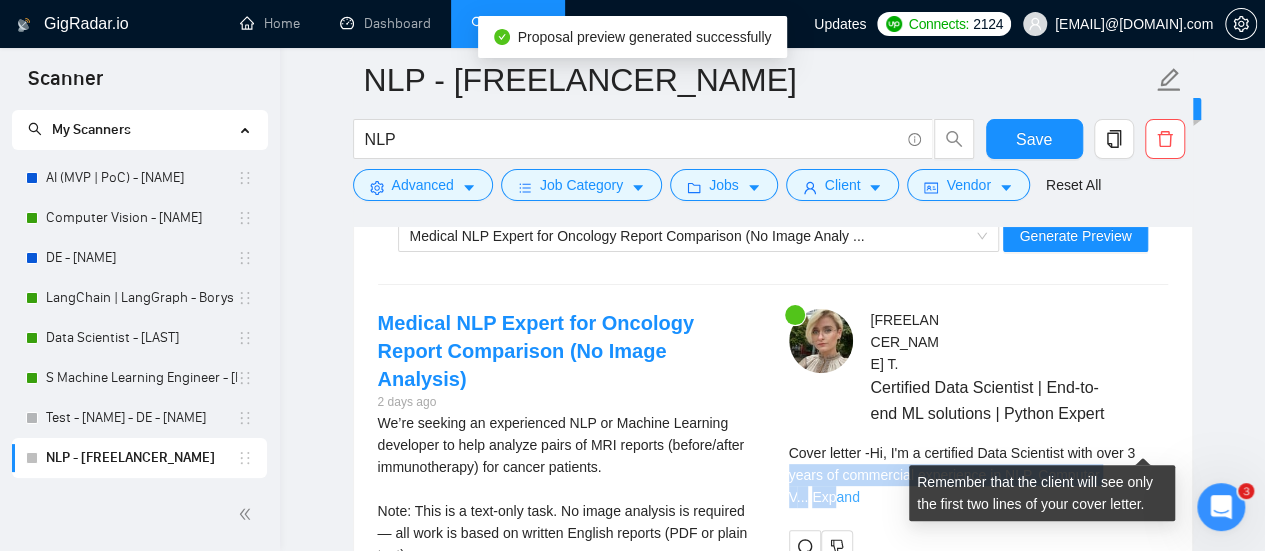 click on "Expand" at bounding box center (835, 497) 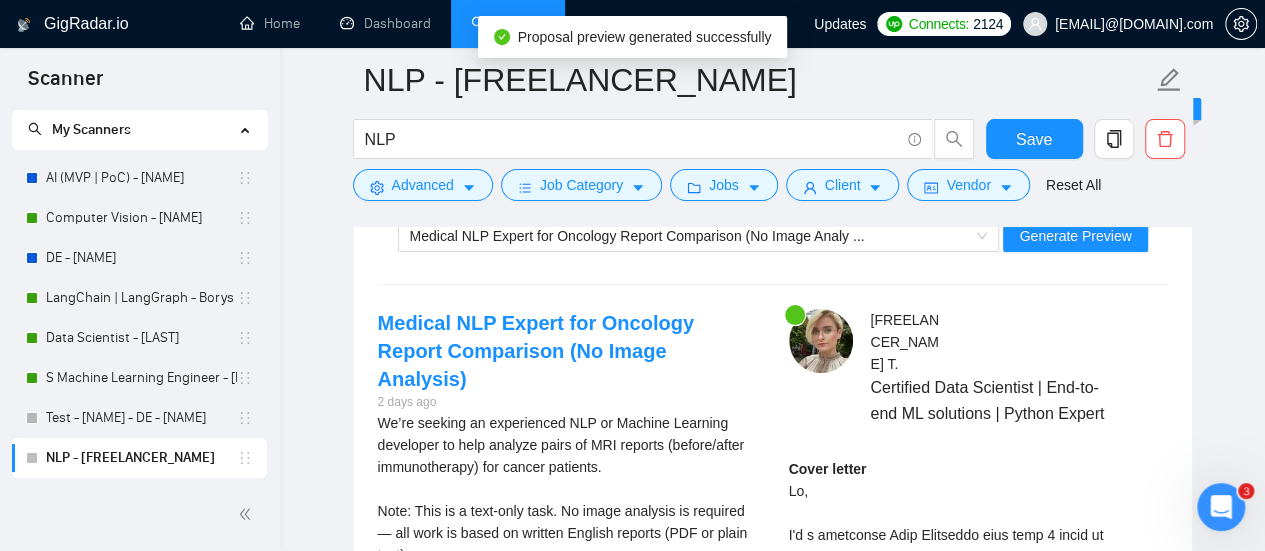 click on "Select a job 2 Generate preview Medical NLP Expert for Oncology Report Comparison (No Image Analy ... Generate Preview Medical NLP Expert for Oncology Report Comparison (No Image Analysis) 2 days ago Machine Learning Natural Language Processing Artificial Intelligence Python     [FREELANCER_NAME]   T .      Certified Data Scientist | End-to-end ML solutions | Python Expert Cover letter" at bounding box center (773, 836) 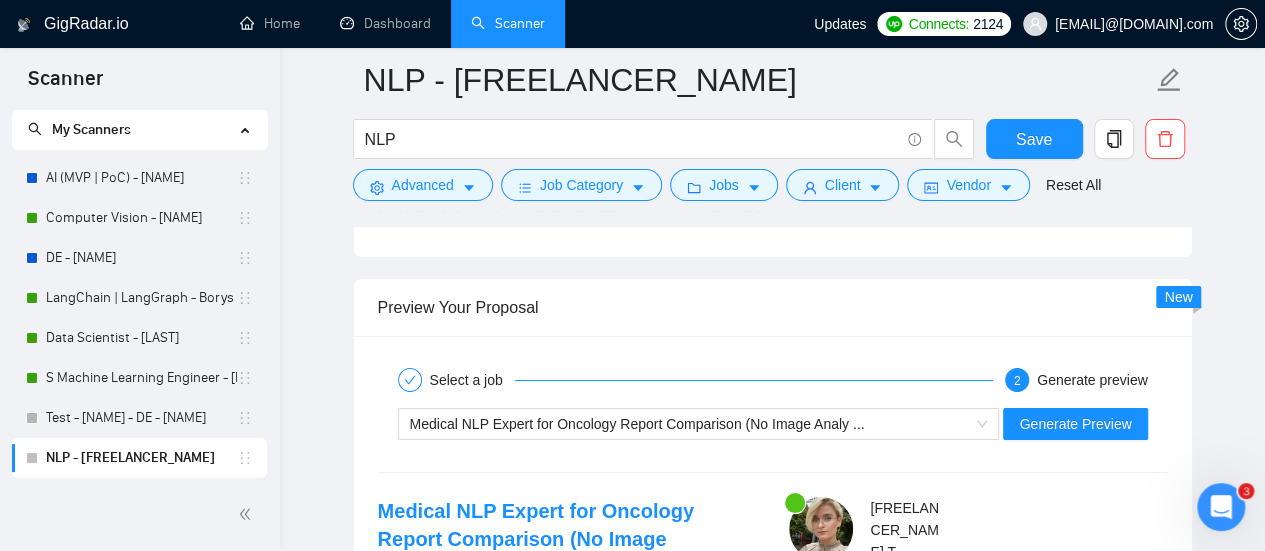 scroll, scrollTop: 3800, scrollLeft: 0, axis: vertical 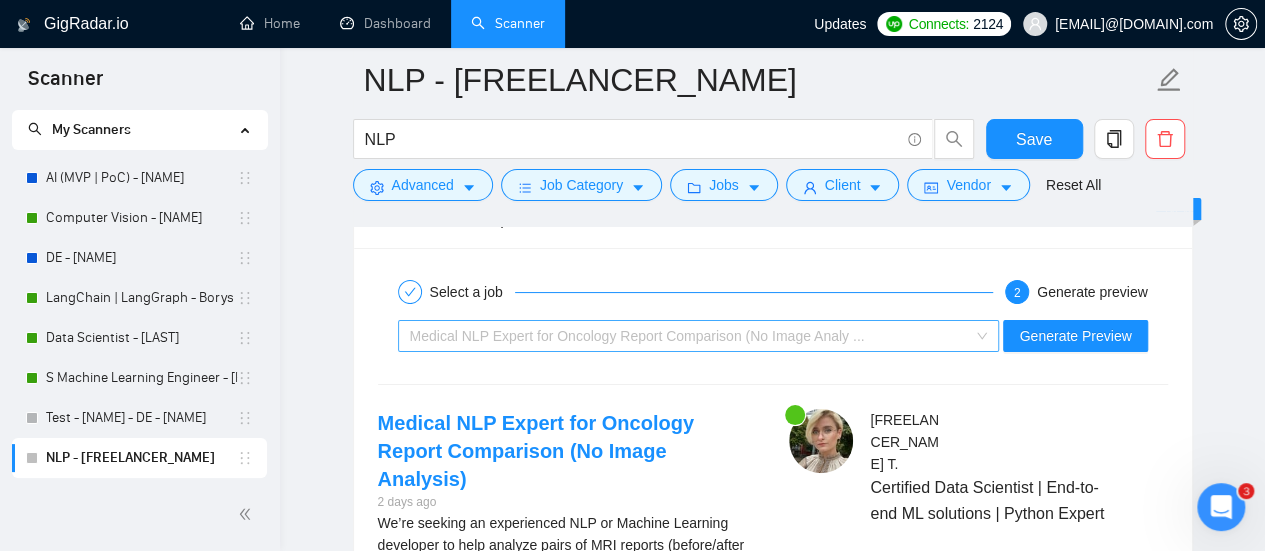 click on "Medical NLP Expert for Oncology Report Comparison (No Image Analy ..." at bounding box center [637, 336] 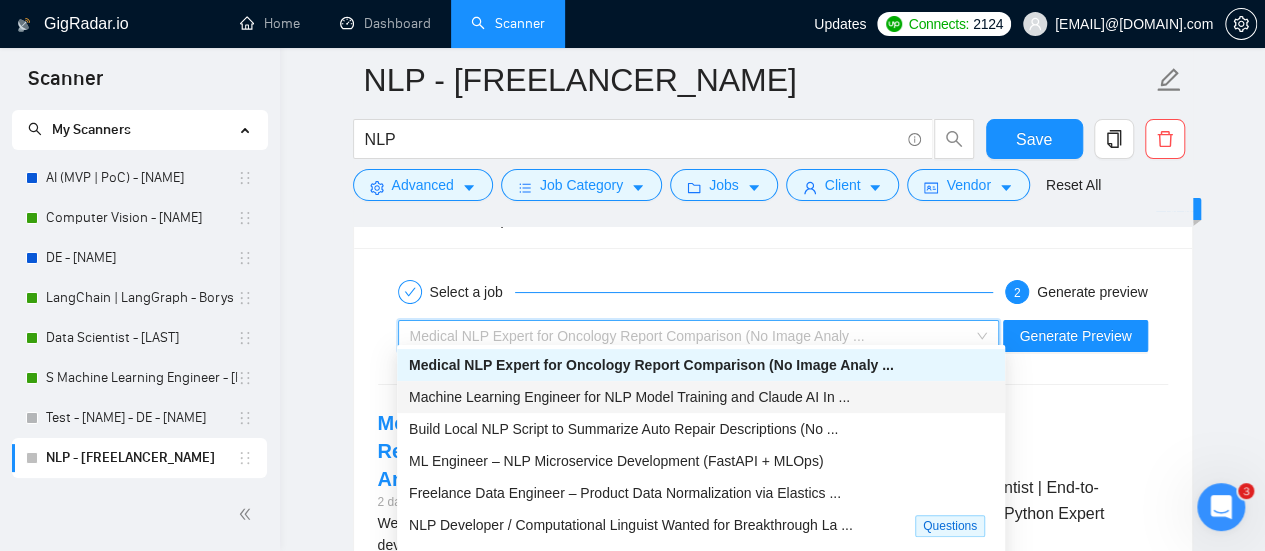 click on "Machine Learning Engineer for NLP Model Training and Claude AI In ..." at bounding box center (629, 397) 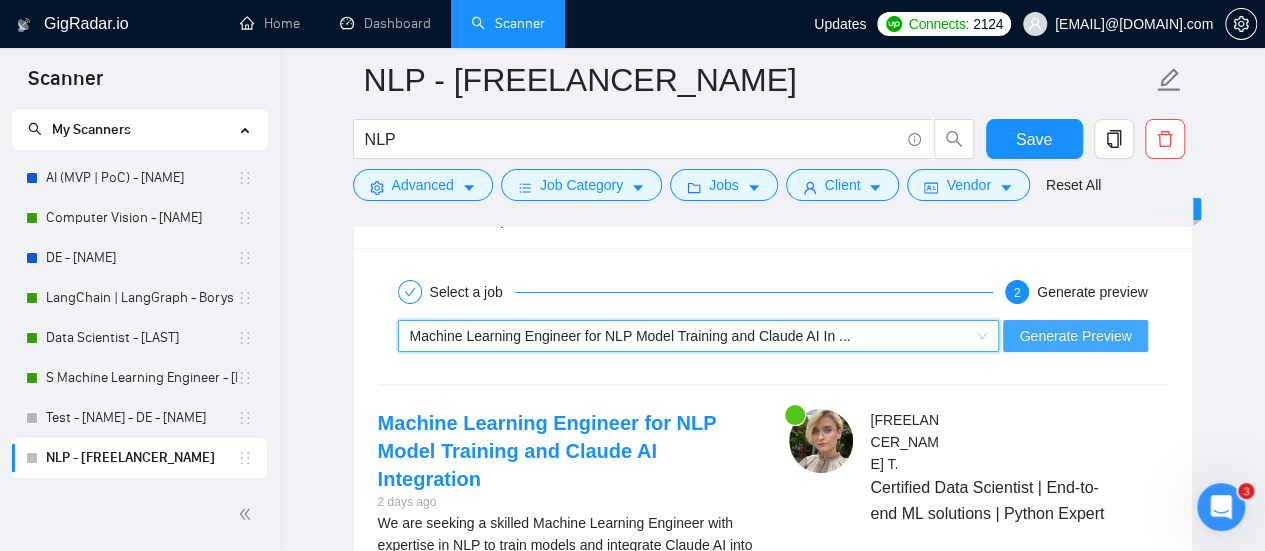 click on "Generate Preview" at bounding box center [1075, 336] 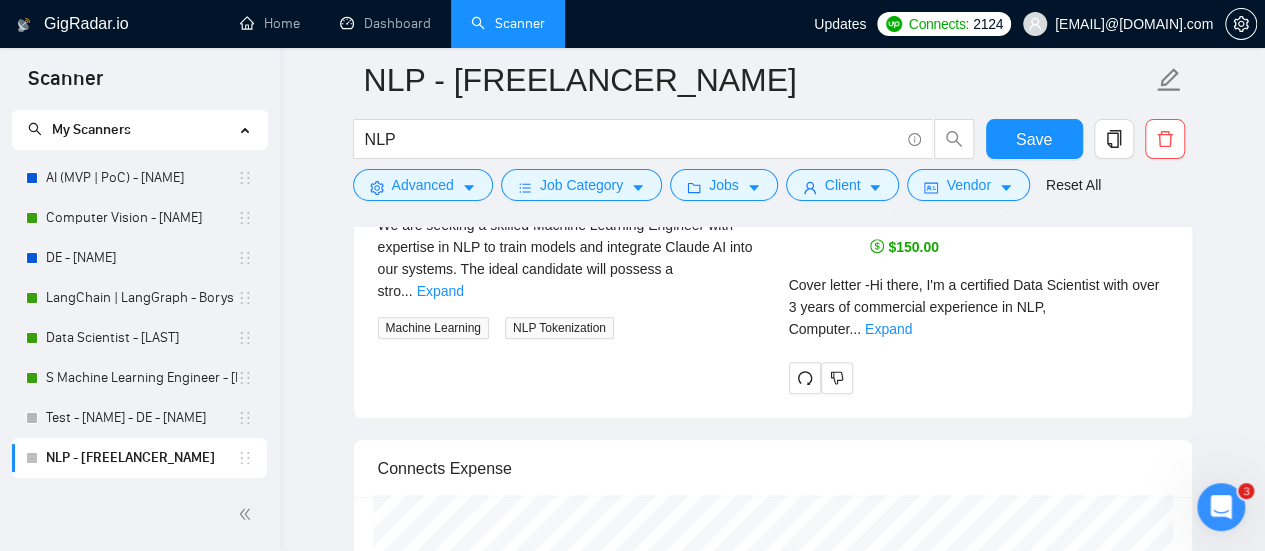 scroll, scrollTop: 4100, scrollLeft: 0, axis: vertical 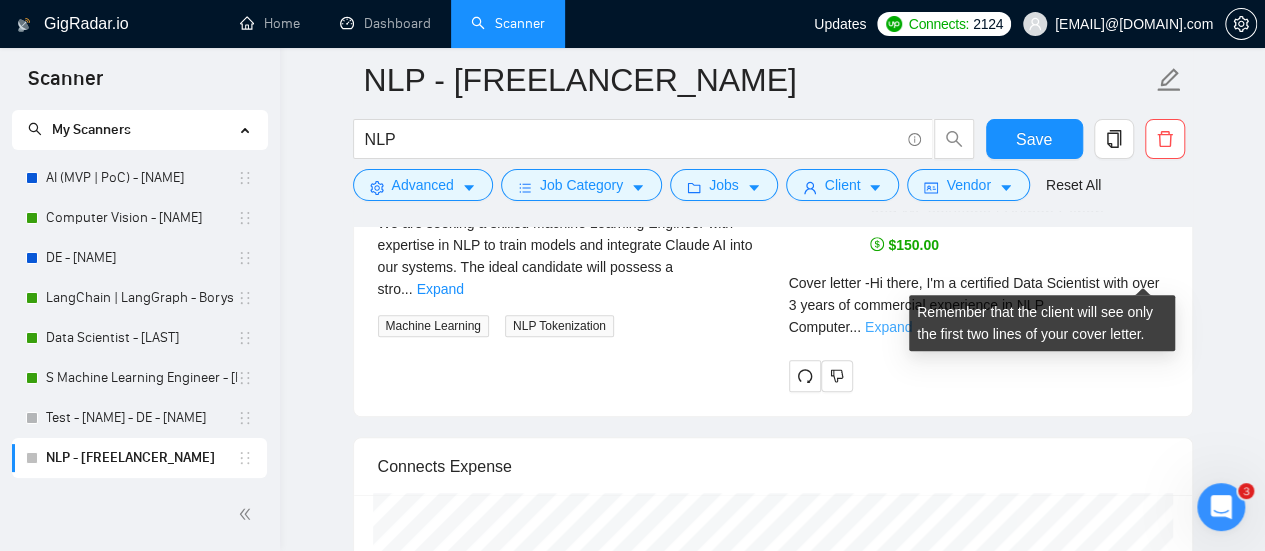 click on "Expand" at bounding box center (888, 327) 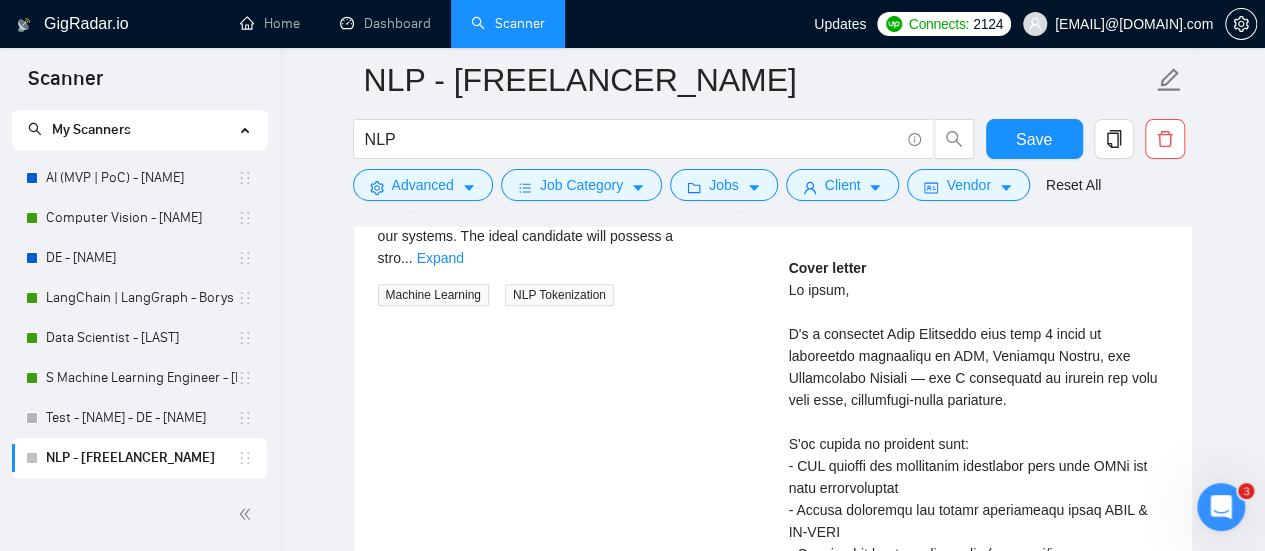 scroll, scrollTop: 4000, scrollLeft: 0, axis: vertical 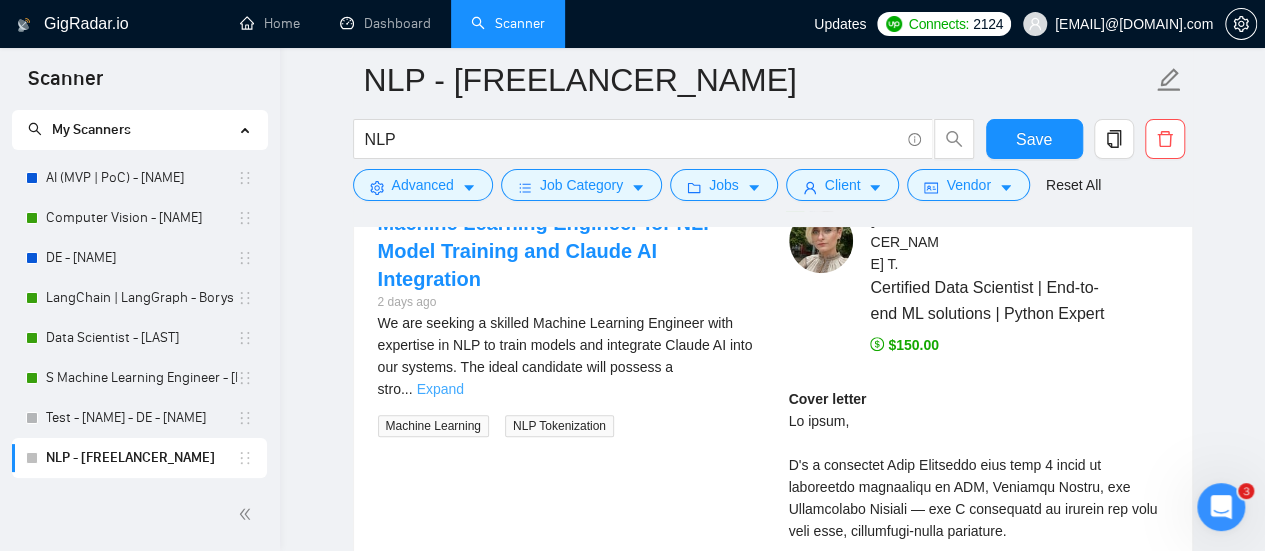 click on "Expand" at bounding box center [440, 389] 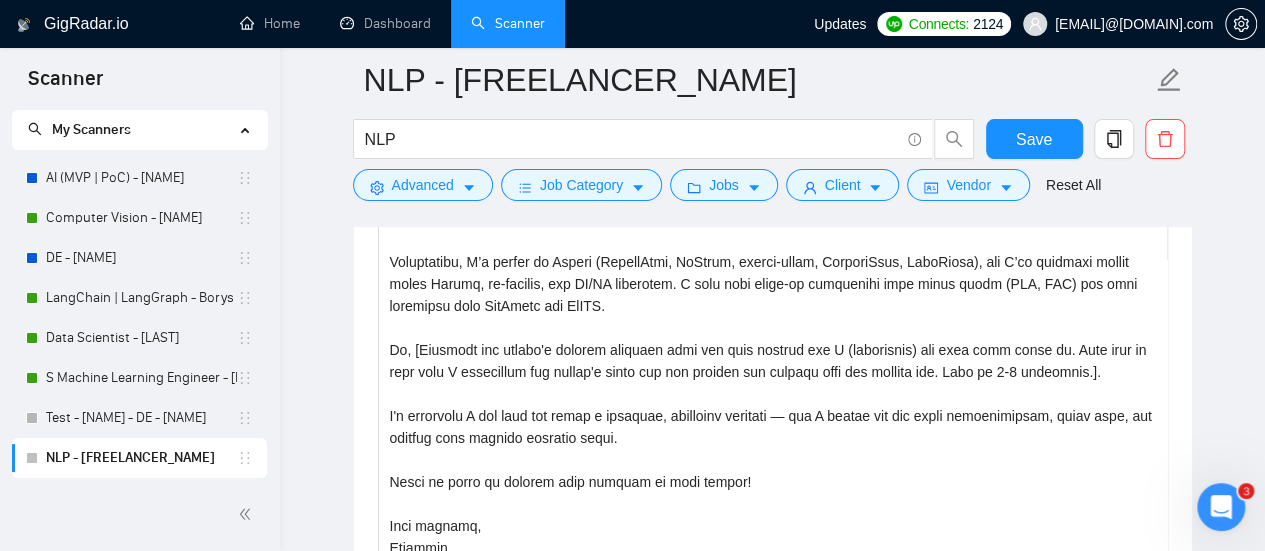scroll, scrollTop: 2400, scrollLeft: 0, axis: vertical 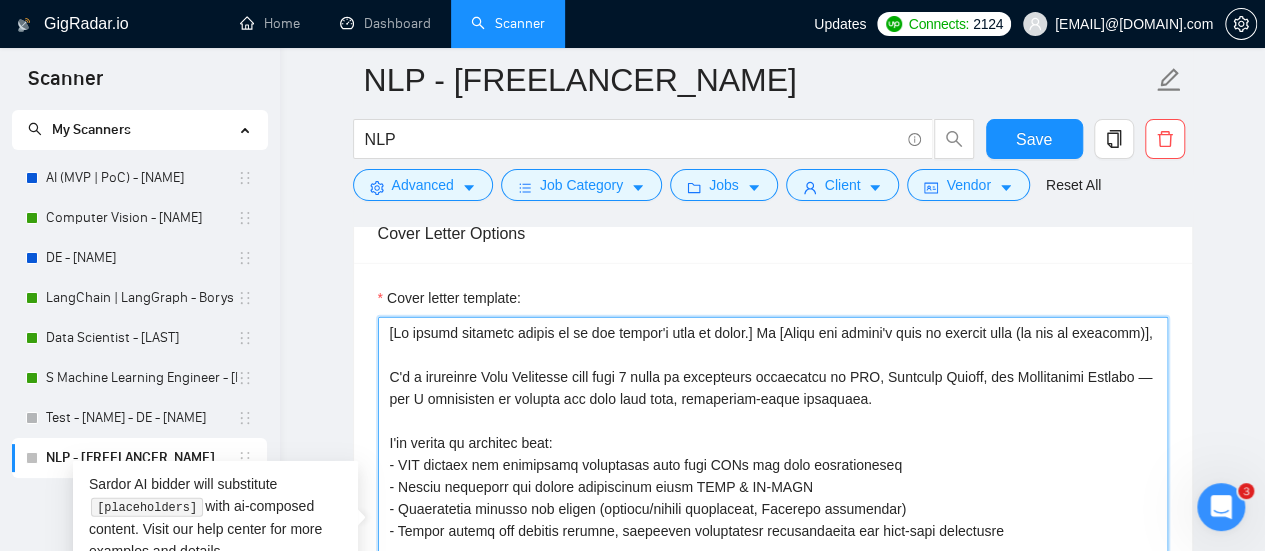 drag, startPoint x: 559, startPoint y: 394, endPoint x: 413, endPoint y: 393, distance: 146.00342 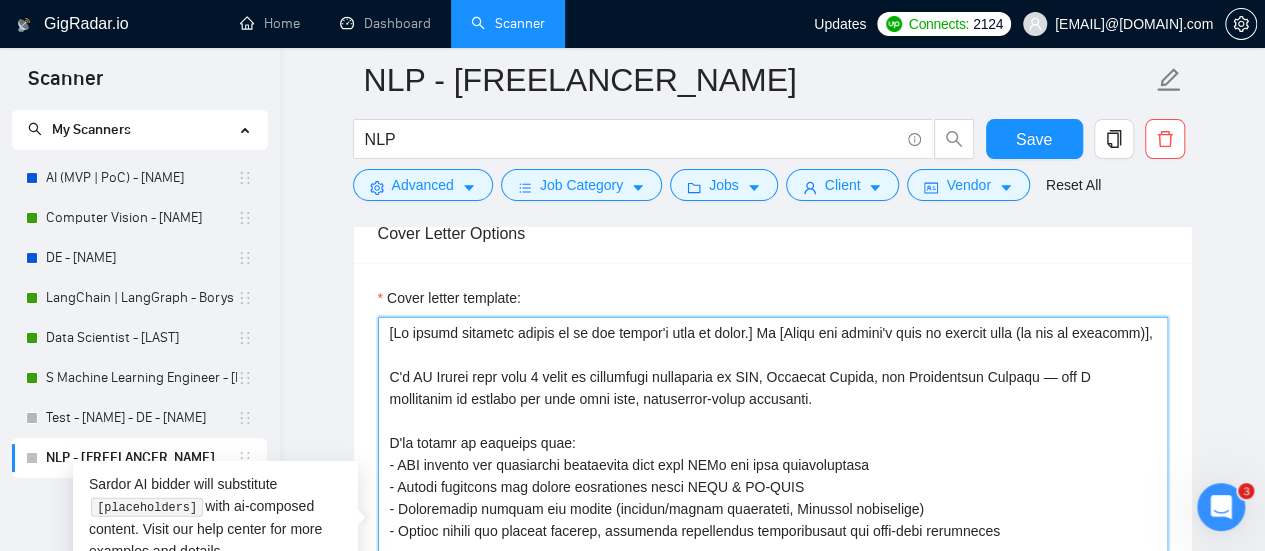 click on "Cover letter template:" at bounding box center (773, 542) 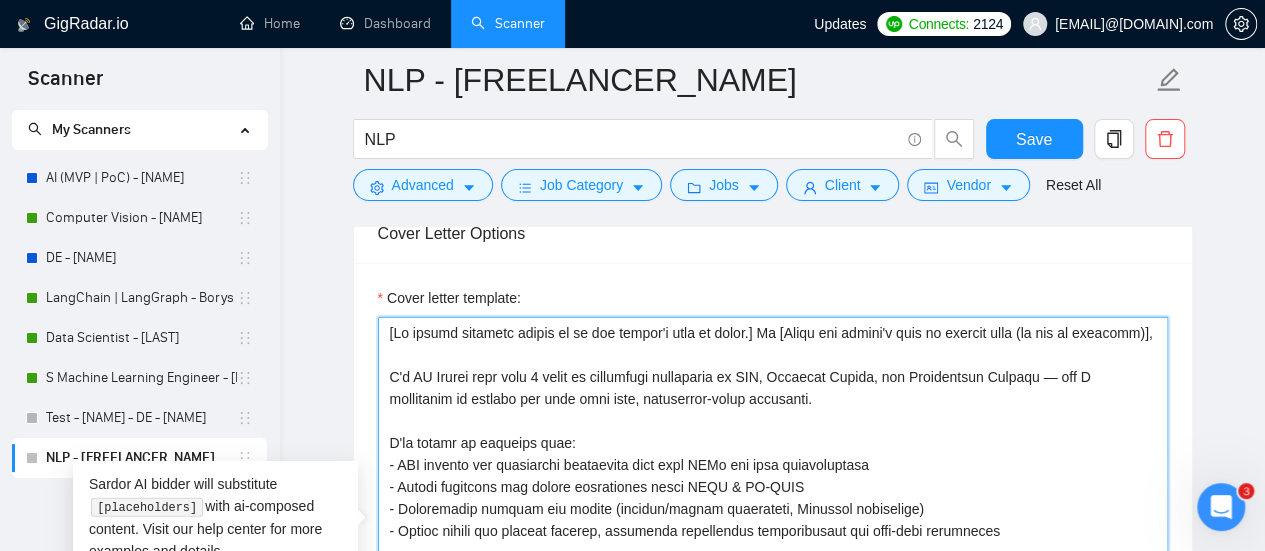 click on "Cover letter template:" at bounding box center [773, 542] 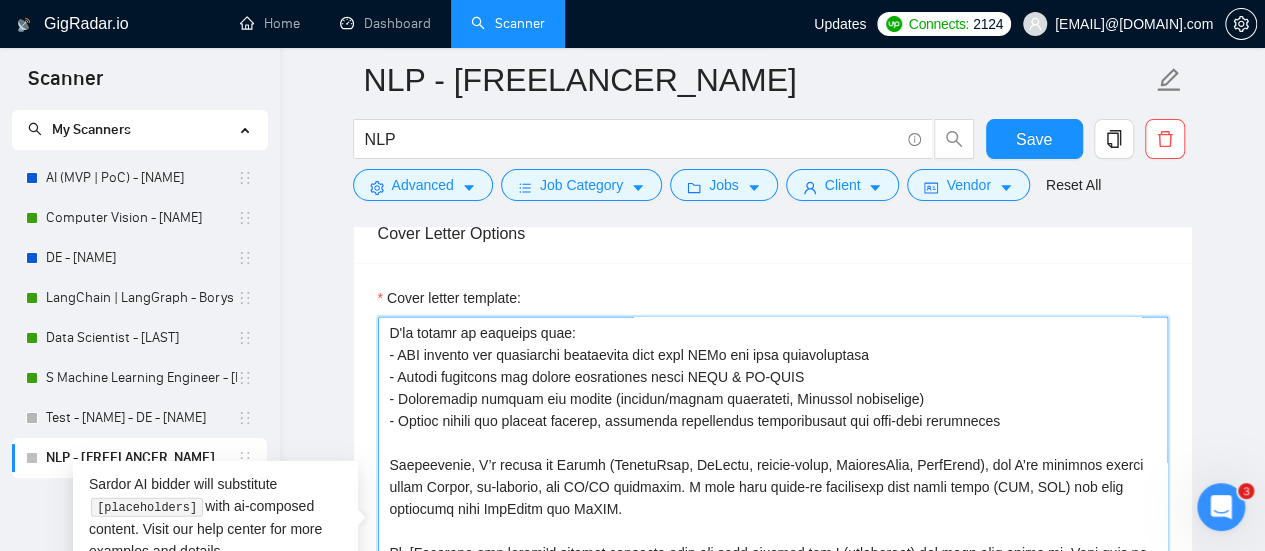 scroll, scrollTop: 132, scrollLeft: 0, axis: vertical 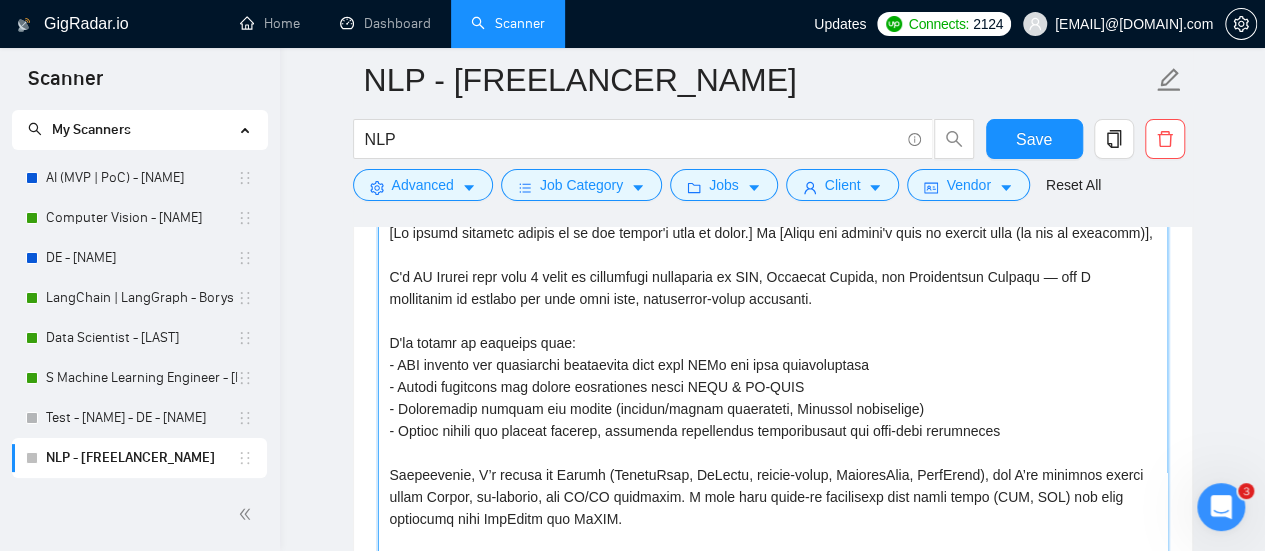 drag, startPoint x: 640, startPoint y: 404, endPoint x: 387, endPoint y: 348, distance: 259.12354 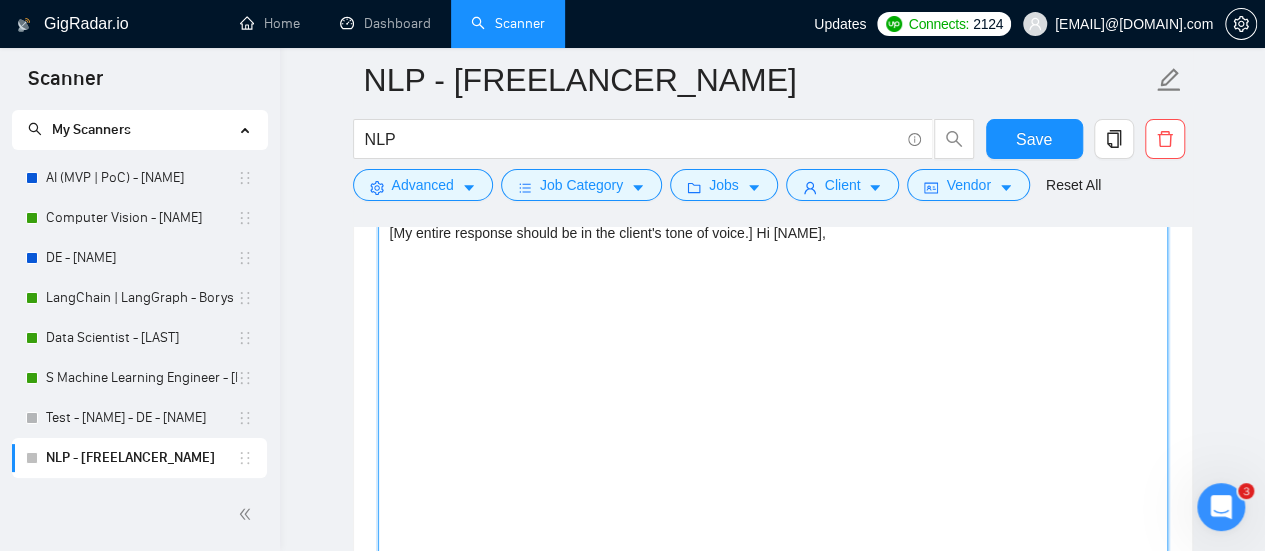 click on "[My entire response should be in the client's tone of voice.] Hi [NAME]," at bounding box center (773, 442) 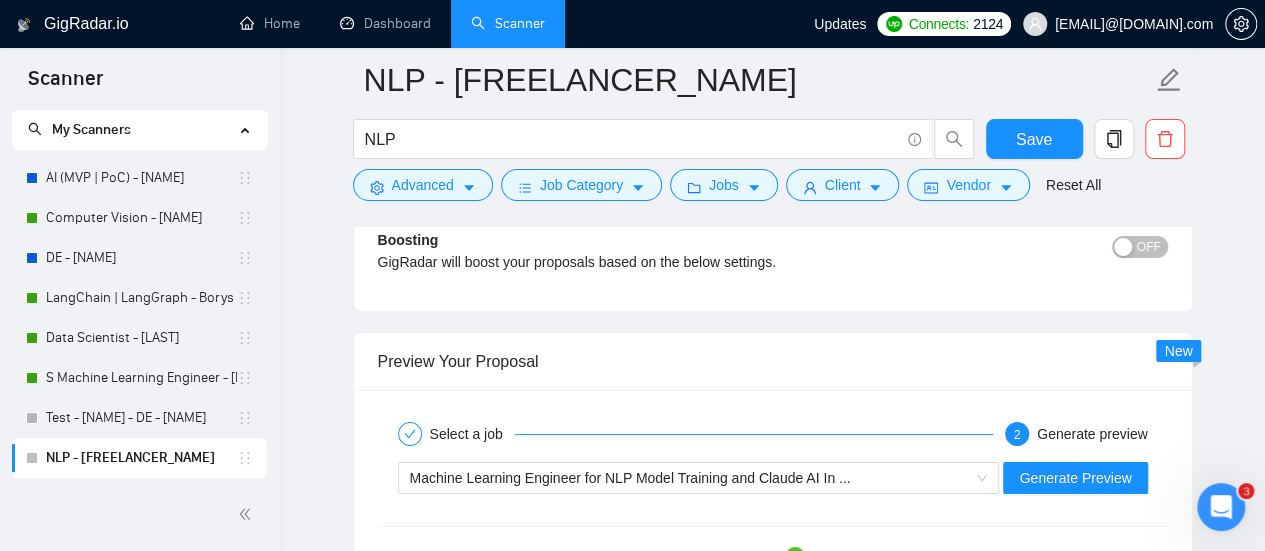 scroll, scrollTop: 3800, scrollLeft: 0, axis: vertical 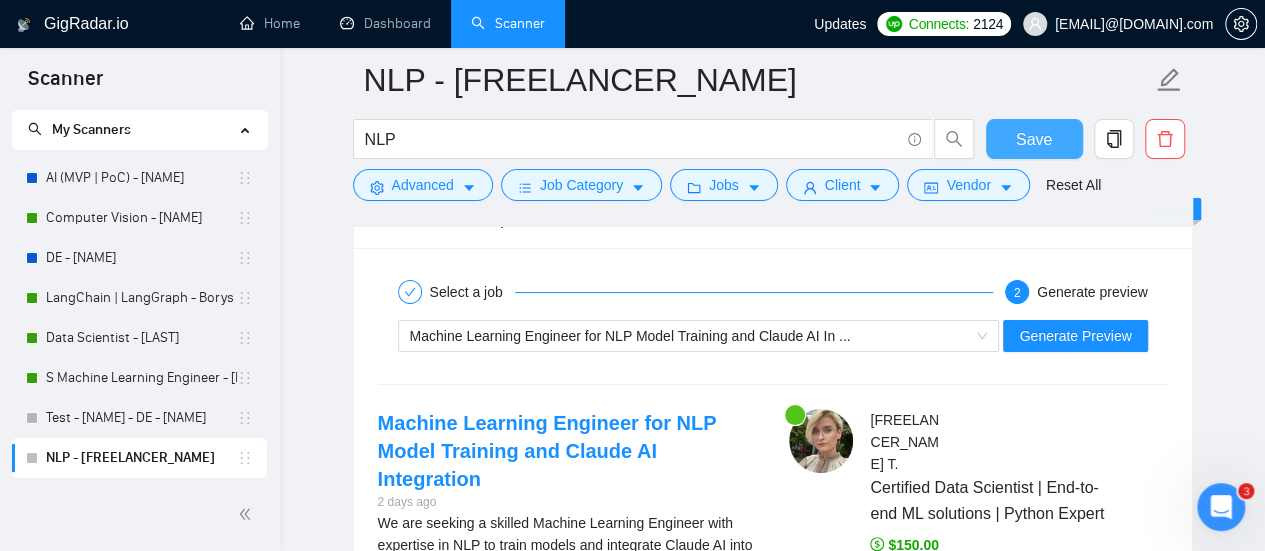 type on "[My entire response should be in the client's tone of voice.] Hi [NAME]," 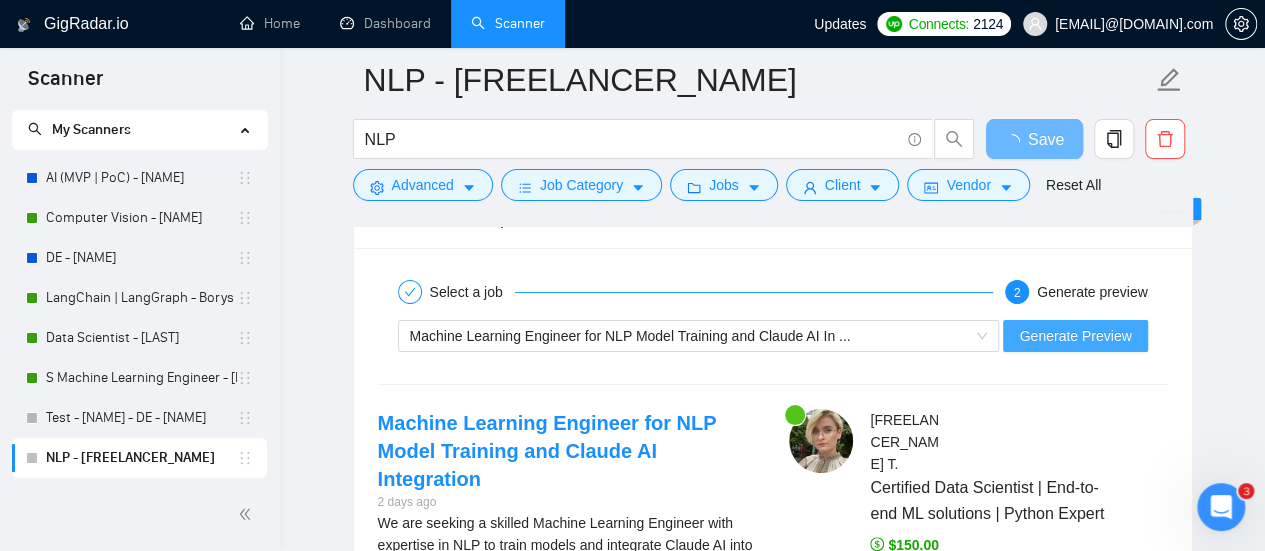 click on "Generate Preview" at bounding box center (1075, 336) 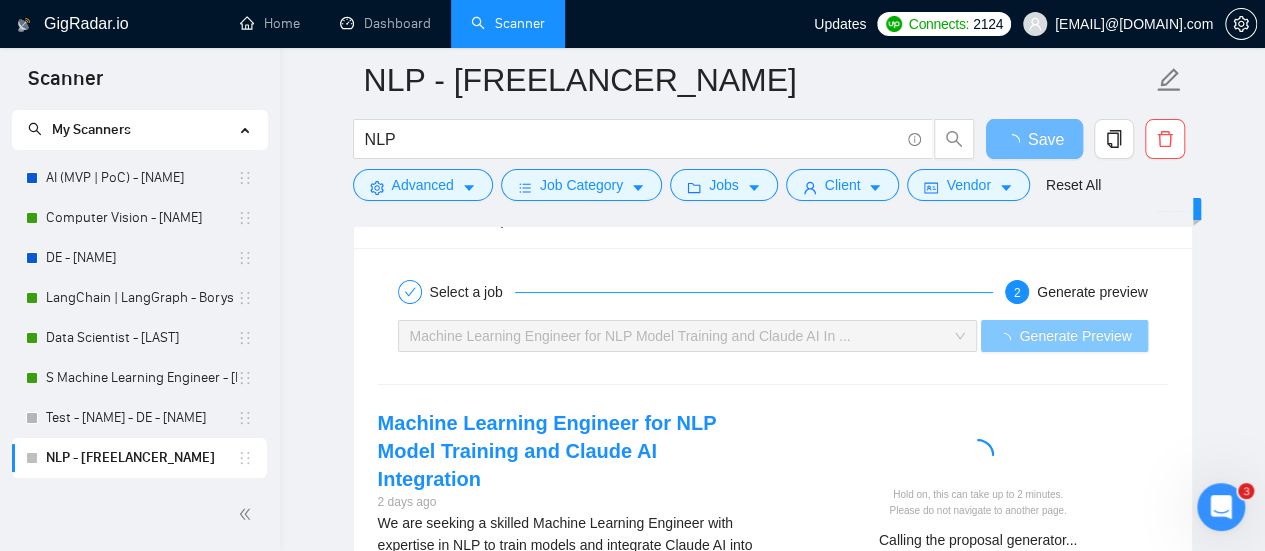 scroll, scrollTop: 4100, scrollLeft: 0, axis: vertical 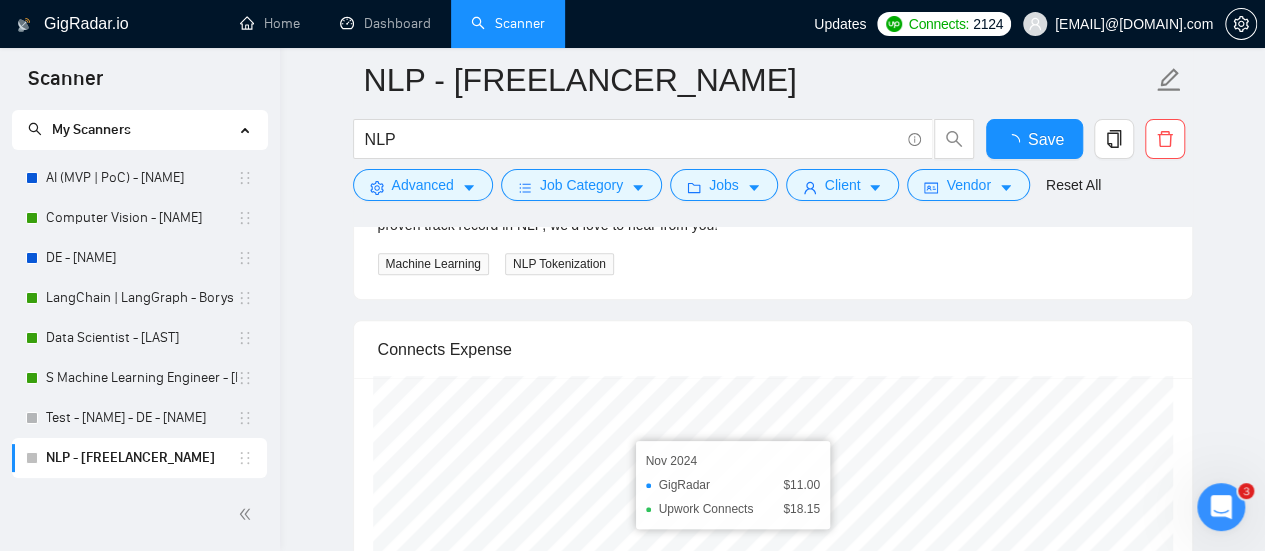 type 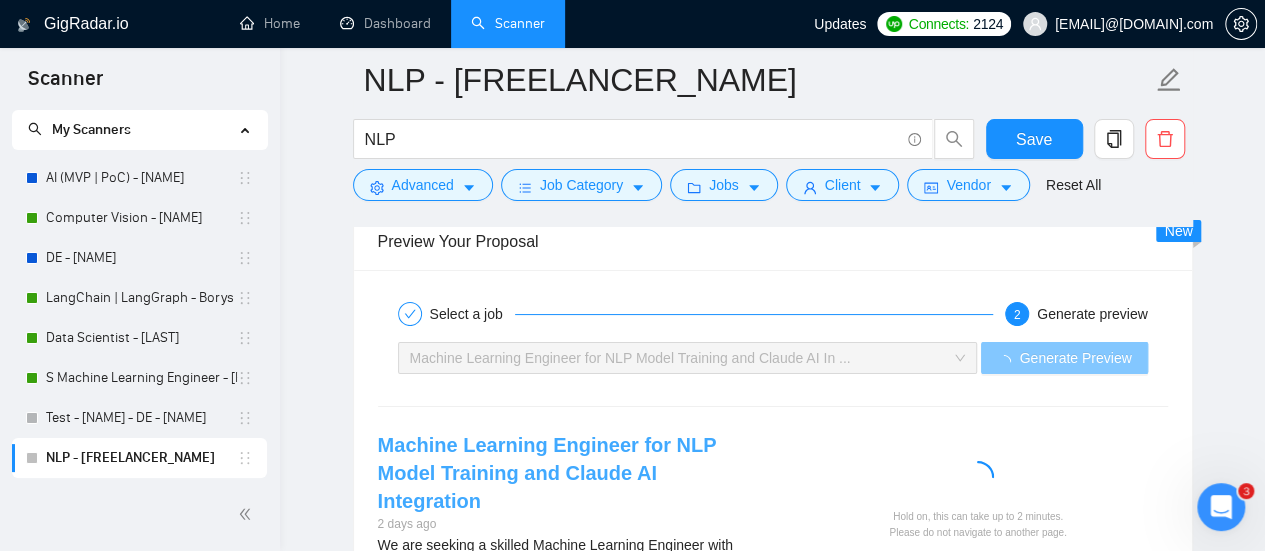 scroll, scrollTop: 3900, scrollLeft: 0, axis: vertical 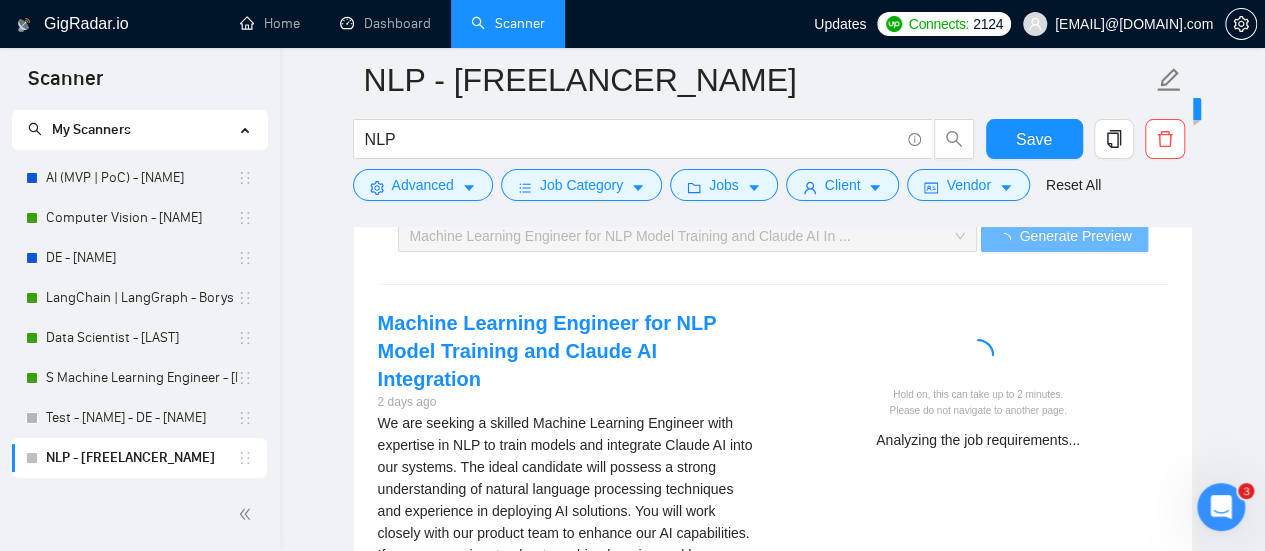 click on "NLP - Viktoria NLP Save Advanced   Job Category   Jobs   Client   Vendor   Reset All Preview Results Insights NEW Alerts Auto Bidder Auto Bidding Enabled Auto Bidding Enabled: OFF Auto Bidder Schedule Auto Bidding Type: Automated (recommended) Semi-automated Auto Bidding Schedule: 24/7 Custom Custom Auto Bidder Schedule Repeat every week on Monday Tuesday Wednesday Thursday Friday Saturday Sunday Active Hours ( Europe/Kiev ): From: To: ( 24  hours) Europe/Kiev Auto Bidding Type Select your bidding algorithm: Choose the algorithm for you bidding. The price per proposal does not include your connects expenditure. Template Bidder Works great for narrow segments and short cover letters that don't change. 0.50  credits / proposal Sardor AI 🤖 Personalise your cover letter with ai [placeholders] 1.00  credits / proposal Experimental Laziza AI  👑   NEW   Learn more 2.00  credits / proposal $4.78 savings Team & Freelancer Select team: Amazinum Select freelancer: Viktoria Tsebriy Select profile: Machine Learning" at bounding box center [772, -1026] 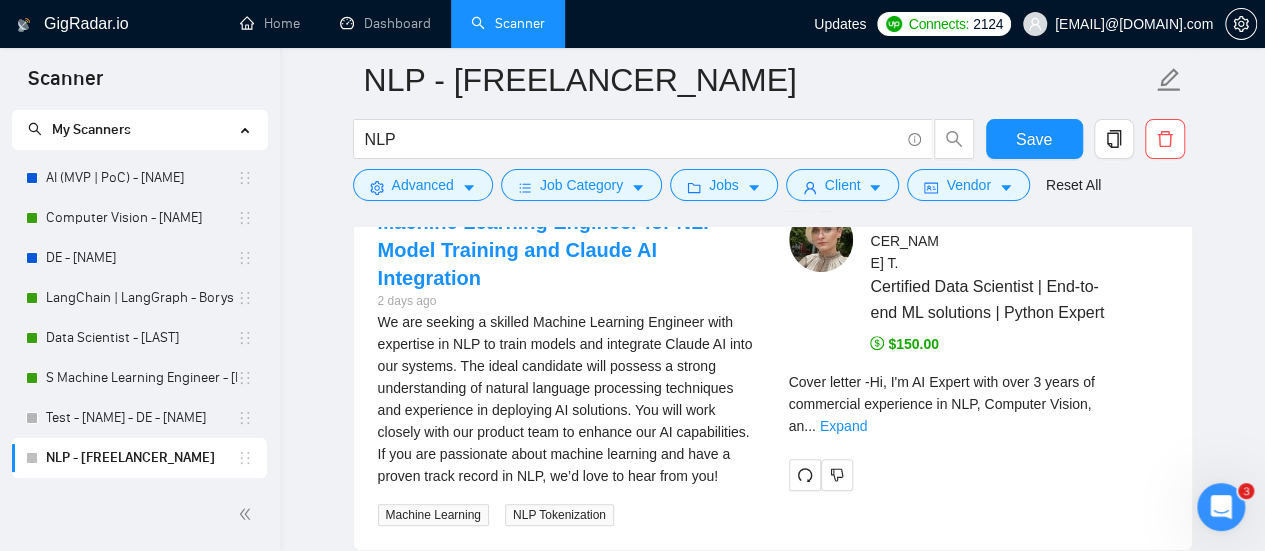 scroll, scrollTop: 4100, scrollLeft: 0, axis: vertical 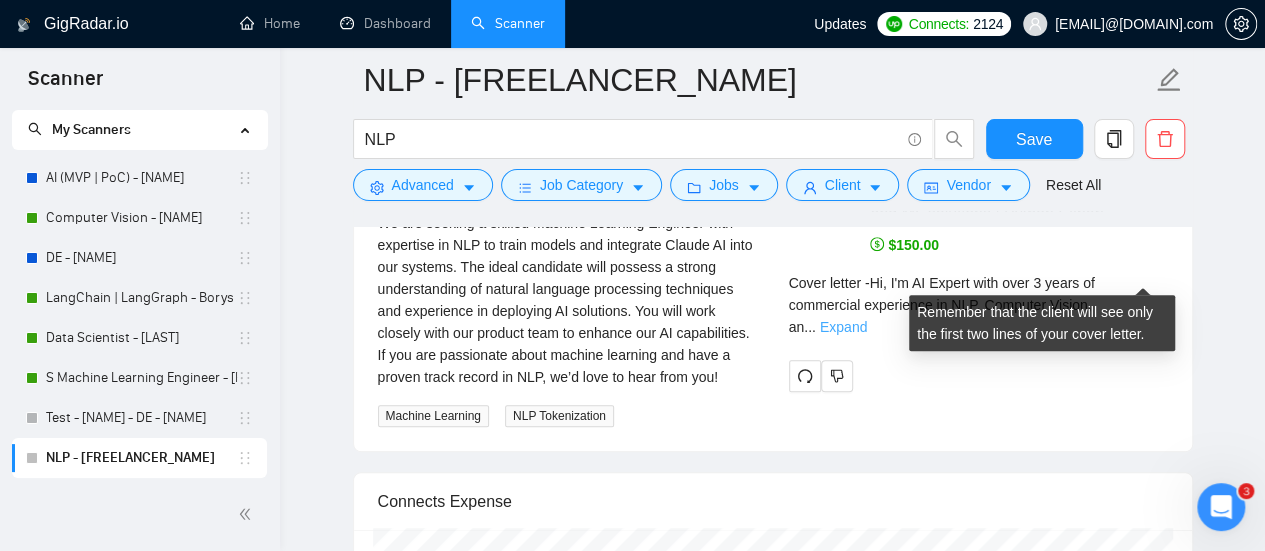 click on "Expand" at bounding box center [843, 327] 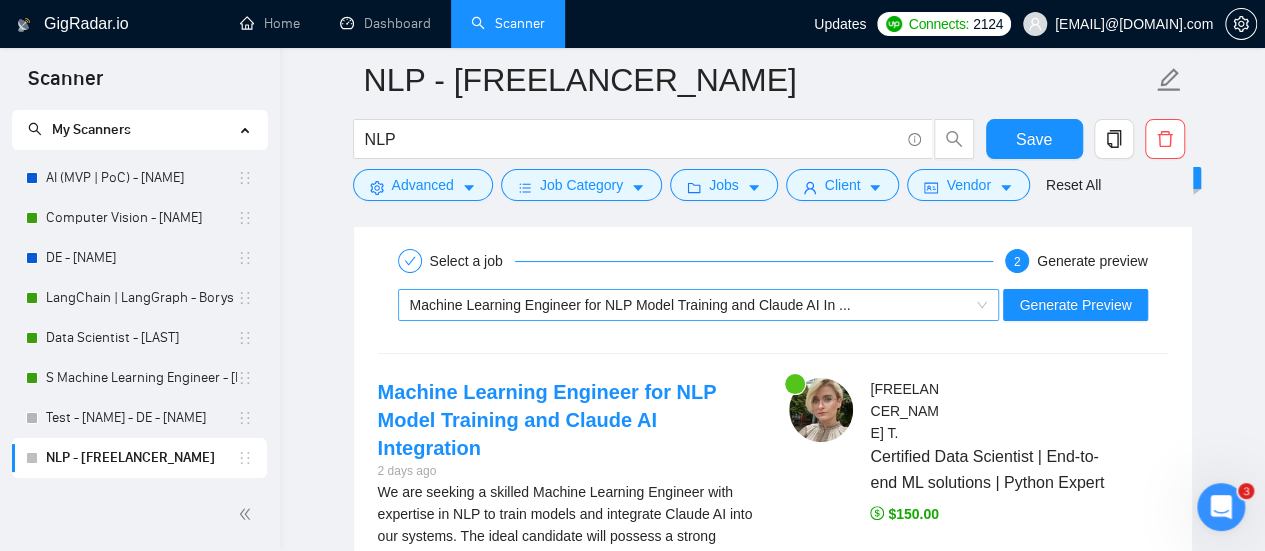 scroll, scrollTop: 3800, scrollLeft: 0, axis: vertical 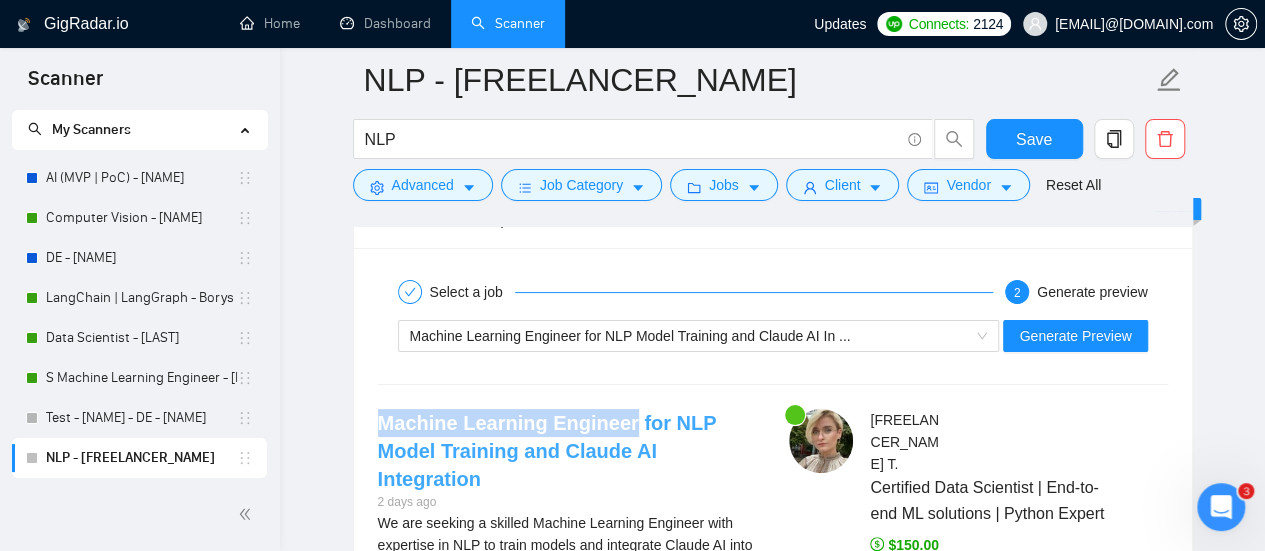 drag, startPoint x: 367, startPoint y: 406, endPoint x: 622, endPoint y: 423, distance: 255.56604 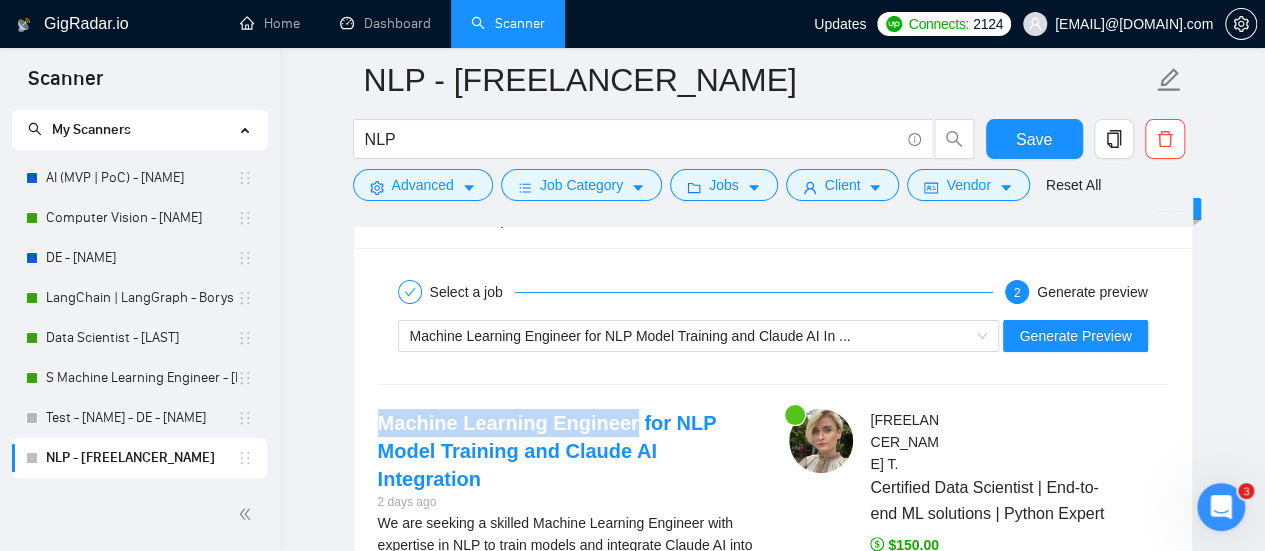 copy on "Machine Learning Engineer" 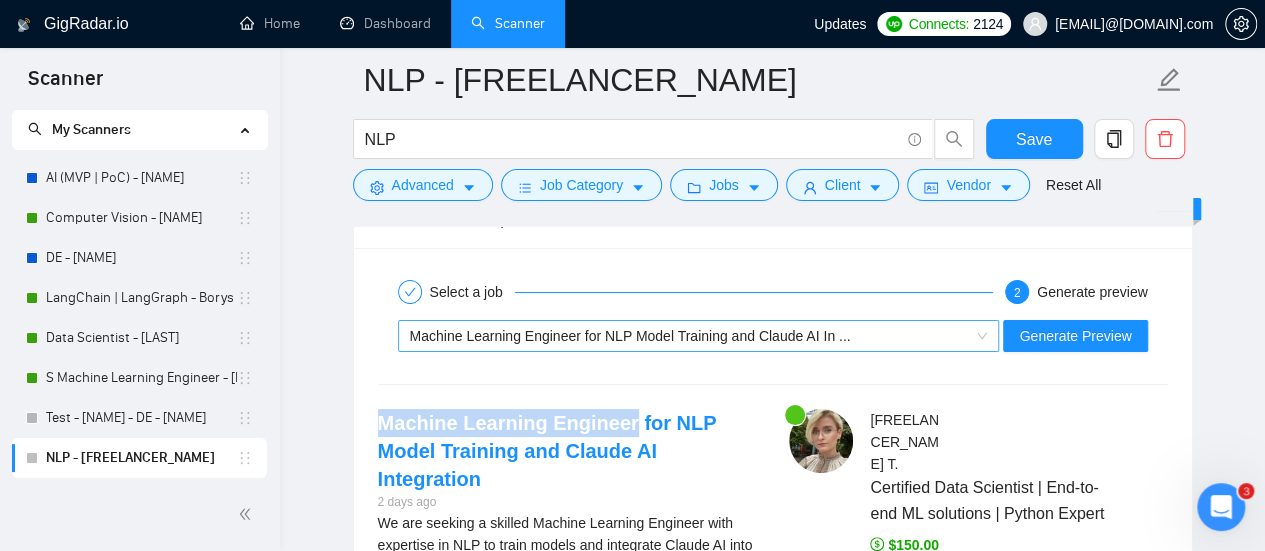 click on "Machine Learning Engineer for NLP Model Training and Claude AI In ..." at bounding box center (699, 336) 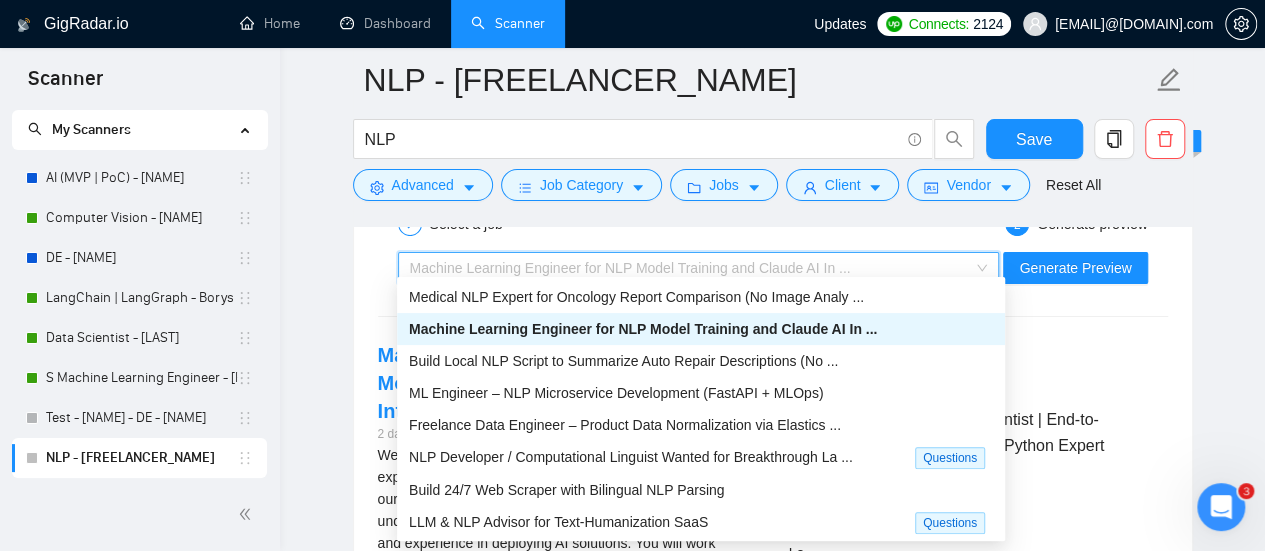 scroll, scrollTop: 3900, scrollLeft: 0, axis: vertical 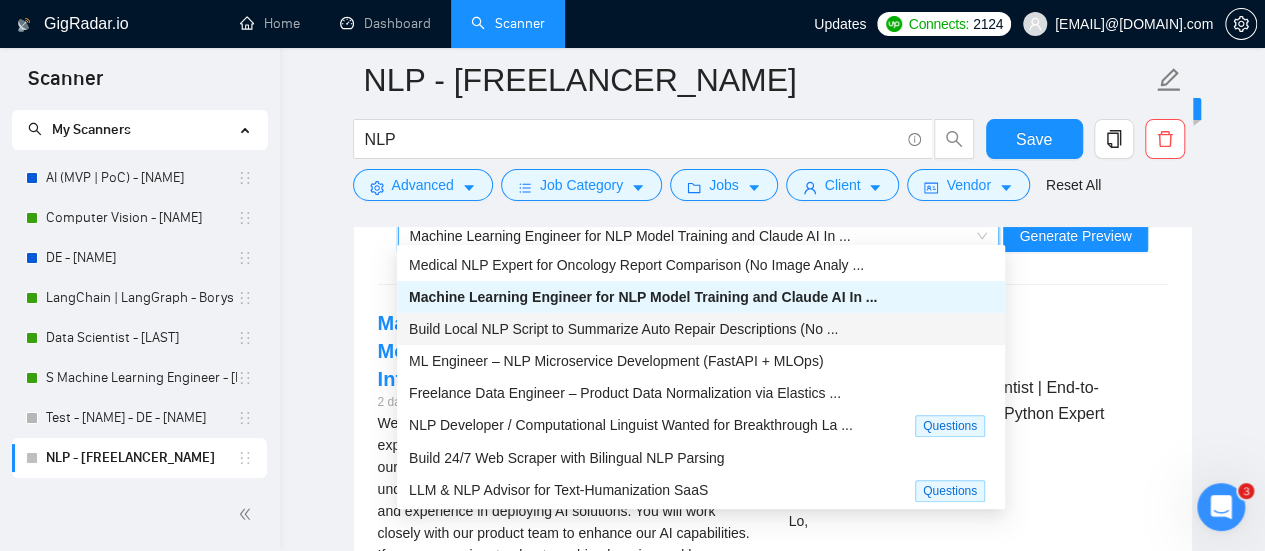click at bounding box center (1056, 342) 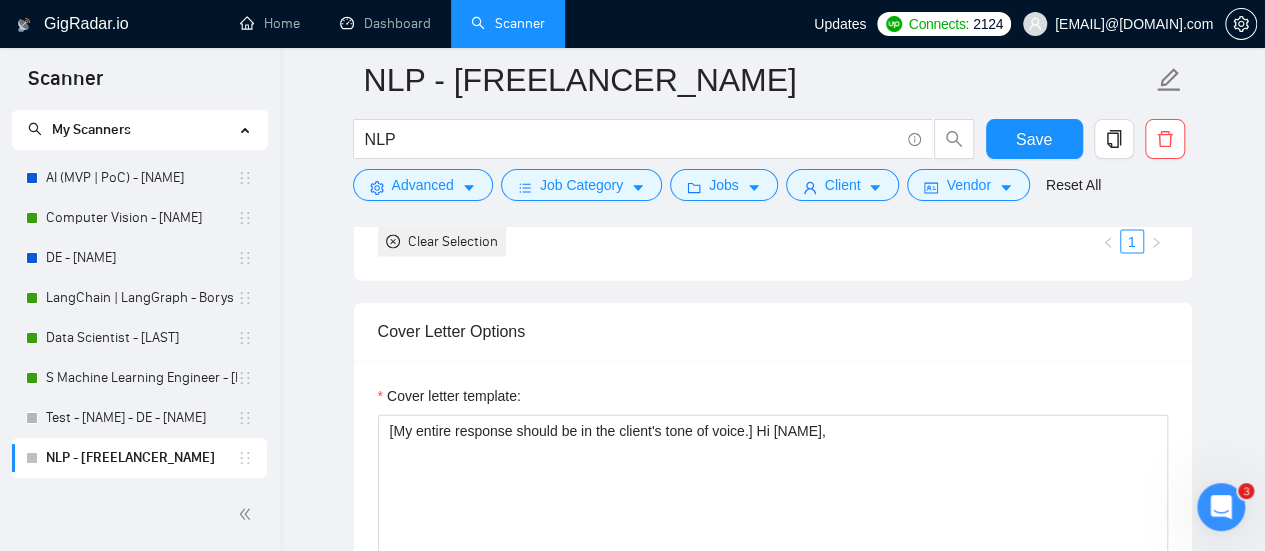 scroll, scrollTop: 2200, scrollLeft: 0, axis: vertical 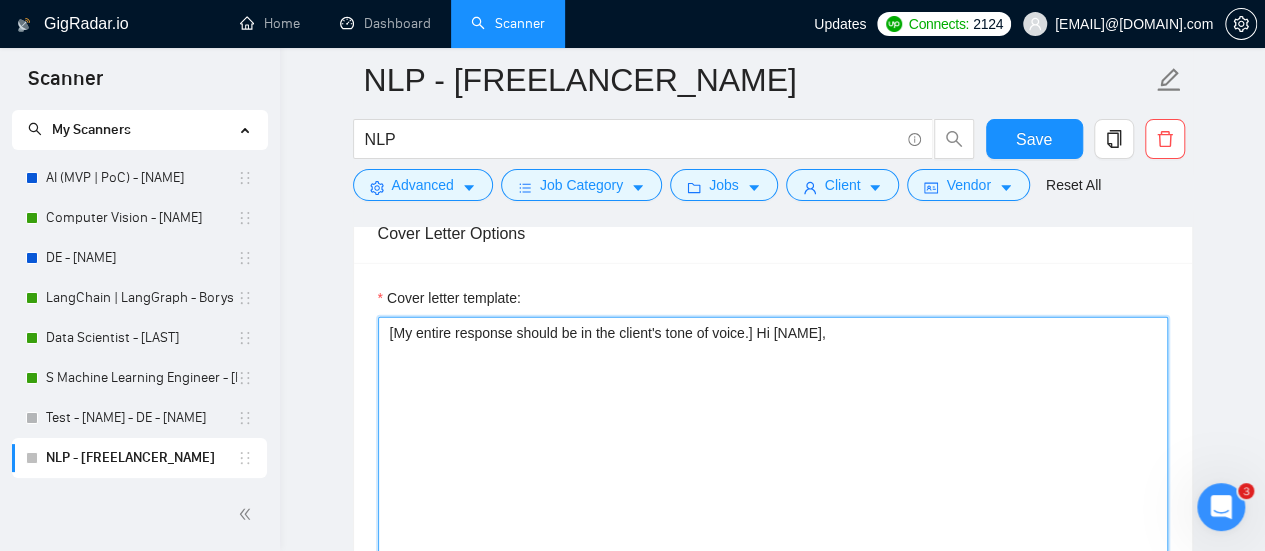 click on "[My entire response should be in the client's tone of voice.] Hi [NAME]," at bounding box center [773, 542] 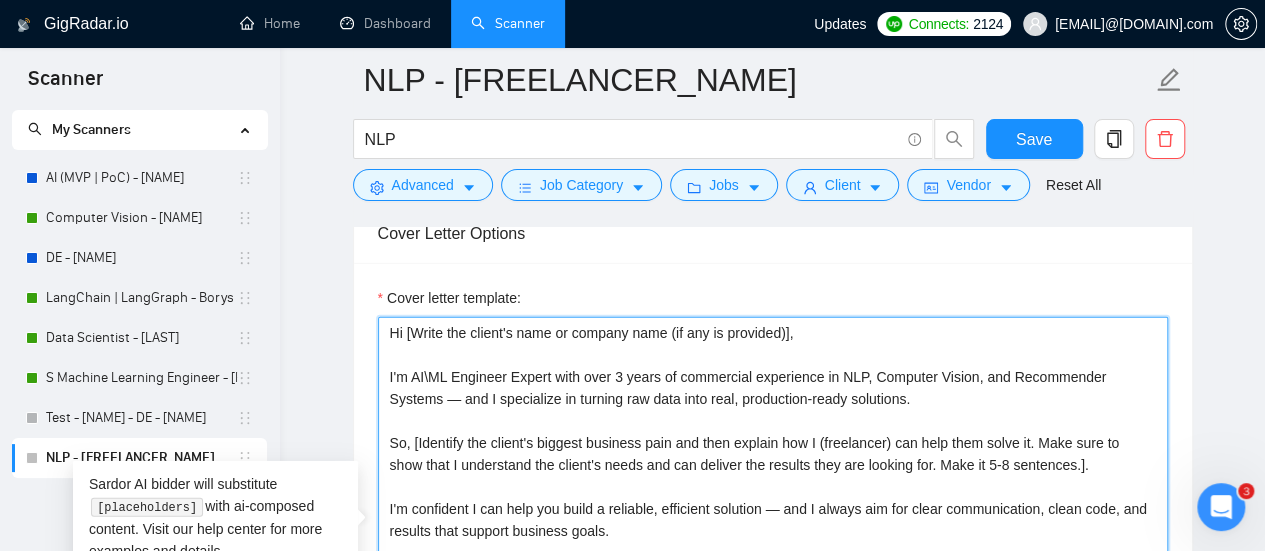 drag, startPoint x: 552, startPoint y: 393, endPoint x: 513, endPoint y: 390, distance: 39.115215 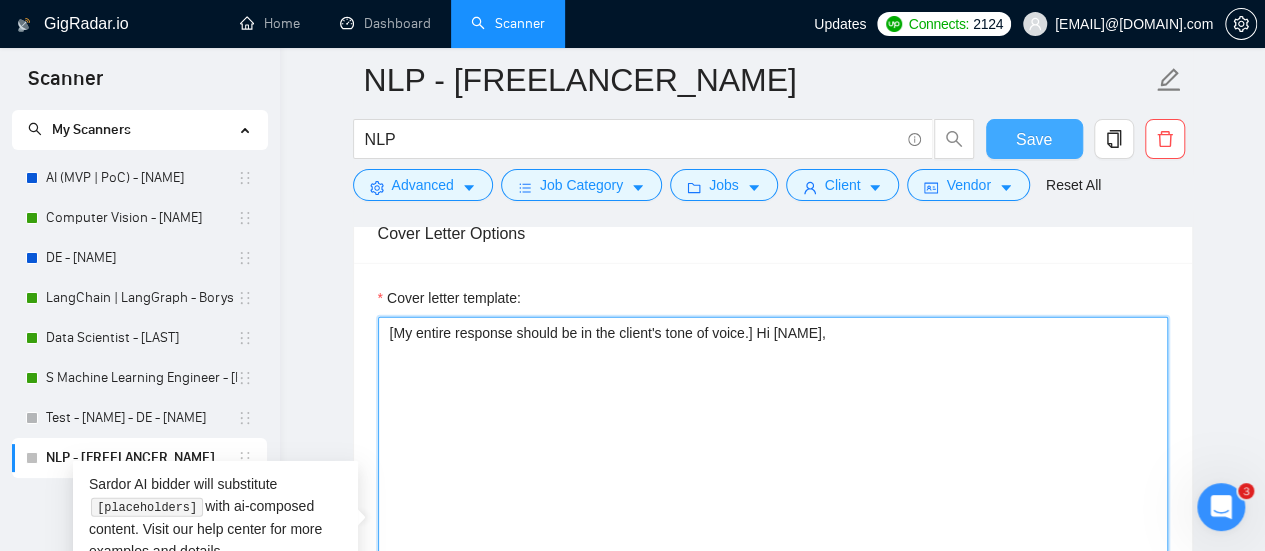 type on "[My entire response should be in the client's tone of voice.] Hi [NAME]," 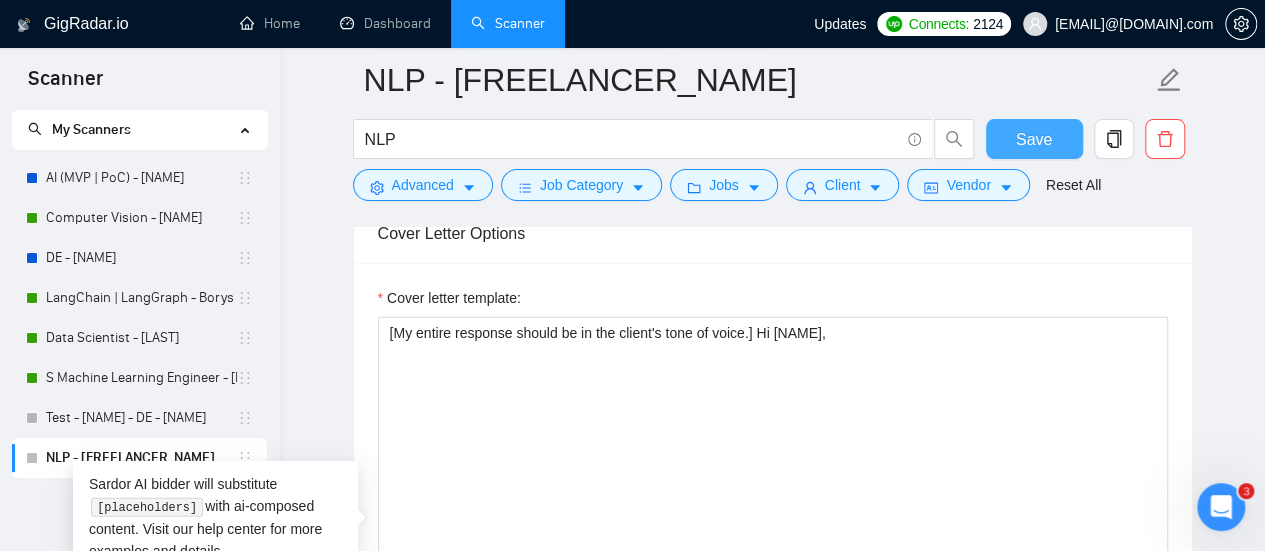 click on "Save" at bounding box center [1034, 139] 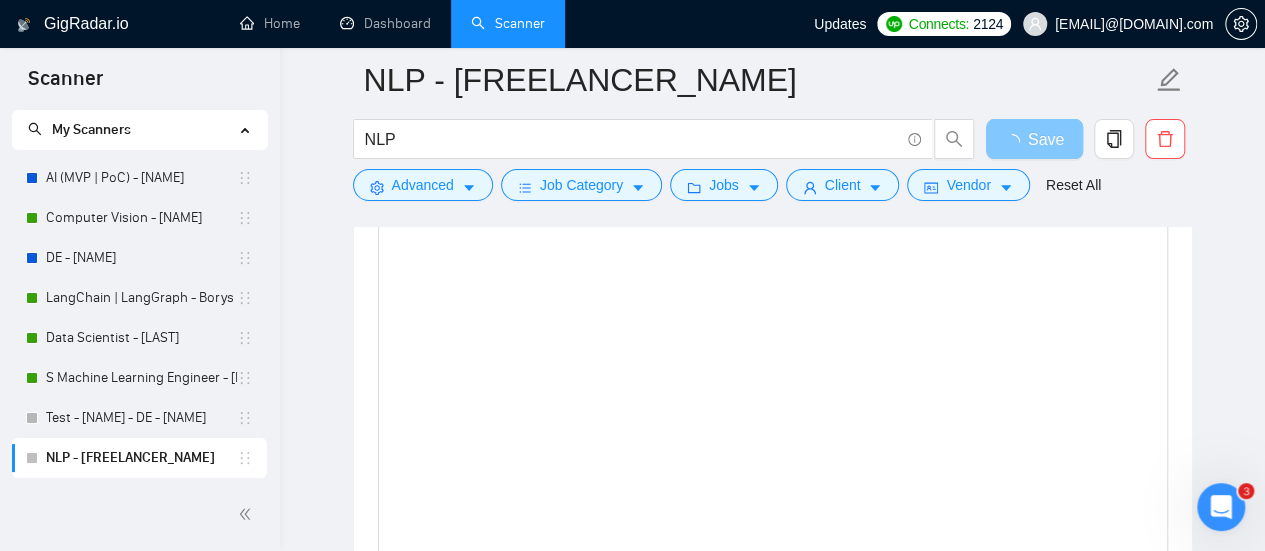 scroll, scrollTop: 2760, scrollLeft: 0, axis: vertical 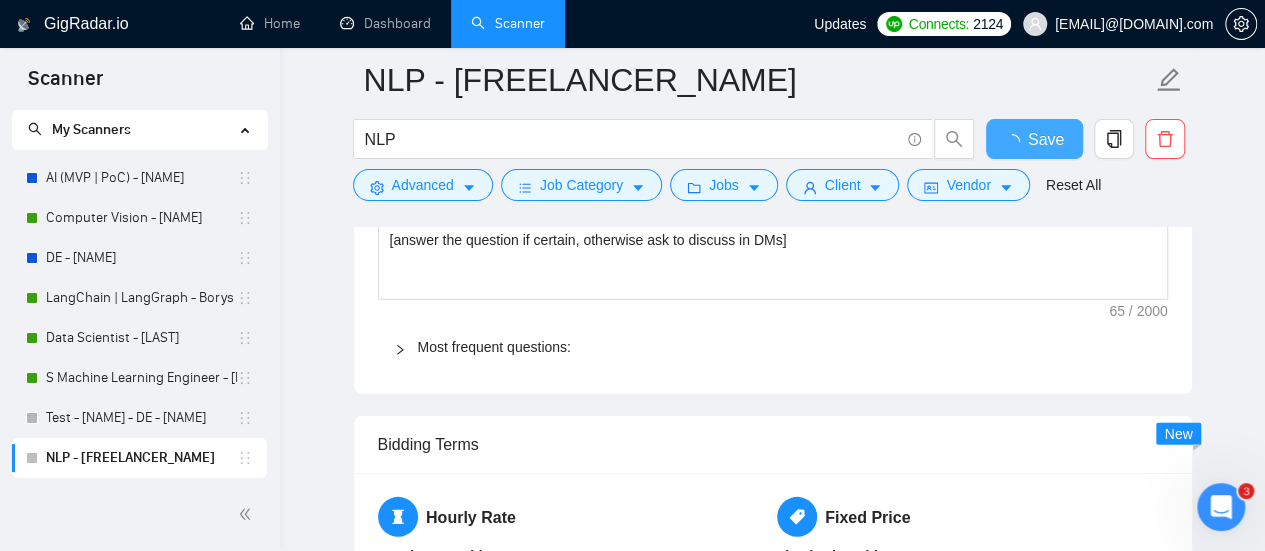 type 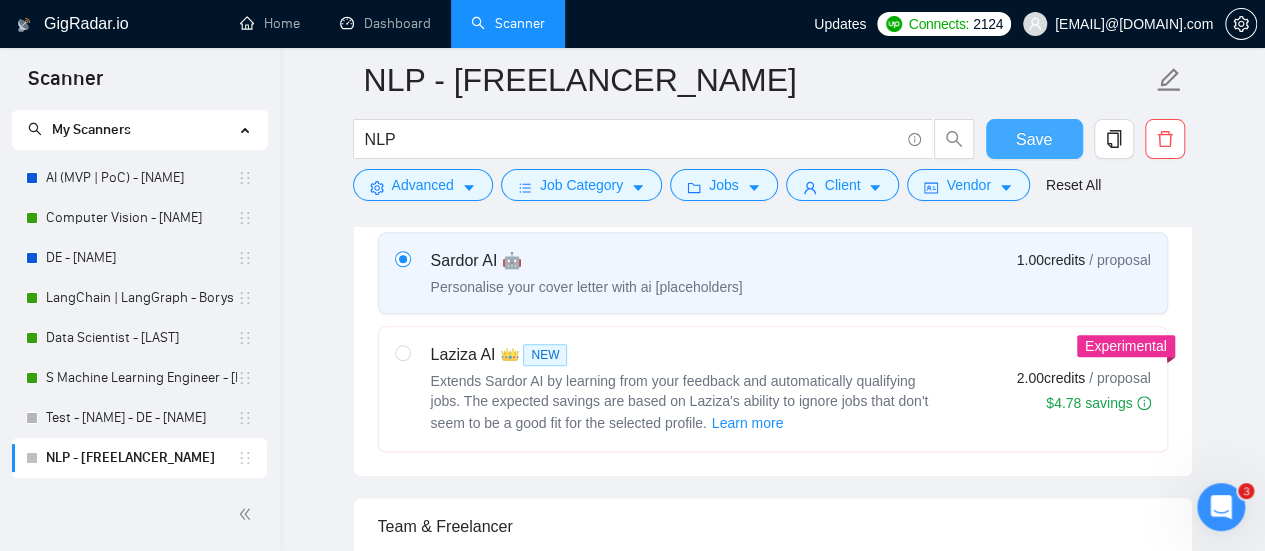 scroll, scrollTop: 700, scrollLeft: 0, axis: vertical 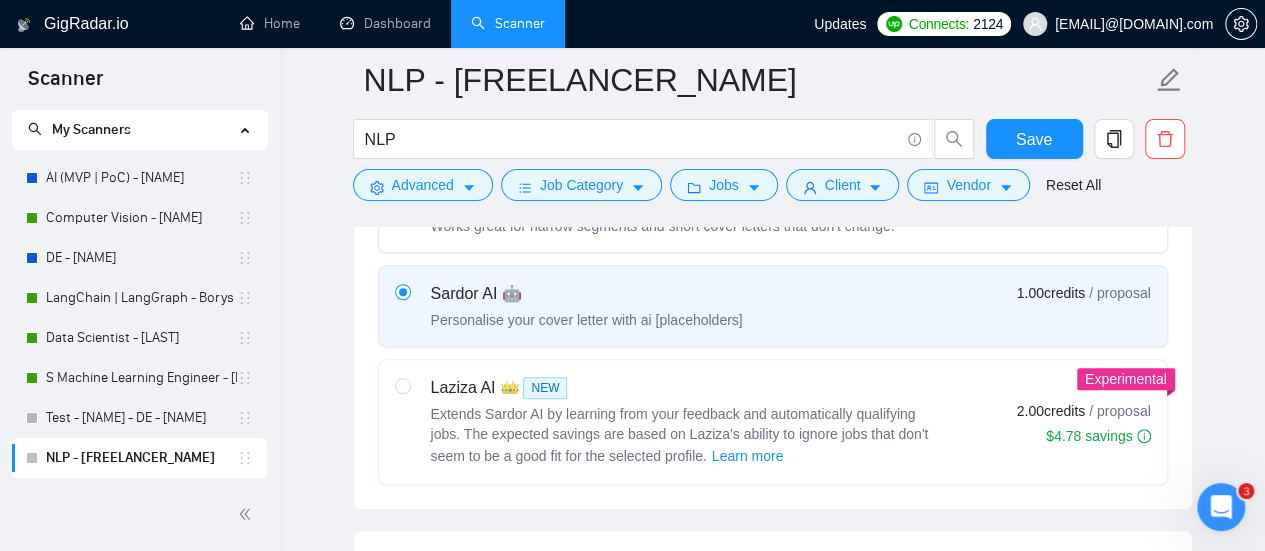 click on "Extends Sardor AI by learning from your feedback and automatically qualifying jobs. The expected savings are based on Laziza's ability to ignore jobs that don't seem to be a good fit for the selected profile.   Learn more" at bounding box center (680, 435) 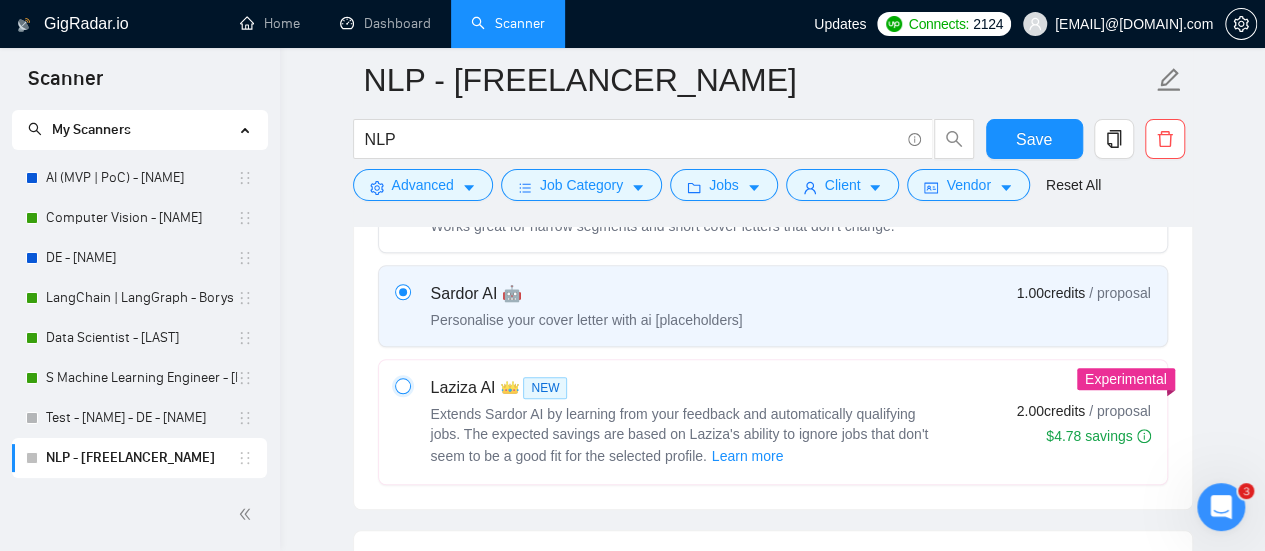 click at bounding box center (402, 385) 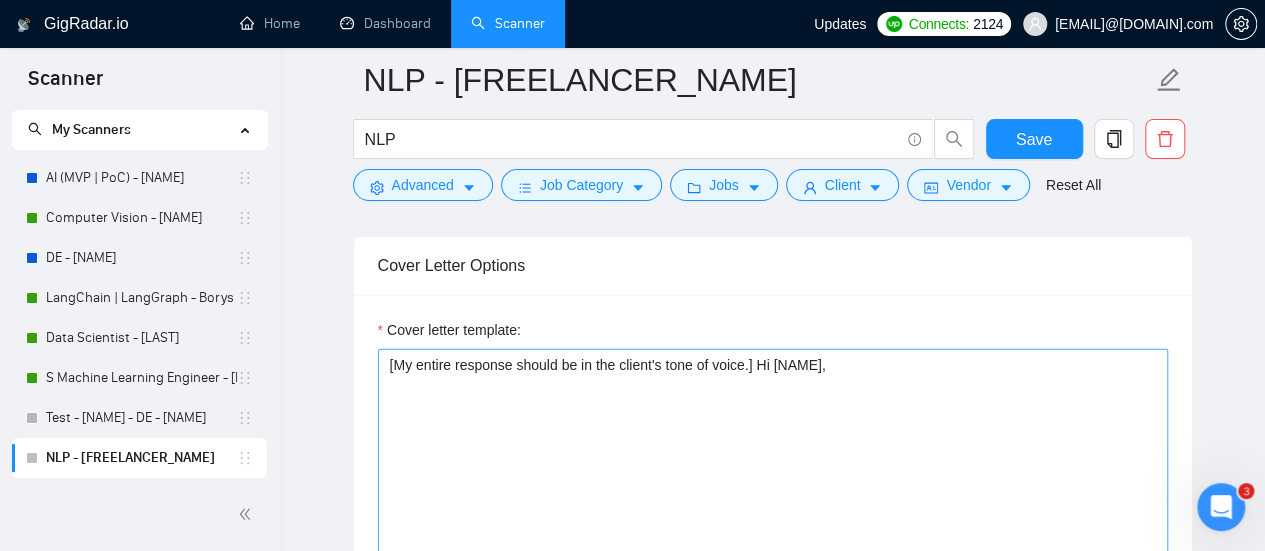 scroll, scrollTop: 2200, scrollLeft: 0, axis: vertical 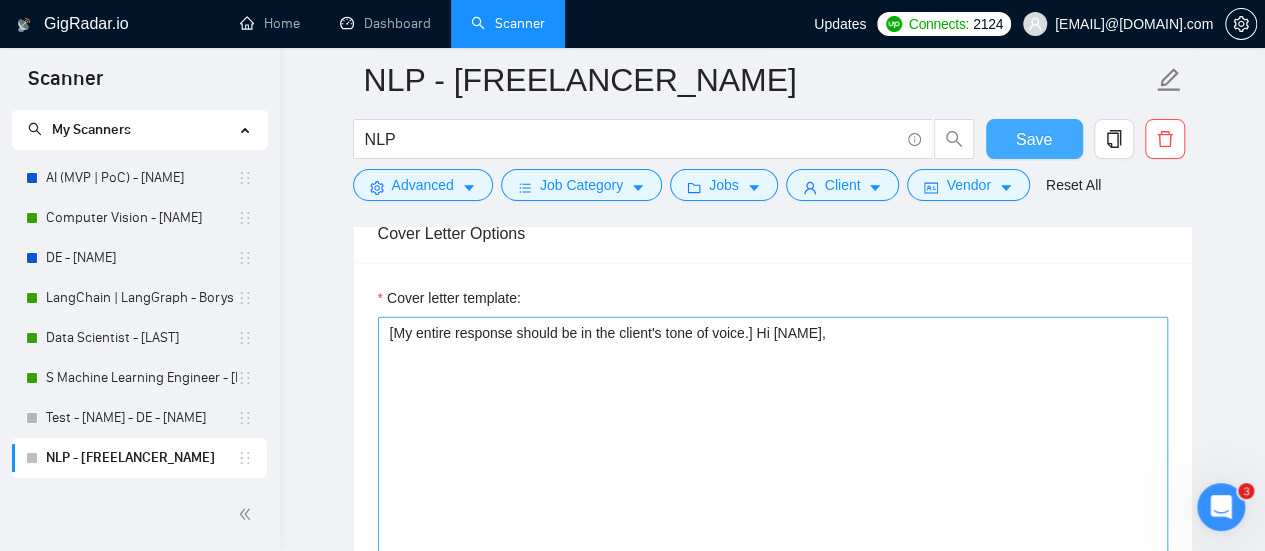 drag, startPoint x: 1035, startPoint y: 141, endPoint x: 552, endPoint y: 295, distance: 506.9566 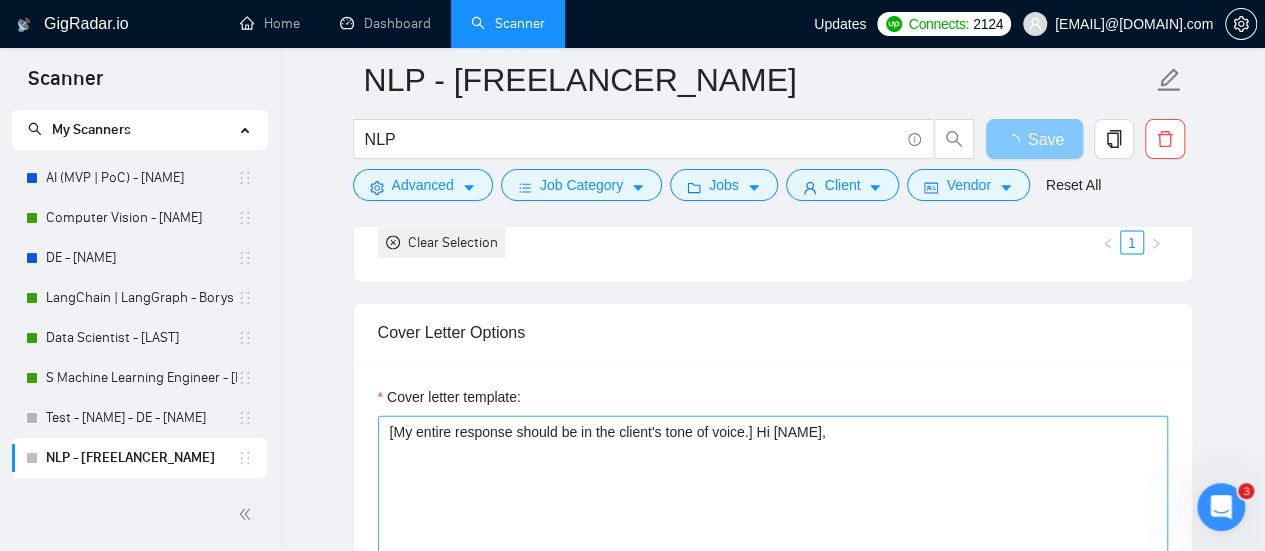 scroll, scrollTop: 2400, scrollLeft: 0, axis: vertical 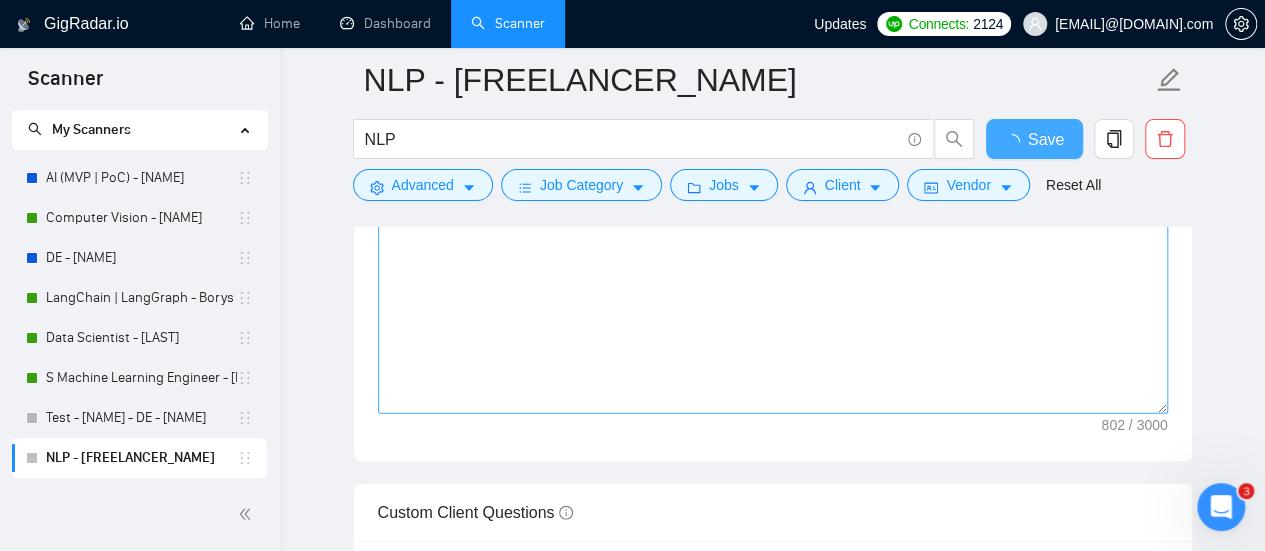type 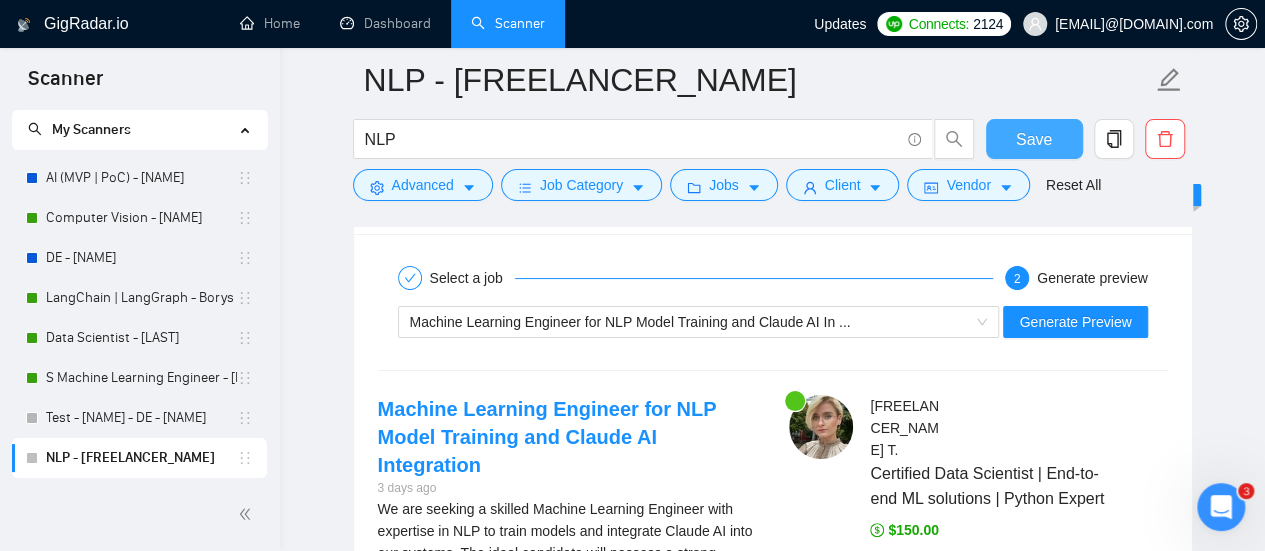 scroll, scrollTop: 3700, scrollLeft: 0, axis: vertical 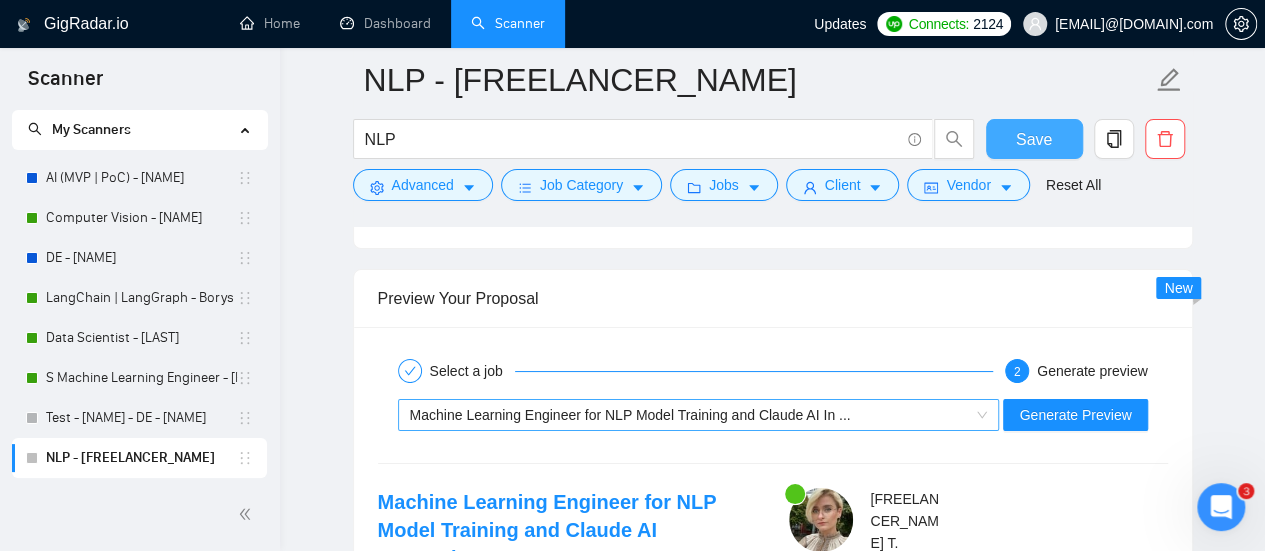 click on "Machine Learning Engineer for NLP Model Training and Claude AI In ..." at bounding box center (630, 415) 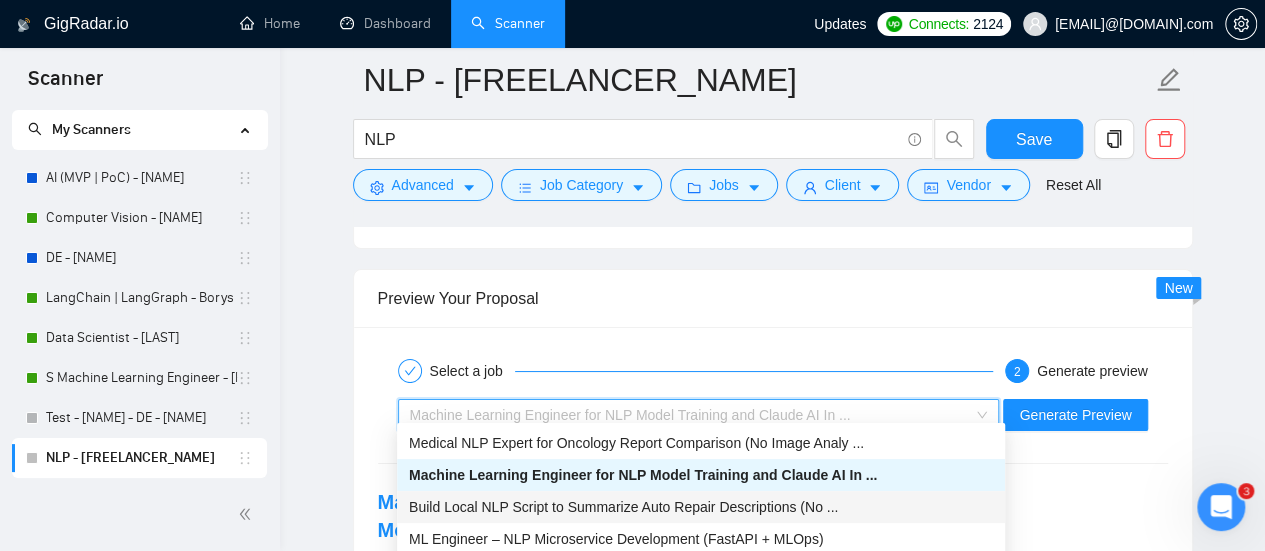 click on "Build Local NLP Script to Summarize Auto Repair Descriptions (No  ..." at bounding box center (623, 507) 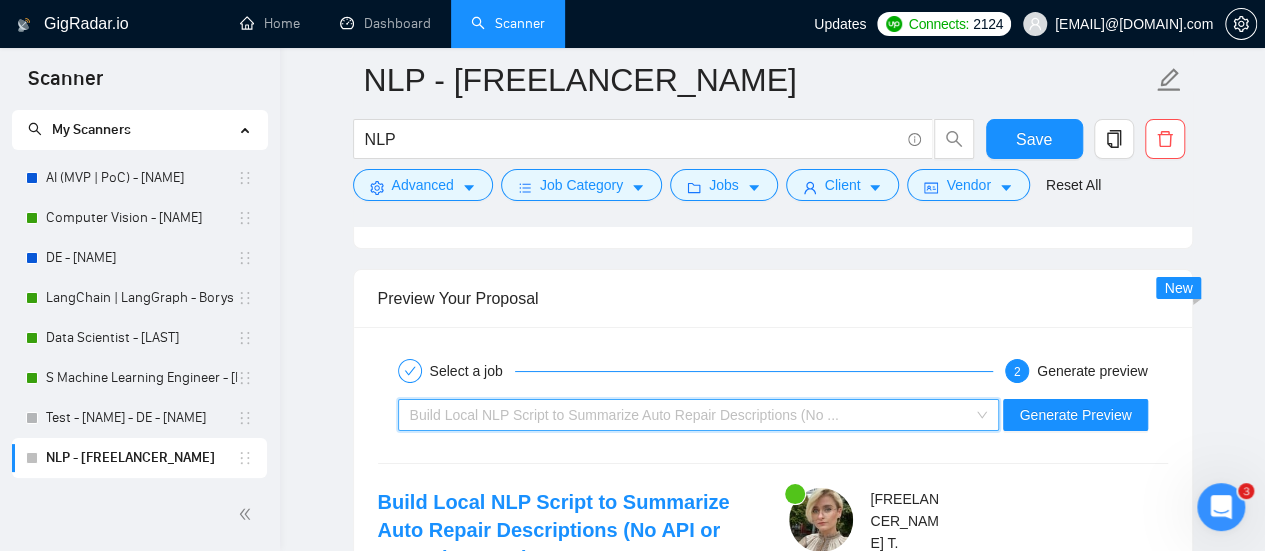click on "Build Local NLP Script to Summarize Auto Repair Descriptions (No  ..." at bounding box center (690, 415) 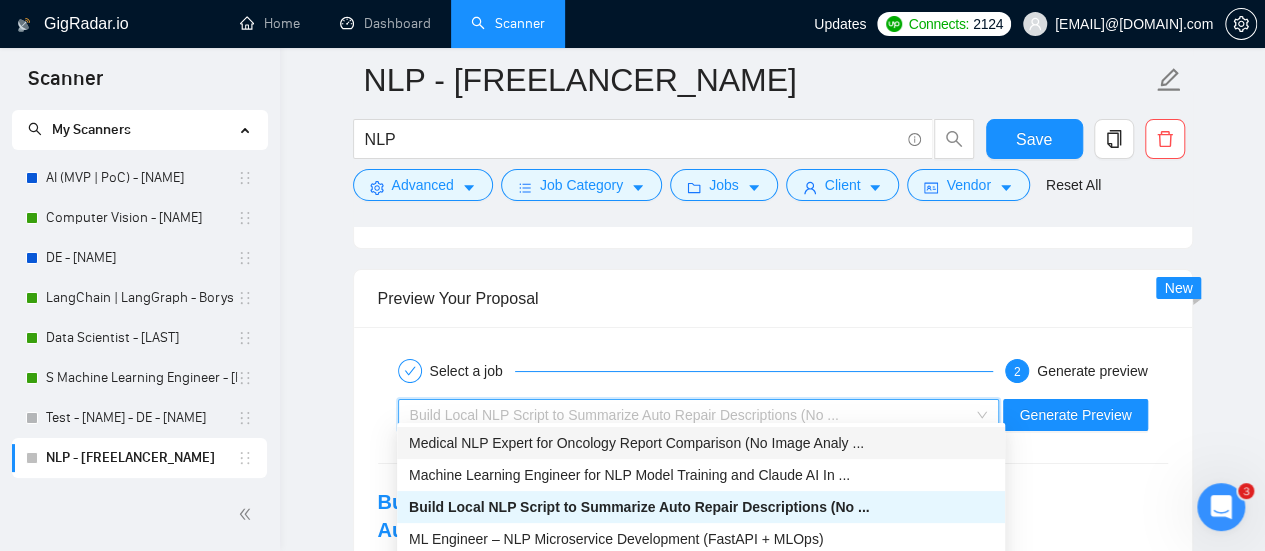 click on "Medical NLP Expert for Oncology Report Comparison (No Image Analy ..." at bounding box center (636, 443) 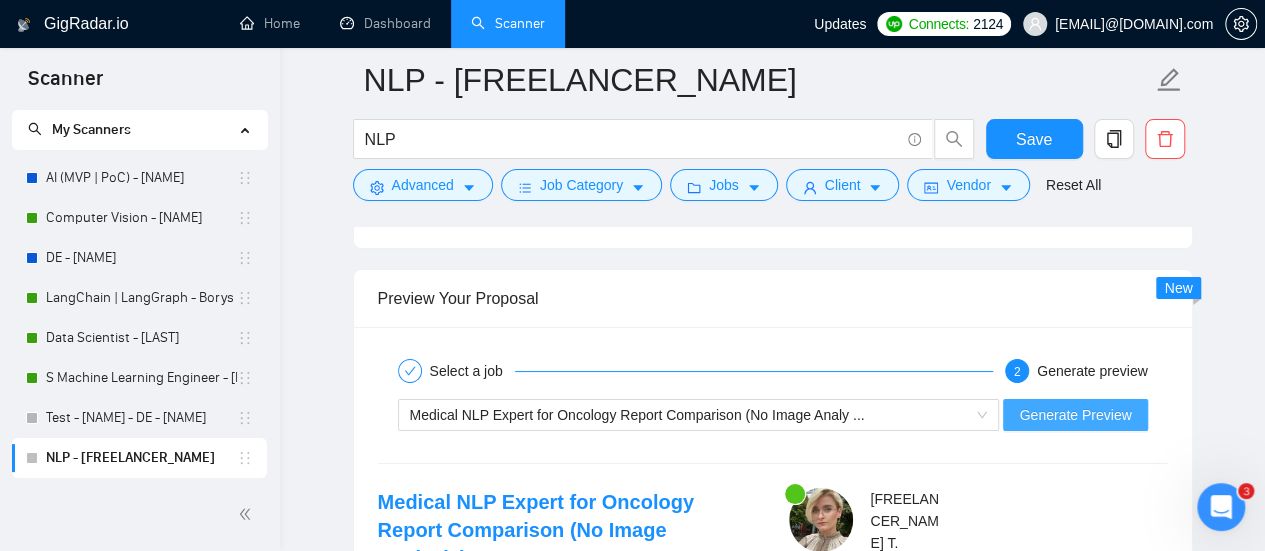 click on "Generate Preview" at bounding box center [1075, 415] 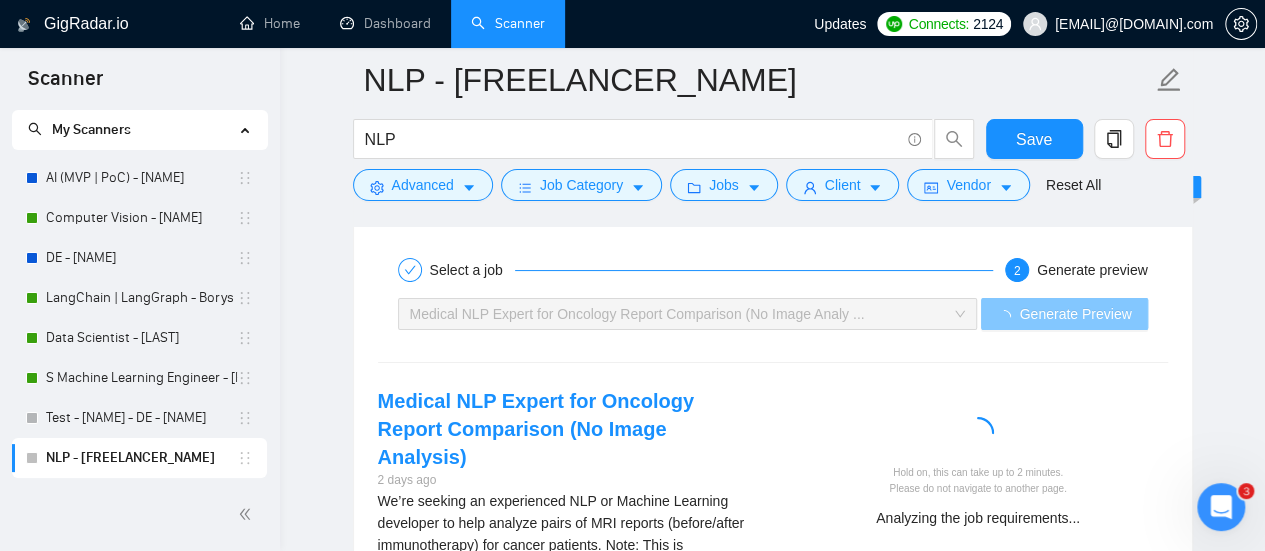 scroll, scrollTop: 3900, scrollLeft: 0, axis: vertical 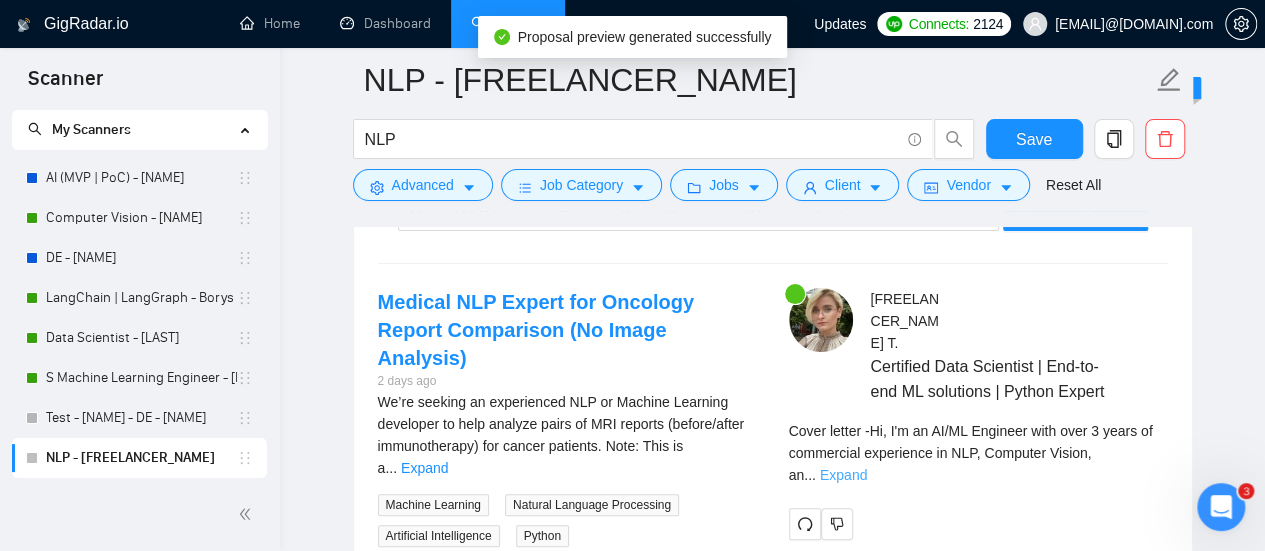 click on "Expand" at bounding box center [843, 475] 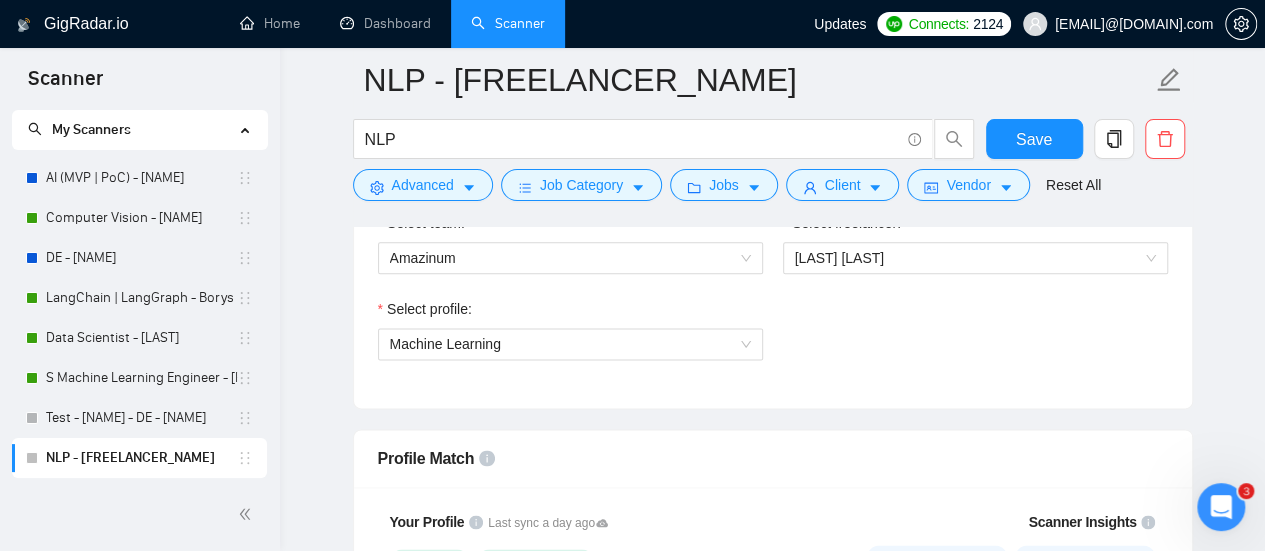 scroll, scrollTop: 500, scrollLeft: 0, axis: vertical 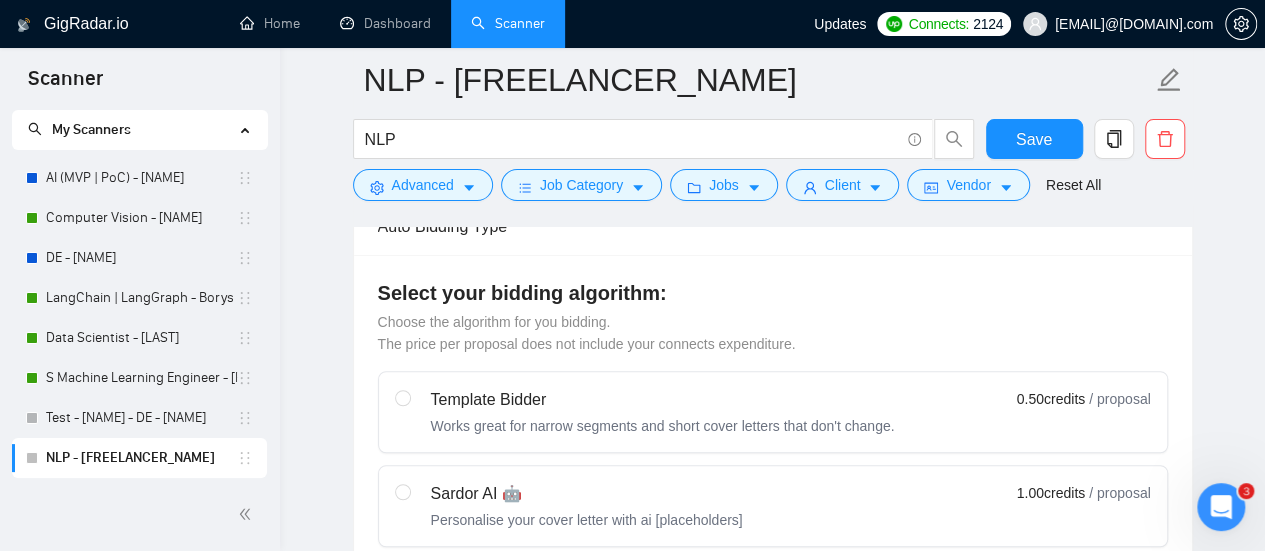 click on "Personalise your cover letter with ai [placeholders]" at bounding box center (587, 520) 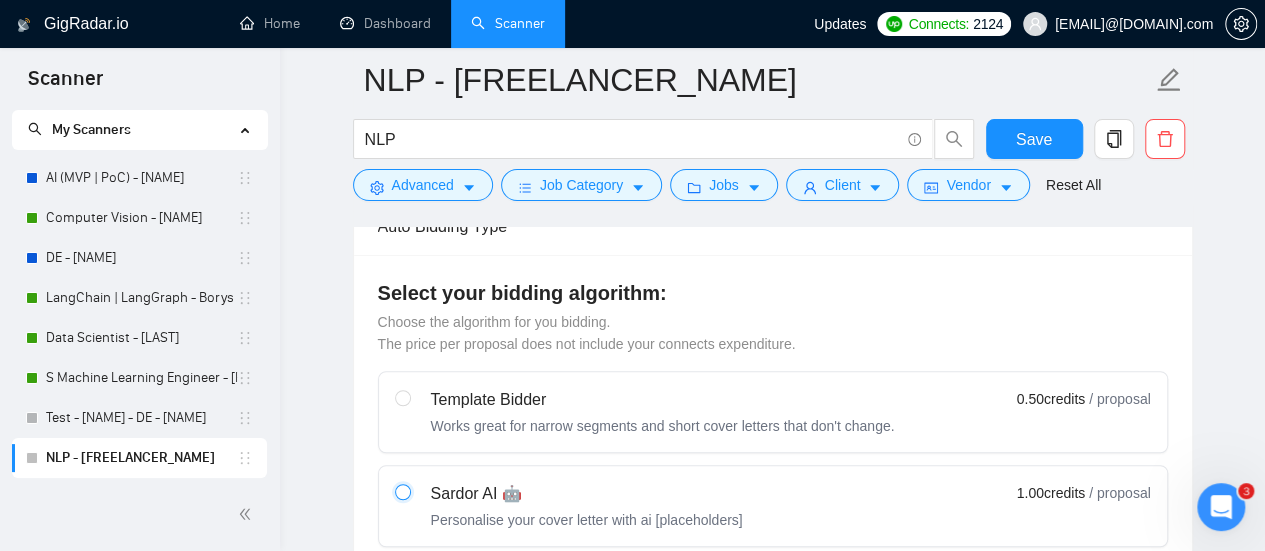 click at bounding box center (402, 491) 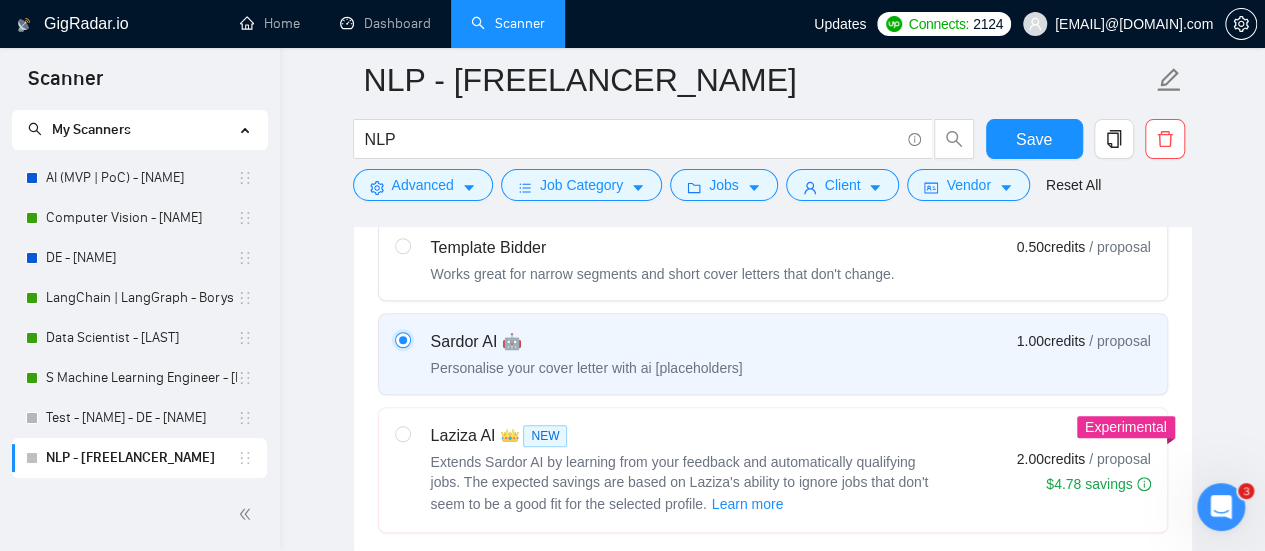 scroll, scrollTop: 800, scrollLeft: 0, axis: vertical 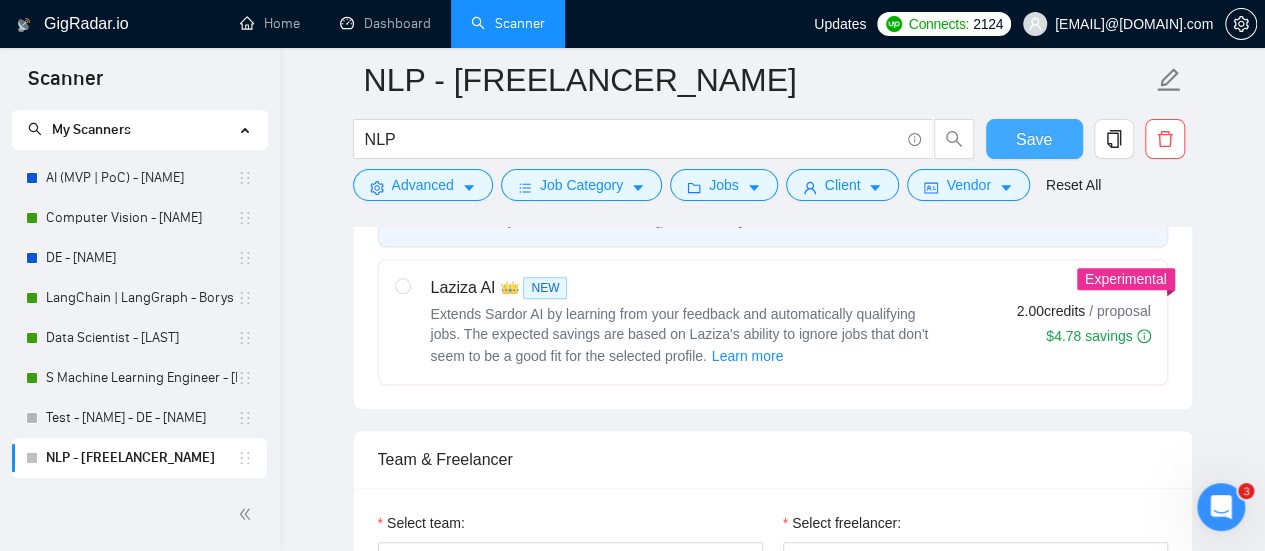 click on "Save" at bounding box center [1034, 139] 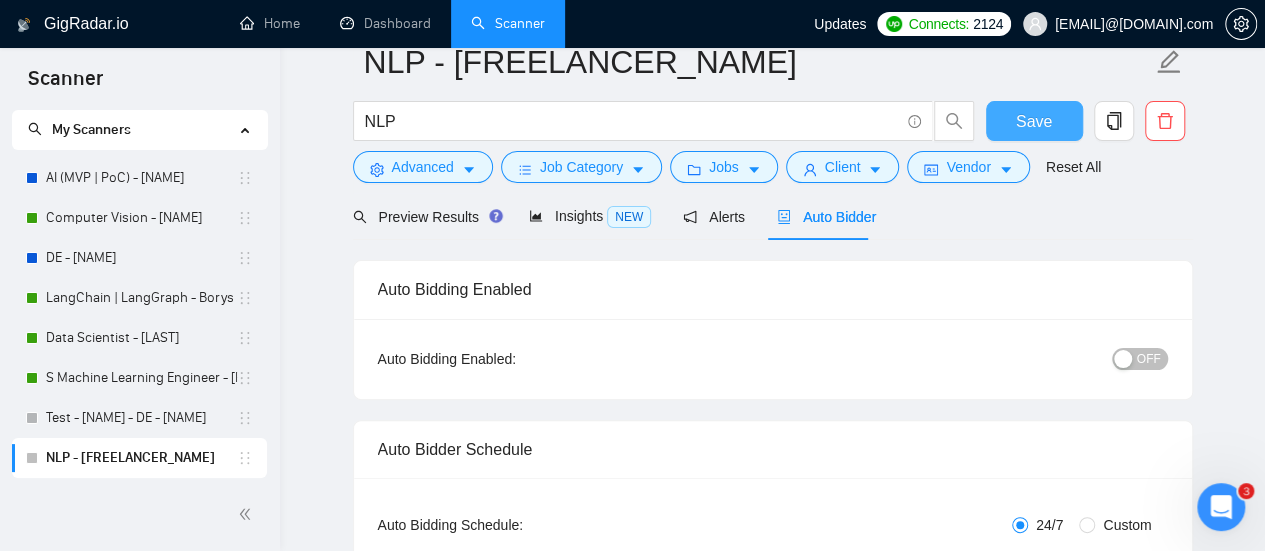 scroll, scrollTop: 0, scrollLeft: 0, axis: both 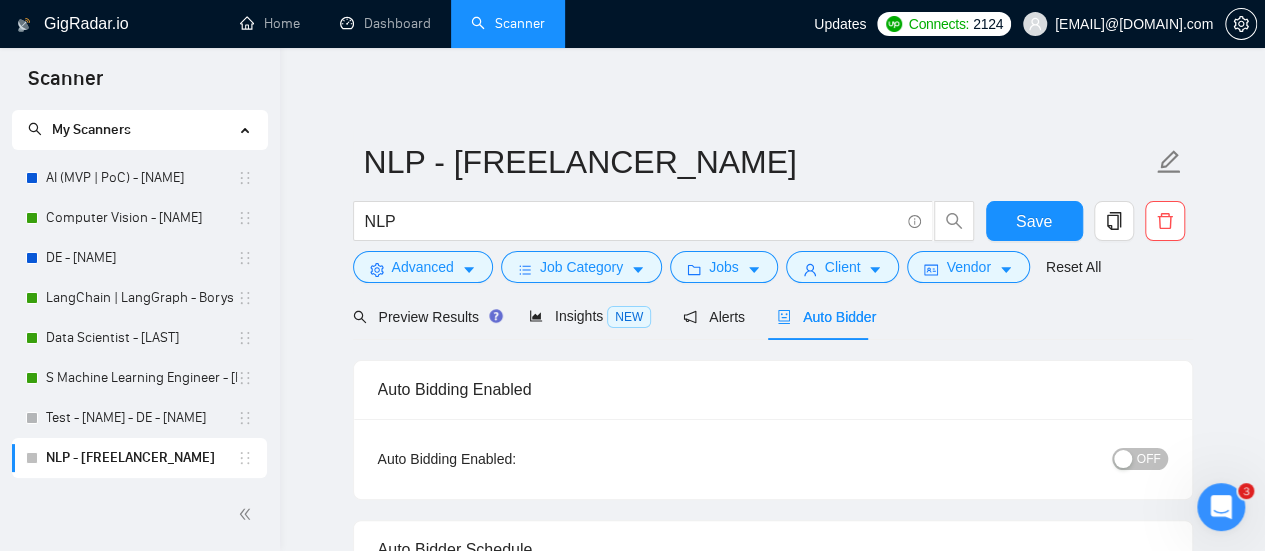 click on "OFF" at bounding box center (1149, 459) 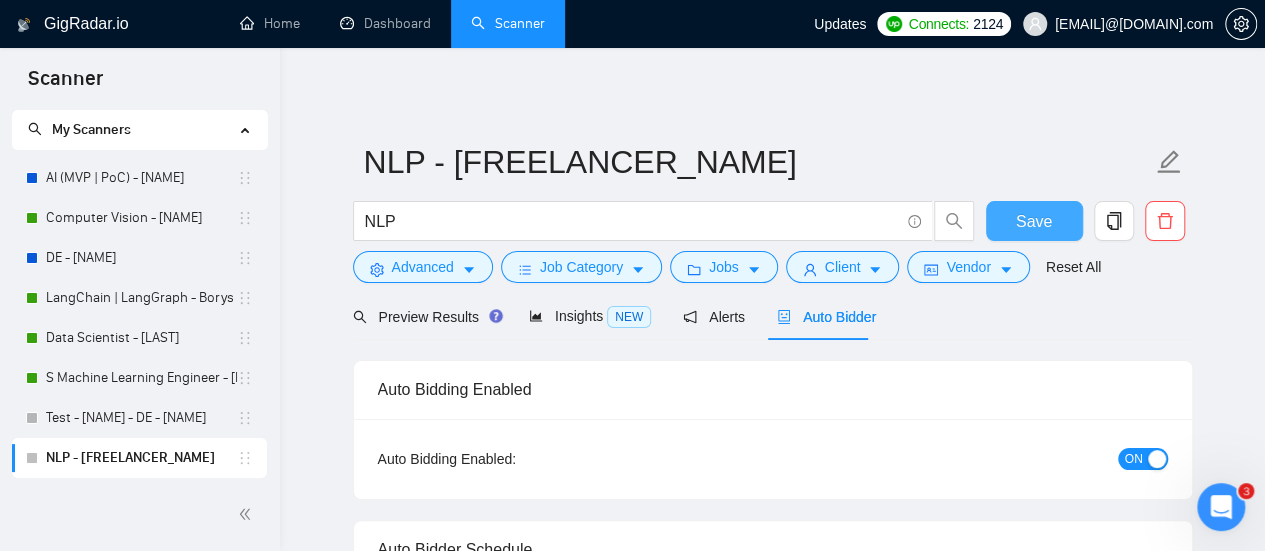 click on "Save" at bounding box center [1034, 221] 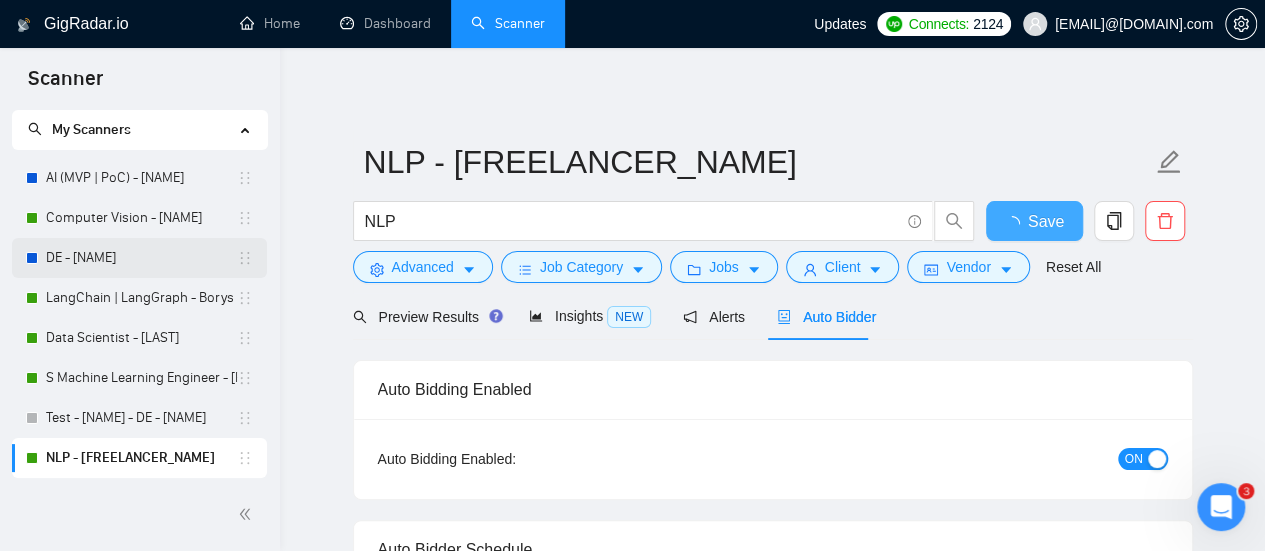 type 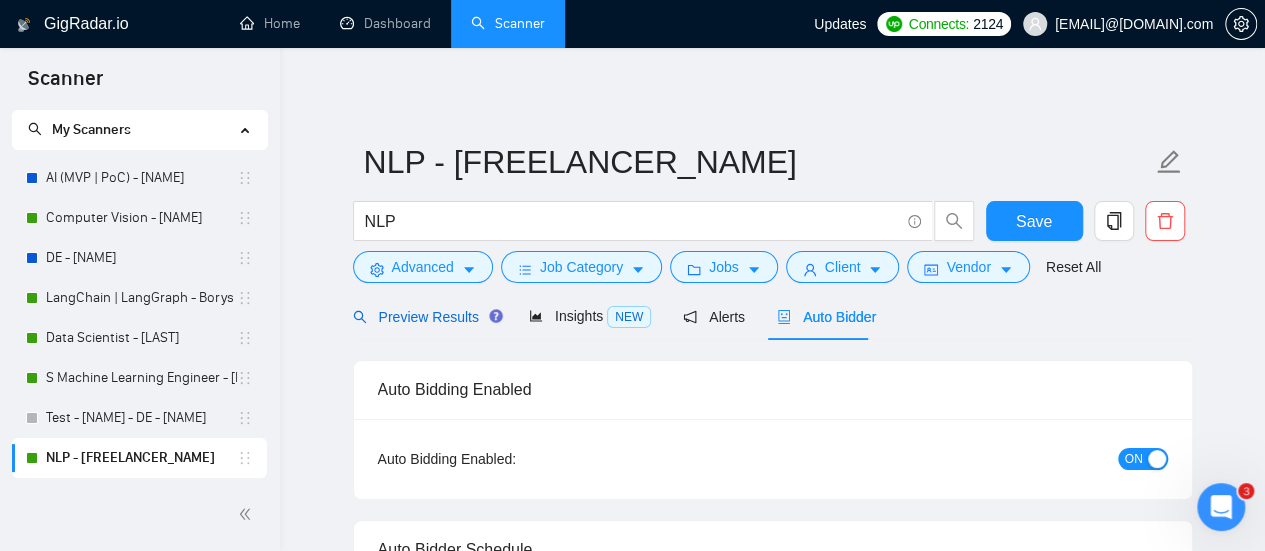 click on "Preview Results" at bounding box center (425, 317) 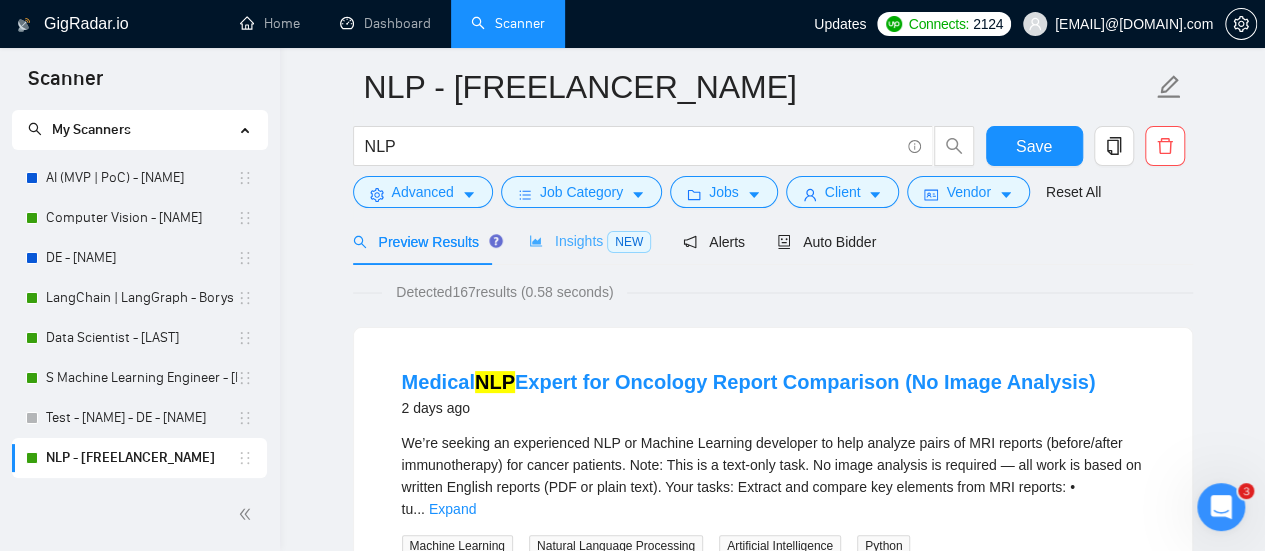scroll, scrollTop: 0, scrollLeft: 0, axis: both 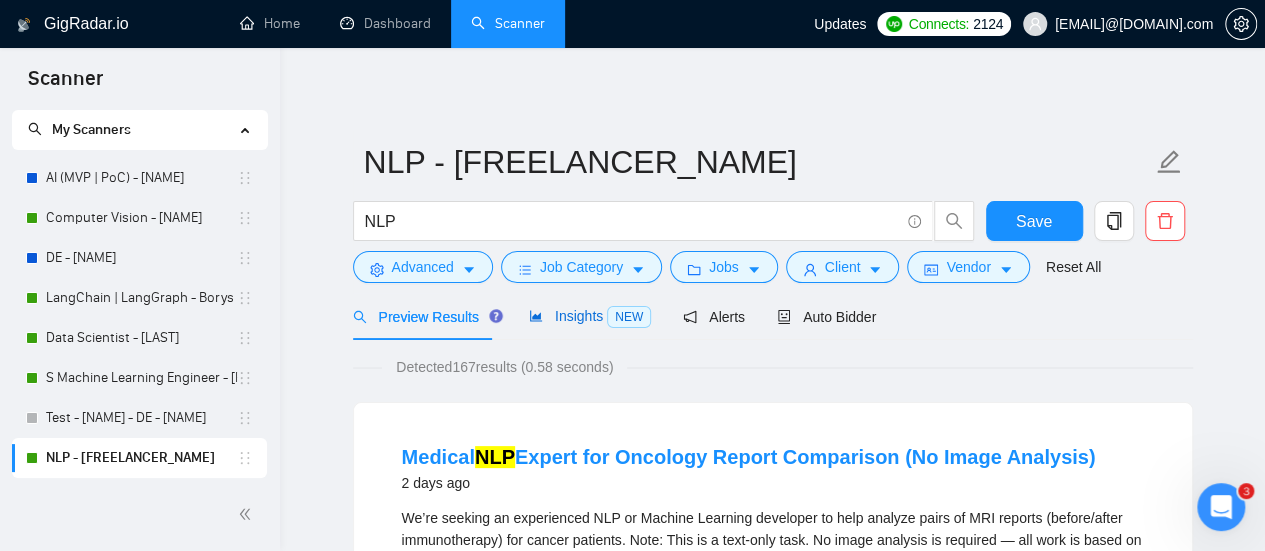 click on "Insights NEW" at bounding box center [590, 316] 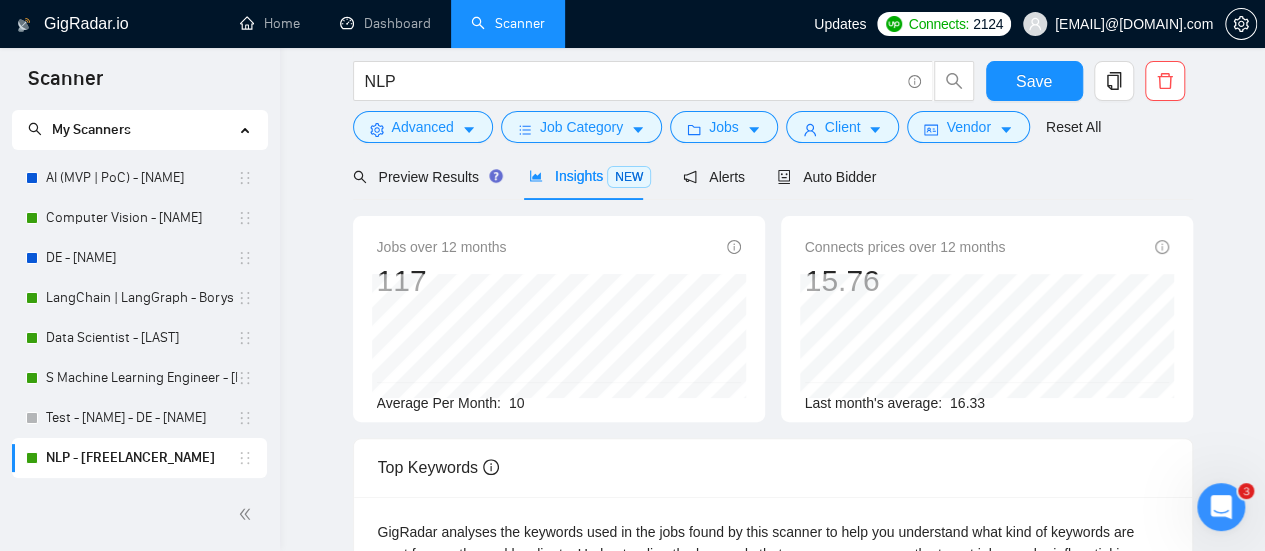 scroll, scrollTop: 0, scrollLeft: 0, axis: both 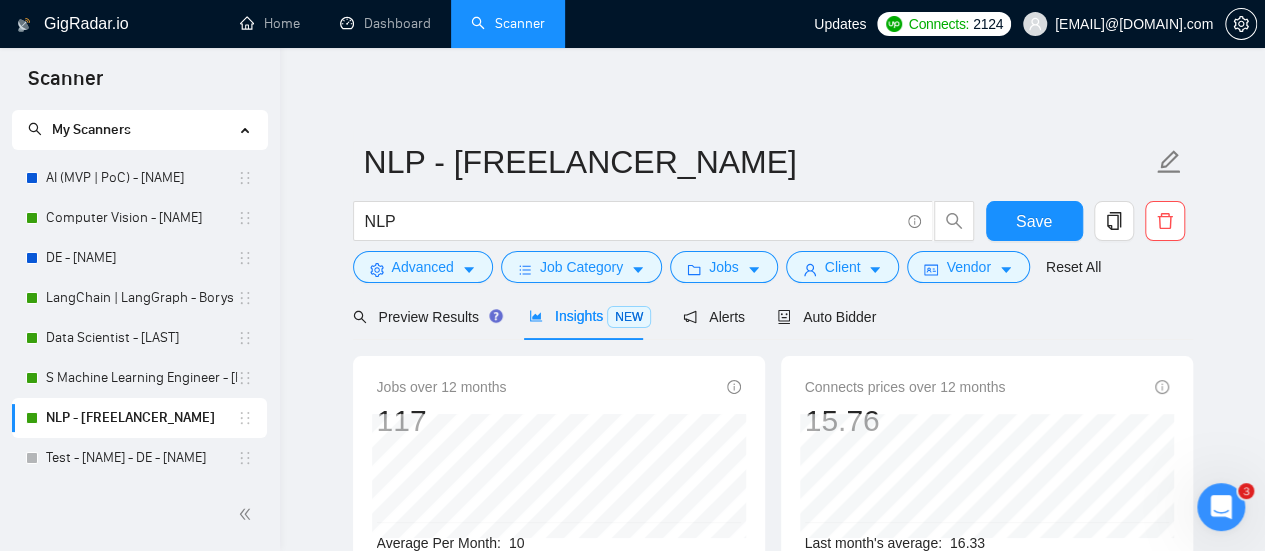 click on "NLP - [FREELANCER_NAME] NLP Save Advanced   Job Category   Jobs   Client   Vendor   Reset All Preview Results Insights NEW Alerts Auto Bidder Jobs over 12 months 117   Average Per Month: 10 Connects prices over 12 months 15.76   Last month's average: 16.33 Top Keywords GigRadar analyses the keywords used in the jobs found by this scanner to help you understand what kind of keywords are most frequently used by clients. Understanding the keywords that are common among the target jobs can be influential in boosting your profile and increasing scanner performance. Top keywords Machine Learning   -45.45 % Natural Language Processing   -37.50 % Python   -44.44 % Artificial Intelligence   -25.00 % Data Extraction   +100.00 % Data Cleaning   +100.00 % LangChain   +100.00 % spaCy   +100.00 % AI Agent Development   +100.00 % AI Bot   +100.00 % Apache OpenNLP   +100.00 % Apache Spark   +100.00 % Computational Linguistics   +100.00 % Data Engineering   +100.00 % Data Mining   0.00 % Other keywords Data Scraping   +100.00 %   %" at bounding box center (772, 766) 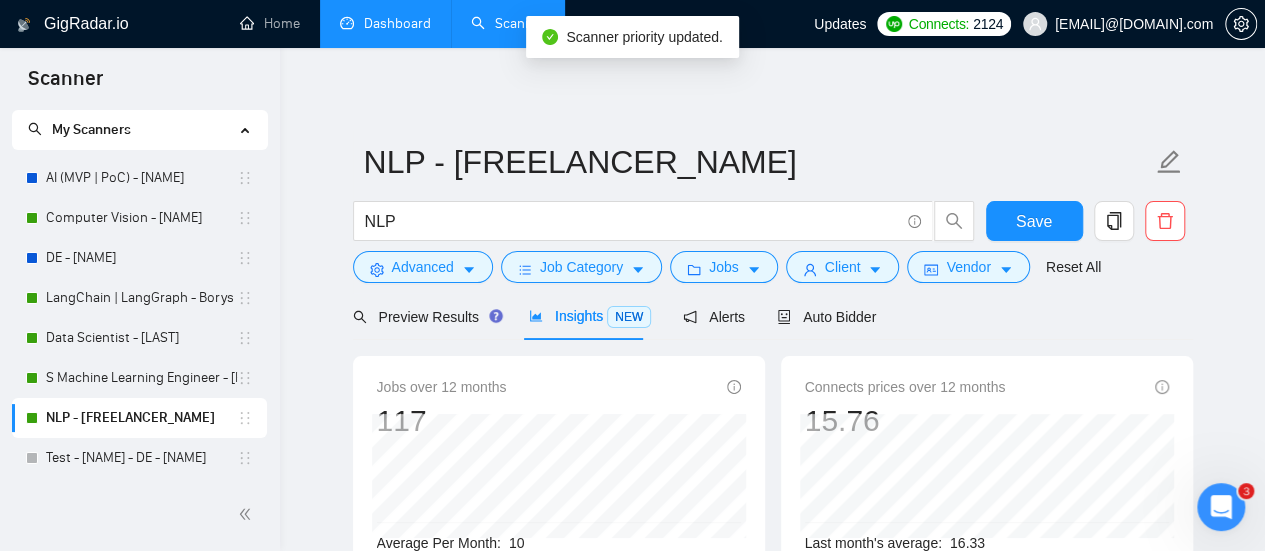 click on "Dashboard" at bounding box center [385, 23] 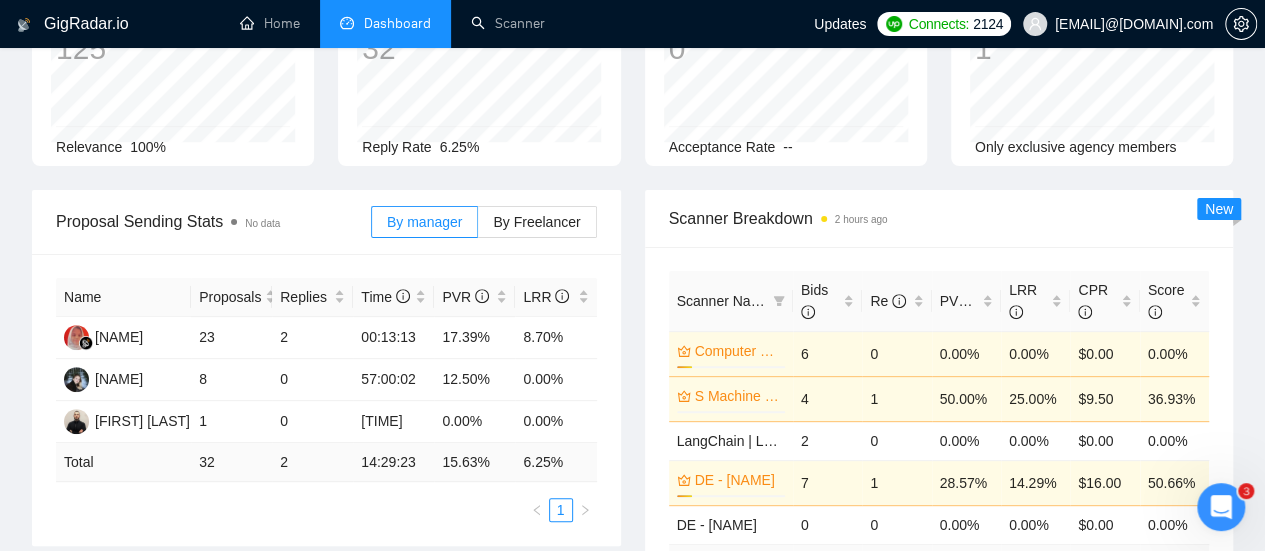 scroll, scrollTop: 0, scrollLeft: 0, axis: both 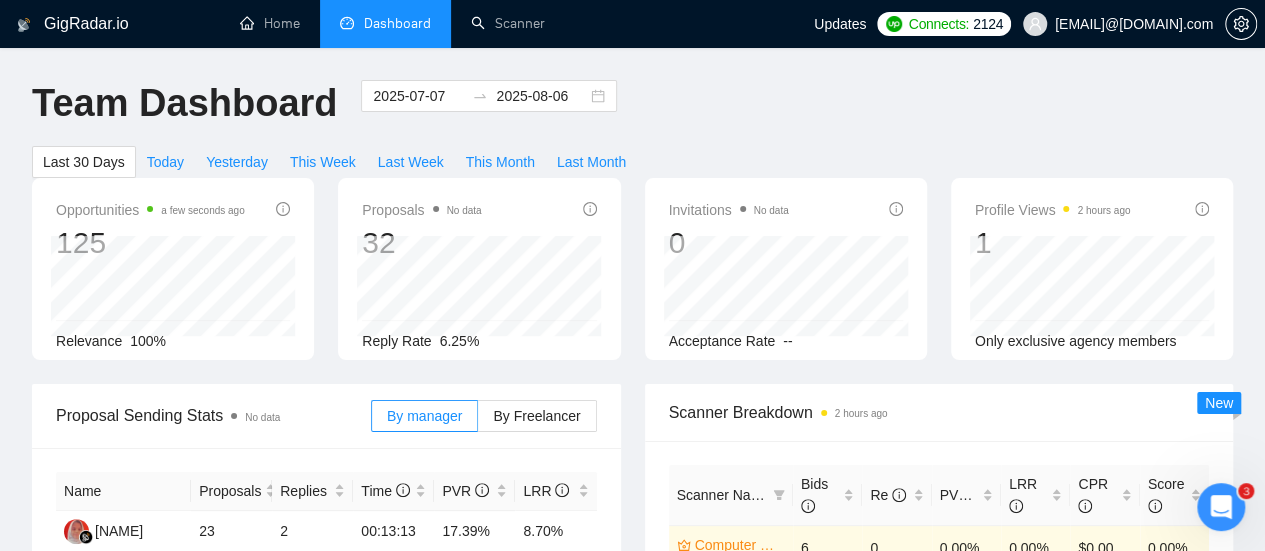 click on "Team Dashboard" at bounding box center (184, 113) 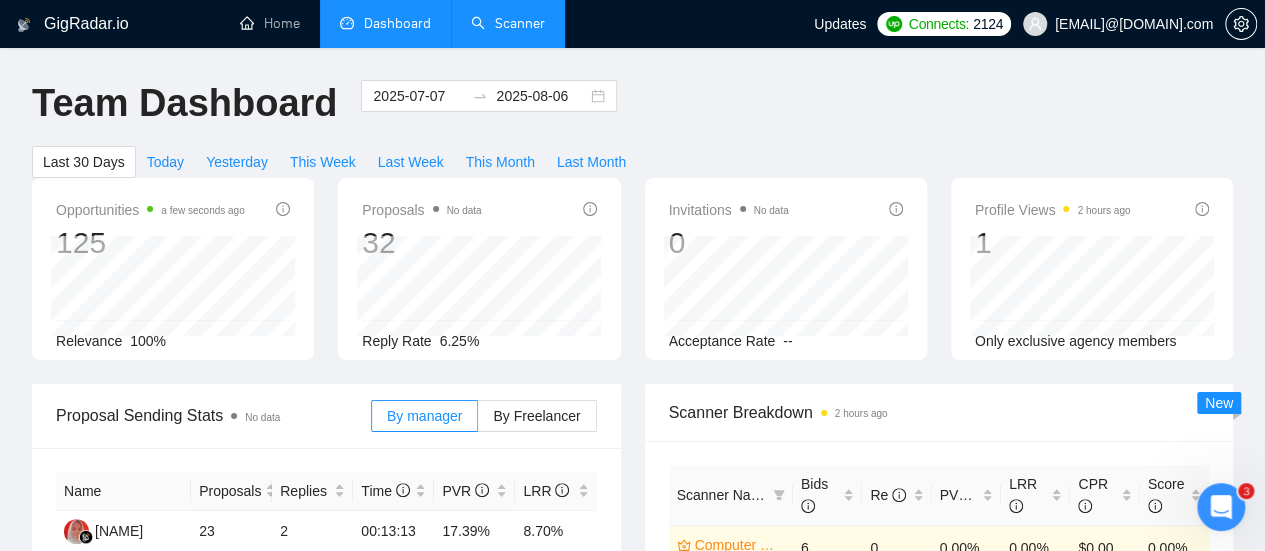 click on "Scanner" at bounding box center (508, 23) 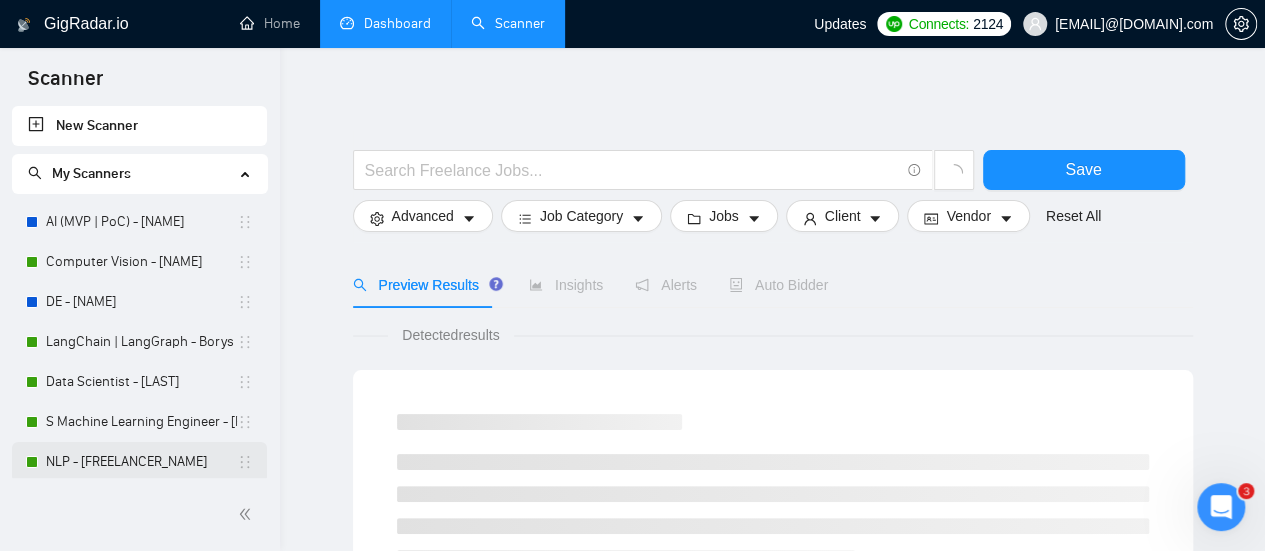 click on "NLP - [FREELANCER_NAME]" at bounding box center (141, 462) 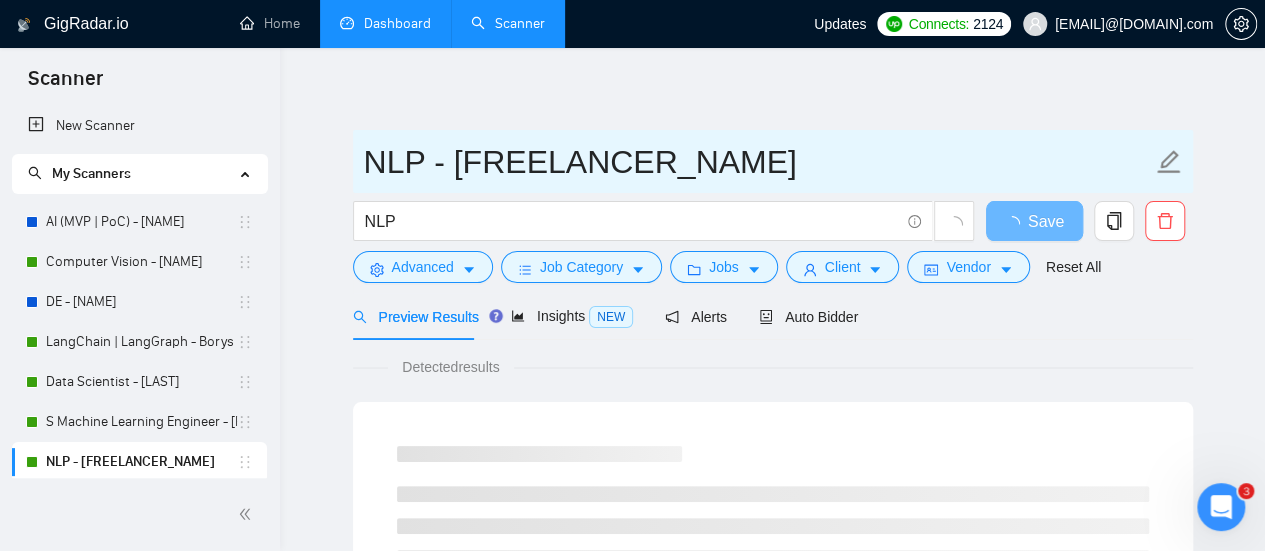 click on "NLP - [FREELANCER_NAME]" at bounding box center (758, 162) 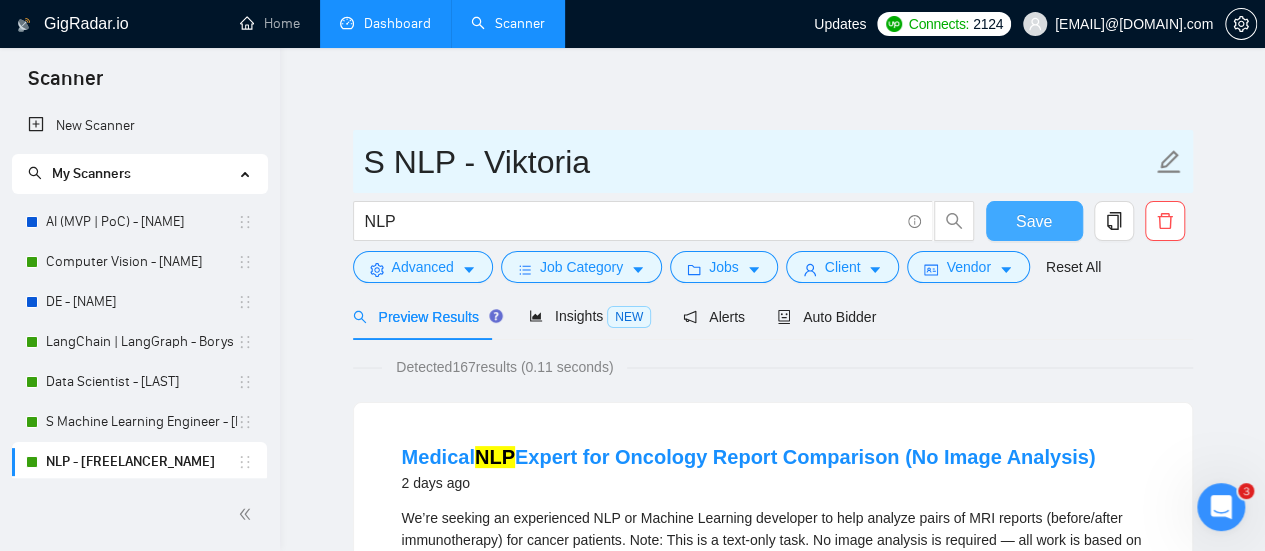 type on "S NLP - Viktoria" 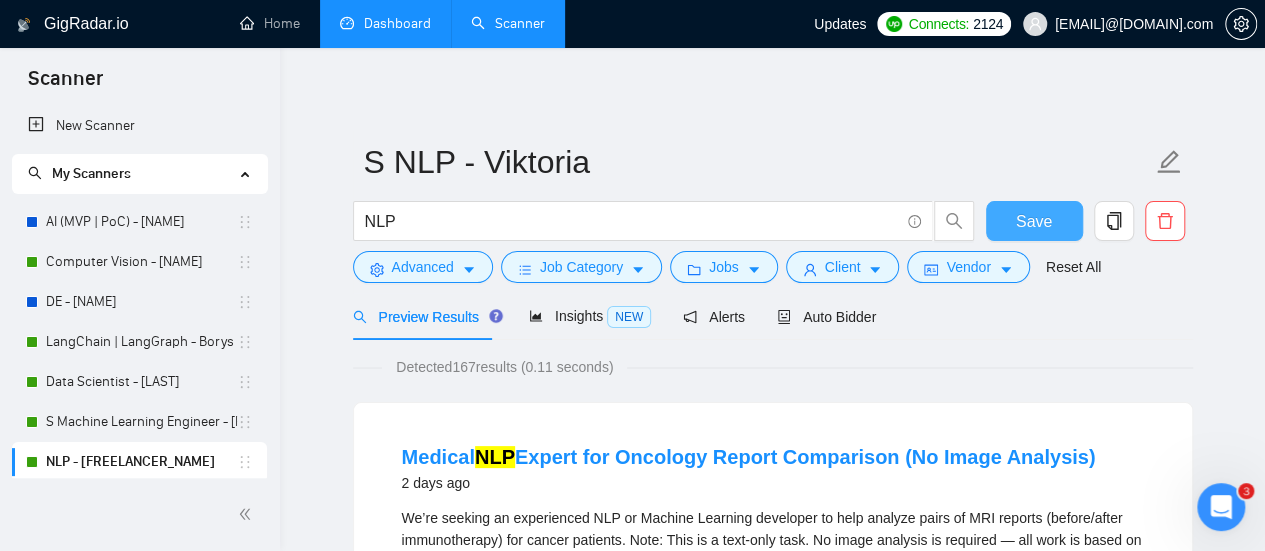 click on "Save" at bounding box center (1034, 221) 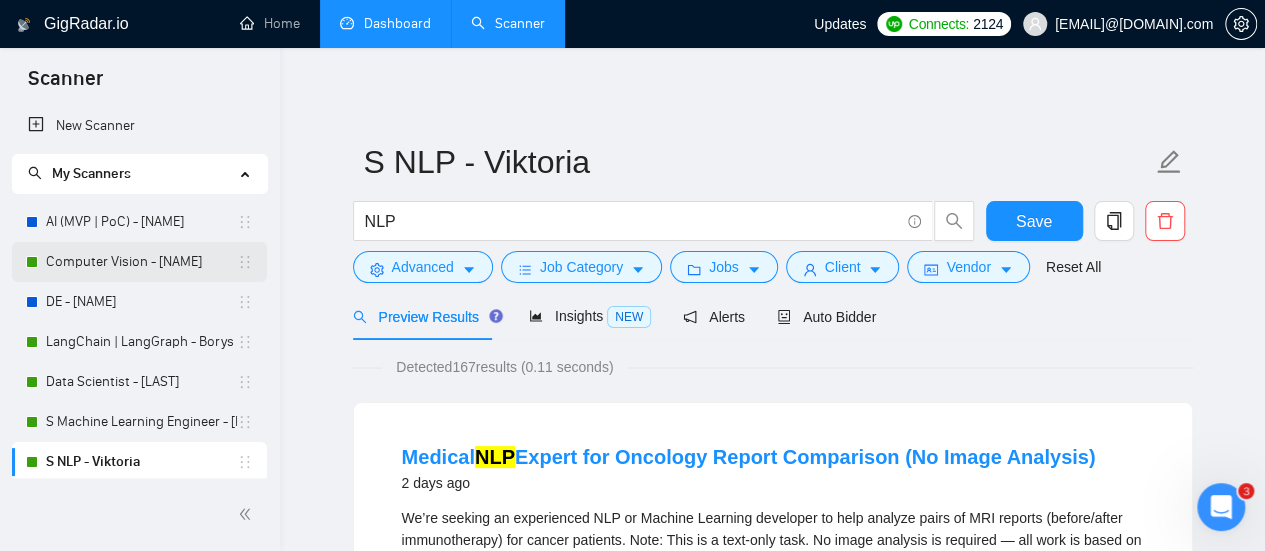 click 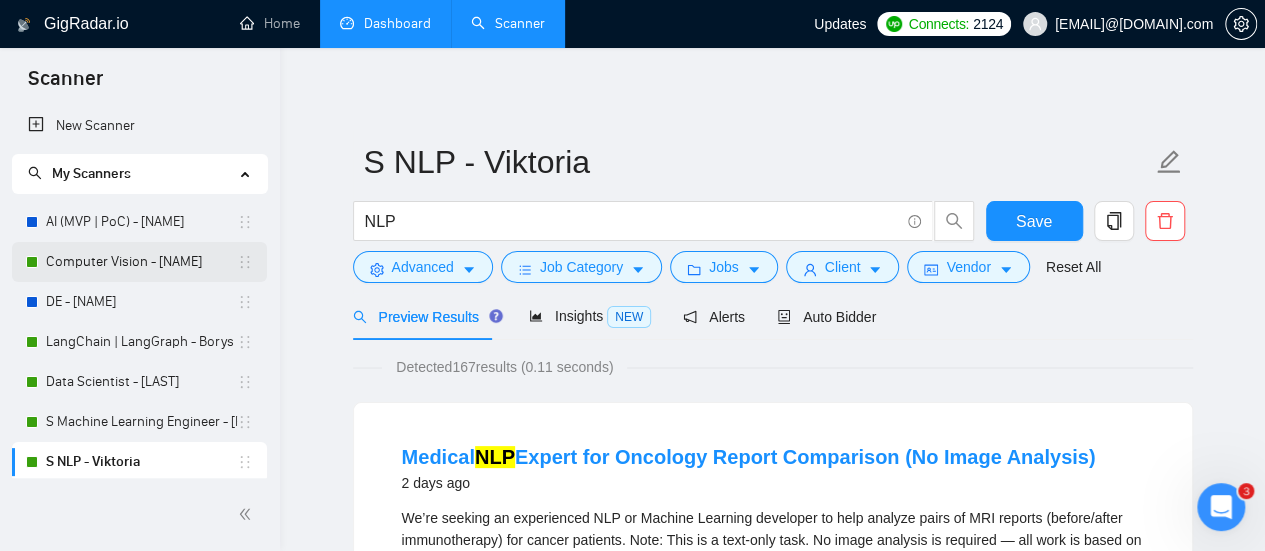 click on "Computer Vision - [NAME]" at bounding box center [141, 262] 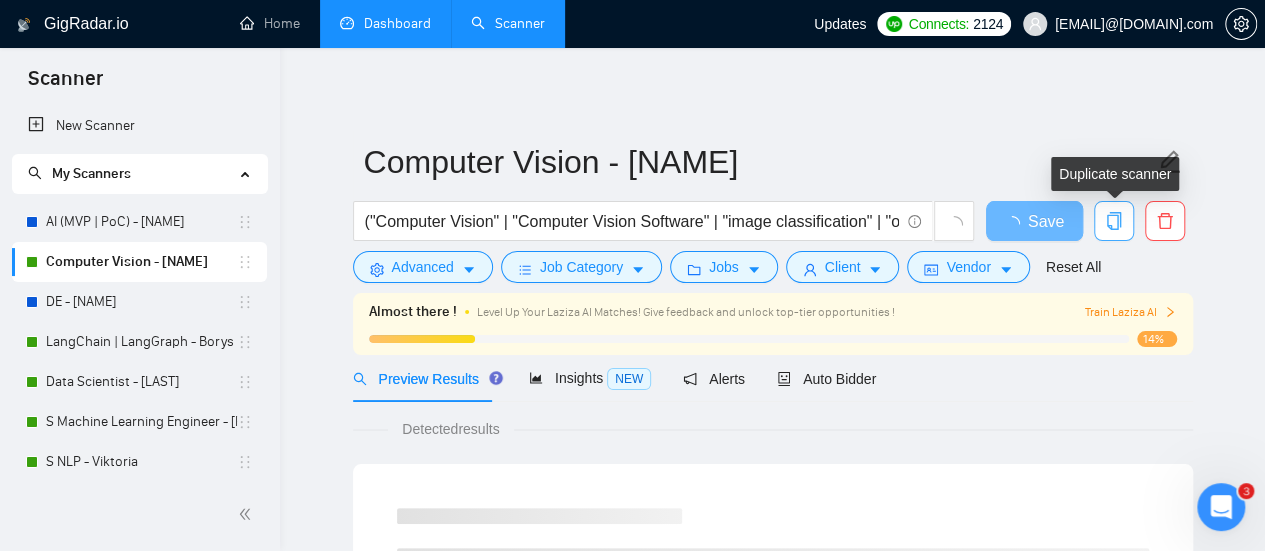 click 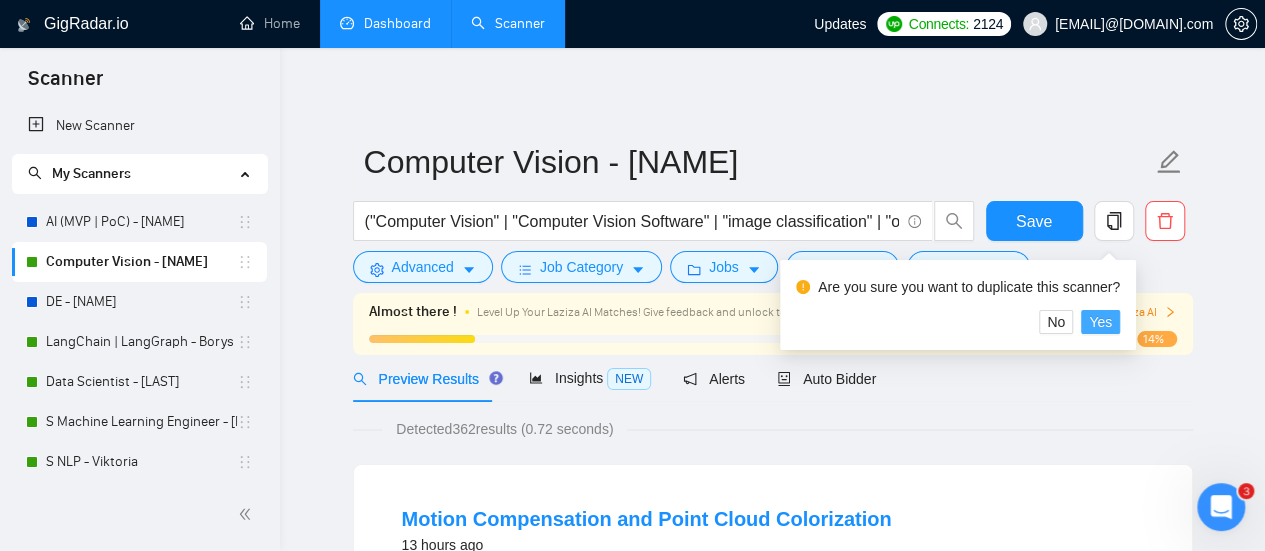 click on "Yes" at bounding box center [1100, 322] 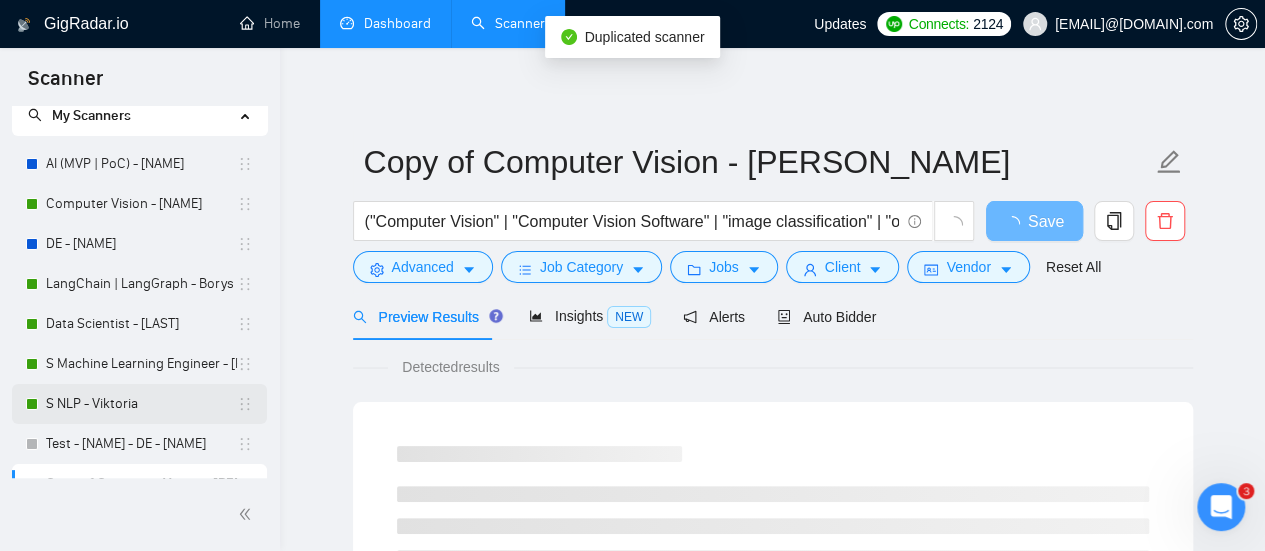 scroll, scrollTop: 84, scrollLeft: 0, axis: vertical 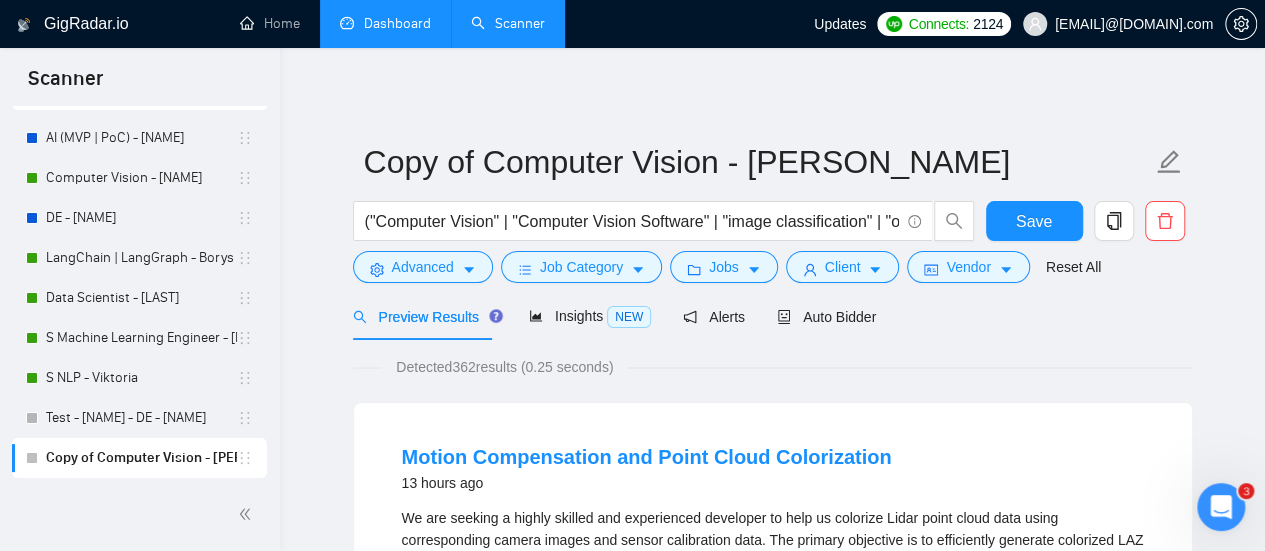 click on "Copy of Computer Vision - [PERSON_NAME]" at bounding box center [141, 458] 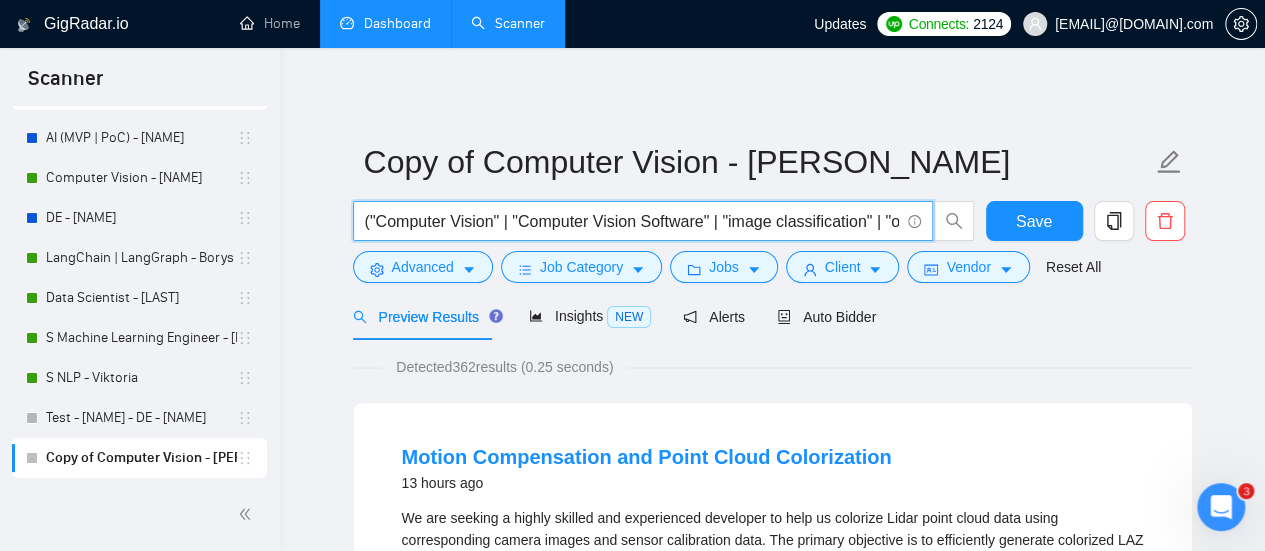click on "("Computer Vision" | "Computer Vision Software" | "image classification" | "object recognition" | "Image Analysis" | "Object Detection" | "OpenCV" | YOLO)" at bounding box center (632, 221) 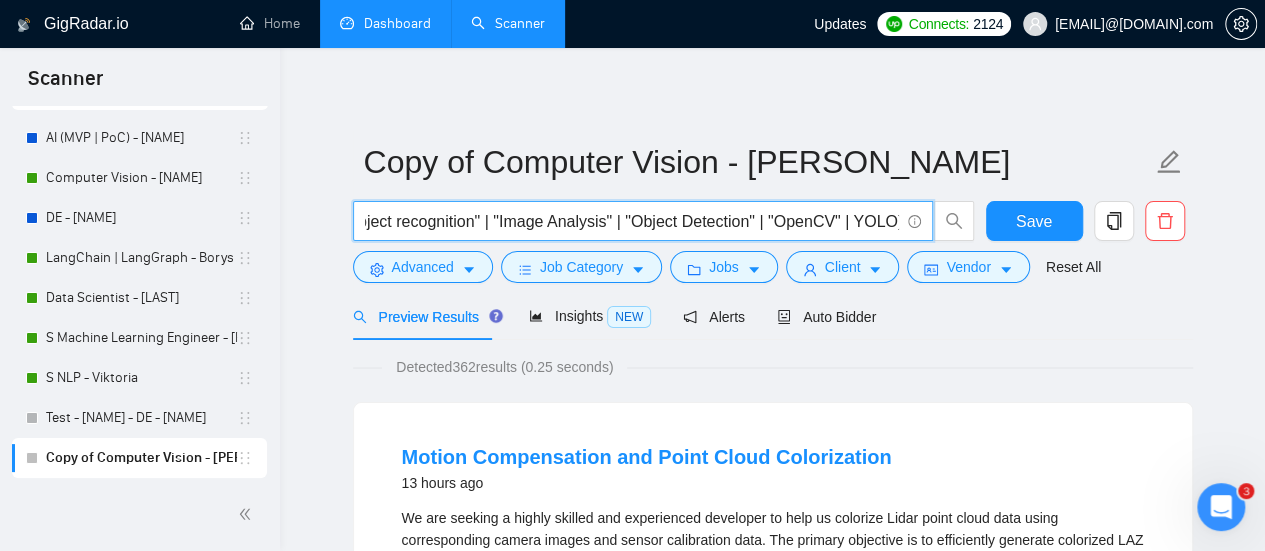 drag, startPoint x: 367, startPoint y: 223, endPoint x: 1194, endPoint y: 203, distance: 827.2418 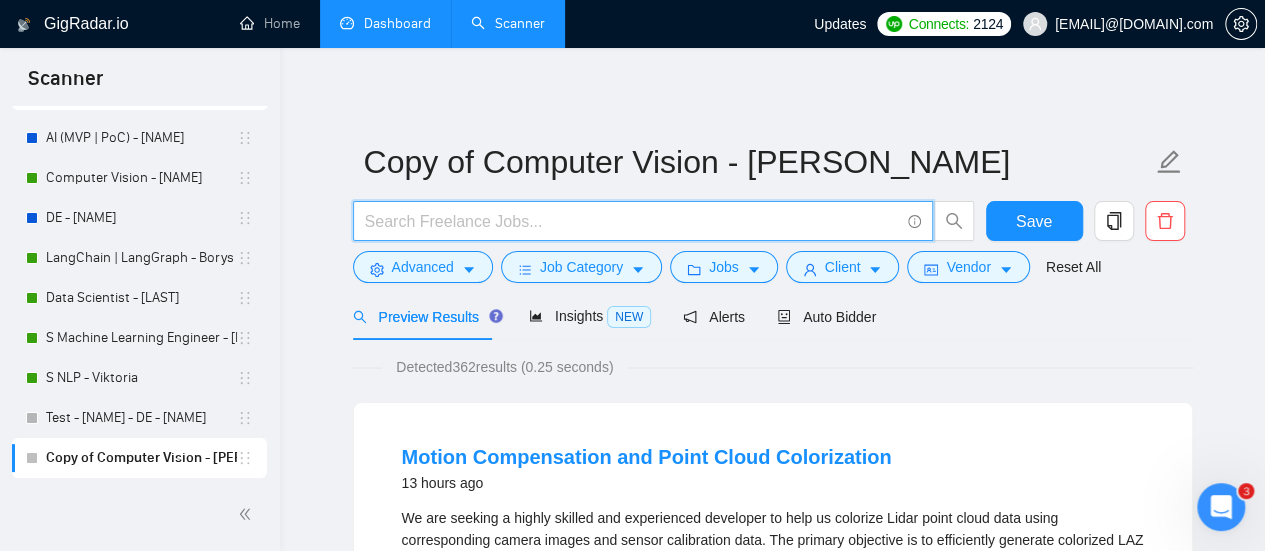 scroll, scrollTop: 0, scrollLeft: 0, axis: both 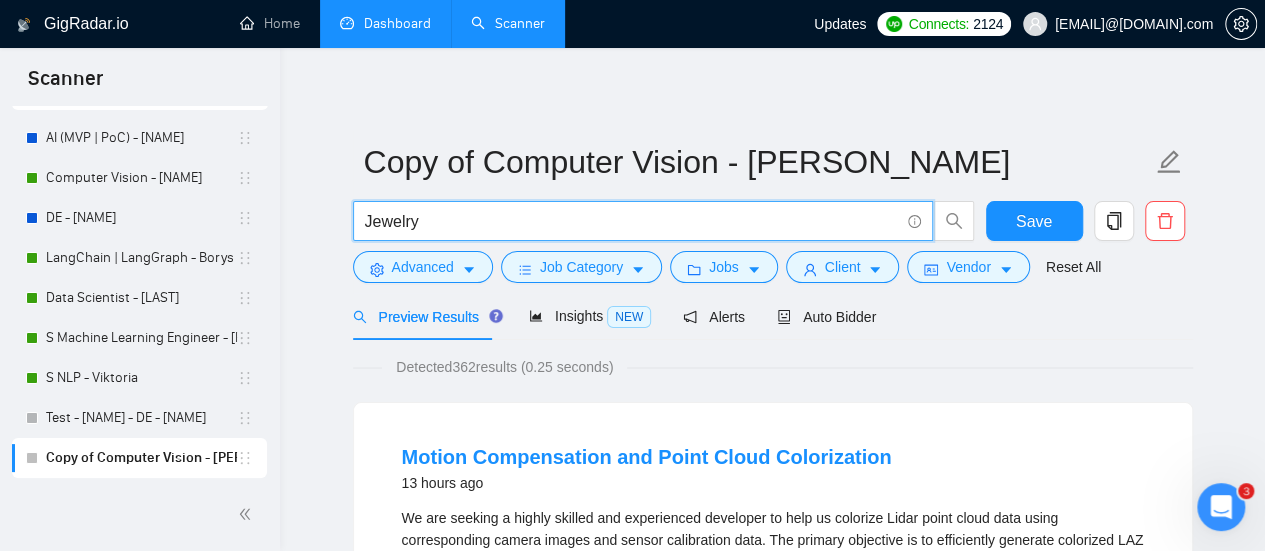type on "Jewelry" 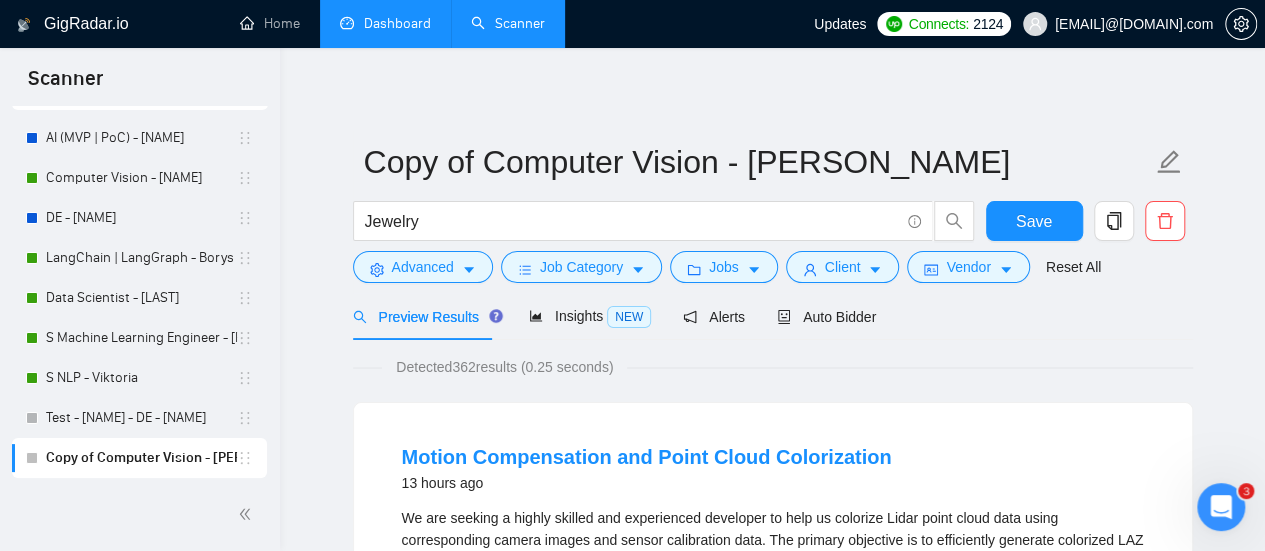 click on "Copy of Computer Vision - [FIRST] Jewelry Save Advanced   Job Category   Jobs   Client   Vendor   Reset All Preview Results Insights NEW Alerts Auto Bidder Detected   362  results   (0.25 seconds) Motion Compensation and Point Cloud Colorization 13 hours ago We are seeking a highly skilled and experienced developer to help us colorize Lidar point cloud data using corresponding camera images and sensor calibration data. The primary objective is to efficiently generate colorized LAZ files by associating RGB values with each point in a large point cloud based on image data captured during the ... Expand Data Processing Python OpenCV Image Processing C++ More... 📡   54% GigRadar Score   $ 2500 Fixed-Price Everyone Talent Preference Expert Experience Level - Hourly Load 1 to 3 months Duration   United States Country $ 125.7k Total Spent $81.54 Avg Rate Paid 10-99 Company Size Verified Payment Verified Dec, 2017 Member Since ⭐️  4.84 Client Feedback 2 days ago image   analysis ... Expand Machine Learning Python" at bounding box center (773, 2626) 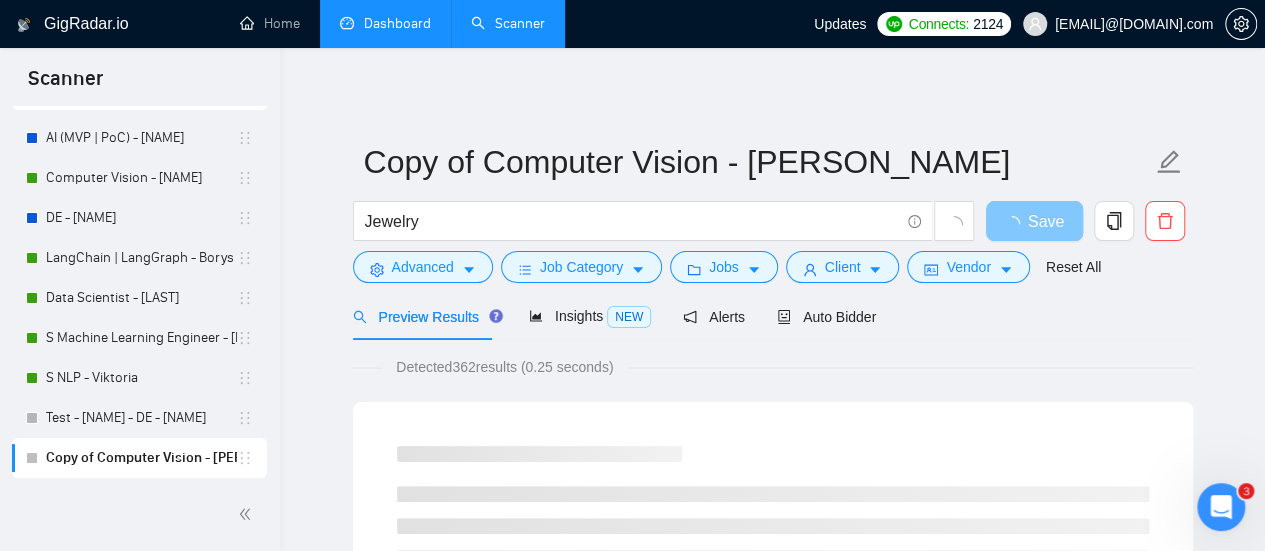 click 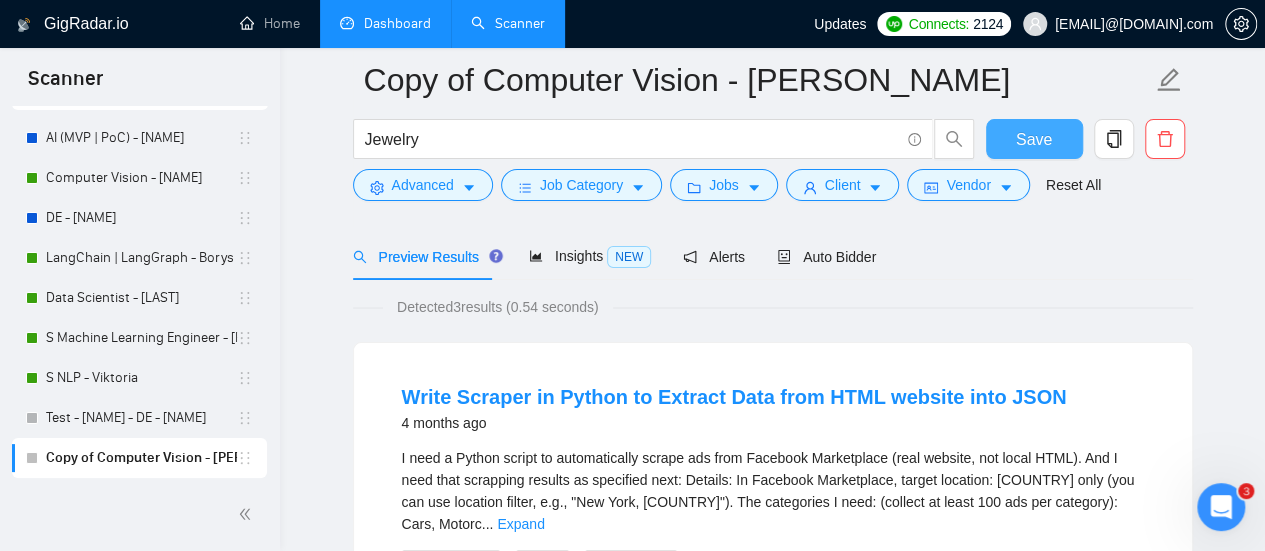 scroll, scrollTop: 200, scrollLeft: 0, axis: vertical 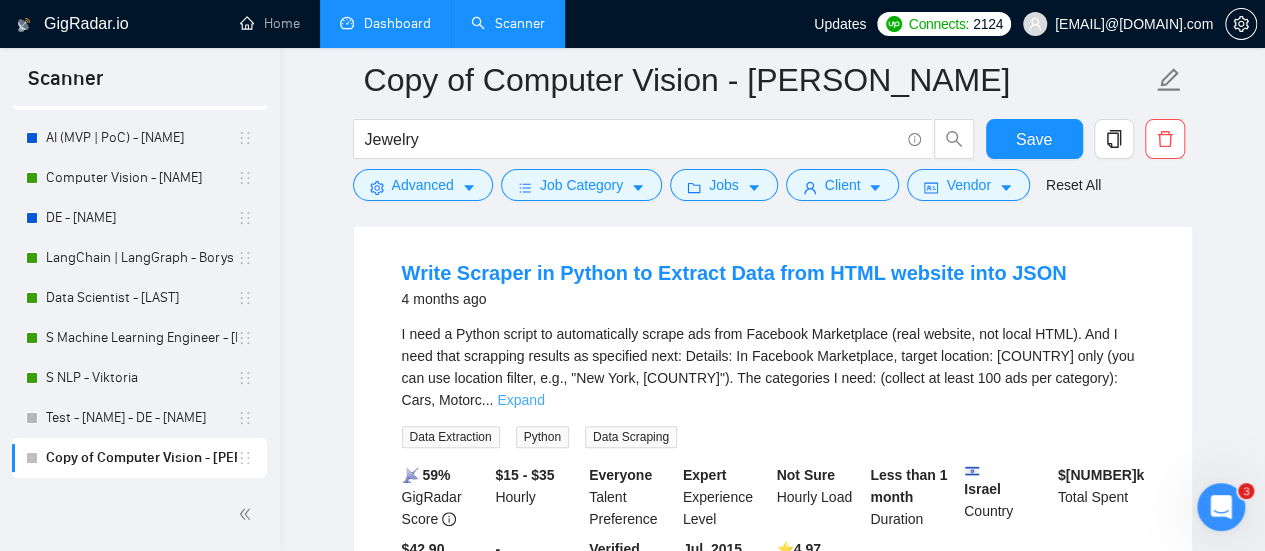 click on "Expand" at bounding box center (520, 400) 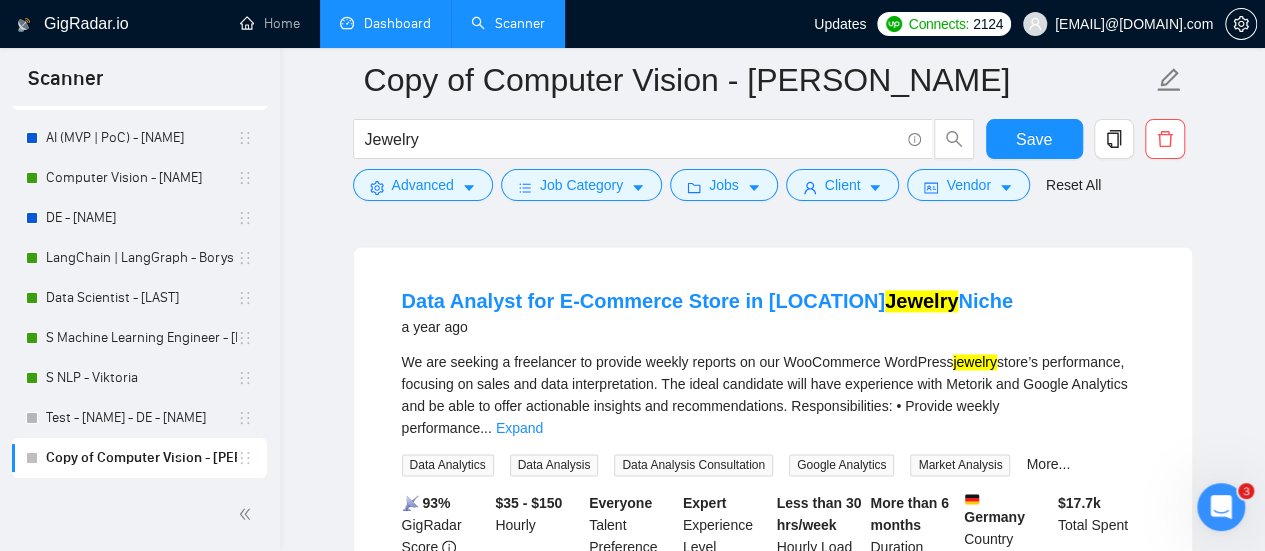 scroll, scrollTop: 1300, scrollLeft: 0, axis: vertical 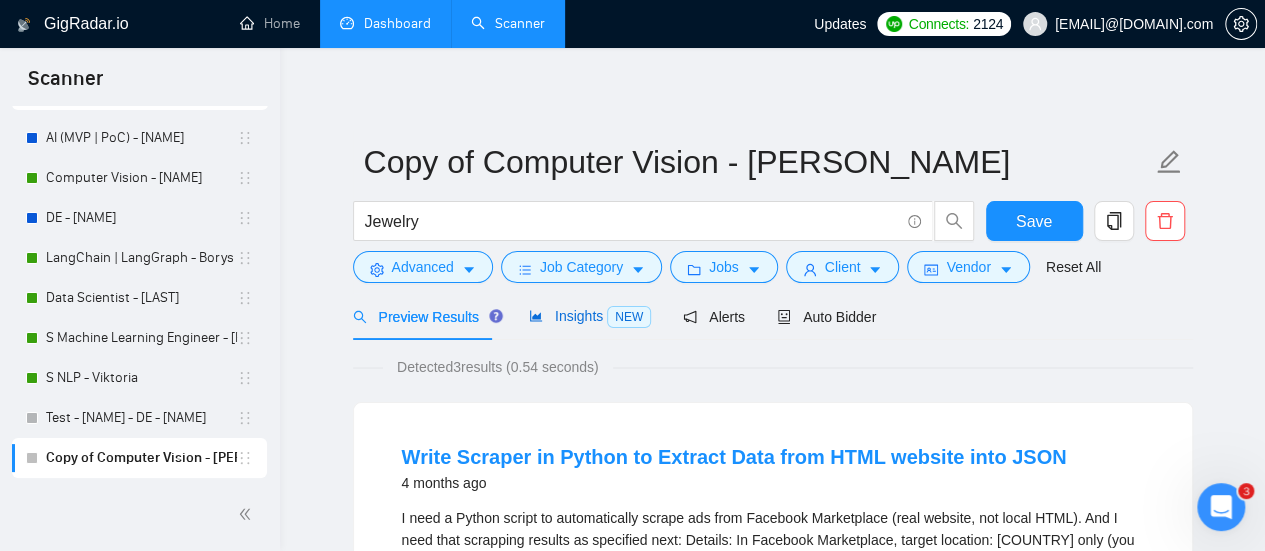 click on "Insights NEW" at bounding box center (590, 316) 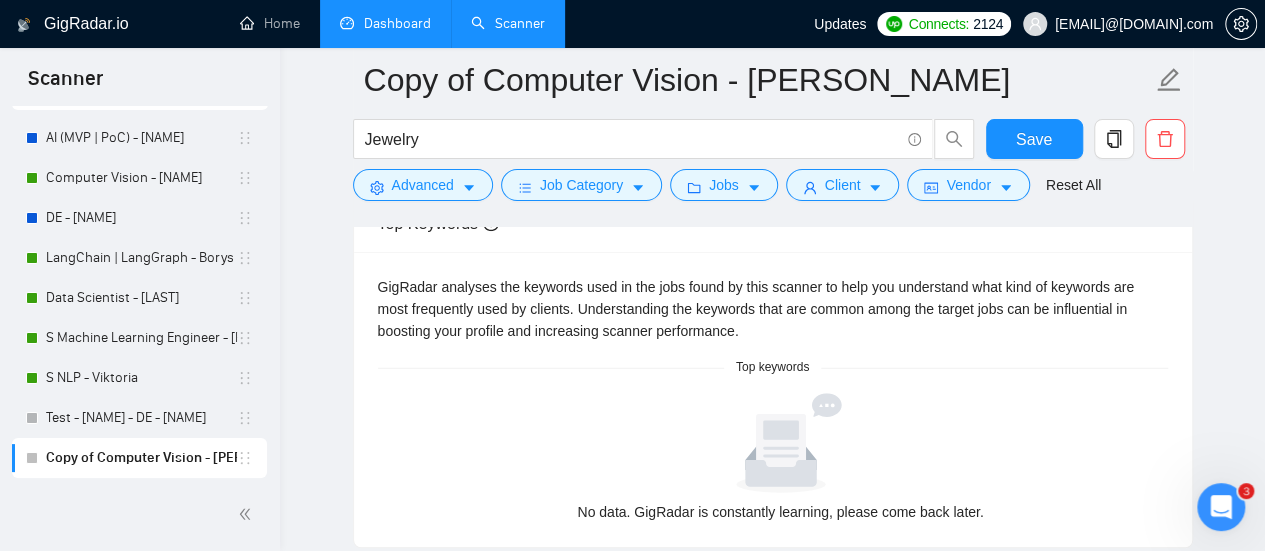 scroll, scrollTop: 0, scrollLeft: 0, axis: both 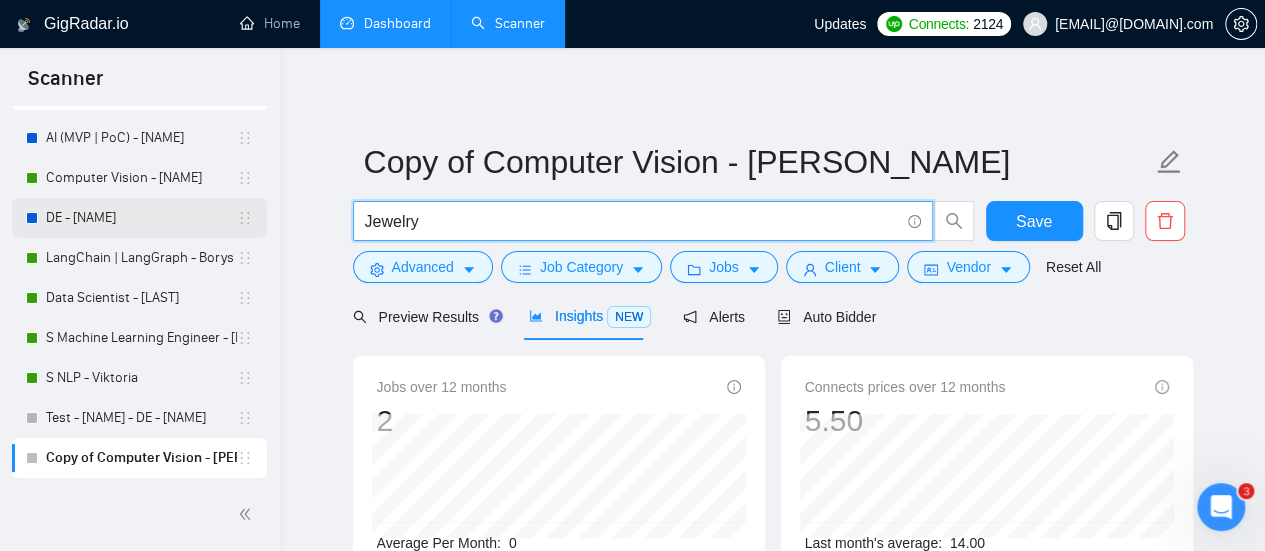 drag, startPoint x: 430, startPoint y: 221, endPoint x: 236, endPoint y: 230, distance: 194.20865 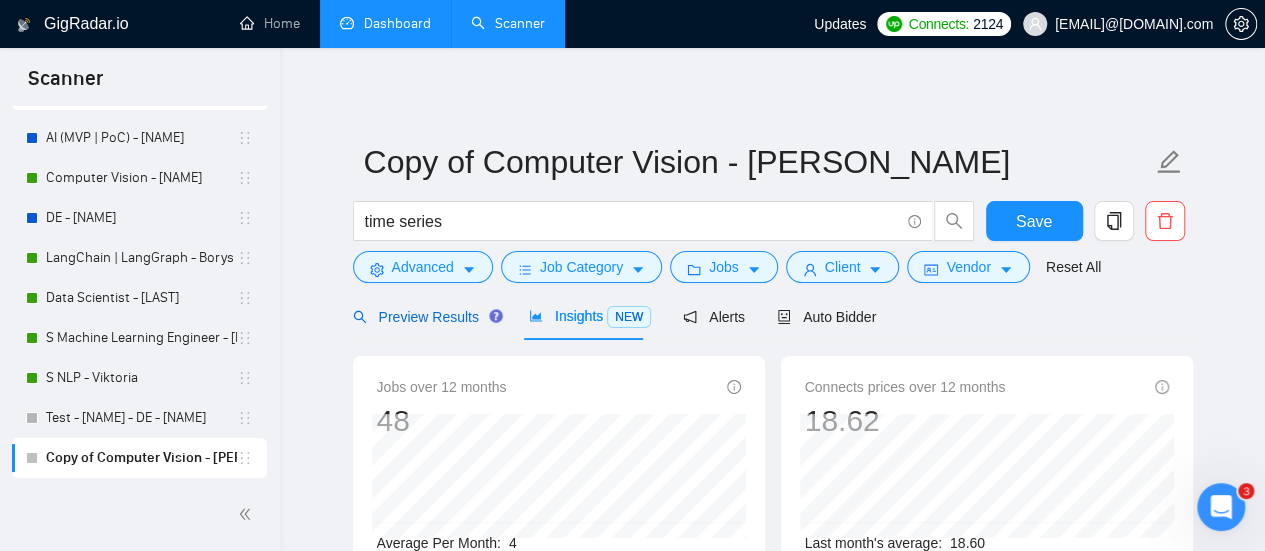 click on "Preview Results" at bounding box center [425, 317] 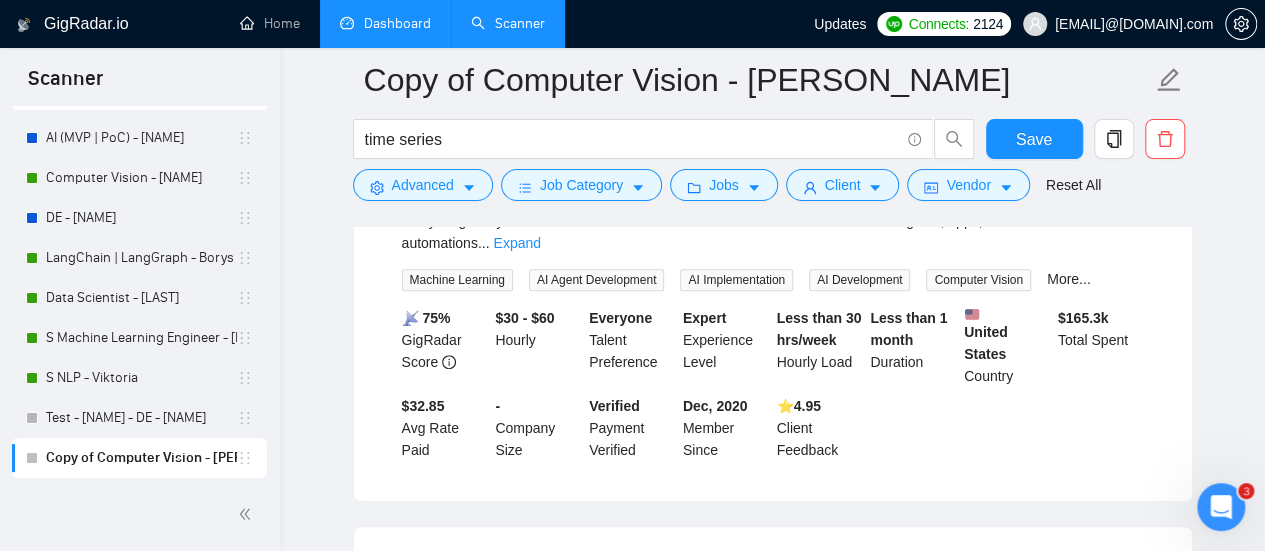 scroll, scrollTop: 900, scrollLeft: 0, axis: vertical 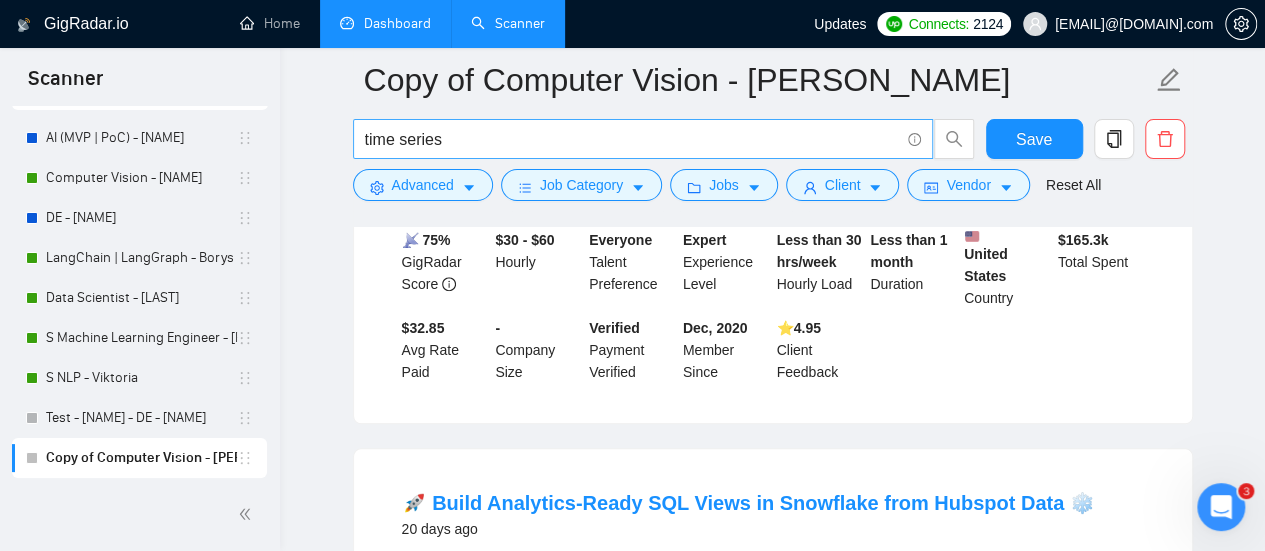 click on "time series" at bounding box center (632, 139) 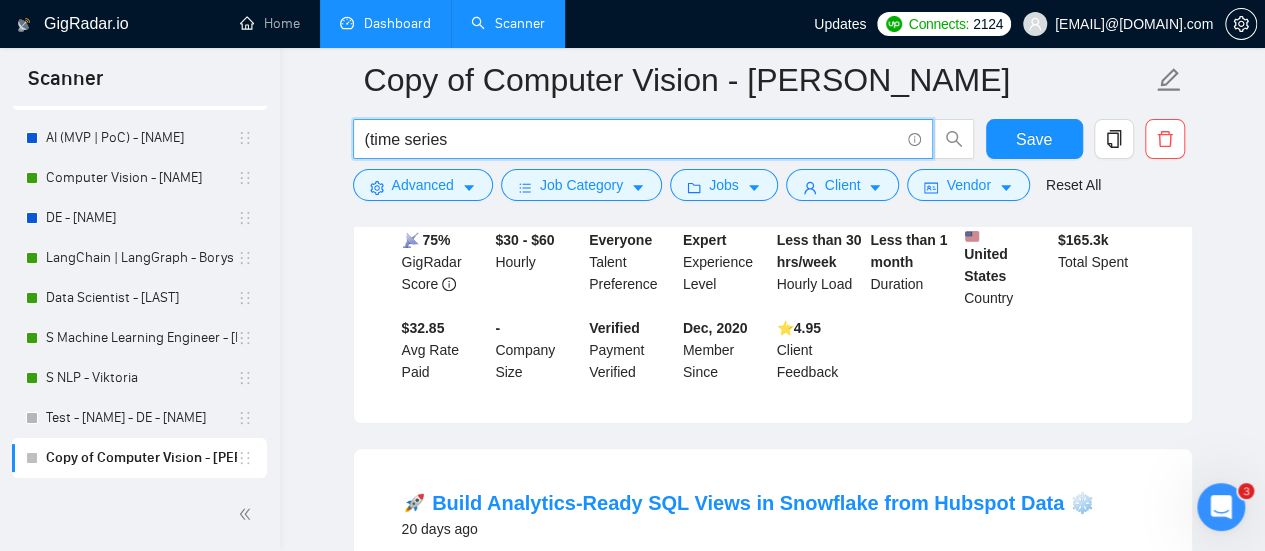 click on "(time series" at bounding box center (632, 139) 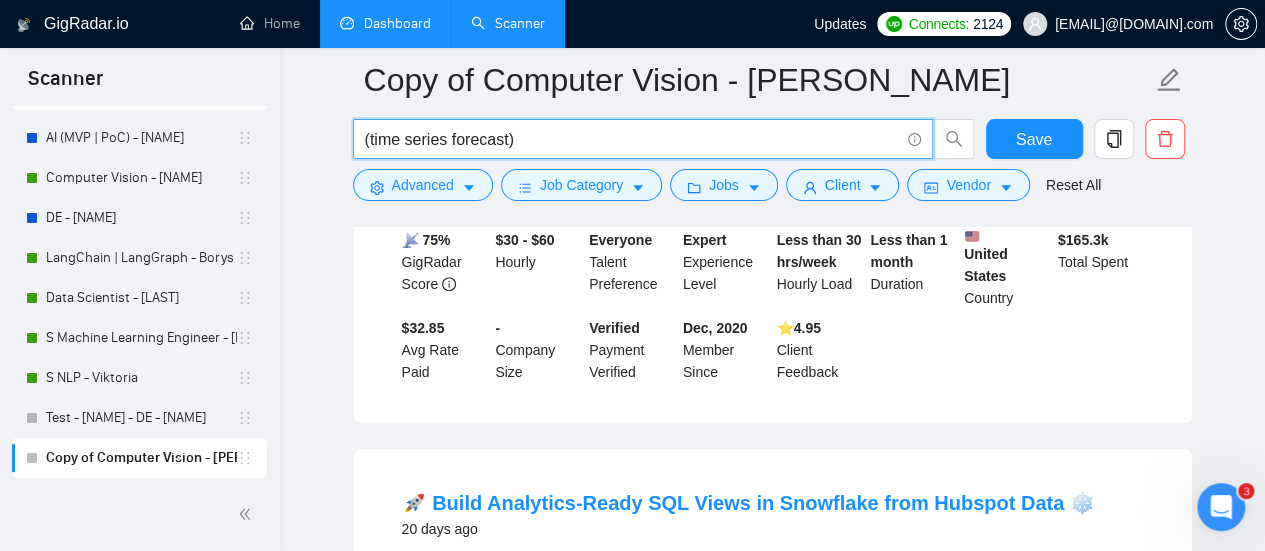 type on "(time series forecast)" 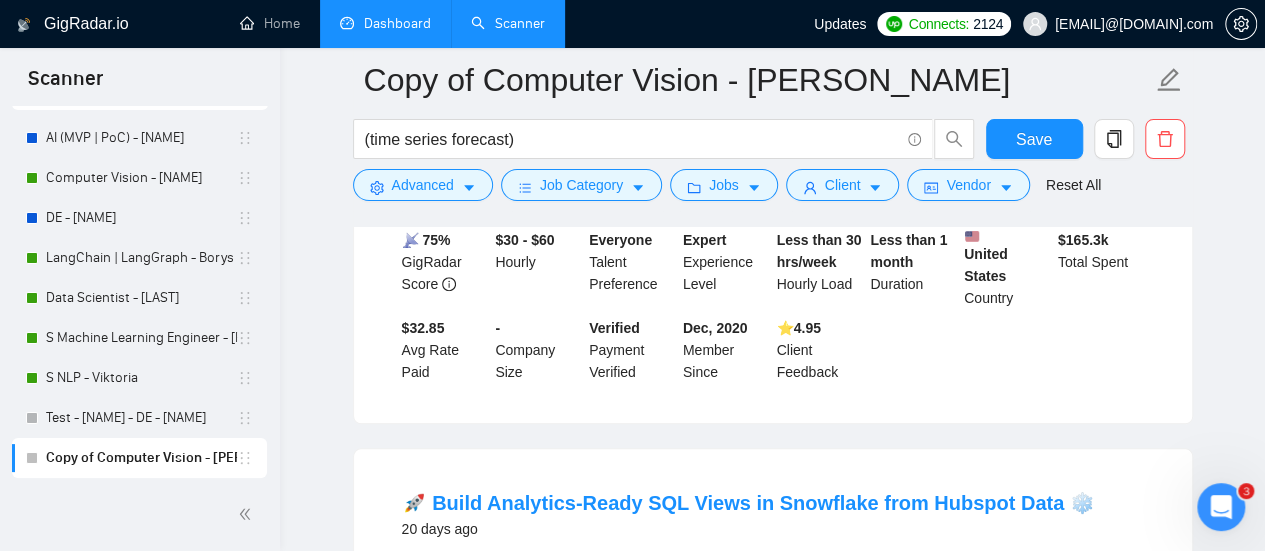click on "New Scanner My Scanners AI (MVP | PoC) - Vitaliy Computer Vision - Vlad DE - Vadym LangChain | LangGraph - Borys Data Scientist - Viktoria S Machine Learning Engineer - Bohdan S NLP - Viktoria Test - Yurii - DE - Vadym Copy of Computer Vision - Vlad" at bounding box center (140, 250) 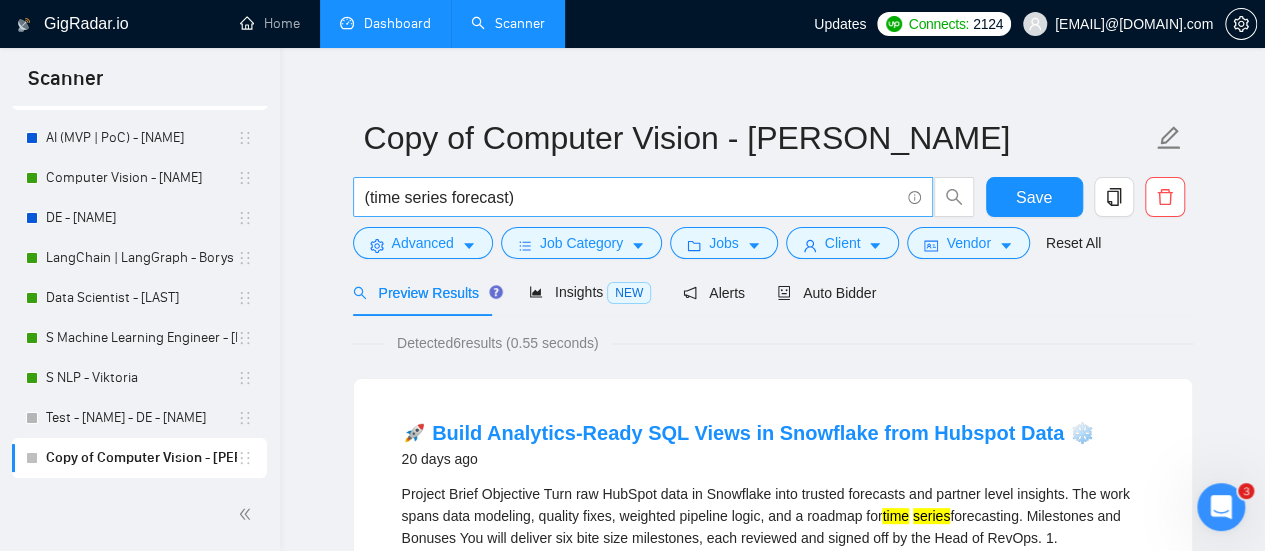 scroll, scrollTop: 0, scrollLeft: 0, axis: both 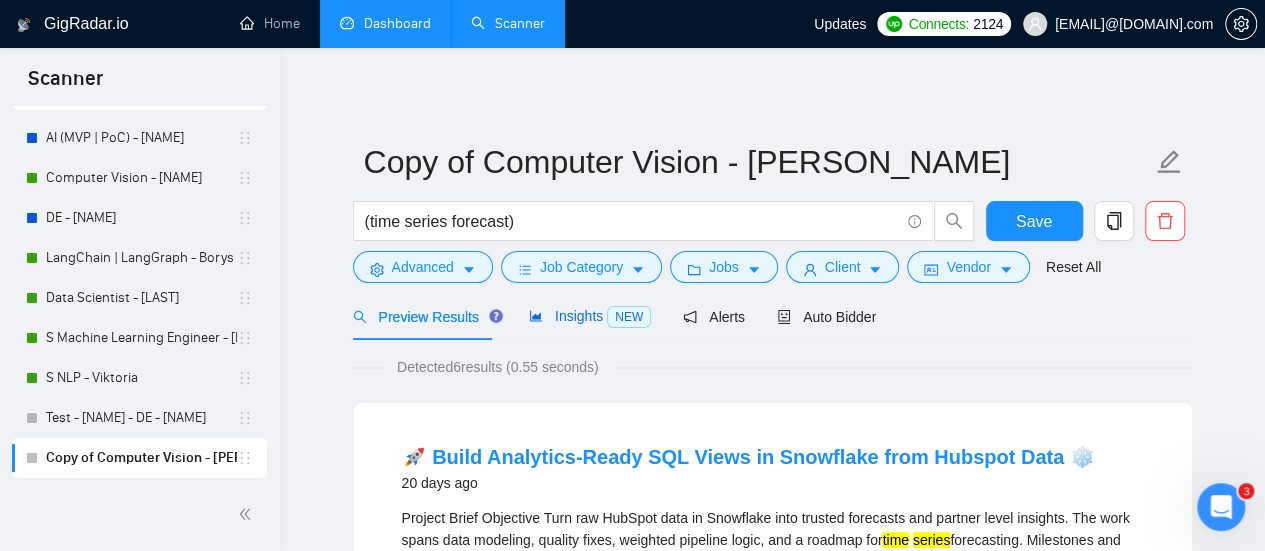 click on "Insights NEW" at bounding box center (590, 316) 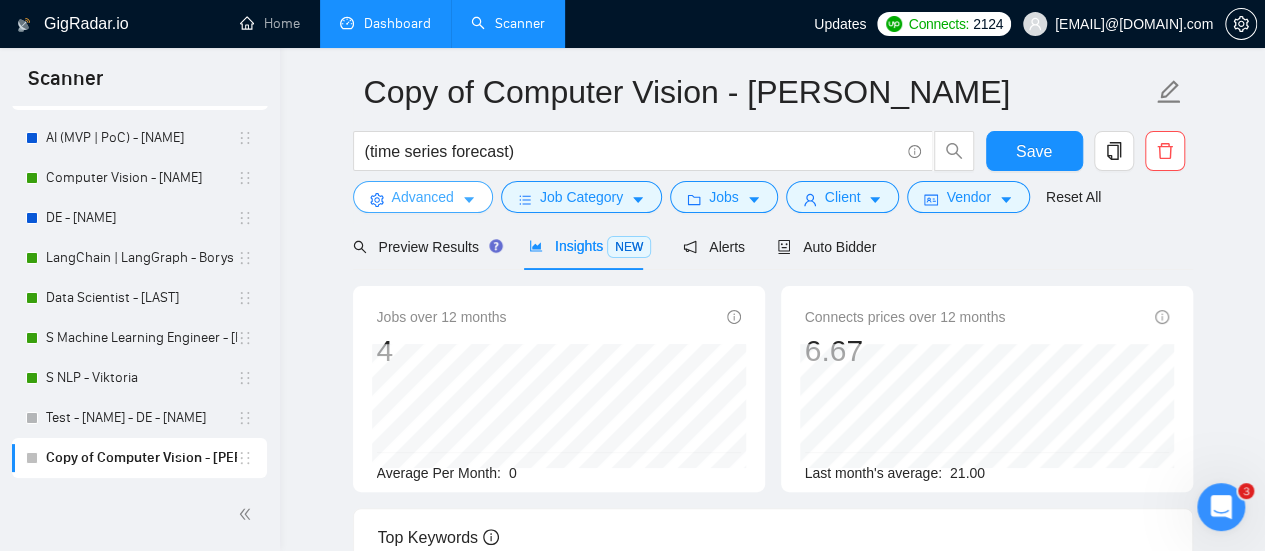 scroll, scrollTop: 0, scrollLeft: 0, axis: both 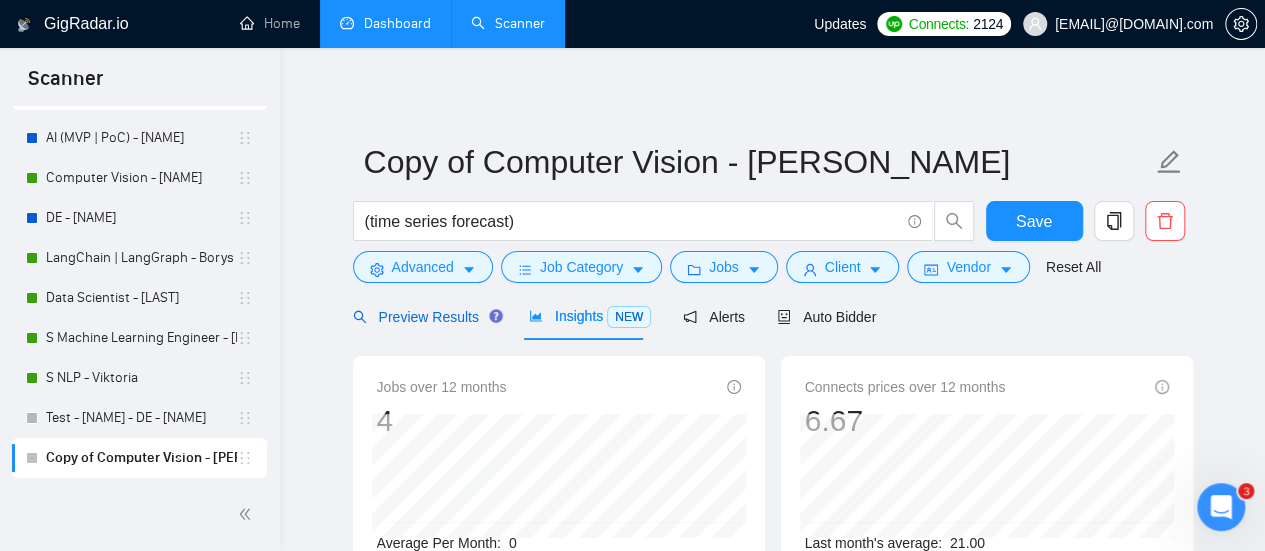 click on "Preview Results" at bounding box center [425, 317] 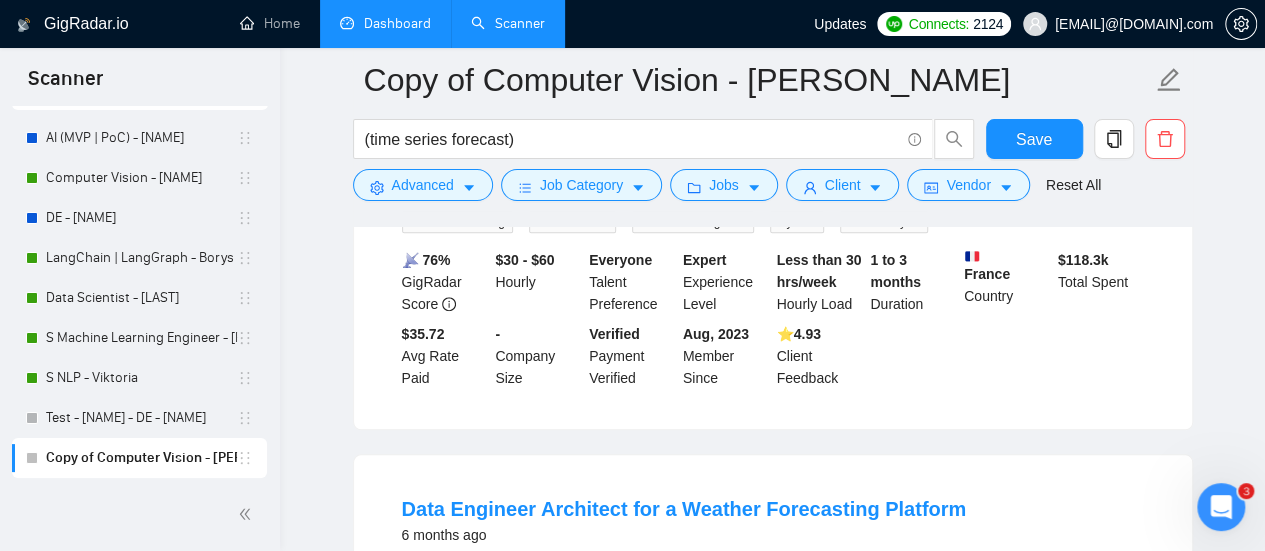 scroll, scrollTop: 1000, scrollLeft: 0, axis: vertical 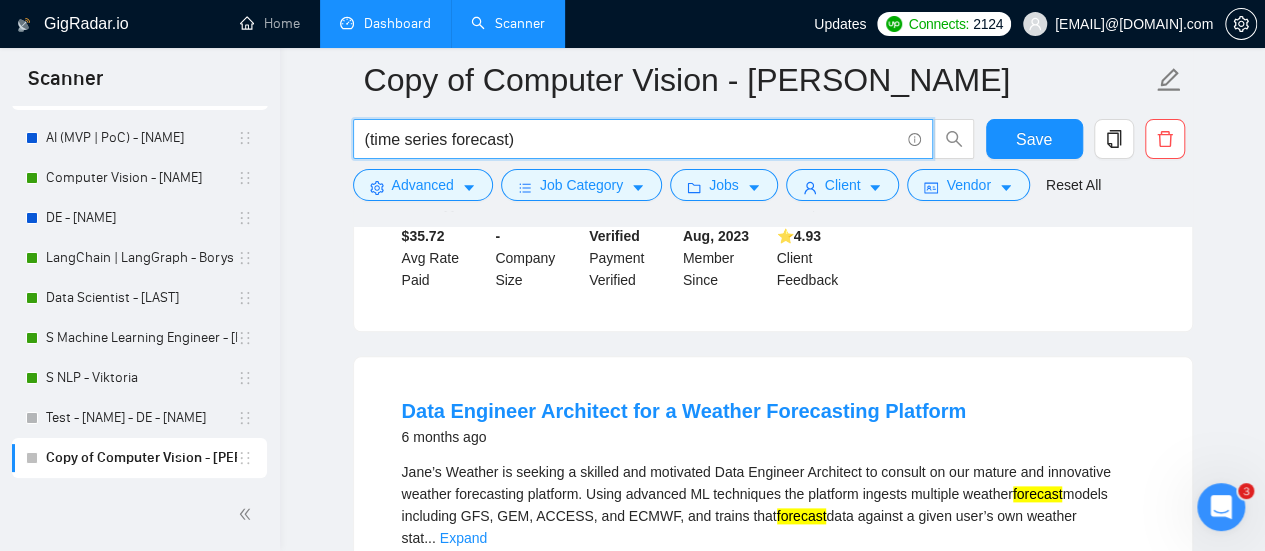 drag, startPoint x: 756, startPoint y: 135, endPoint x: 335, endPoint y: 105, distance: 422.06754 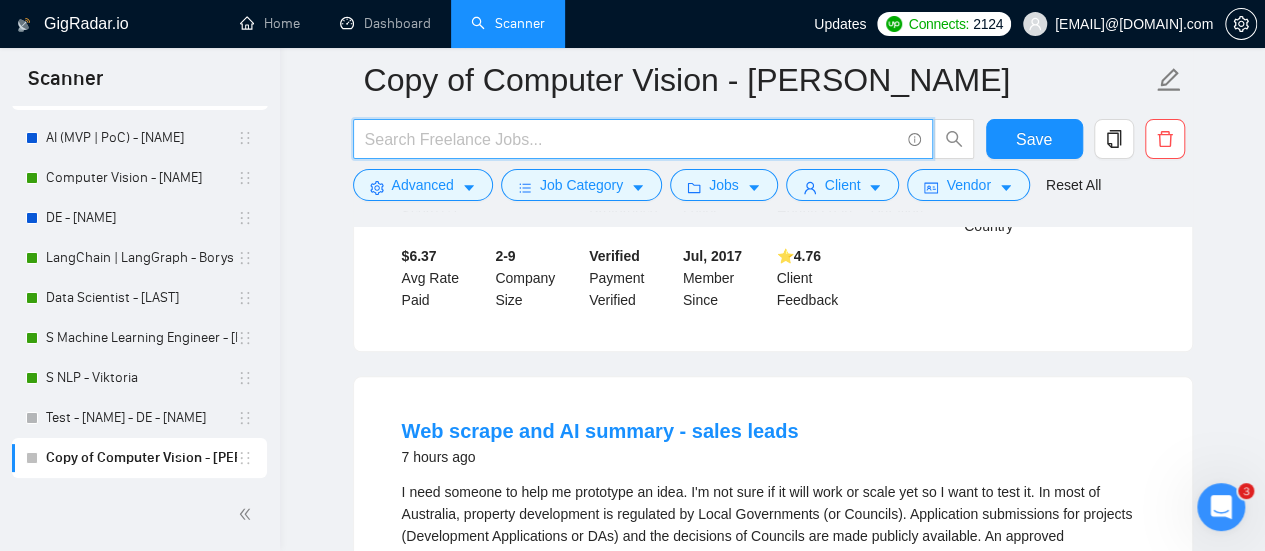 click at bounding box center [632, 139] 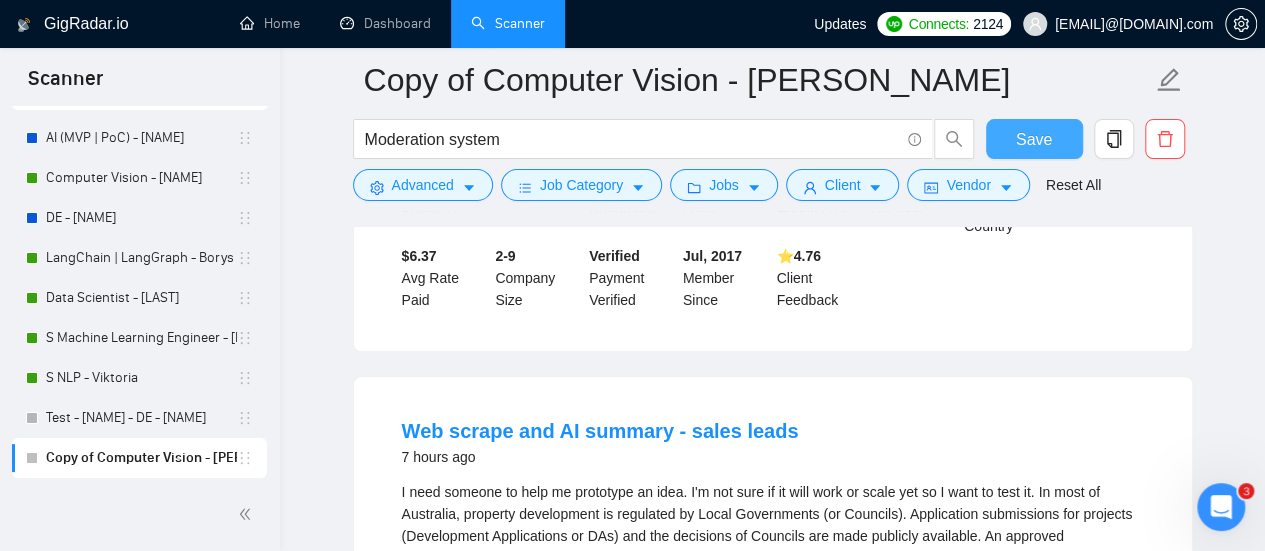 click on "Save" at bounding box center [1034, 139] 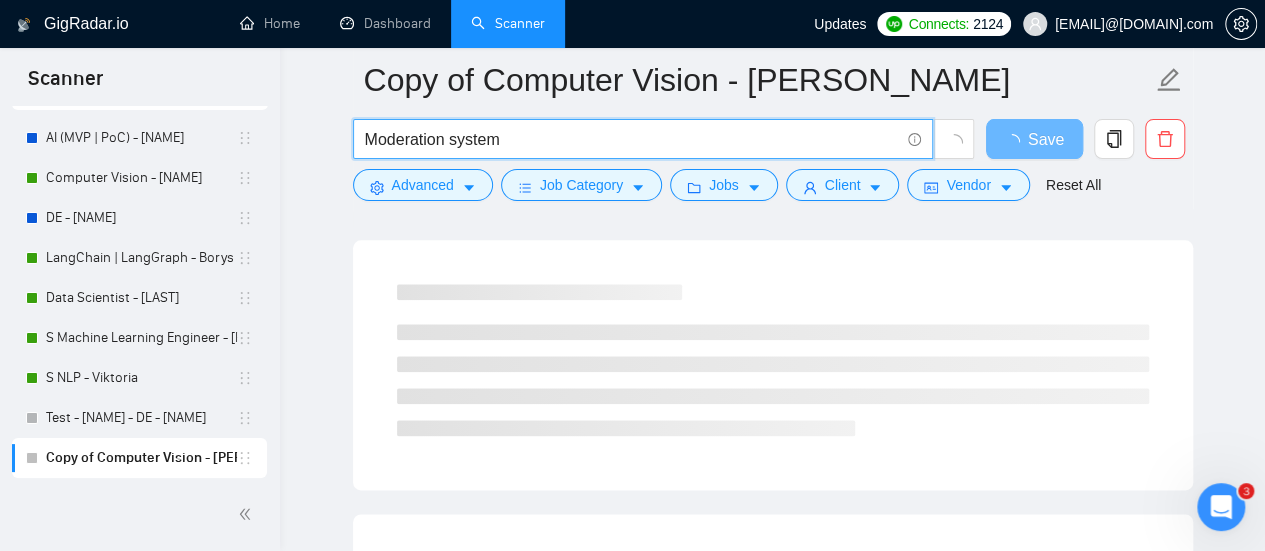 click on "Moderation system" at bounding box center [632, 139] 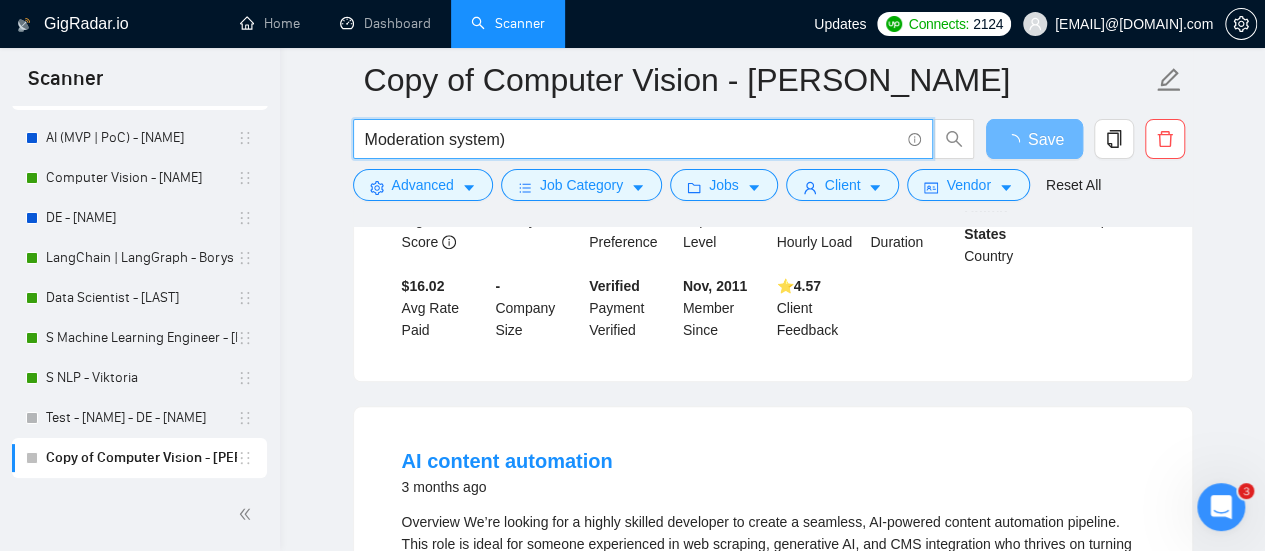 click on "Moderation system)" at bounding box center [632, 139] 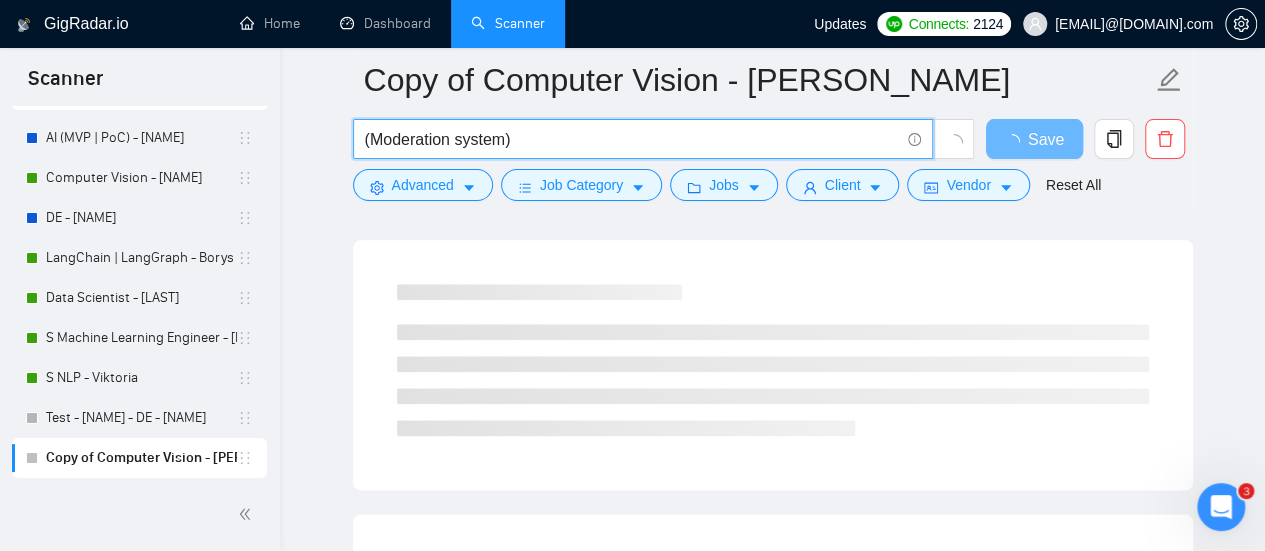 type on "(Moderation system)" 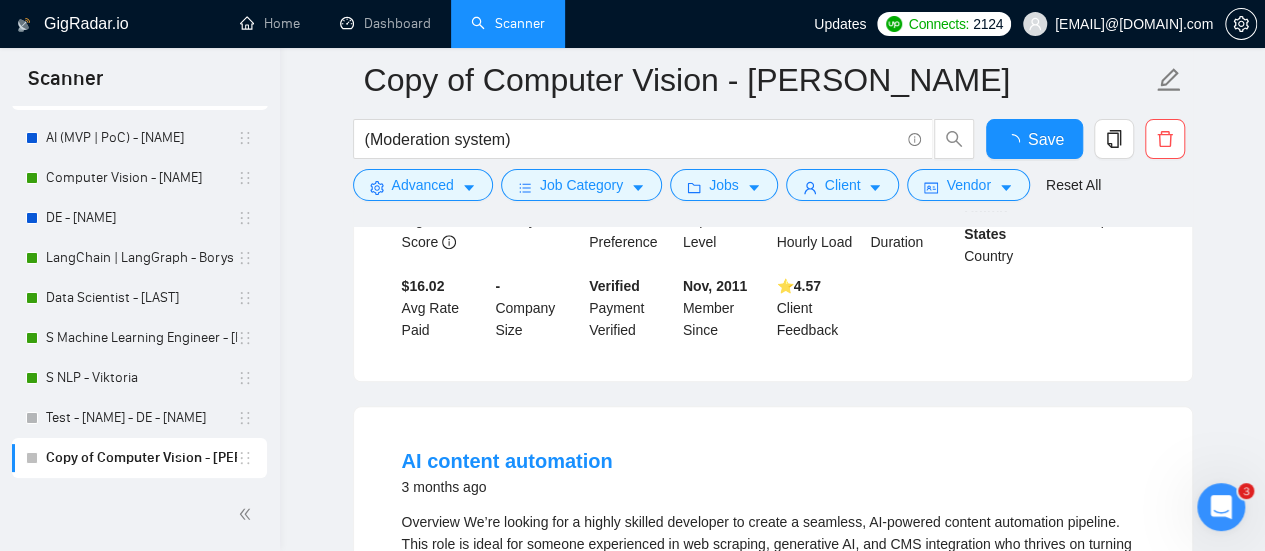 click on "Copy of Computer Vision - Vlad (Moderation system) Save Advanced   Job Category   Jobs   Client   Vendor   Reset All Preview Results Insights NEW Alerts Auto Bidder Detected   5  results   (0.08 seconds) Text to 3D Generative AI Expert 5 days ago Expert Text-to-3D Model Generation Developer
Project Overview
We're seeking an experienced developer to implement a robust text-to-3D model generation  system  for our platform. The ideal candidate will have hands-on experience with either open-source text-to-3D solutions or third-party APIs, with particular expertise in style control and conte ... Expand Generative AI Modeling Artificial Intelligence Natural Language Processing Computer Vision Machine Learning More... 📡   79% GigRadar Score   $30 - $60 Hourly Everyone Talent Preference Expert Experience Level More than 30 hrs/week Hourly Load More than 6 months Duration   [COUNTRY] Country $ 21.9k Total Spent $39.19 Avg Rate Paid 10-99 Company Size Verified Payment Verified Sep, 2018 Member Since ⭐️" at bounding box center (772, 419) 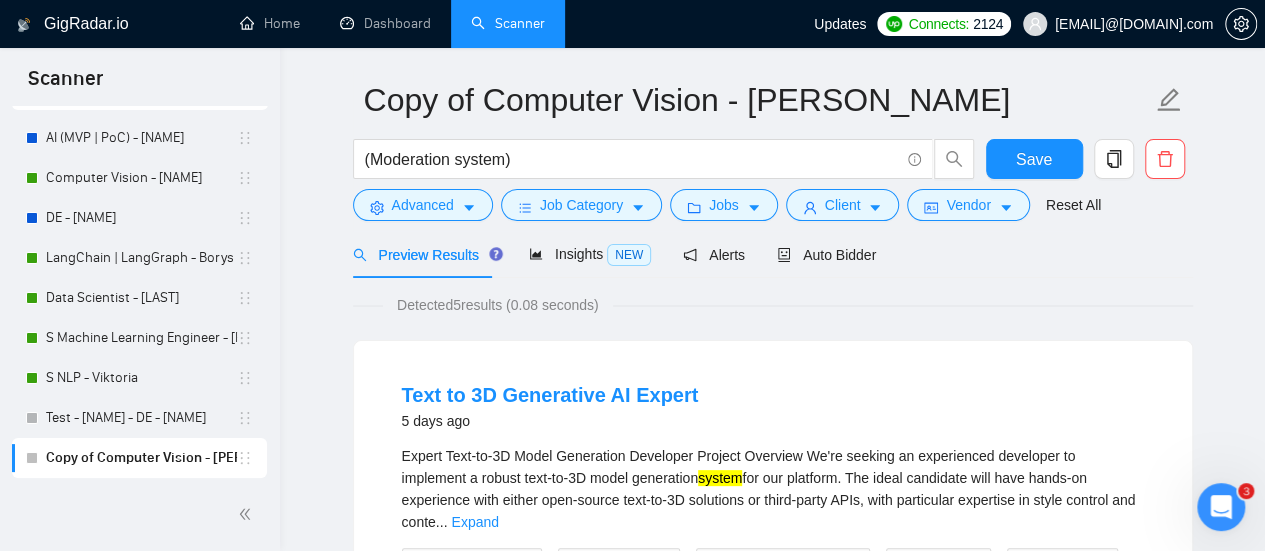 scroll, scrollTop: 100, scrollLeft: 0, axis: vertical 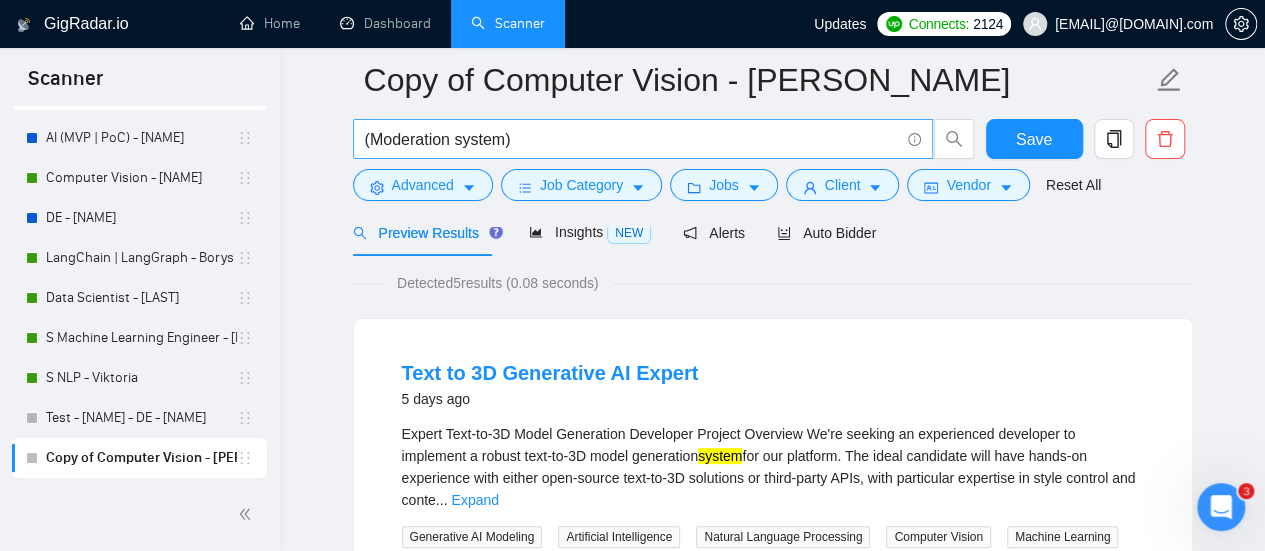 click on "(Moderation system)" at bounding box center (632, 139) 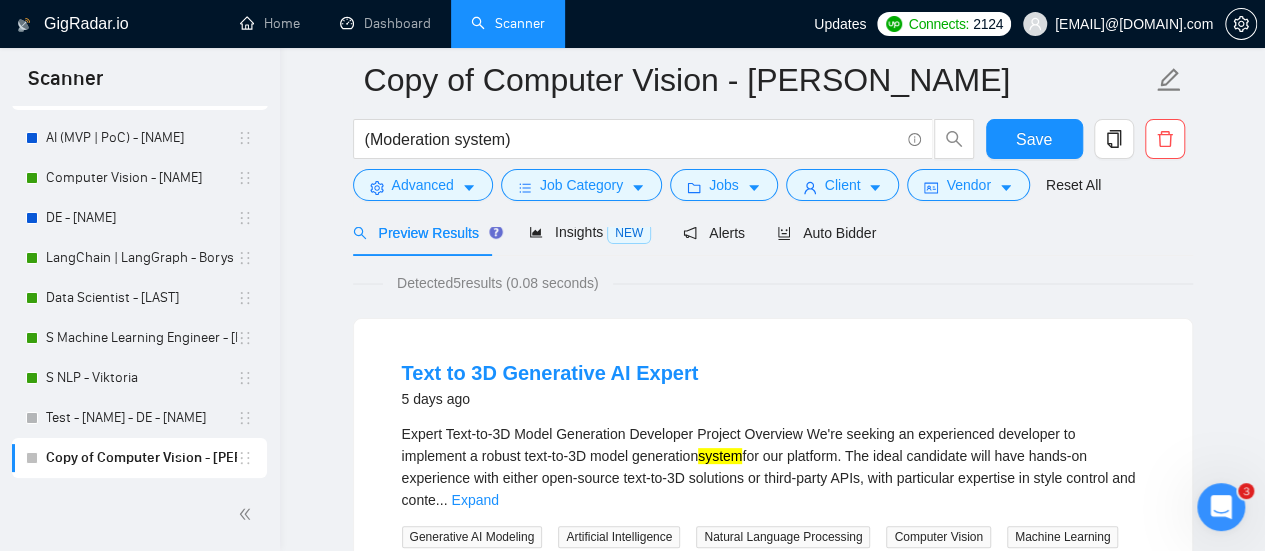 click on "(Moderation system)" at bounding box center [664, 144] 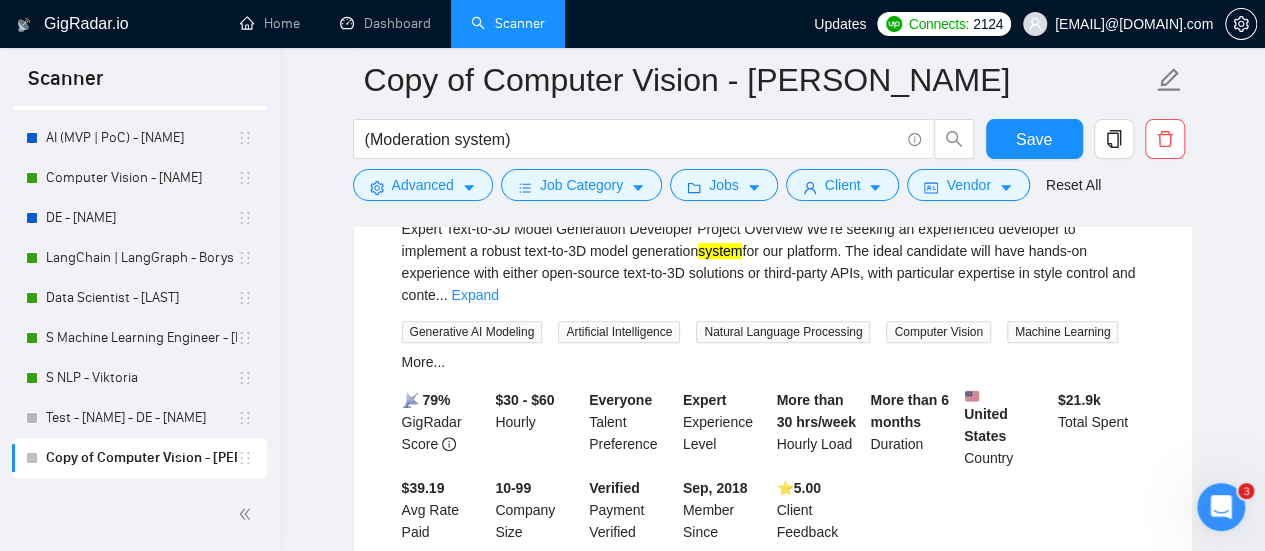 scroll, scrollTop: 600, scrollLeft: 0, axis: vertical 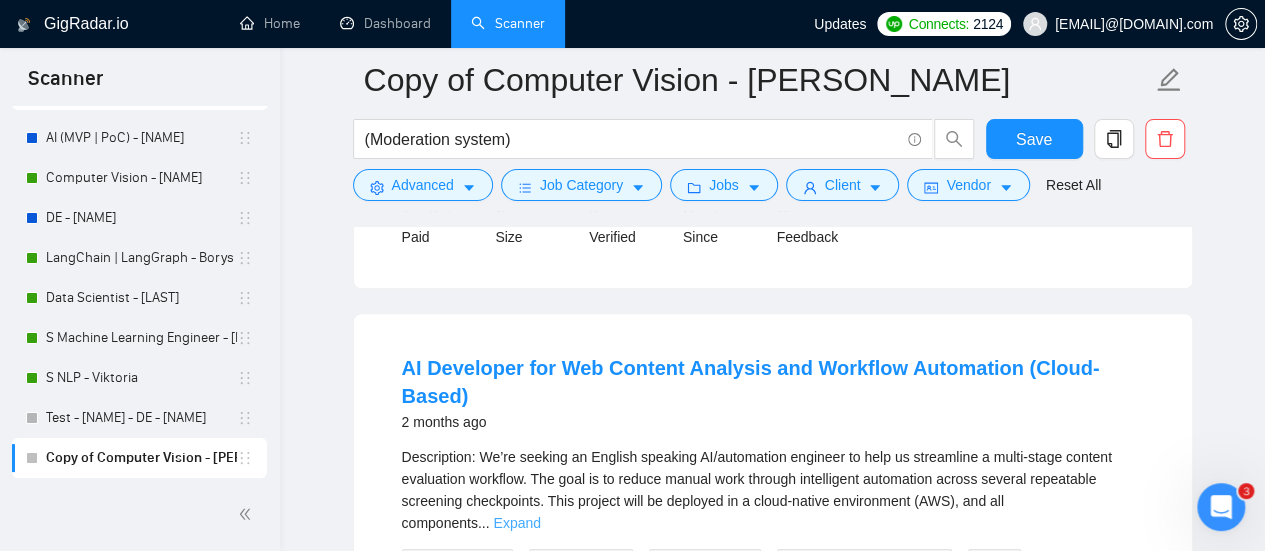 click on "Expand" at bounding box center (516, 523) 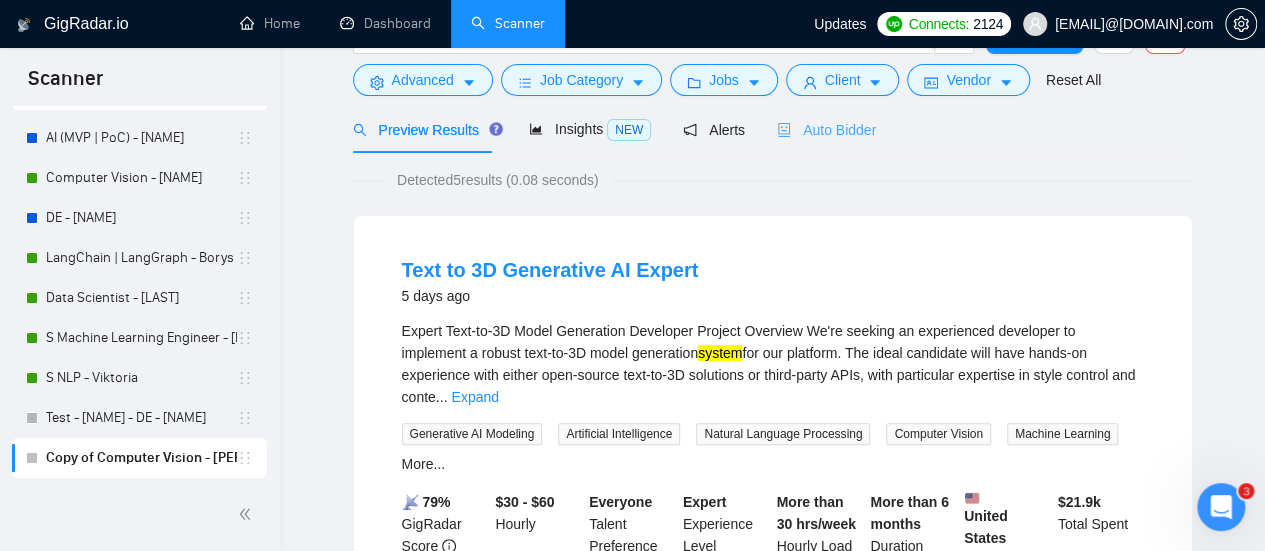 scroll, scrollTop: 0, scrollLeft: 0, axis: both 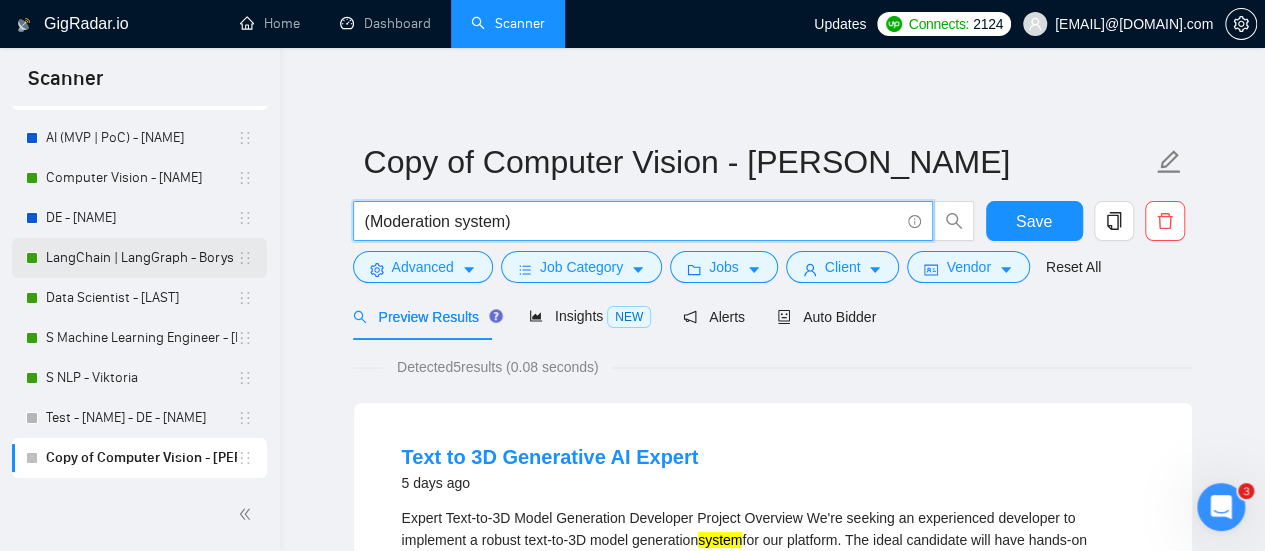 drag, startPoint x: 559, startPoint y: 208, endPoint x: 76, endPoint y: 263, distance: 486.1214 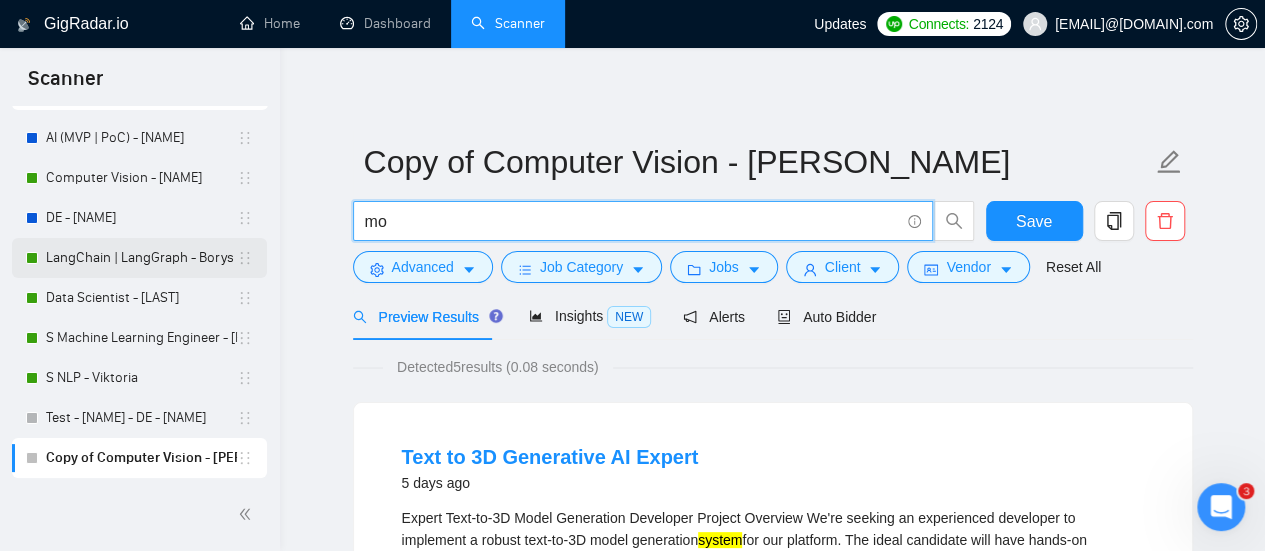 type on "m" 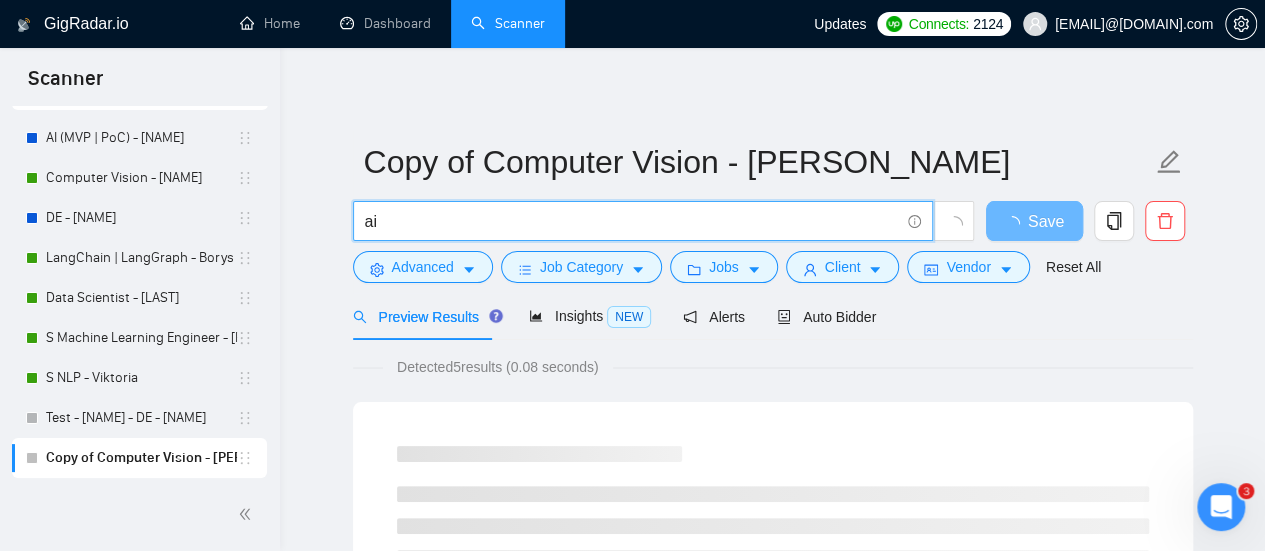 type on "ai" 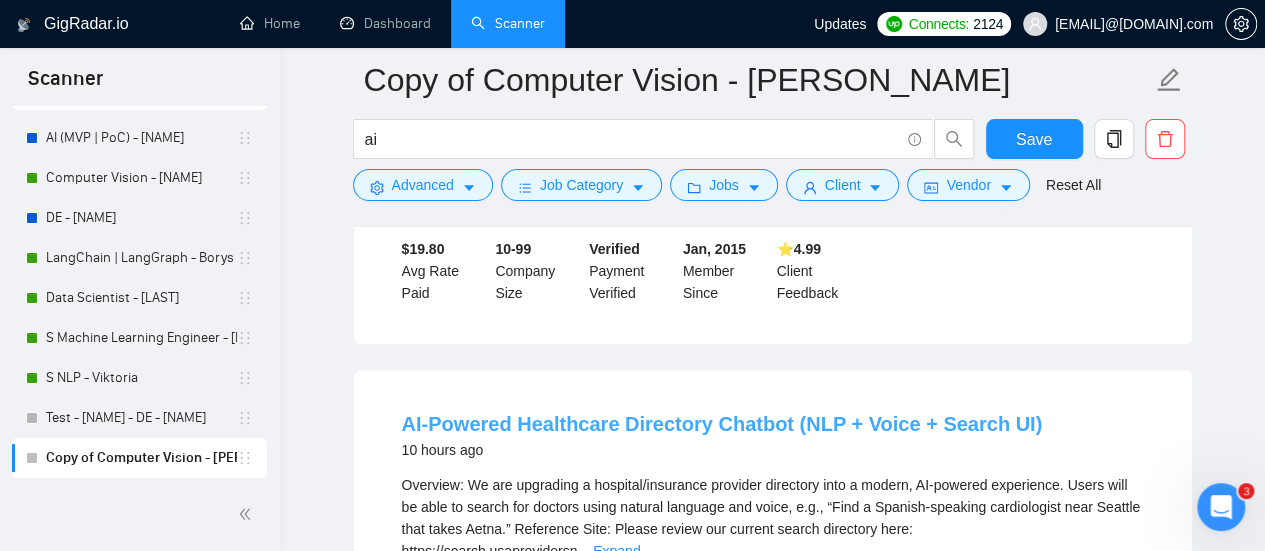 scroll, scrollTop: 600, scrollLeft: 0, axis: vertical 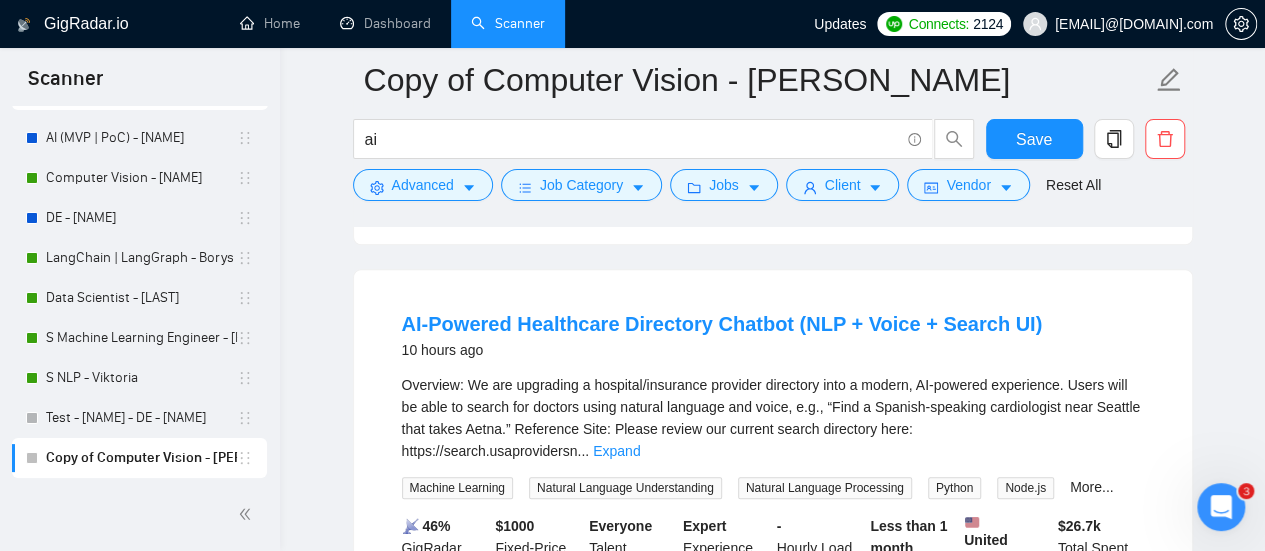 drag, startPoint x: 383, startPoint y: 301, endPoint x: 377, endPoint y: 280, distance: 21.84033 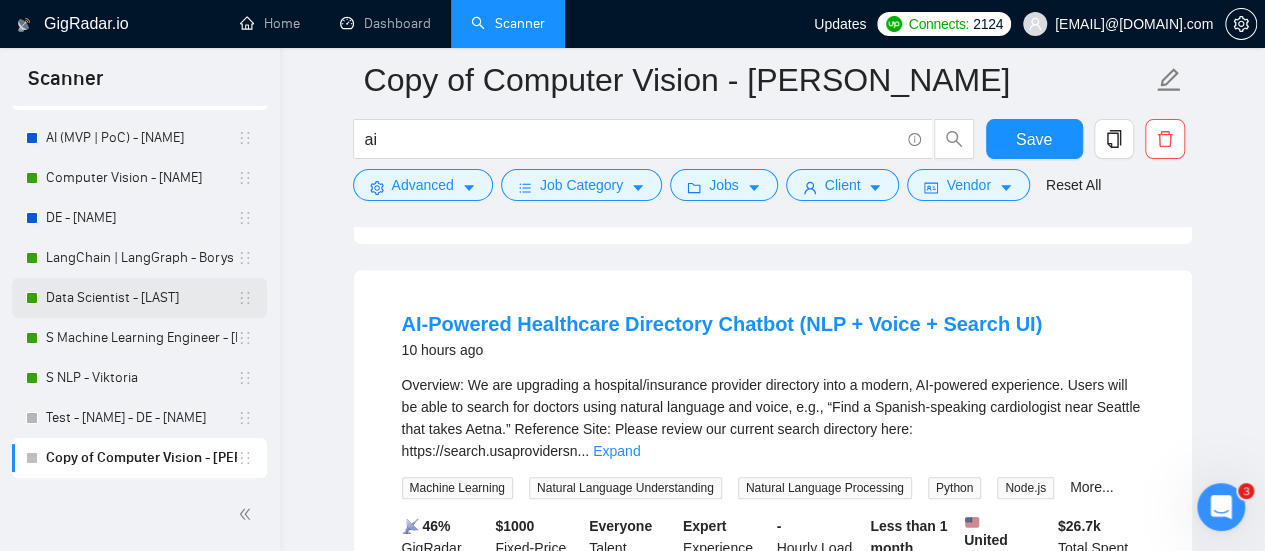 click on "Data Scientist - [LAST]" at bounding box center [139, 298] 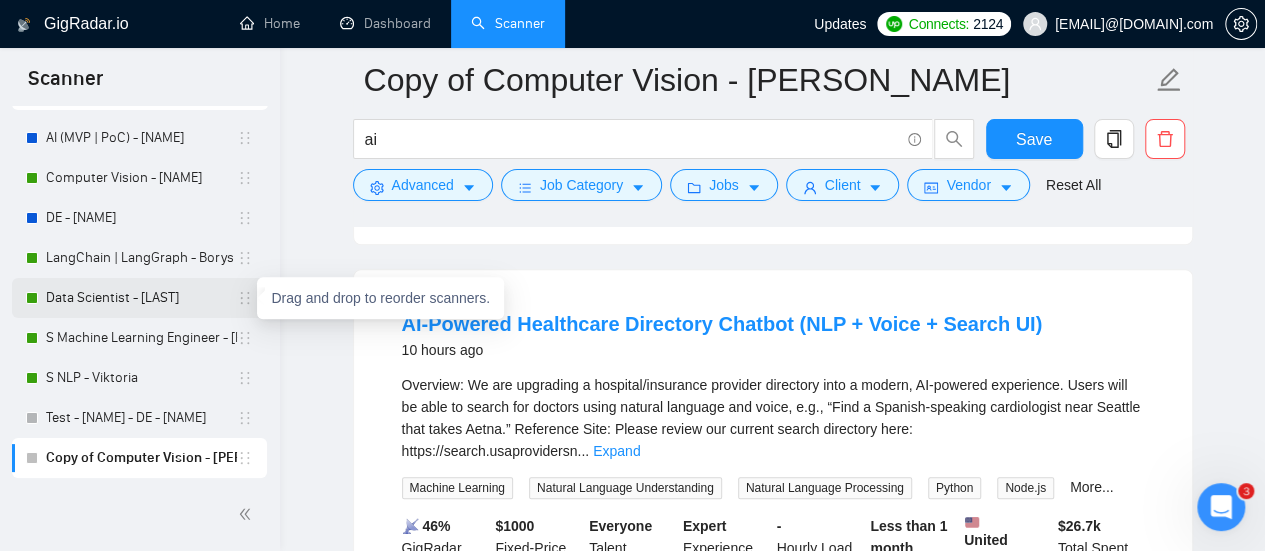 click on "Data Scientist - [LAST]" at bounding box center [141, 298] 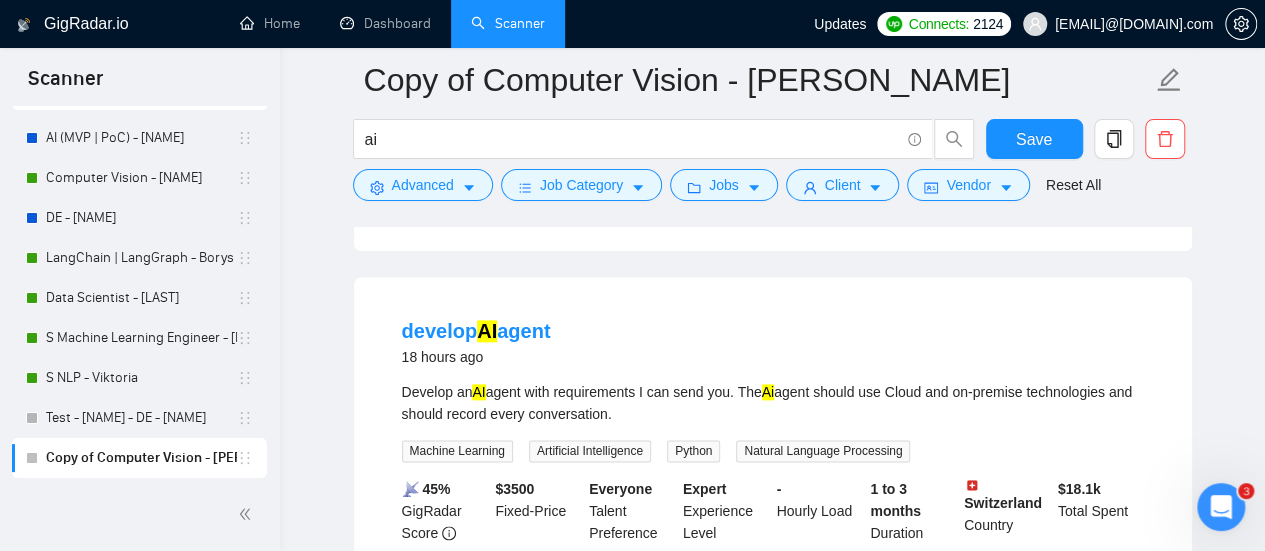 scroll, scrollTop: 1000, scrollLeft: 0, axis: vertical 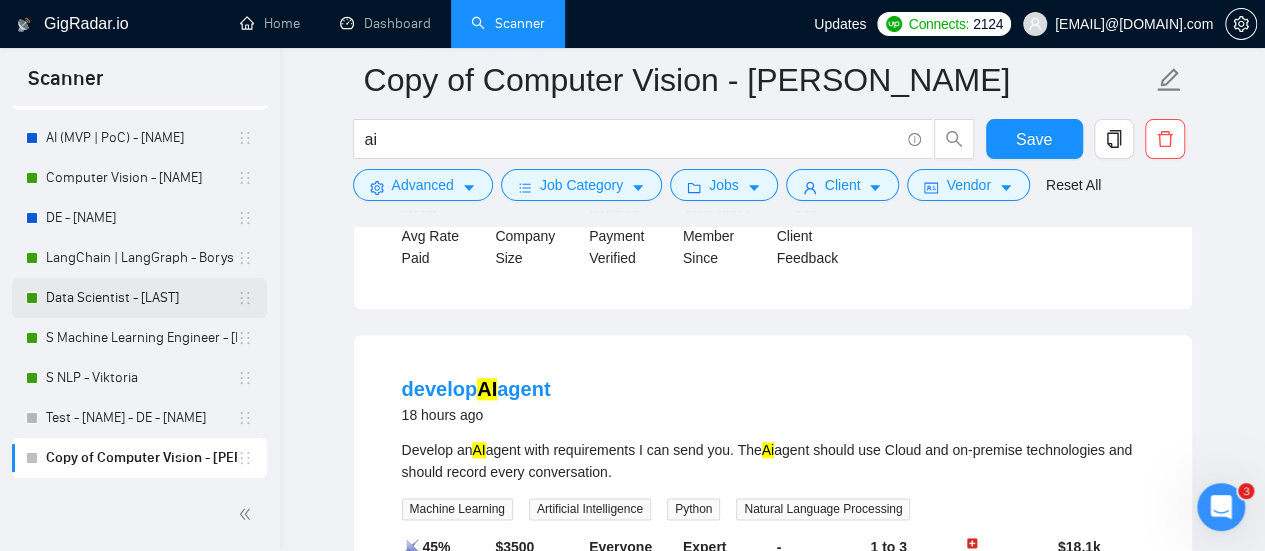 click on "Data Scientist - [LAST]" at bounding box center (141, 298) 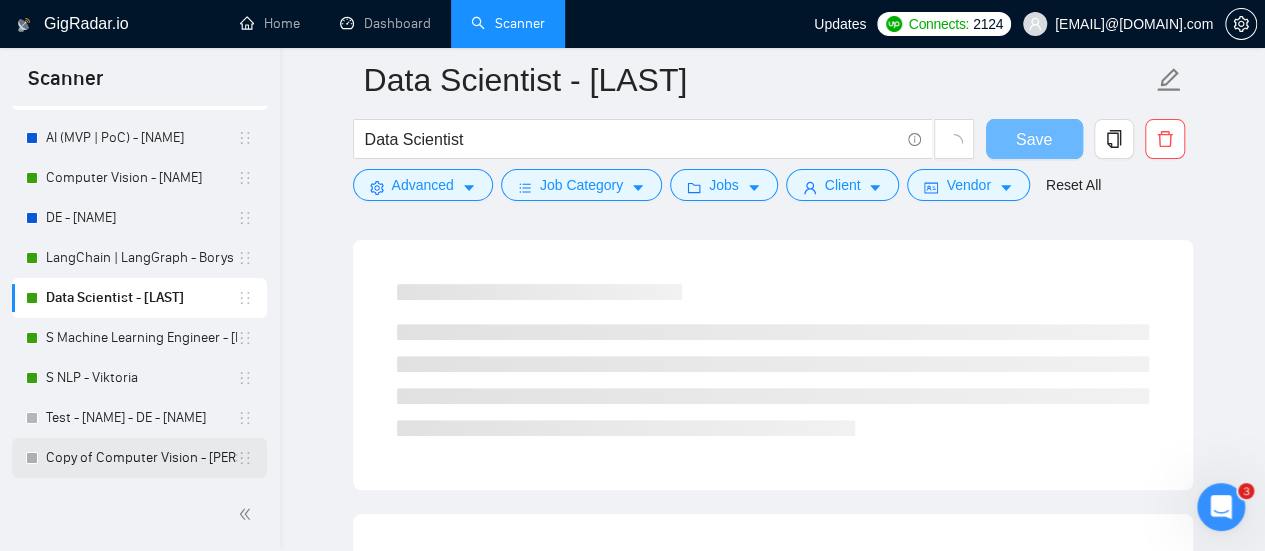 scroll, scrollTop: 1000, scrollLeft: 0, axis: vertical 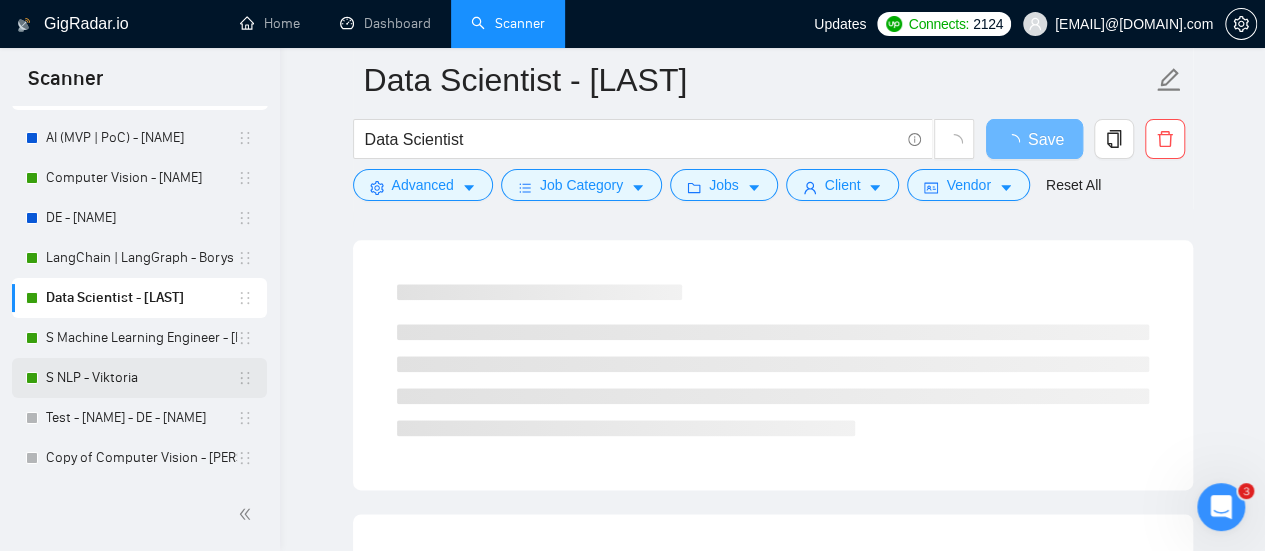 click on "S NLP - Viktoria" at bounding box center [141, 378] 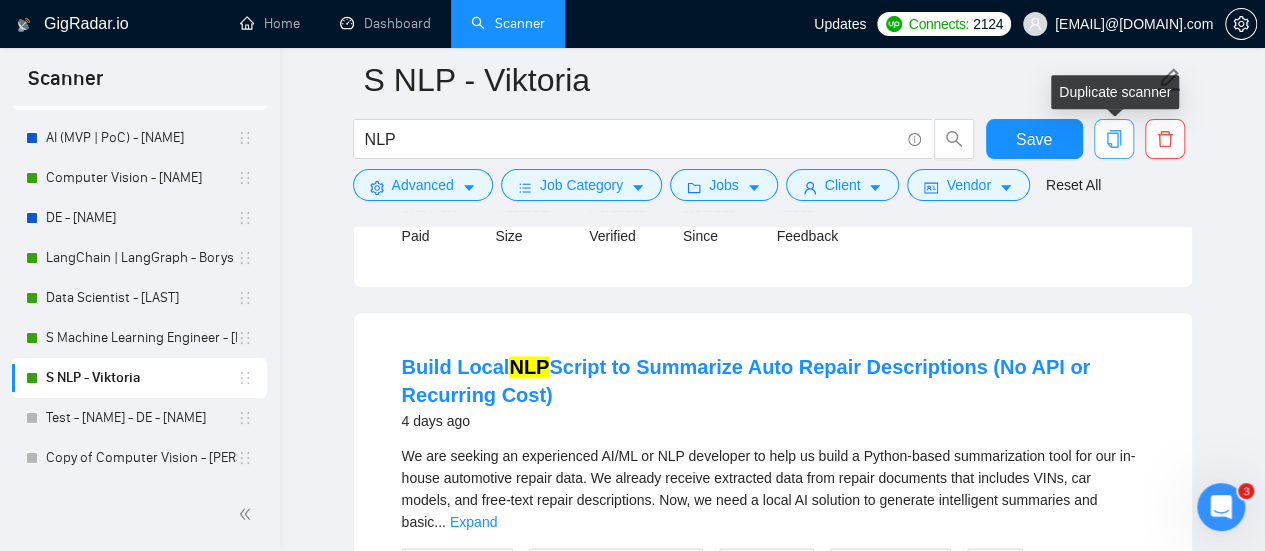 click 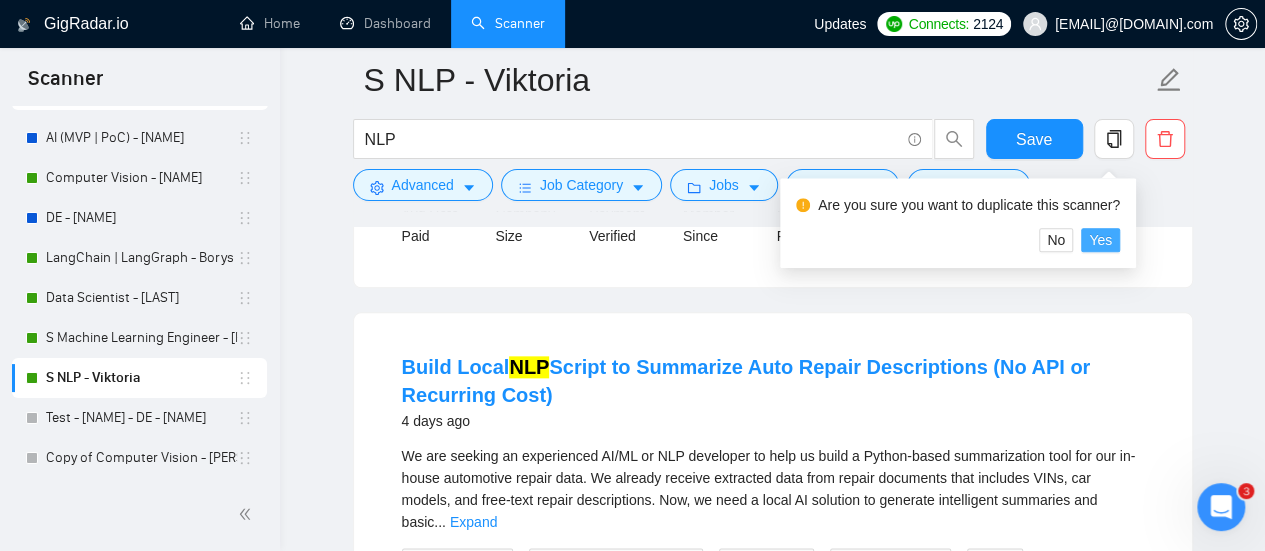 click on "Yes" at bounding box center (1100, 240) 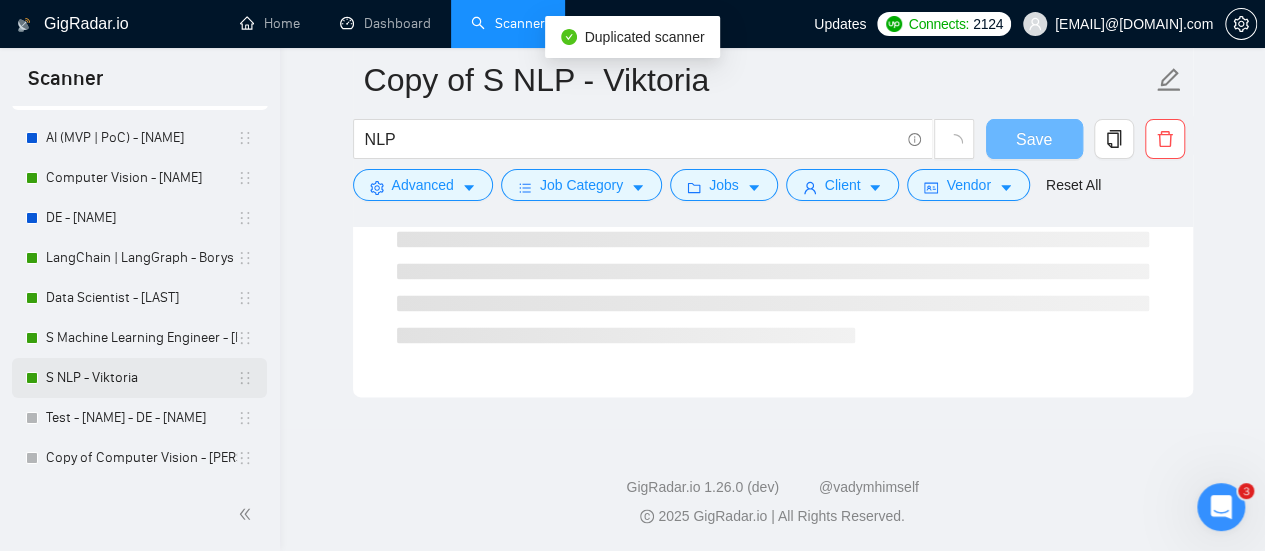 scroll, scrollTop: 1366, scrollLeft: 0, axis: vertical 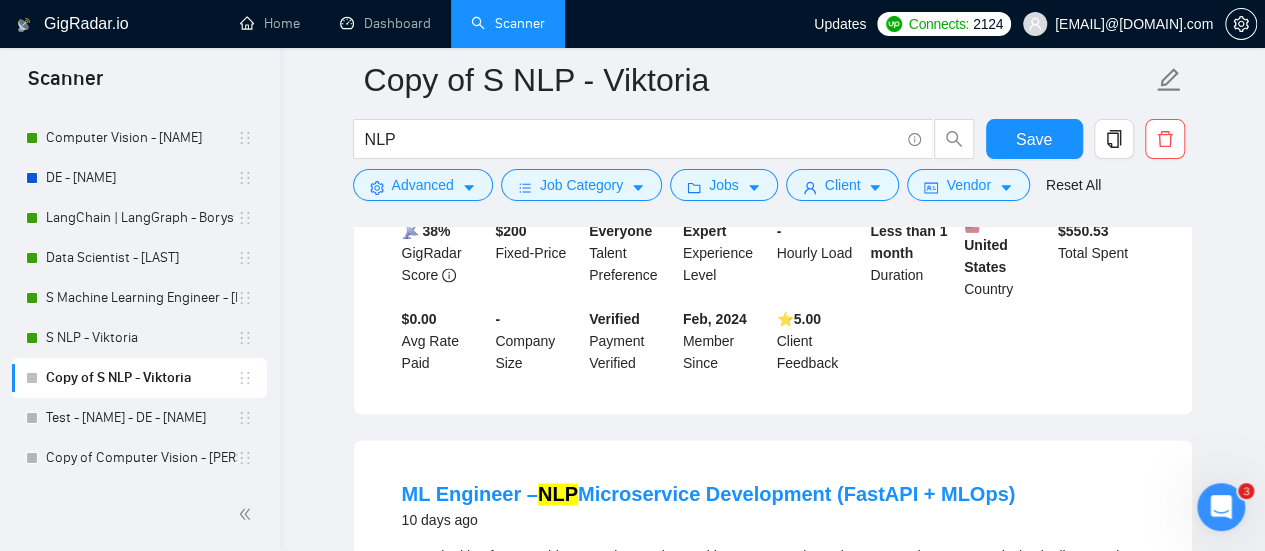 click on "Copy of S NLP - Viktoria" at bounding box center [141, 378] 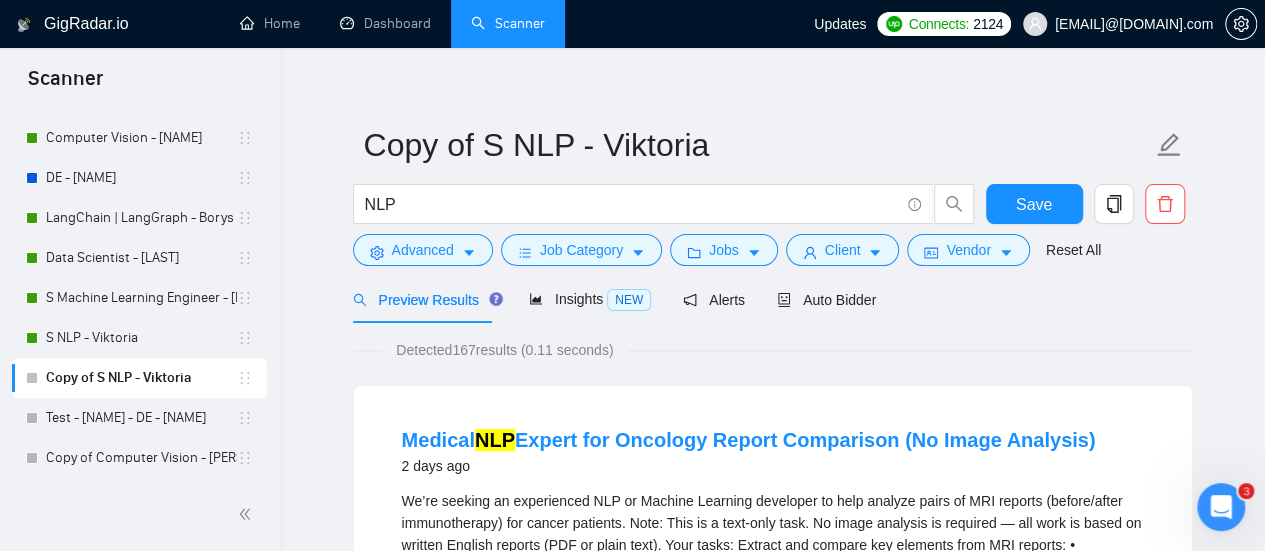 scroll, scrollTop: 0, scrollLeft: 0, axis: both 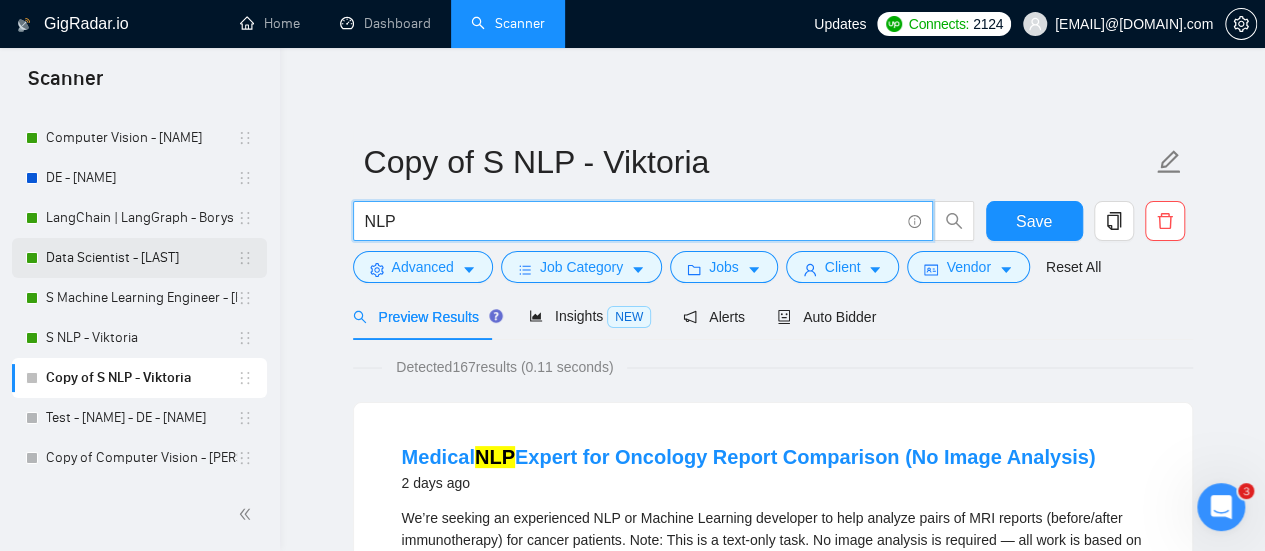 drag, startPoint x: 411, startPoint y: 238, endPoint x: 122, endPoint y: 269, distance: 290.65787 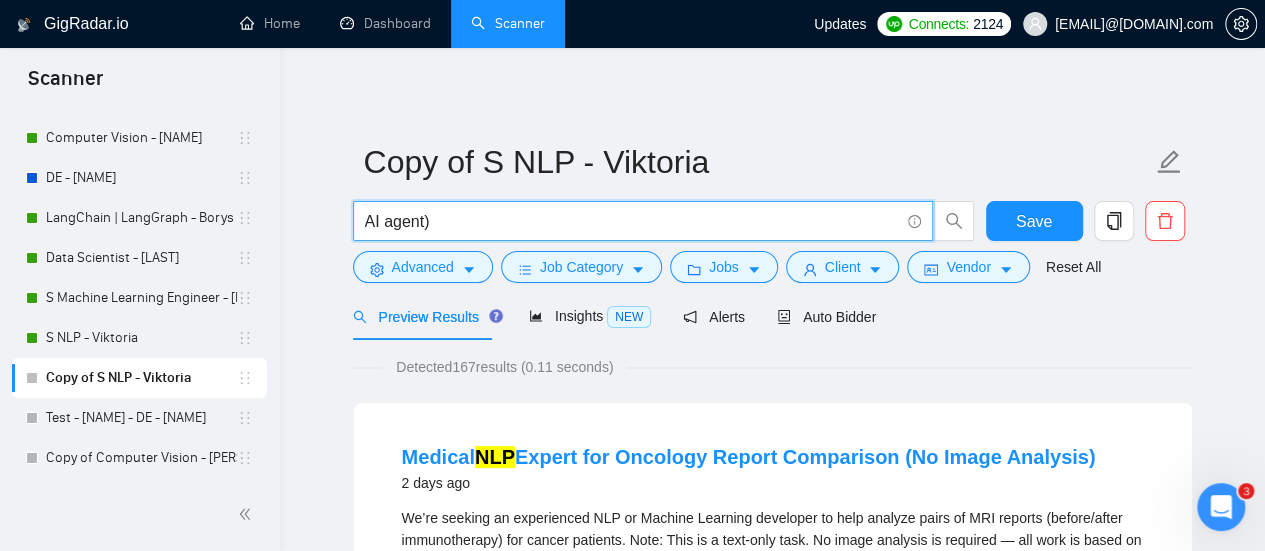 click on "AI agent)" at bounding box center [643, 221] 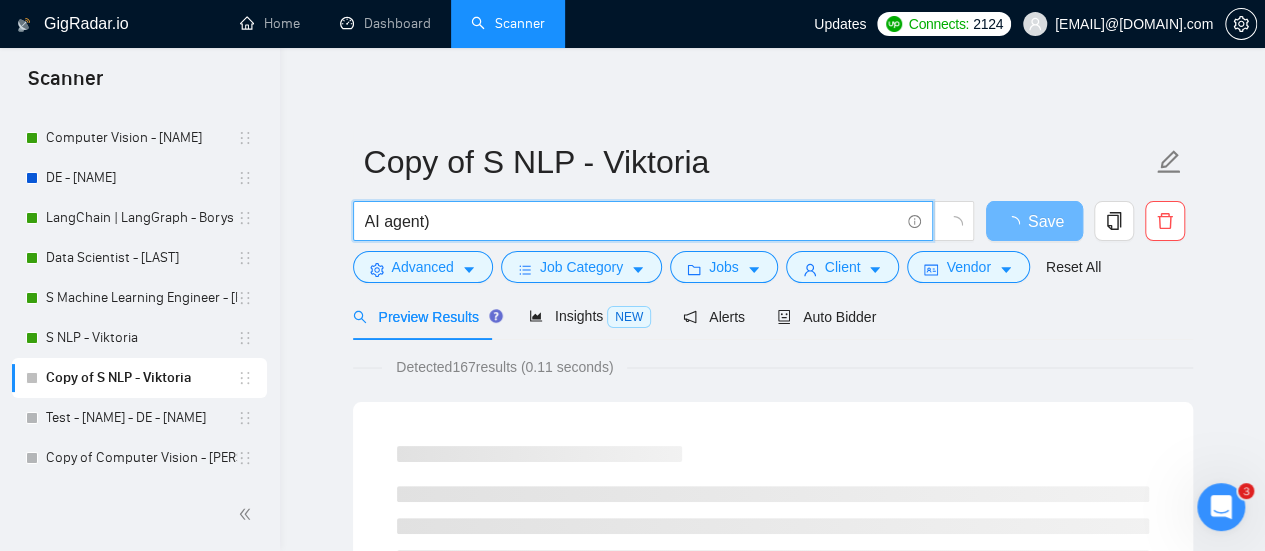click on "AI agent)" at bounding box center (643, 221) 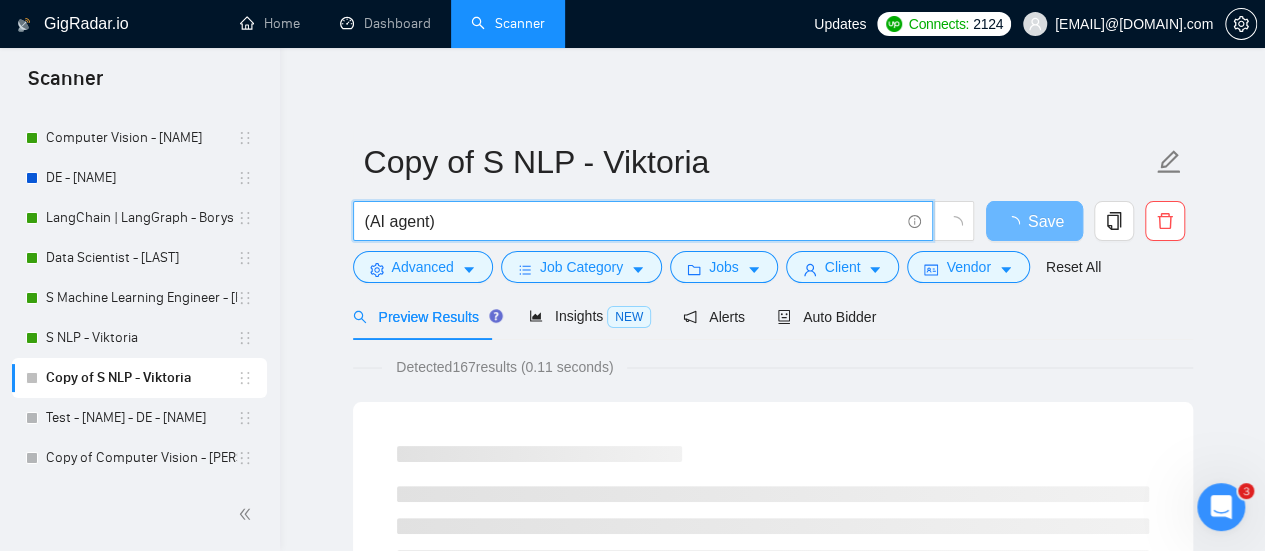 type on "(AI agent)" 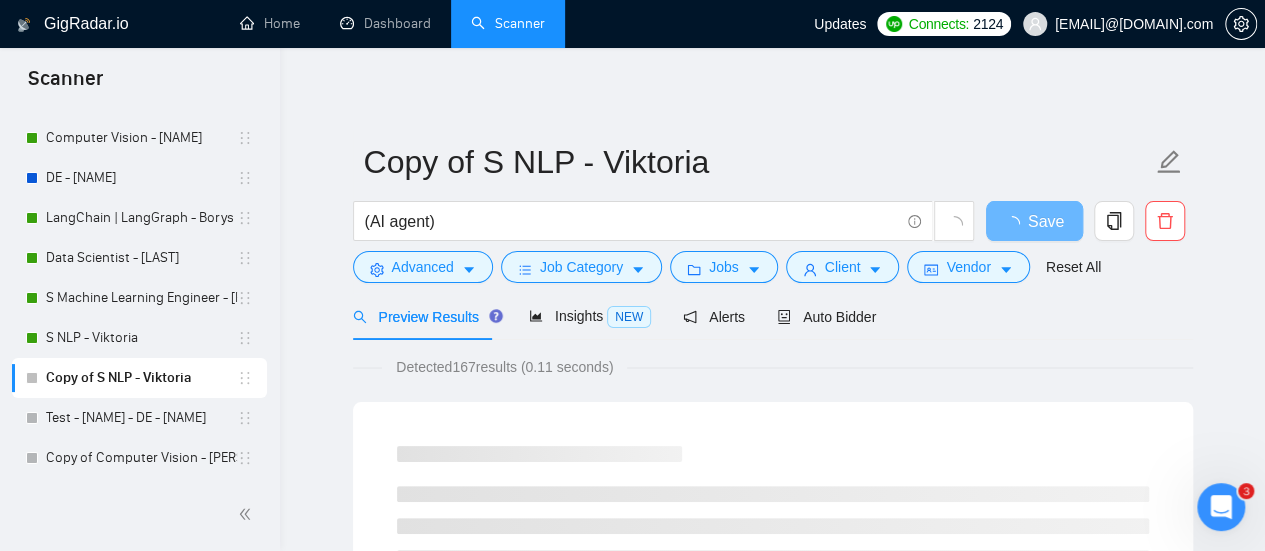 drag, startPoint x: 326, startPoint y: 163, endPoint x: 345, endPoint y: 151, distance: 22.472204 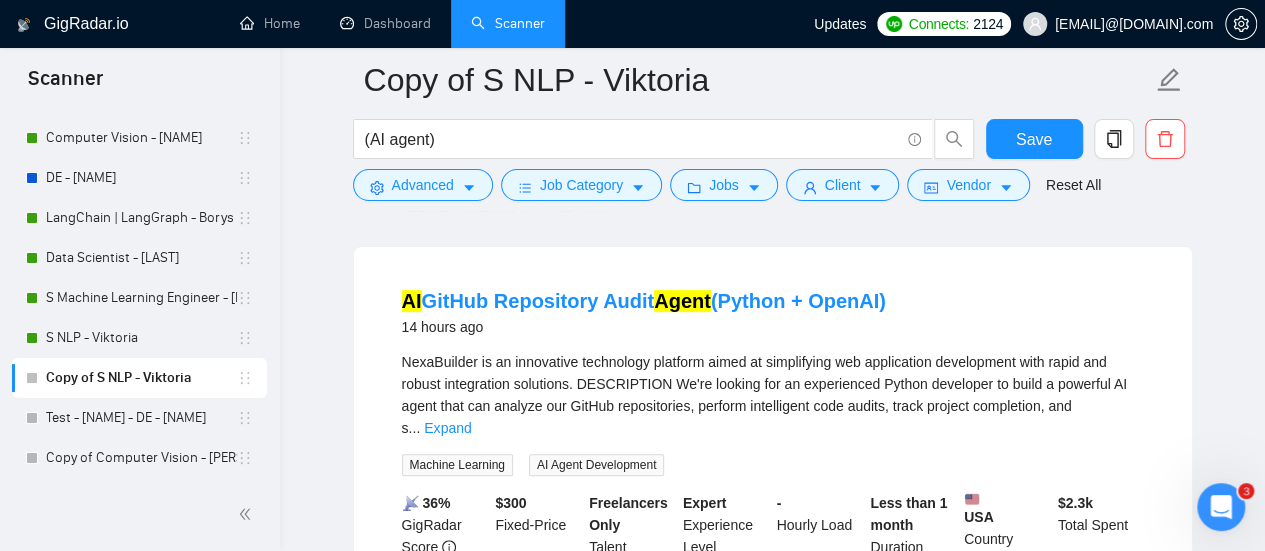scroll, scrollTop: 0, scrollLeft: 0, axis: both 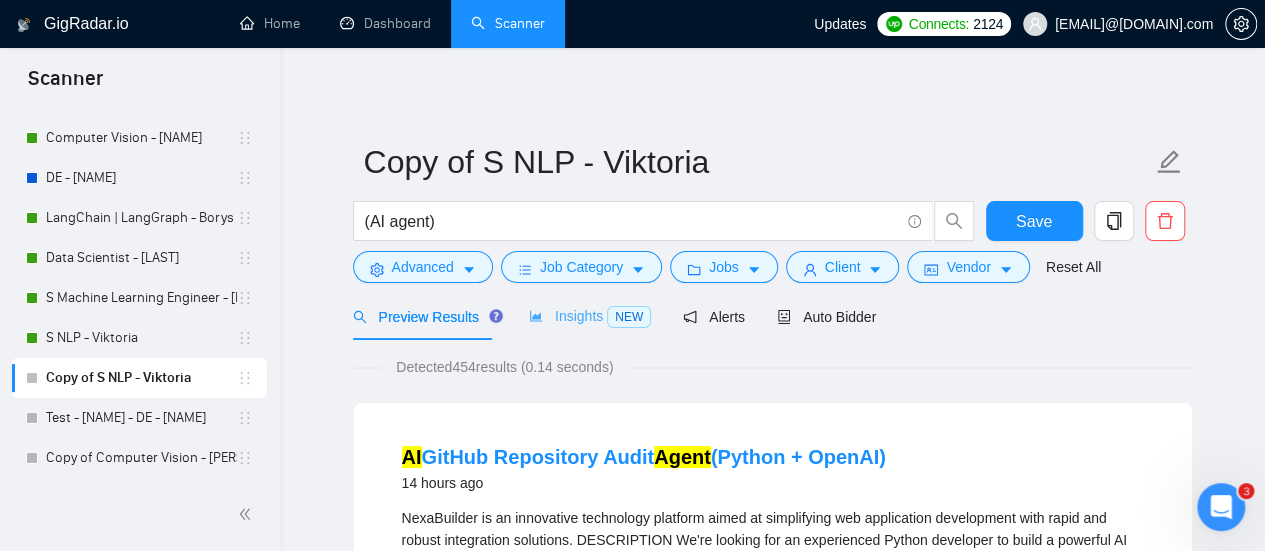 click on "Insights NEW" at bounding box center (590, 316) 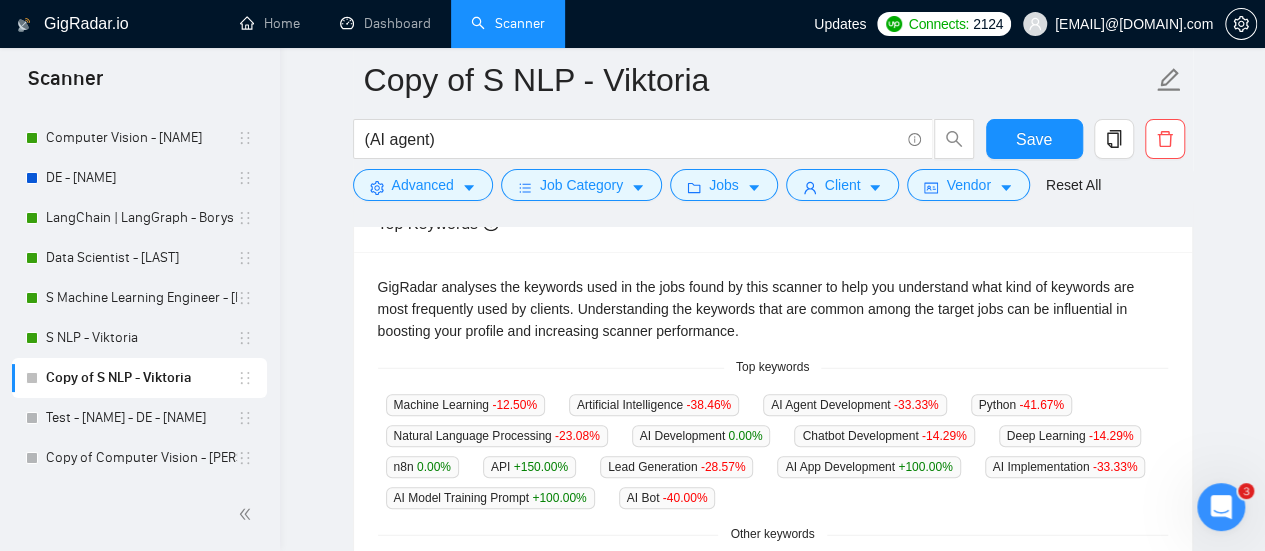 scroll, scrollTop: 100, scrollLeft: 0, axis: vertical 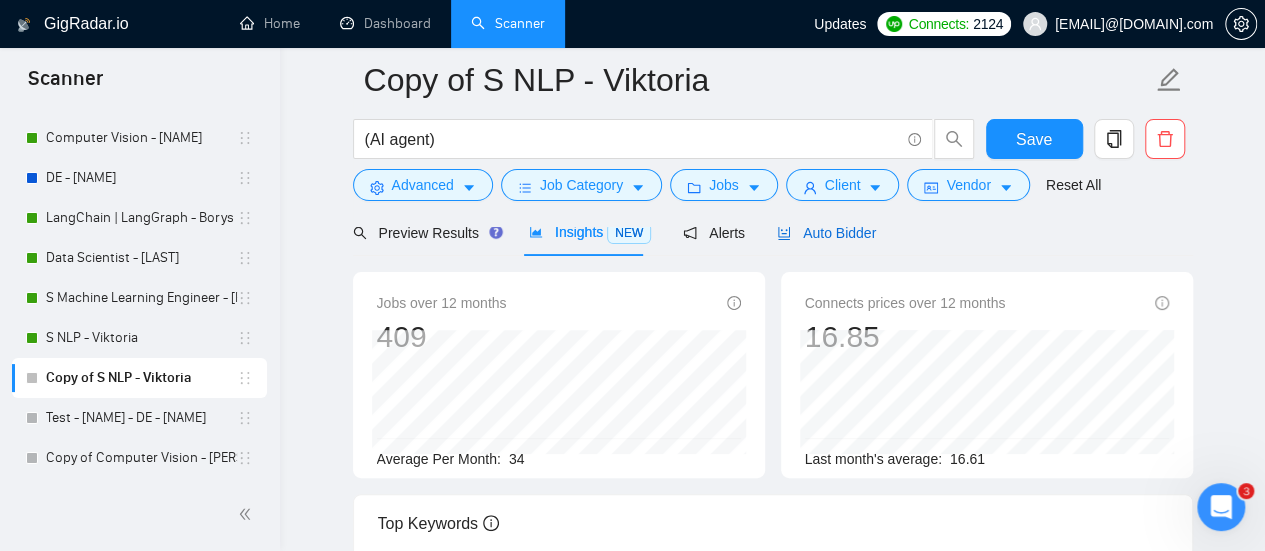 click on "Auto Bidder" at bounding box center (826, 233) 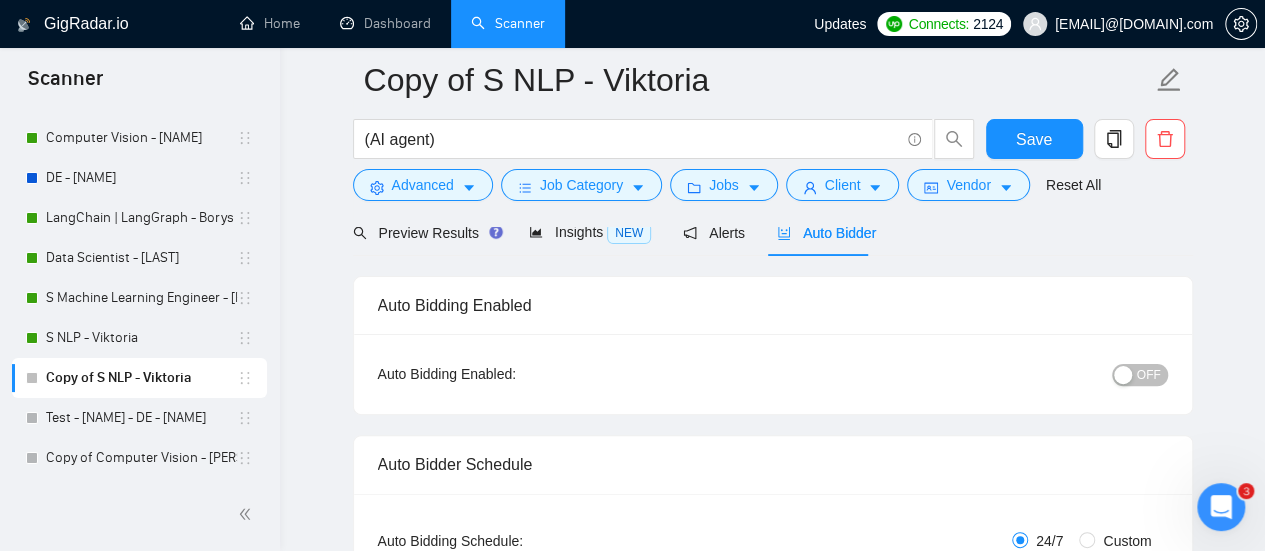 type 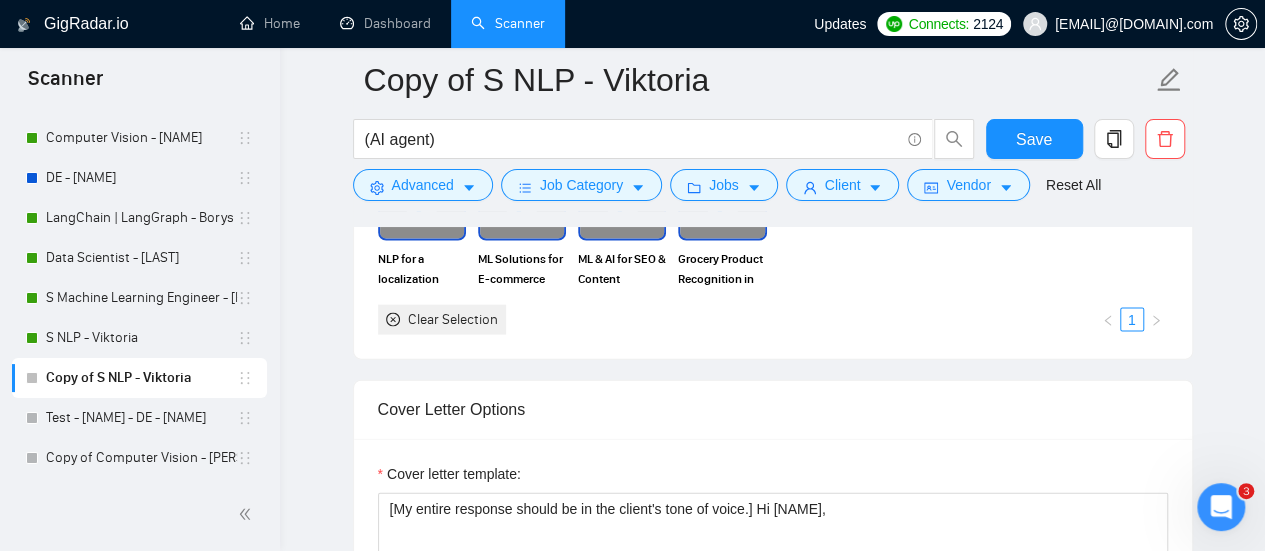 scroll, scrollTop: 2200, scrollLeft: 0, axis: vertical 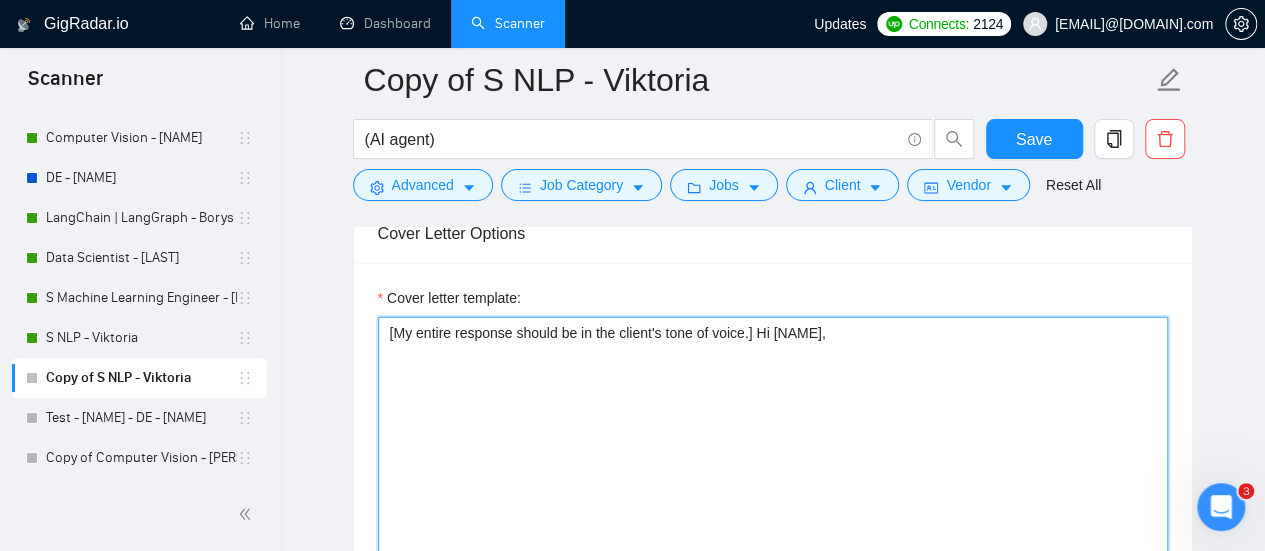 click on "[My entire response should be in the client's tone of voice.] Hi [NAME]," at bounding box center [773, 542] 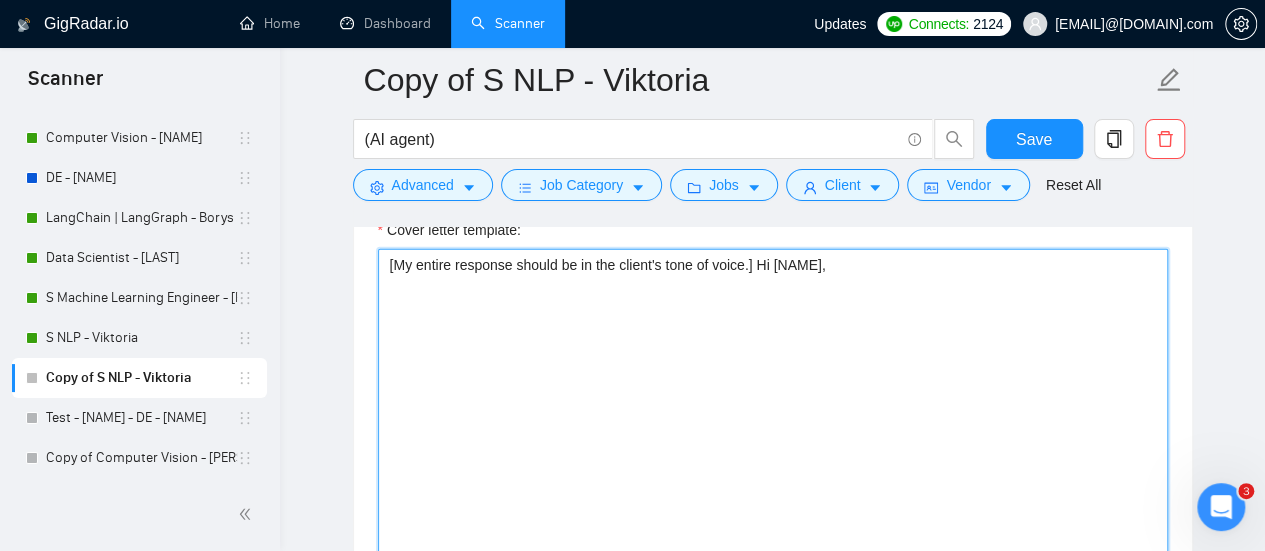 scroll, scrollTop: 2300, scrollLeft: 0, axis: vertical 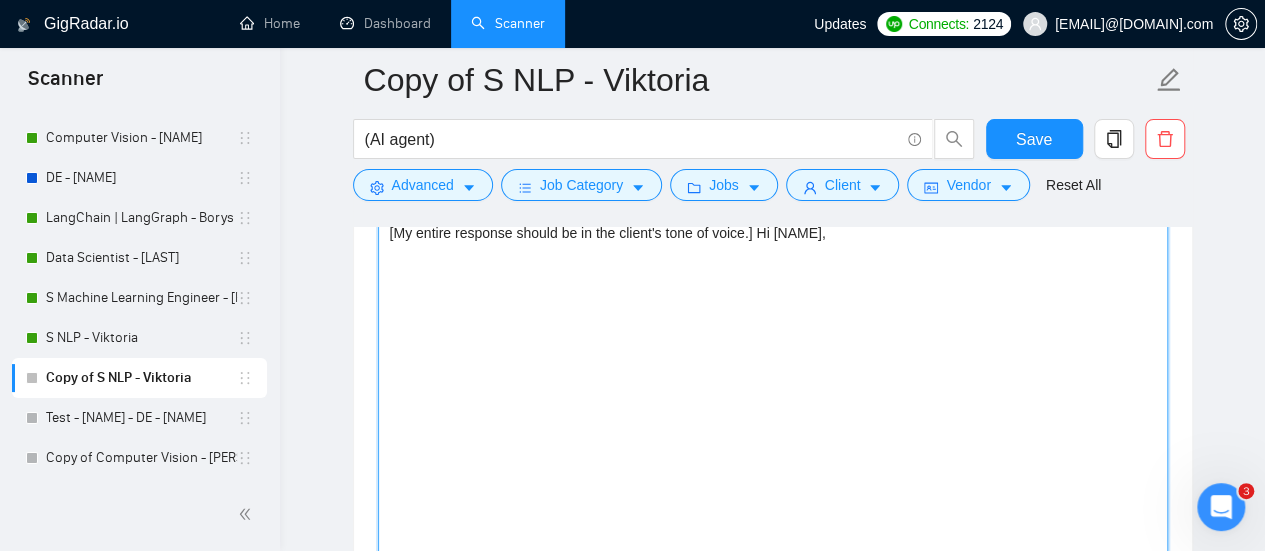drag, startPoint x: 506, startPoint y: 291, endPoint x: 425, endPoint y: 292, distance: 81.00617 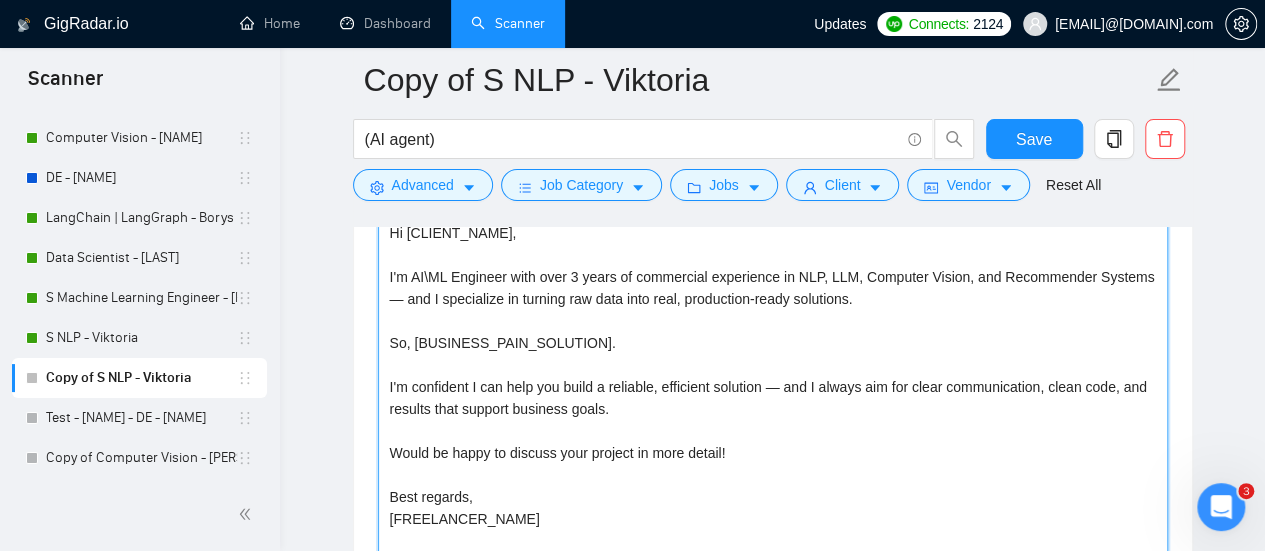 drag, startPoint x: 672, startPoint y: 374, endPoint x: 675, endPoint y: 360, distance: 14.3178215 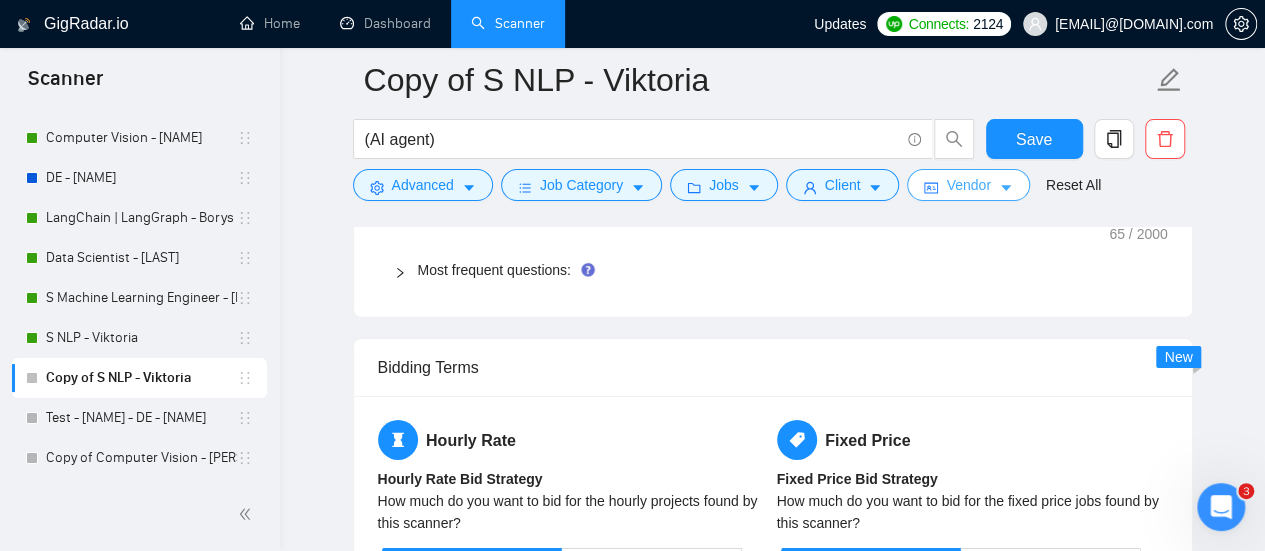 scroll, scrollTop: 2700, scrollLeft: 0, axis: vertical 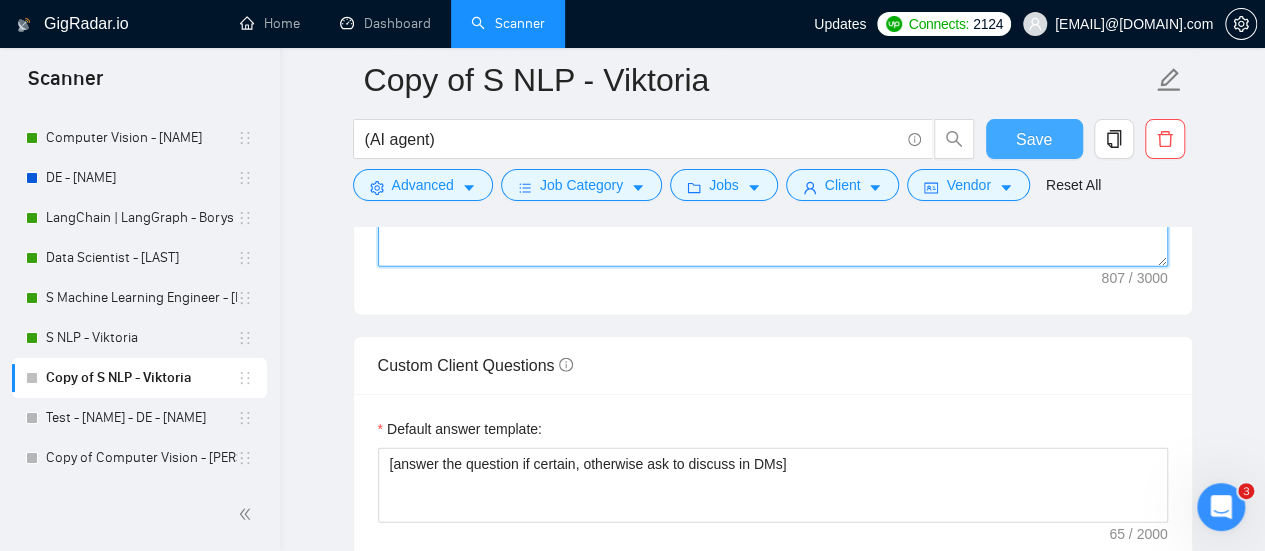 type on "Hi [CLIENT_NAME],
I'm AI\ML Engineer with over 3 years of commercial experience in NLP, LLM, Computer Vision, and Recommender Systems — and I specialize in turning raw data into real, production-ready solutions.
So, [BUSINESS_PAIN_SOLUTION].
I'm confident I can help you build a reliable, efficient solution — and I always aim for clear communication, clean code, and results that support business goals.
Would be happy to discuss your project in more detail!
Best regards,
[FREELANCER_NAME]" 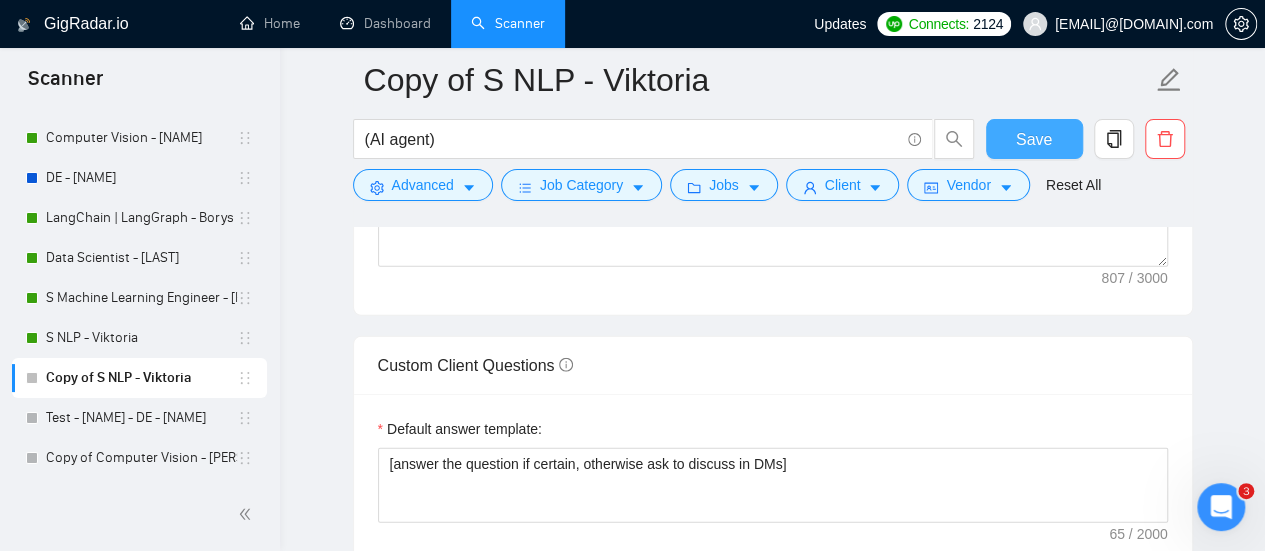 click on "Save" at bounding box center [1034, 139] 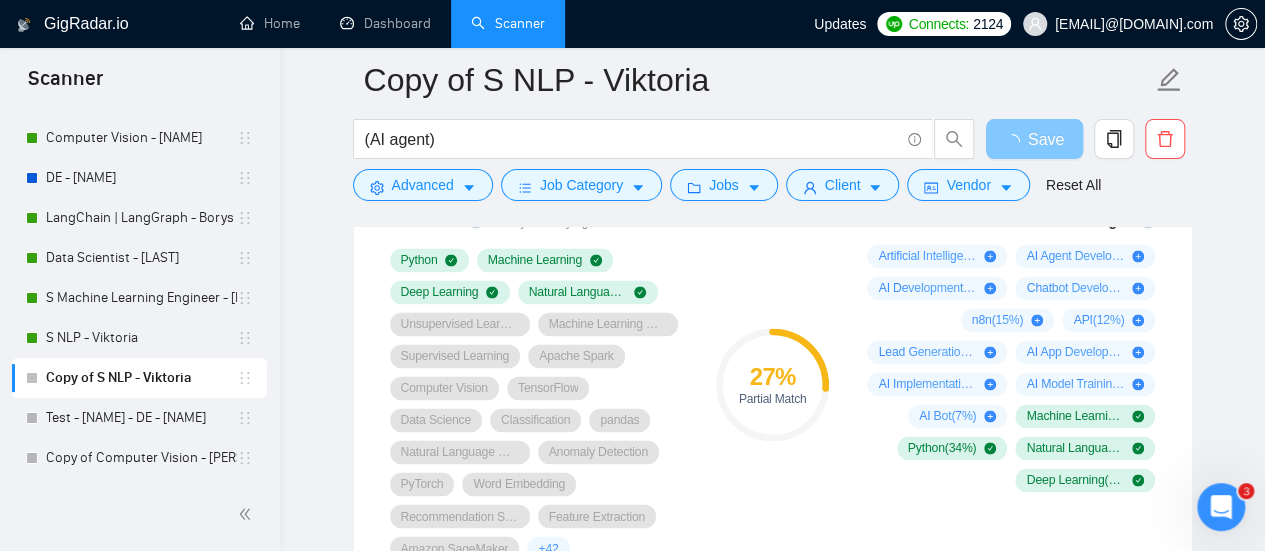 scroll, scrollTop: 1400, scrollLeft: 0, axis: vertical 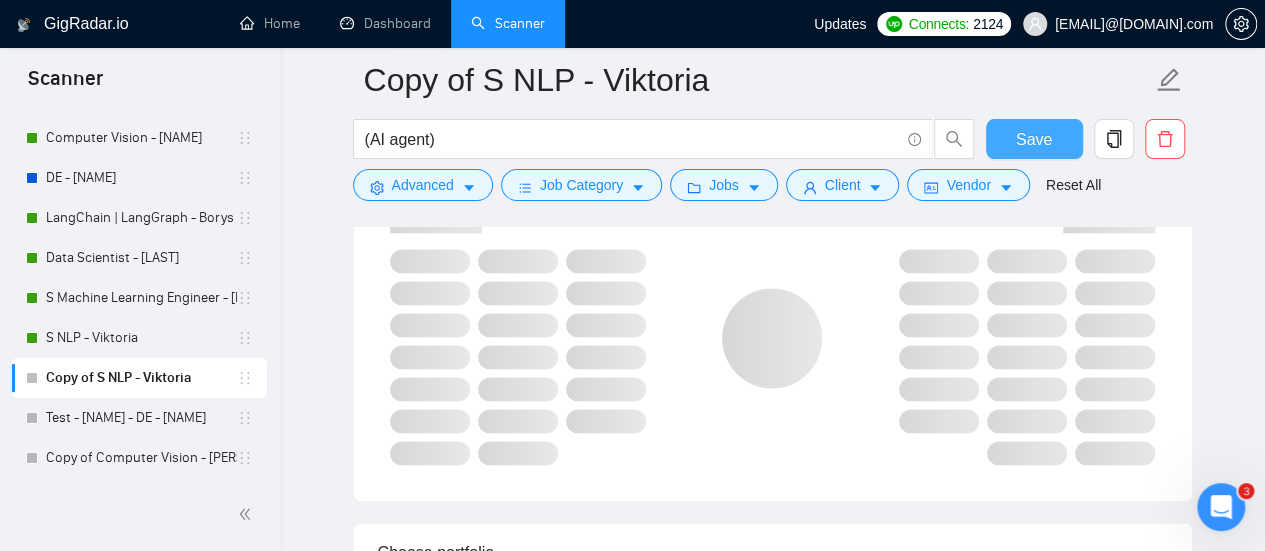 type 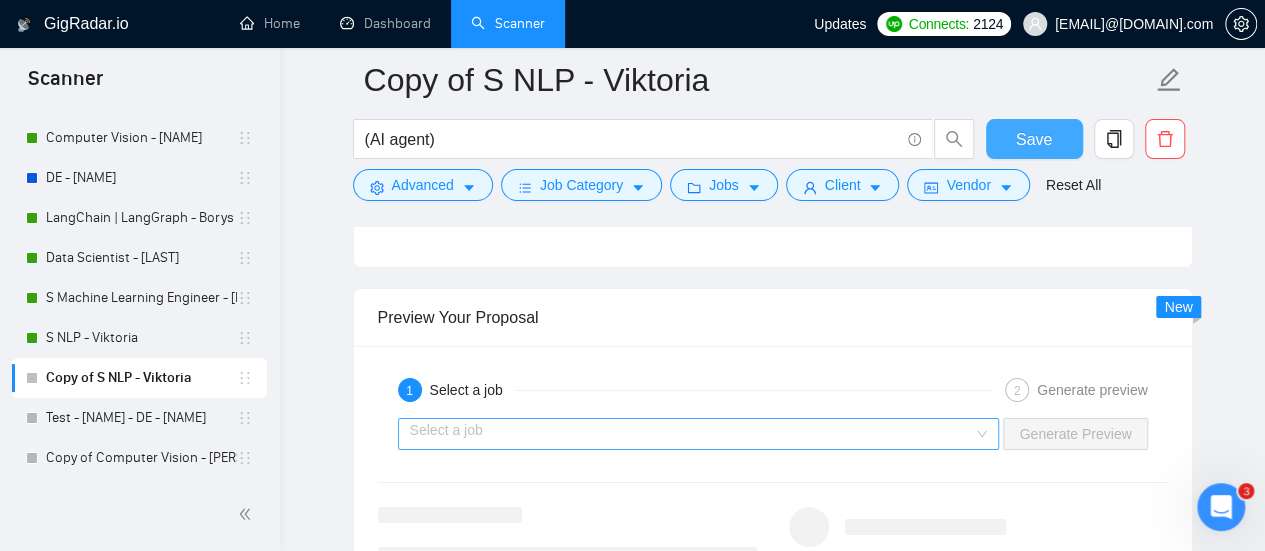 scroll, scrollTop: 3700, scrollLeft: 0, axis: vertical 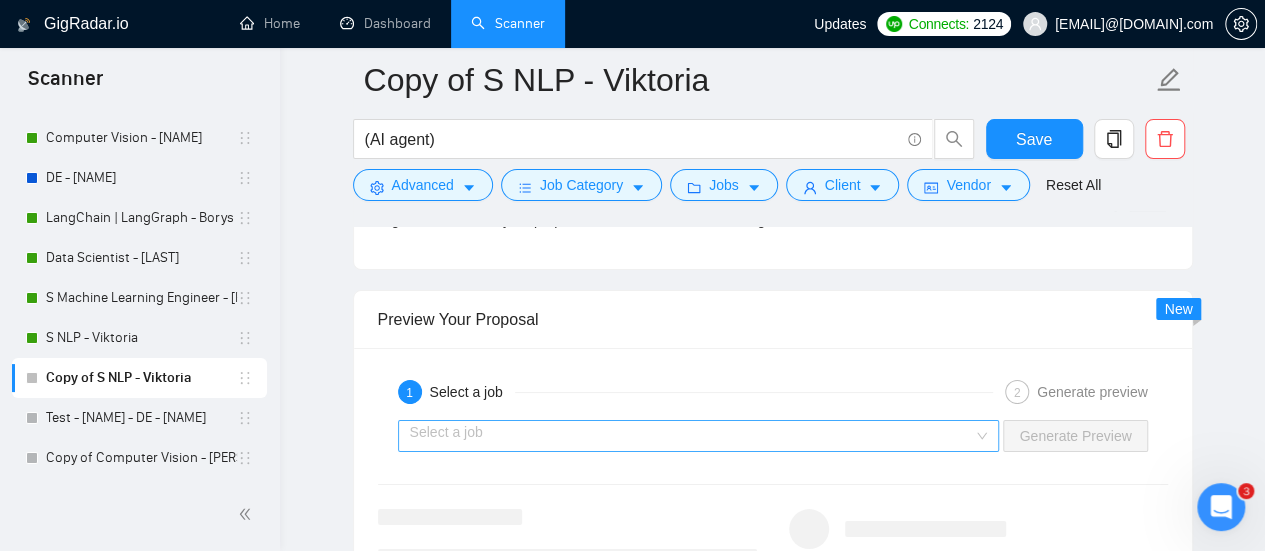 click at bounding box center [692, 436] 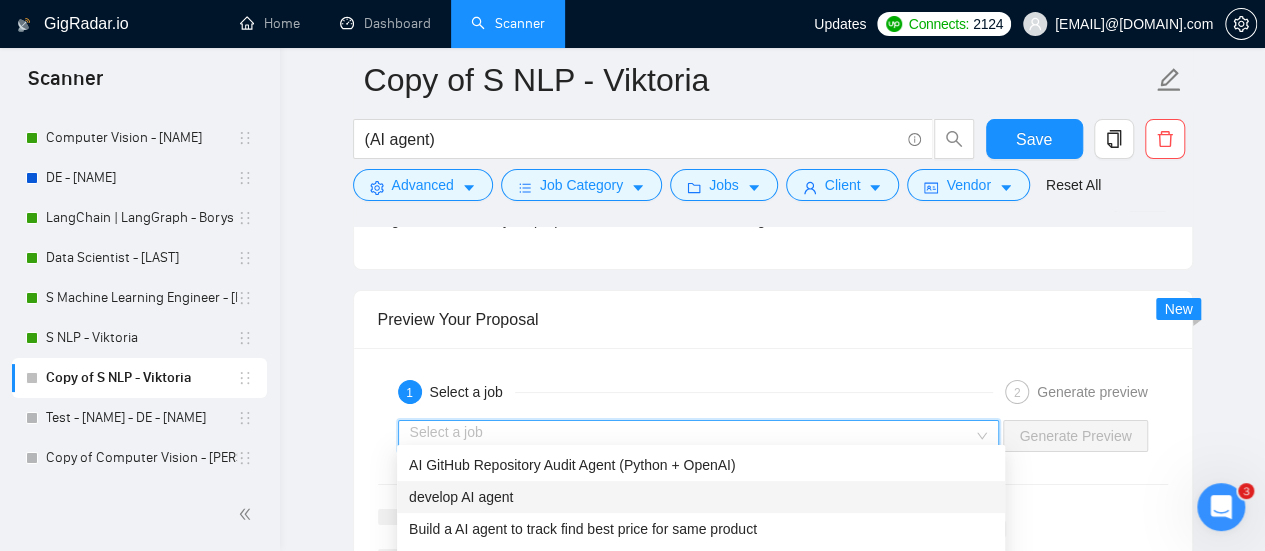 click on "develop AI agent" at bounding box center (461, 497) 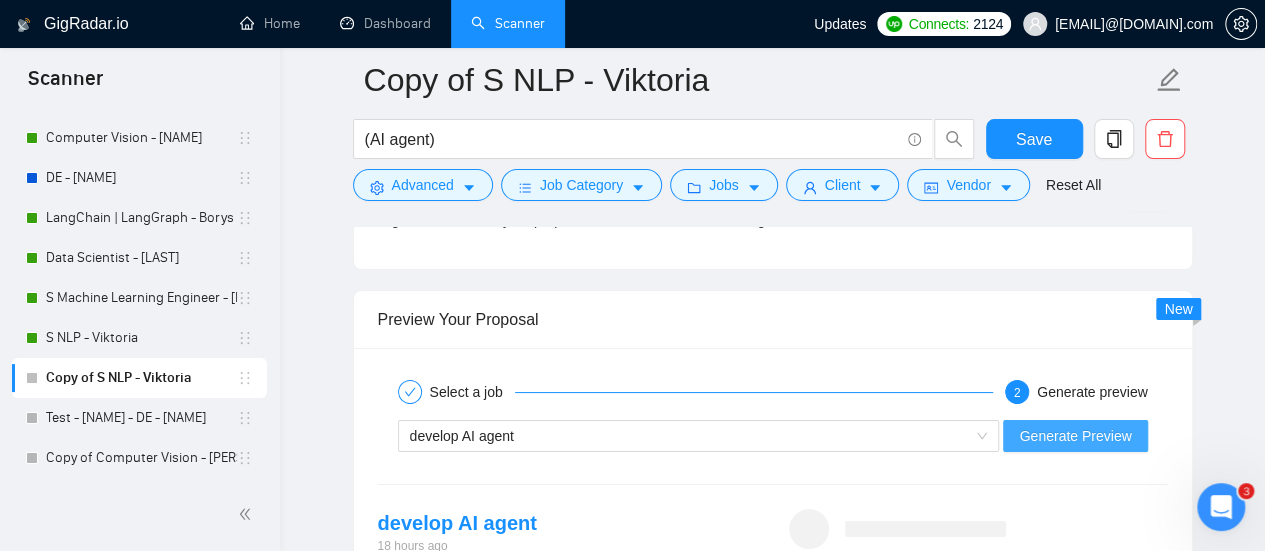 drag, startPoint x: 1035, startPoint y: 439, endPoint x: 938, endPoint y: 444, distance: 97.128784 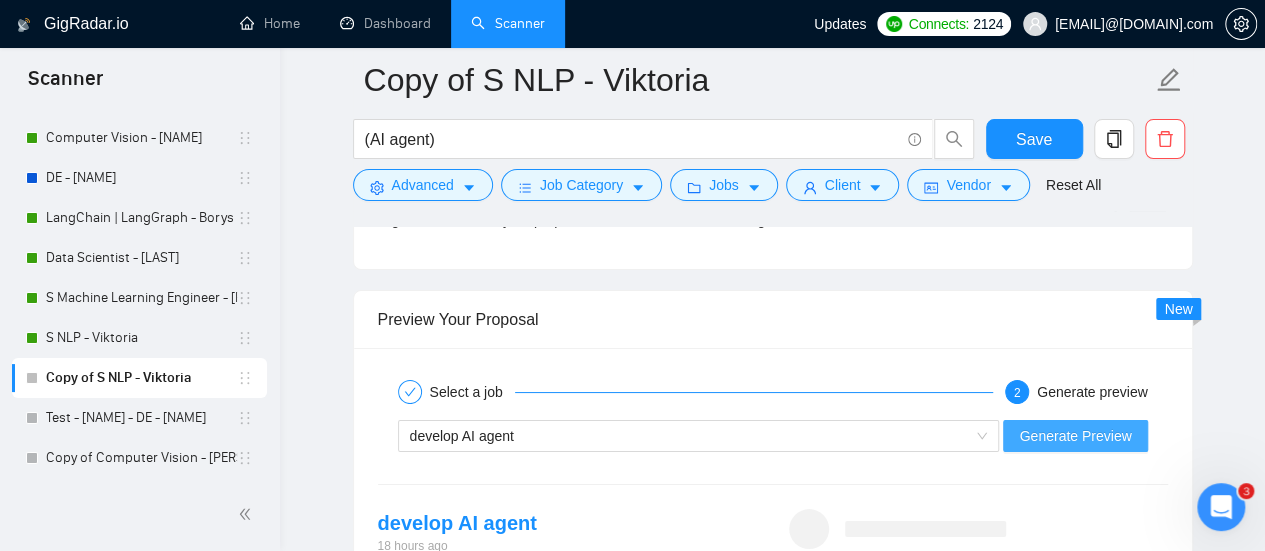 click on "Generate Preview" at bounding box center [1075, 436] 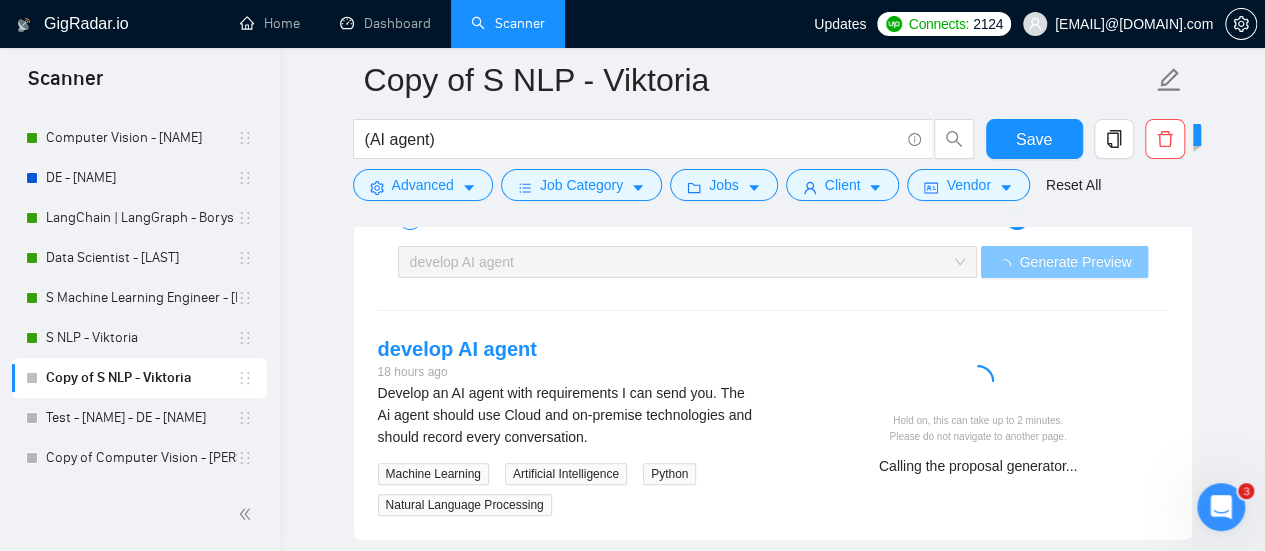 scroll, scrollTop: 4000, scrollLeft: 0, axis: vertical 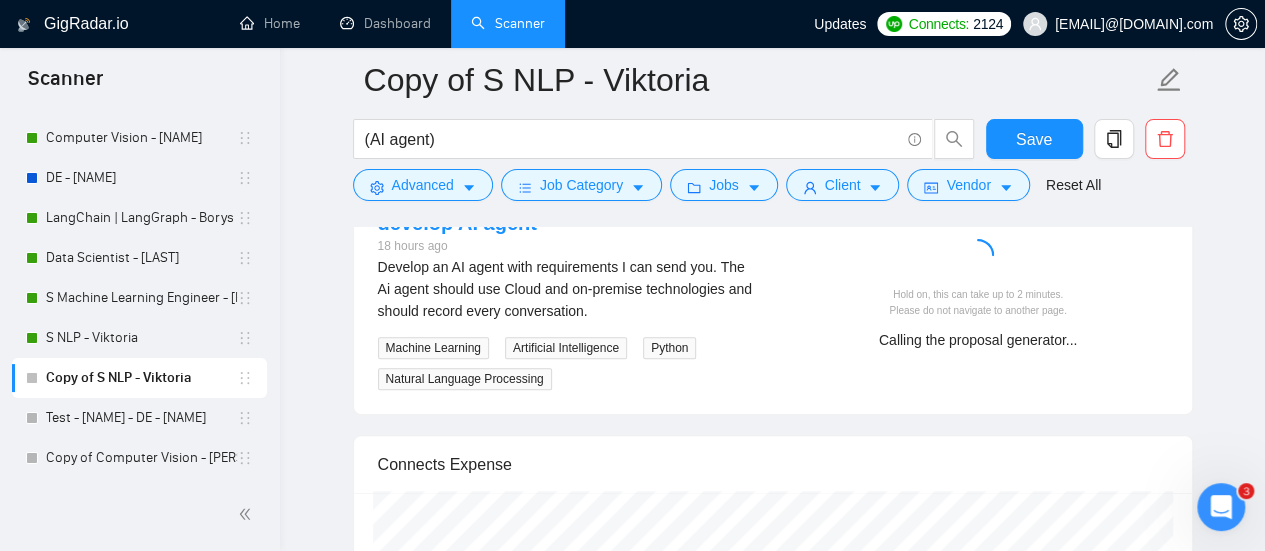 click on "Develop an AI agent with requirements I can send you.
The Ai agent should use Cloud and on-premise technologies and should record every conversation." at bounding box center (567, 289) 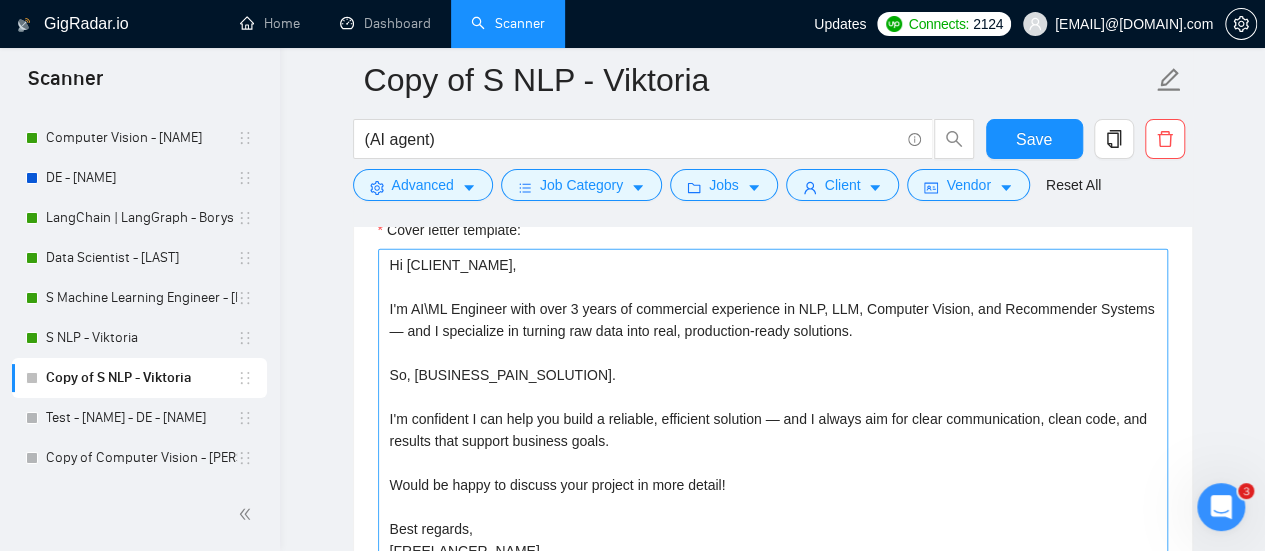 scroll, scrollTop: 2300, scrollLeft: 0, axis: vertical 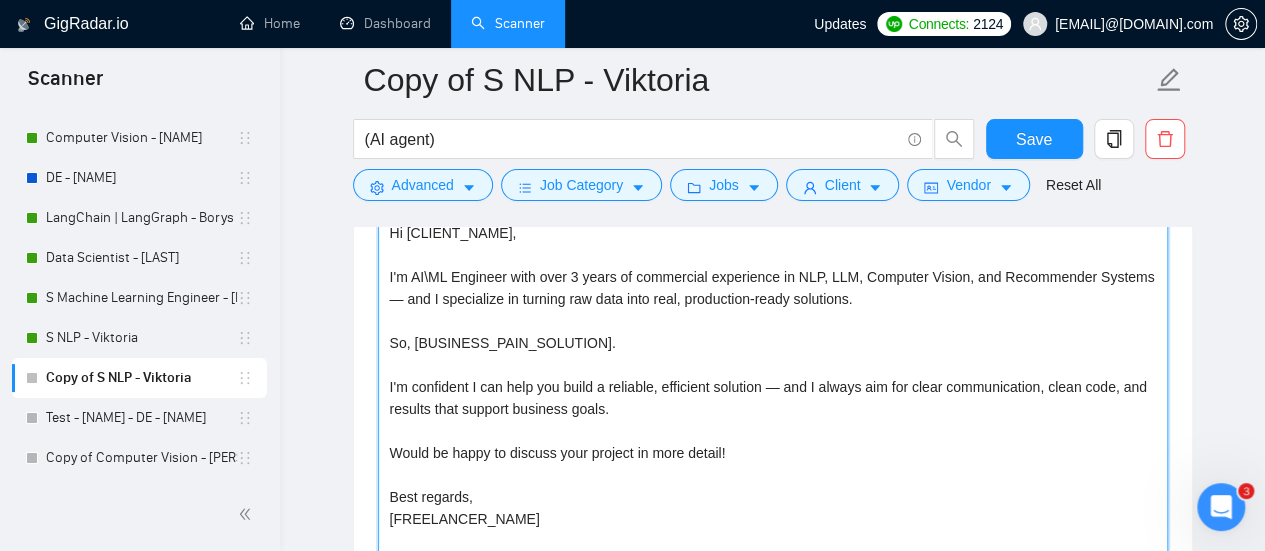 click on "Hi [CLIENT_NAME],
I'm AI\ML Engineer with over 3 years of commercial experience in NLP, LLM, Computer Vision, and Recommender Systems — and I specialize in turning raw data into real, production-ready solutions.
So, [BUSINESS_PAIN_SOLUTION].
I'm confident I can help you build a reliable, efficient solution — and I always aim for clear communication, clean code, and results that support business goals.
Would be happy to discuss your project in more detail!
Best regards,
[FREELANCER_NAME]" at bounding box center [773, 442] 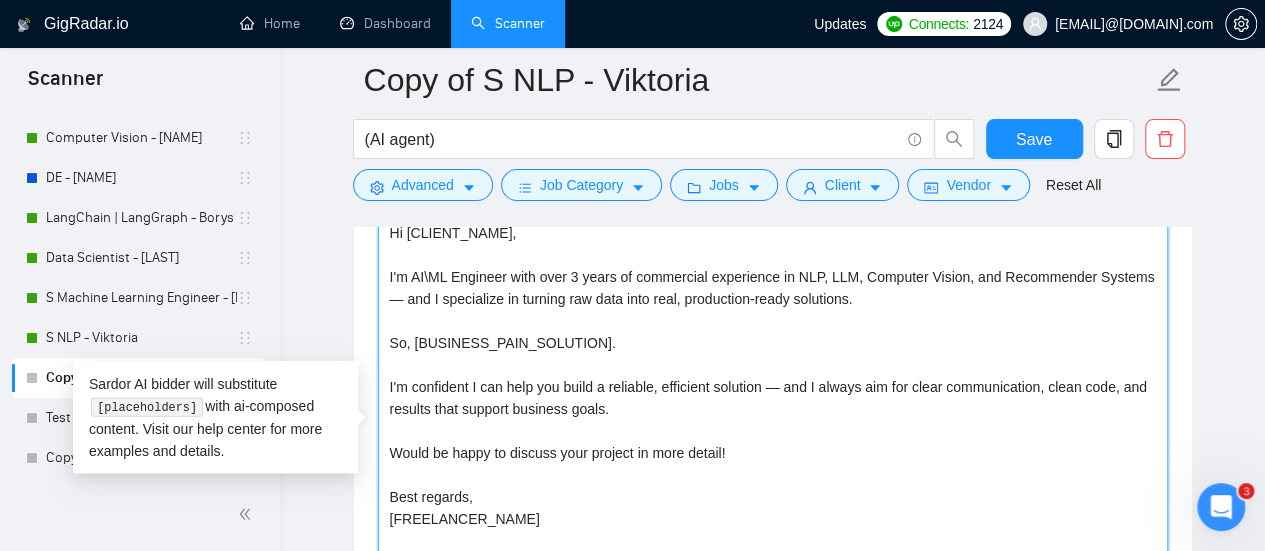 click on "Hi [CLIENT_NAME],
I'm AI\ML Engineer with over 3 years of commercial experience in NLP, LLM, Computer Vision, and Recommender Systems — and I specialize in turning raw data into real, production-ready solutions.
So, [BUSINESS_PAIN_SOLUTION].
I'm confident I can help you build a reliable, efficient solution — and I always aim for clear communication, clean code, and results that support business goals.
Would be happy to discuss your project in more detail!
Best regards,
[FREELANCER_NAME]" at bounding box center [773, 442] 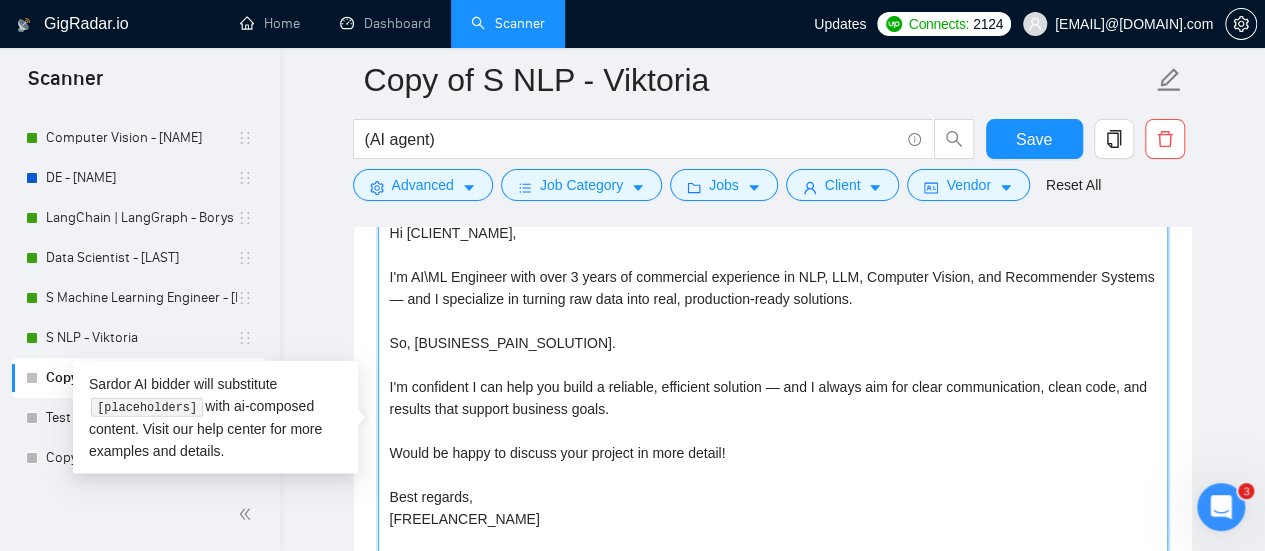 click on "Hi [CLIENT_NAME],
I'm AI\ML Engineer with over 3 years of commercial experience in NLP, LLM, Computer Vision, and Recommender Systems — and I specialize in turning raw data into real, production-ready solutions.
So, [BUSINESS_PAIN_SOLUTION].
I'm confident I can help you build a reliable, efficient solution — and I always aim for clear communication, clean code, and results that support business goals.
Would be happy to discuss your project in more detail!
Best regards,
[FREELANCER_NAME]" at bounding box center [773, 442] 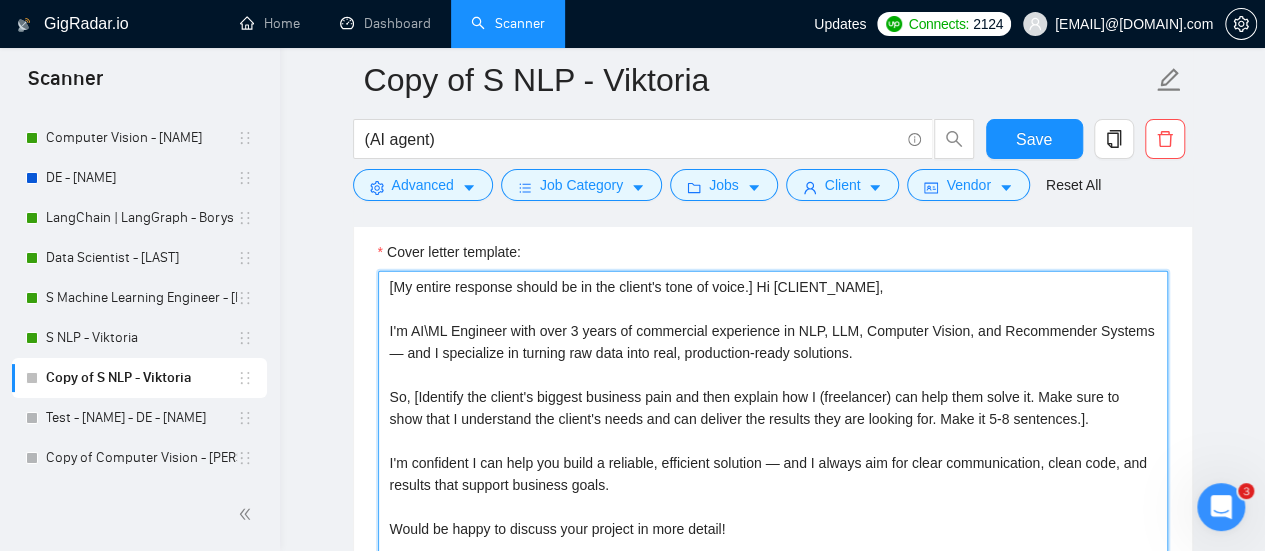 scroll, scrollTop: 2200, scrollLeft: 0, axis: vertical 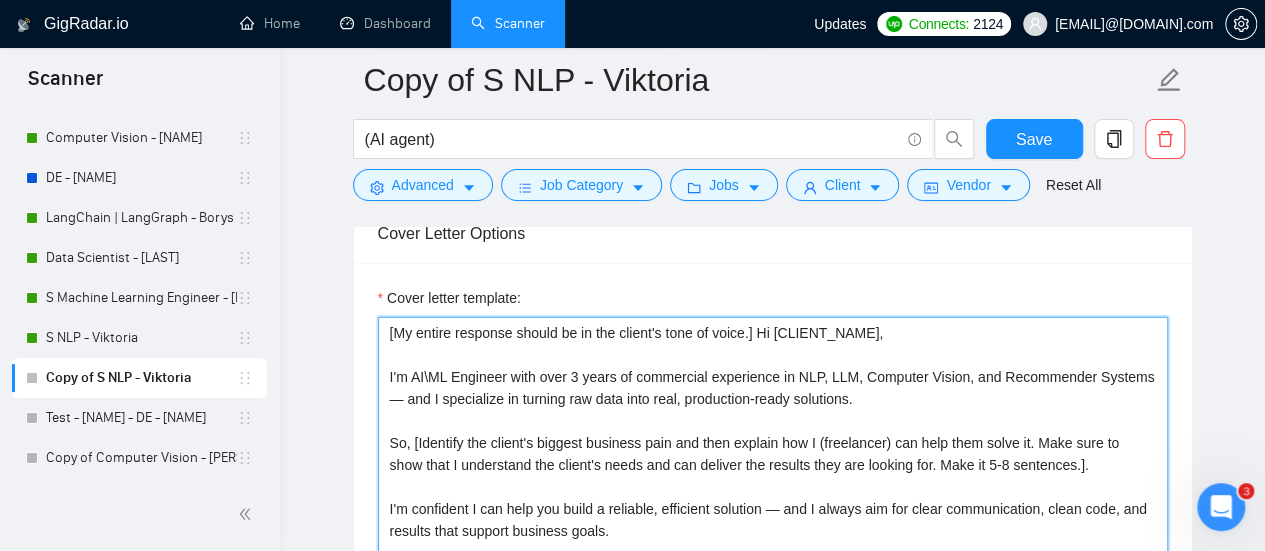 click on "[My entire response should be in the client's tone of voice.] Hi [CLIENT_NAME],
I'm AI\ML Engineer with over 3 years of commercial experience in NLP, LLM, Computer Vision, and Recommender Systems — and I specialize in turning raw data into real, production-ready solutions.
So, [Identify the client's biggest business pain and then explain how I (freelancer) can help them solve it. Make sure to show that I understand the client's needs and can deliver the results they are looking for. Make it 5-8 sentences.].
I'm confident I can help you build a reliable, efficient solution — and I always aim for clear communication, clean code, and results that support business goals.
Would be happy to discuss your project in more detail!
Best regards,
[FREELANCER_NAME]" at bounding box center [773, 542] 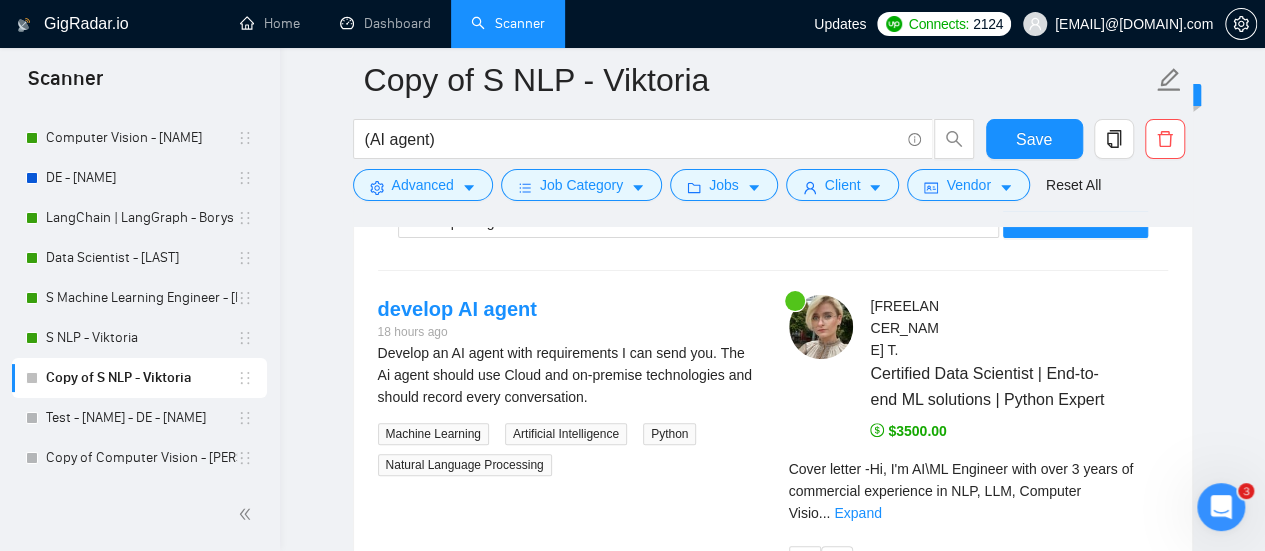 scroll, scrollTop: 3900, scrollLeft: 0, axis: vertical 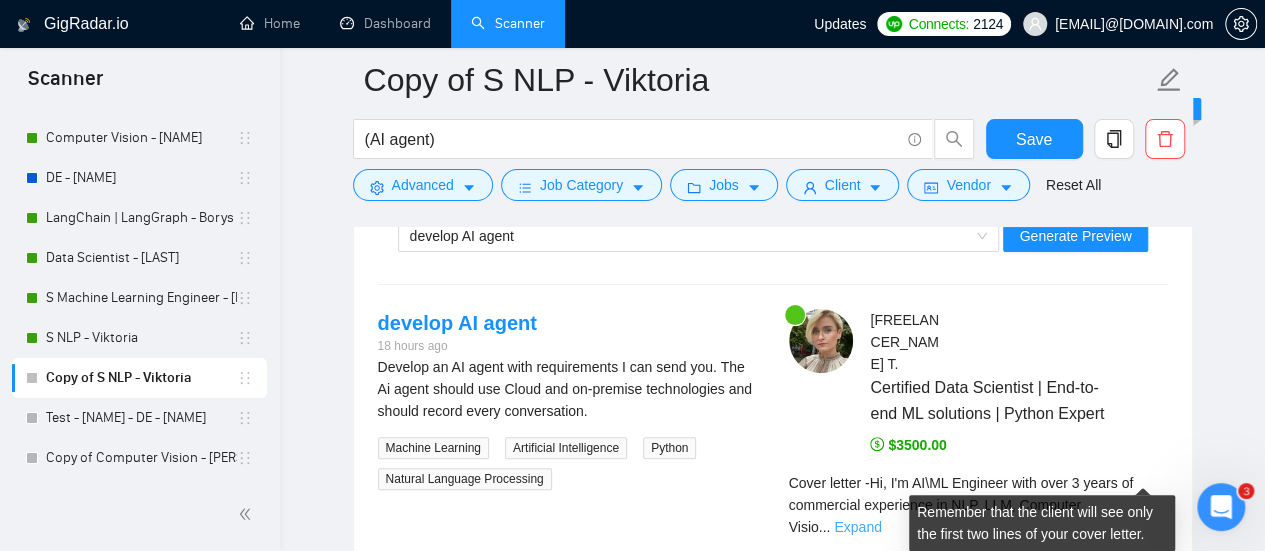 click on "Expand" at bounding box center (857, 527) 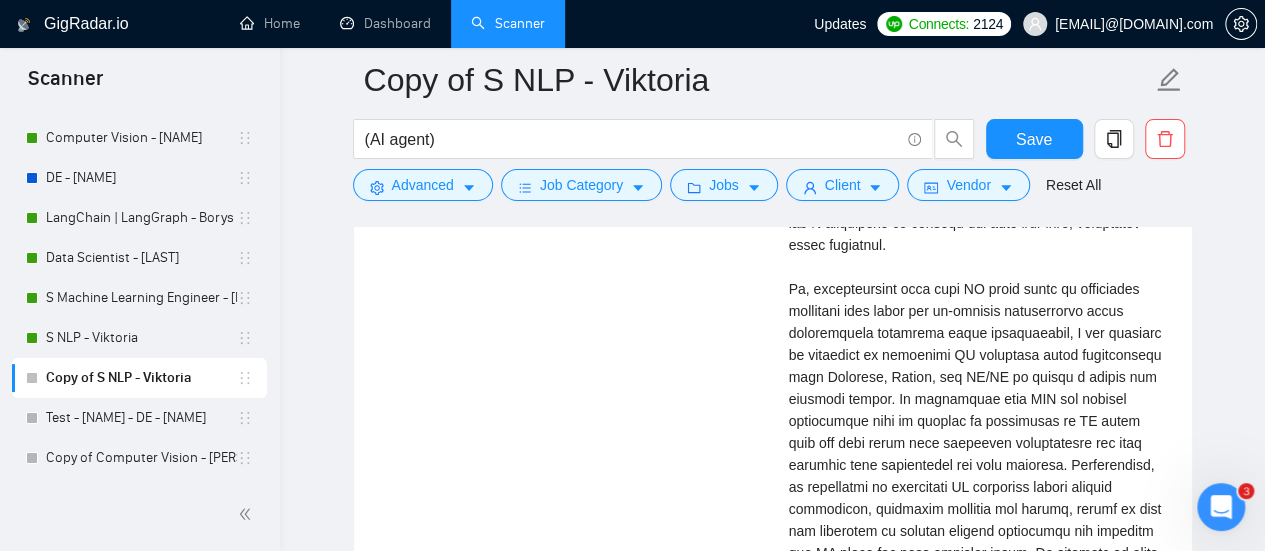 scroll, scrollTop: 4300, scrollLeft: 0, axis: vertical 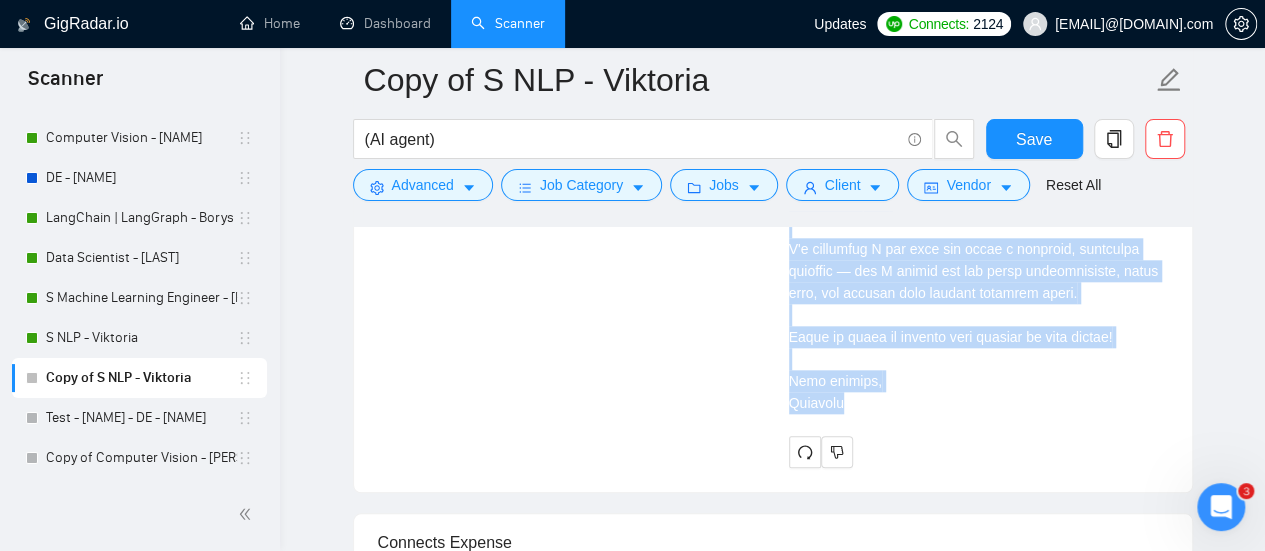 drag, startPoint x: 780, startPoint y: 247, endPoint x: 978, endPoint y: 351, distance: 223.65152 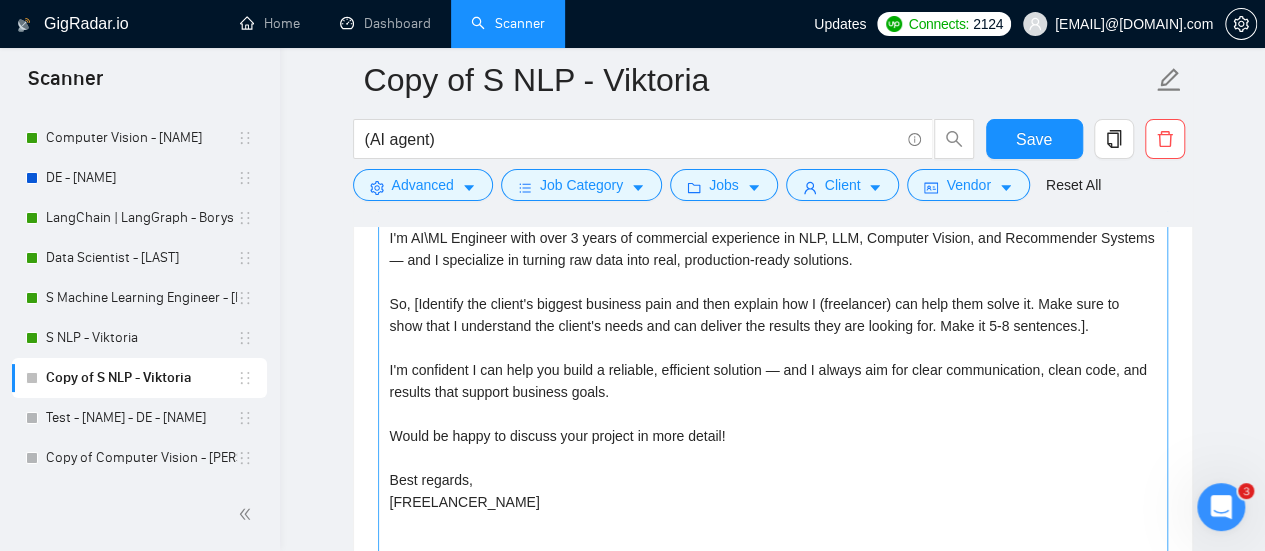 scroll, scrollTop: 2300, scrollLeft: 0, axis: vertical 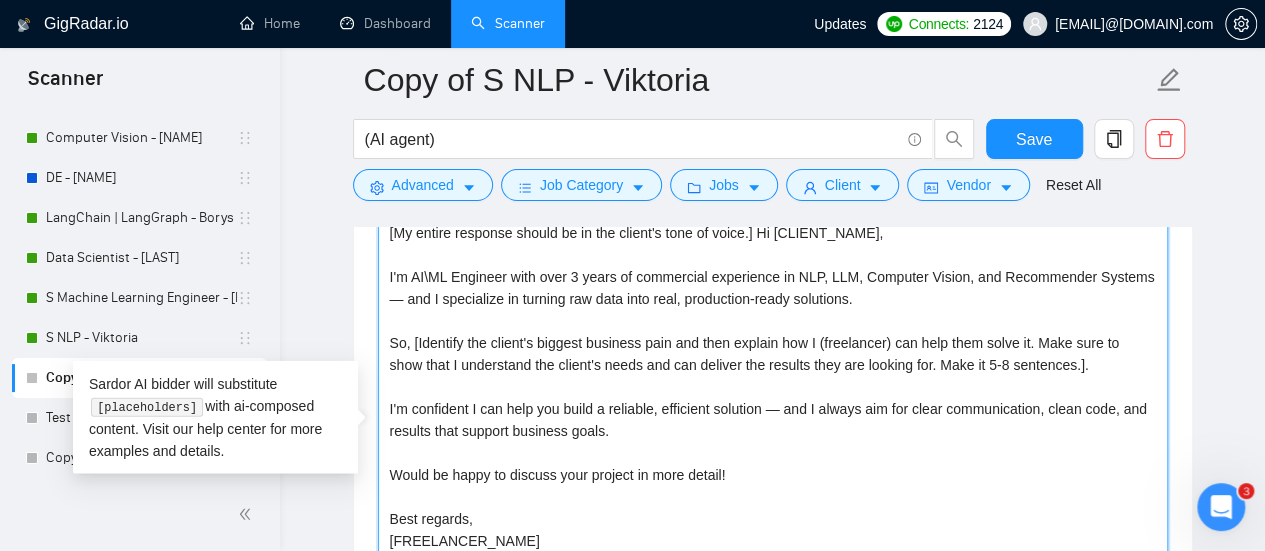 drag, startPoint x: 684, startPoint y: 409, endPoint x: 648, endPoint y: 434, distance: 43.829212 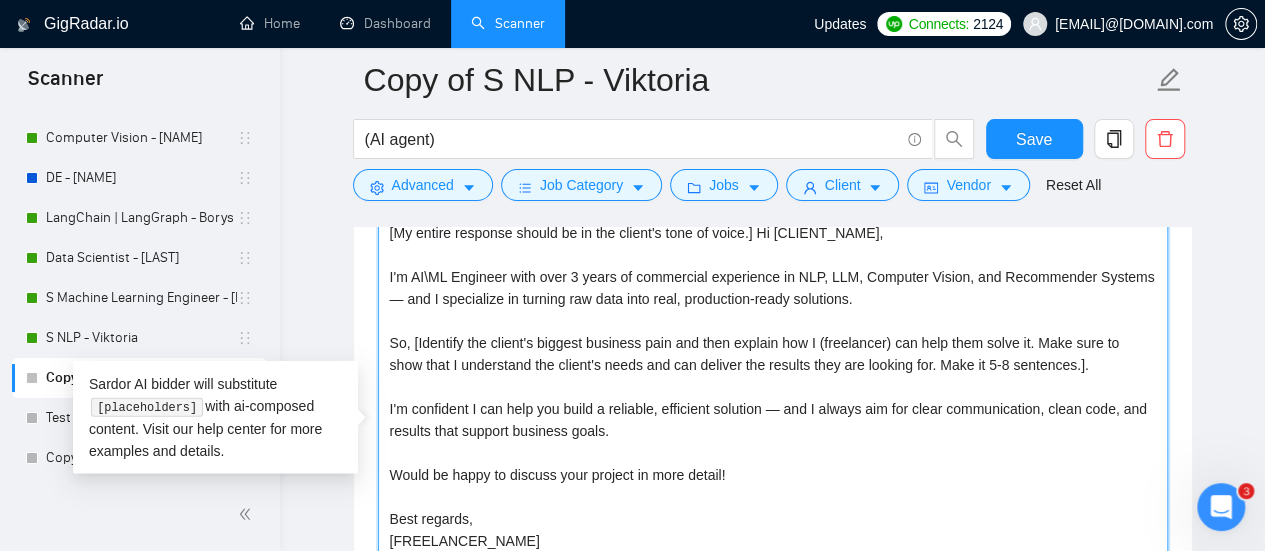 drag, startPoint x: 603, startPoint y: 451, endPoint x: 374, endPoint y: 411, distance: 232.46721 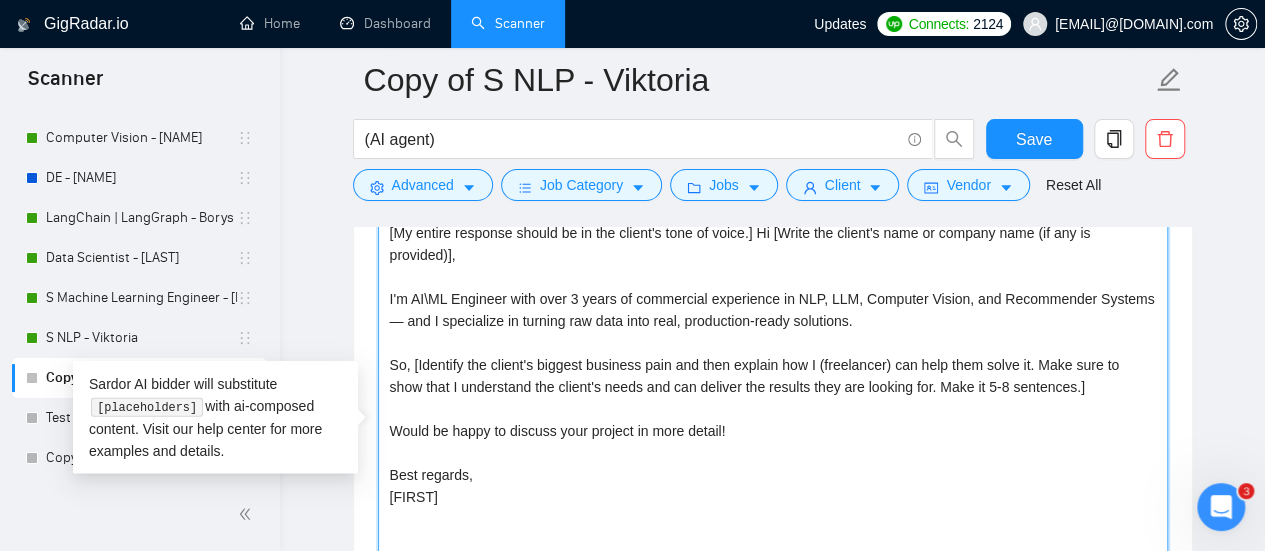 click on "[My entire response should be in the client's tone of voice.] Hi [Write the client's name or company name (if any is provided)],
I'm AI\ML Engineer with over 3 years of commercial experience in NLP, LLM, Computer Vision, and Recommender Systems — and I specialize in turning raw data into real, production-ready solutions.
So, [Identify the client's biggest business pain and then explain how I (freelancer) can help them solve it. Make sure to show that I understand the client's needs and can deliver the results they are looking for. Make it 5-8 sentences.]
Would be happy to discuss your project in more detail!
Best regards,
[FIRST]" at bounding box center (773, 442) 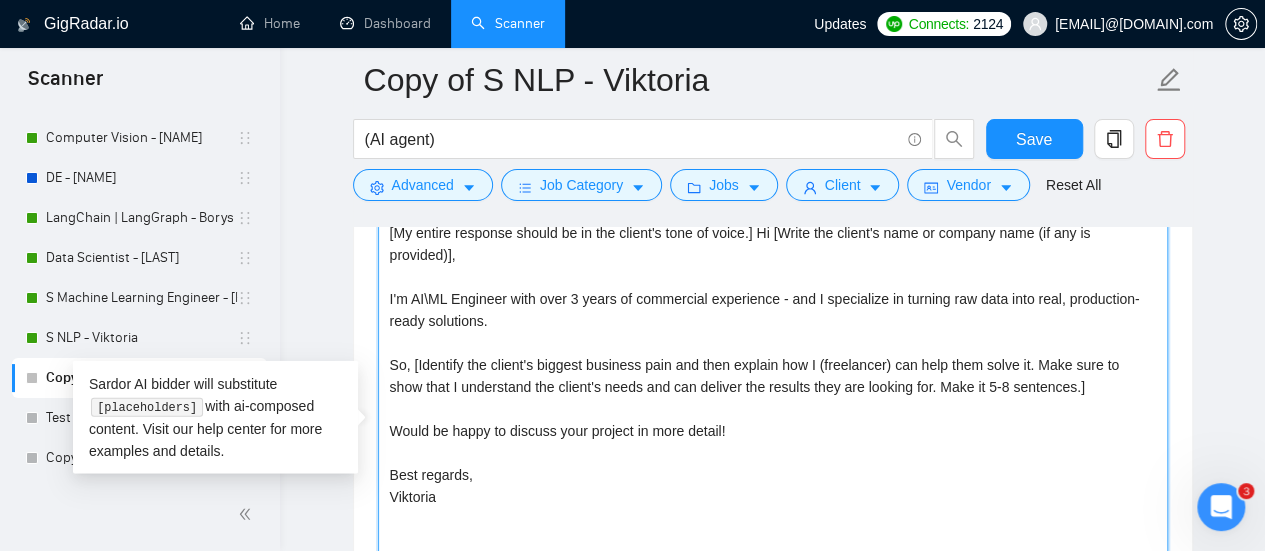 drag, startPoint x: 1078, startPoint y: 321, endPoint x: 1070, endPoint y: 341, distance: 21.540659 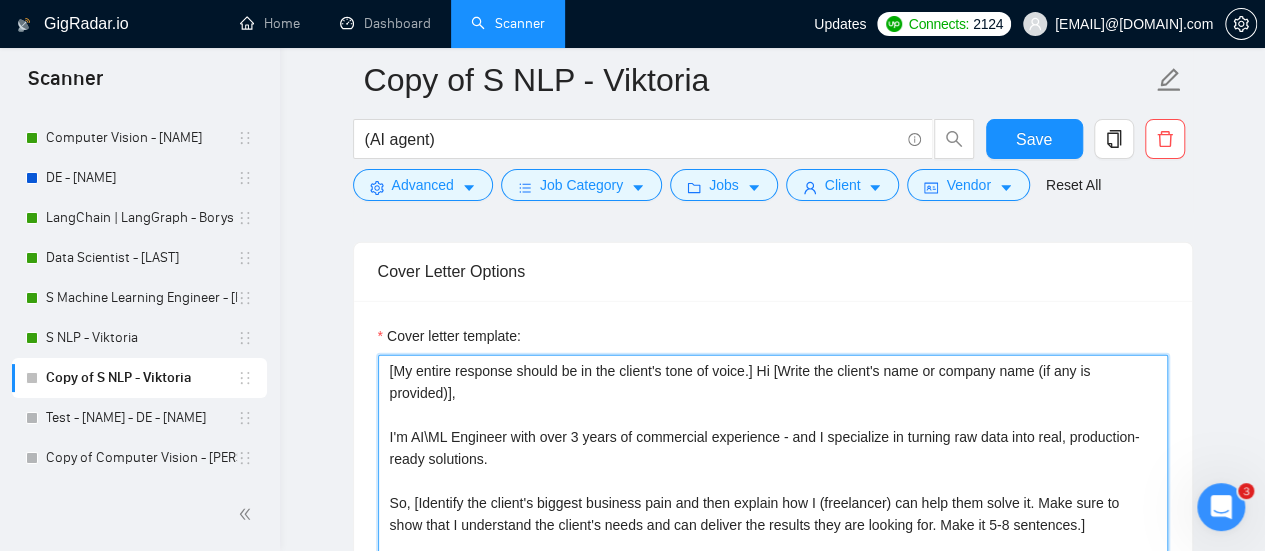scroll, scrollTop: 2300, scrollLeft: 0, axis: vertical 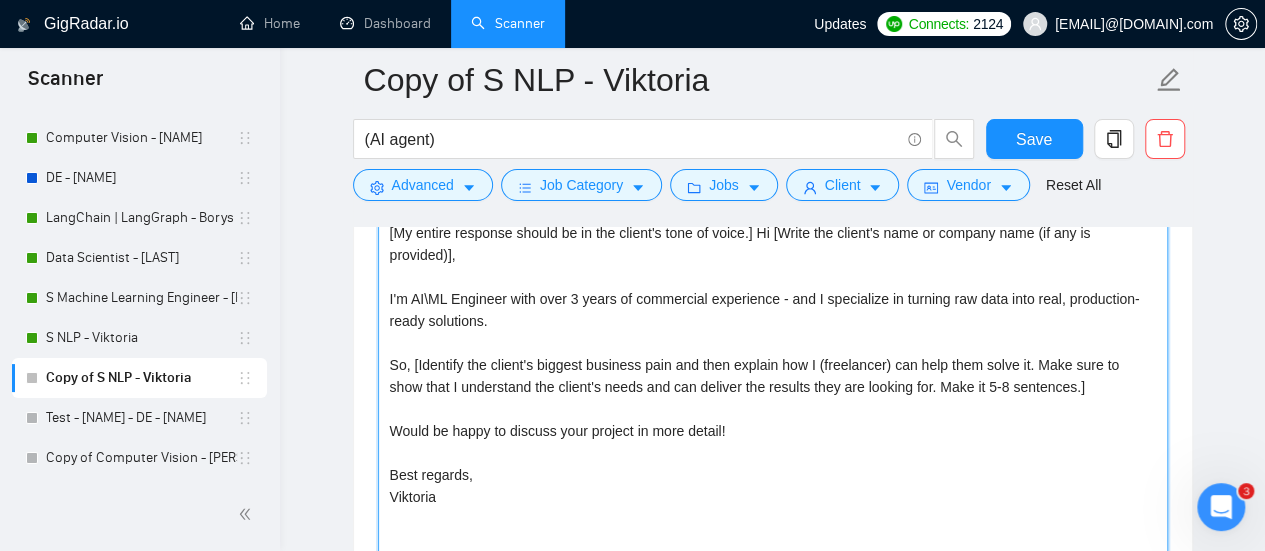 click on "[My entire response should be in the client's tone of voice.] Hi [Write the client's name or company name (if any is provided)],
I'm AI\ML Engineer with over 3 years of commercial experience - and I specialize in turning raw data into real, production-ready solutions.
So, [Identify the client's biggest business pain and then explain how I (freelancer) can help them solve it. Make sure to show that I understand the client's needs and can deliver the results they are looking for. Make it 5-8 sentences.]
Would be happy to discuss your project in more detail!
Best regards,
Viktoria" at bounding box center [773, 442] 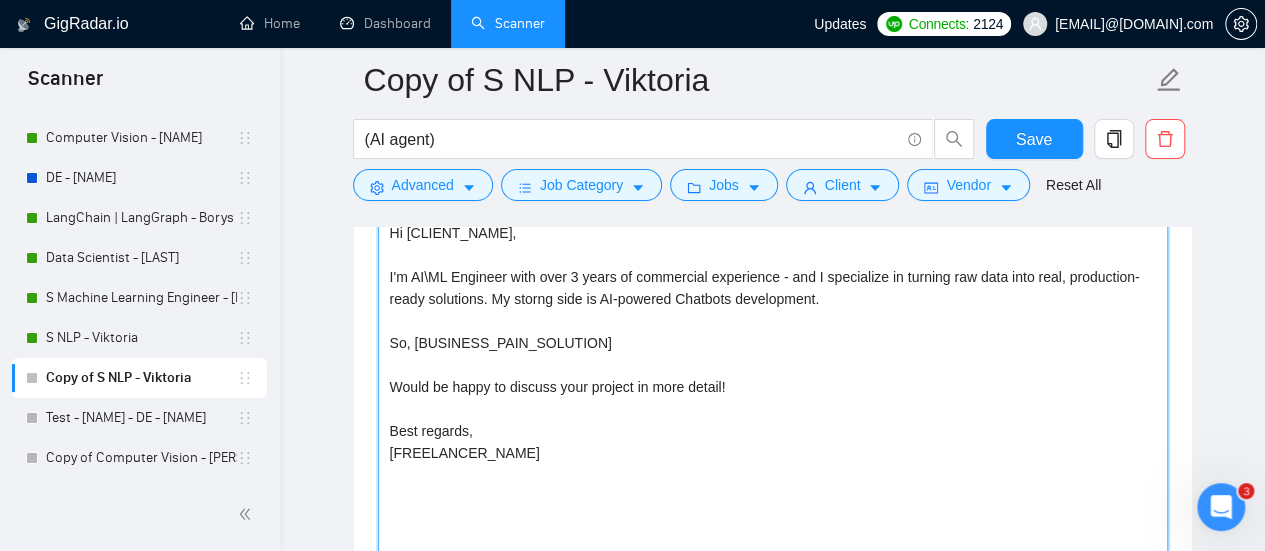 drag, startPoint x: 825, startPoint y: 335, endPoint x: 354, endPoint y: 295, distance: 472.69547 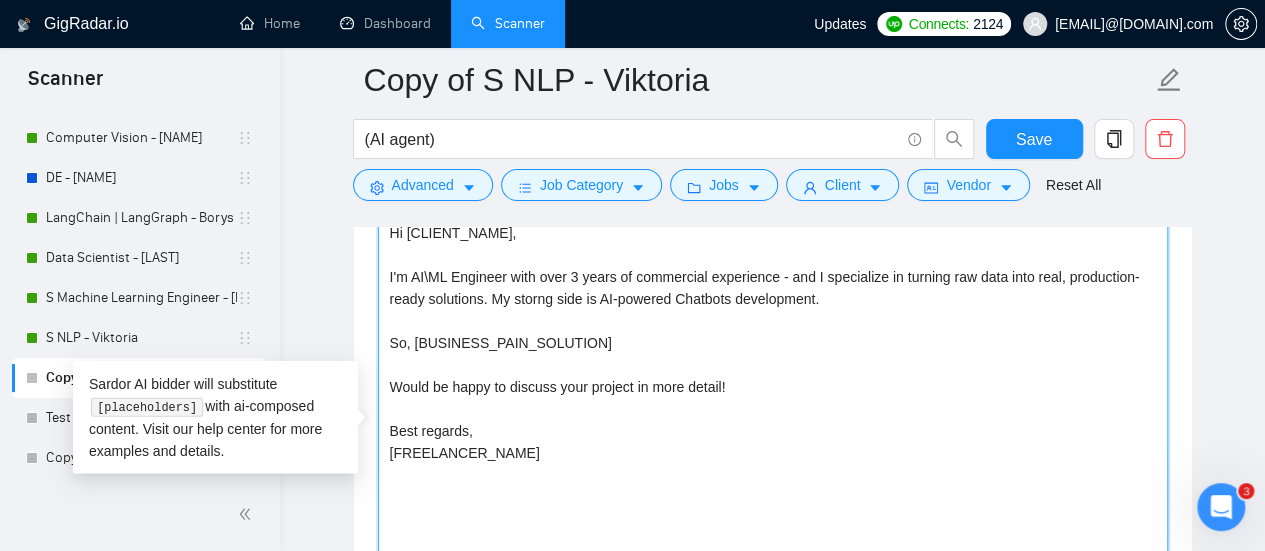 click on "Hi [CLIENT_NAME],
I'm AI\ML Engineer with over 3 years of commercial experience - and I specialize in turning raw data into real, production-ready solutions. My storng side is AI-powered Chatbots development.
So, [BUSINESS_PAIN_SOLUTION]
Would be happy to discuss your project in more detail!
Best regards,
[FREELANCER_NAME]" at bounding box center (773, 442) 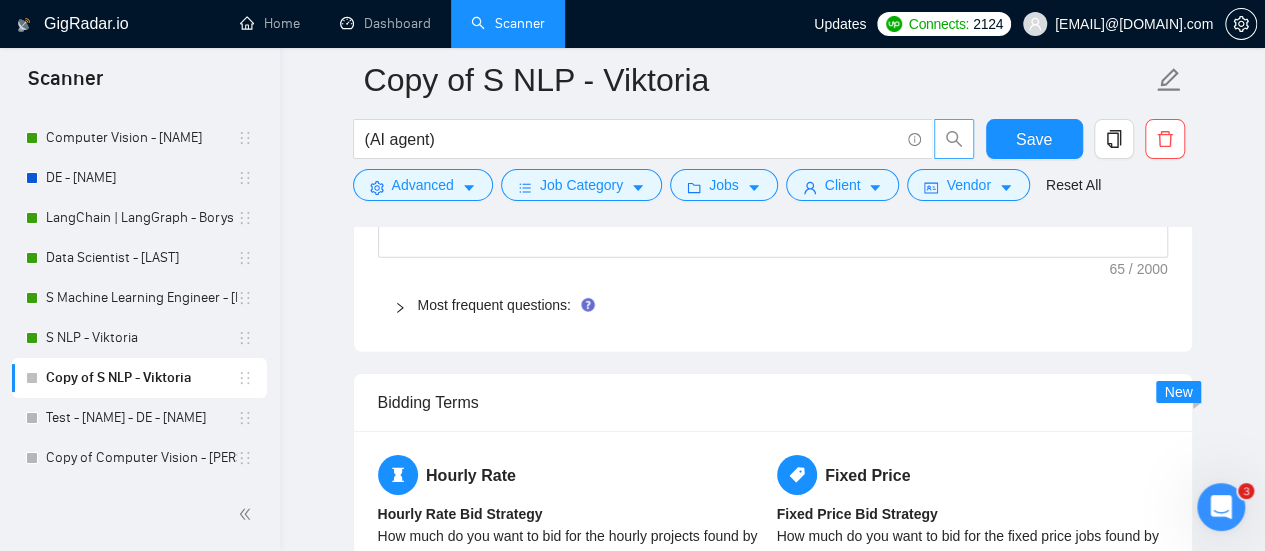 scroll, scrollTop: 3000, scrollLeft: 0, axis: vertical 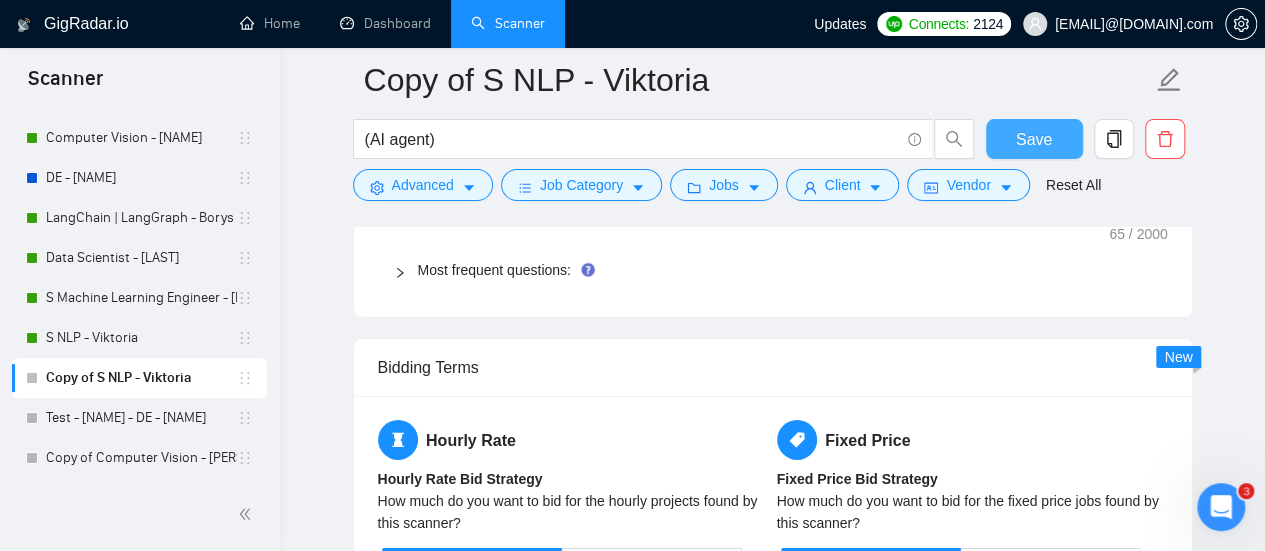click on "Save" at bounding box center [1034, 139] 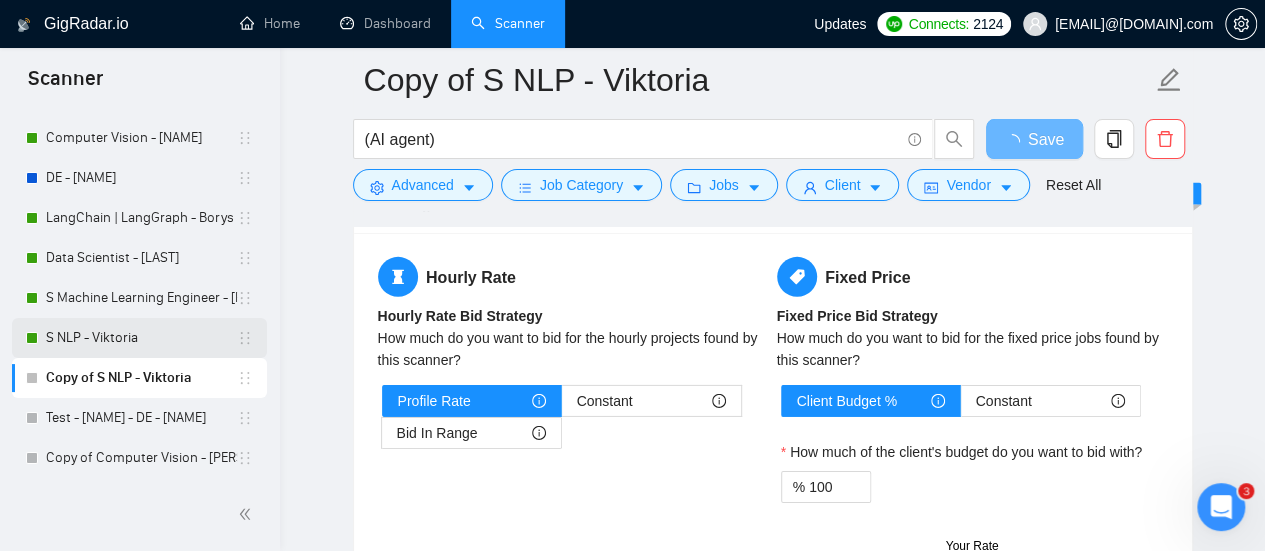 click on "S NLP - Viktoria" at bounding box center [141, 338] 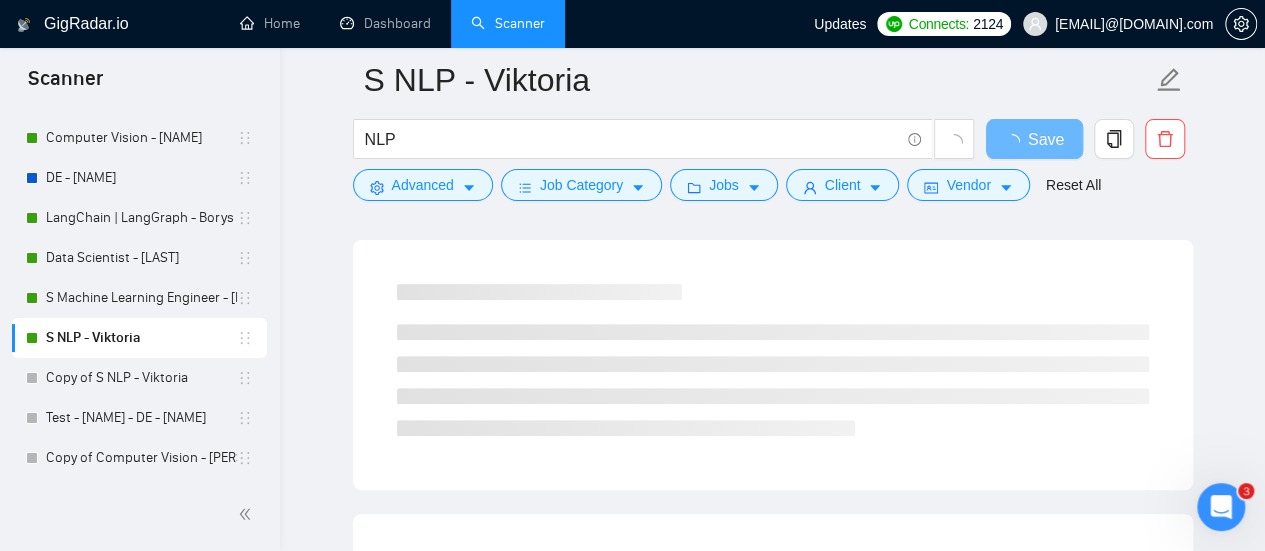scroll, scrollTop: 1366, scrollLeft: 0, axis: vertical 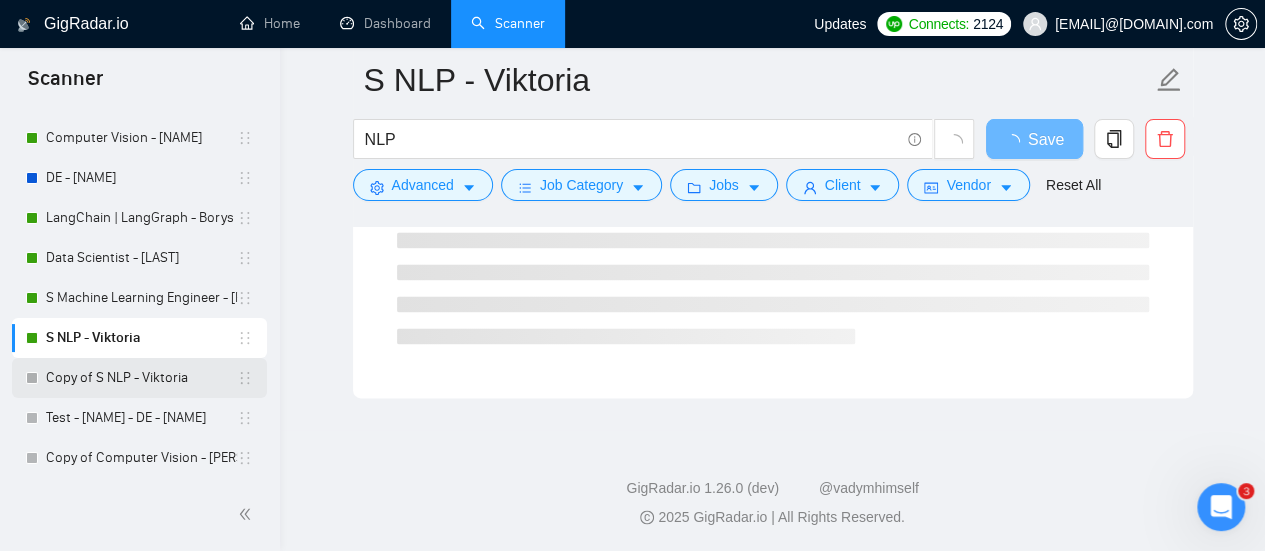 click on "Copy of S NLP - Viktoria" at bounding box center (141, 378) 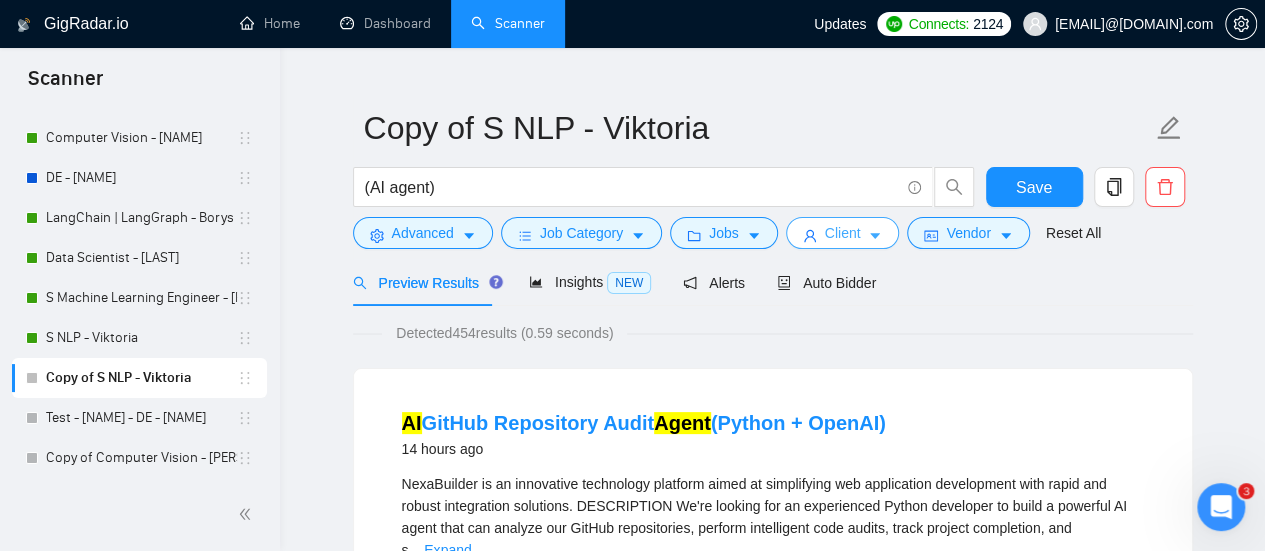 scroll, scrollTop: 0, scrollLeft: 0, axis: both 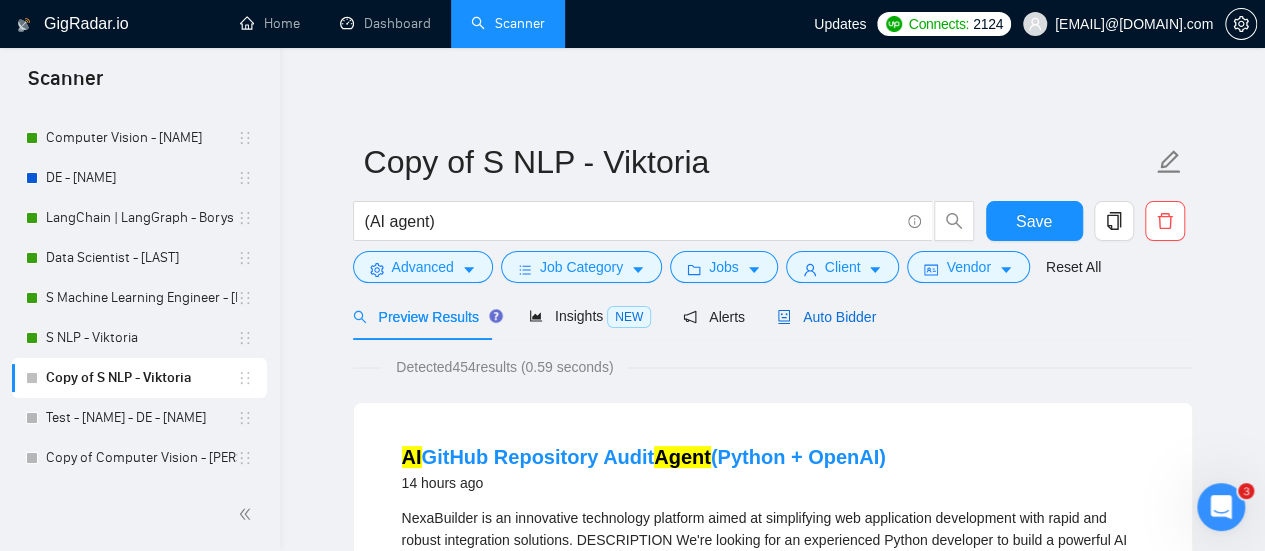 click on "Auto Bidder" at bounding box center (826, 317) 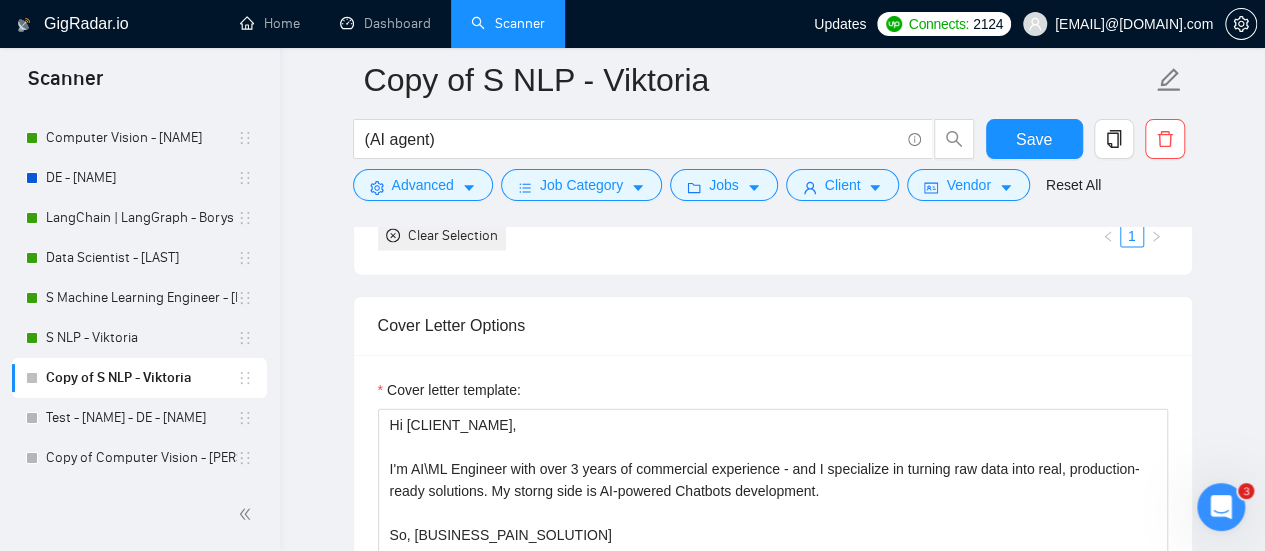 scroll, scrollTop: 2300, scrollLeft: 0, axis: vertical 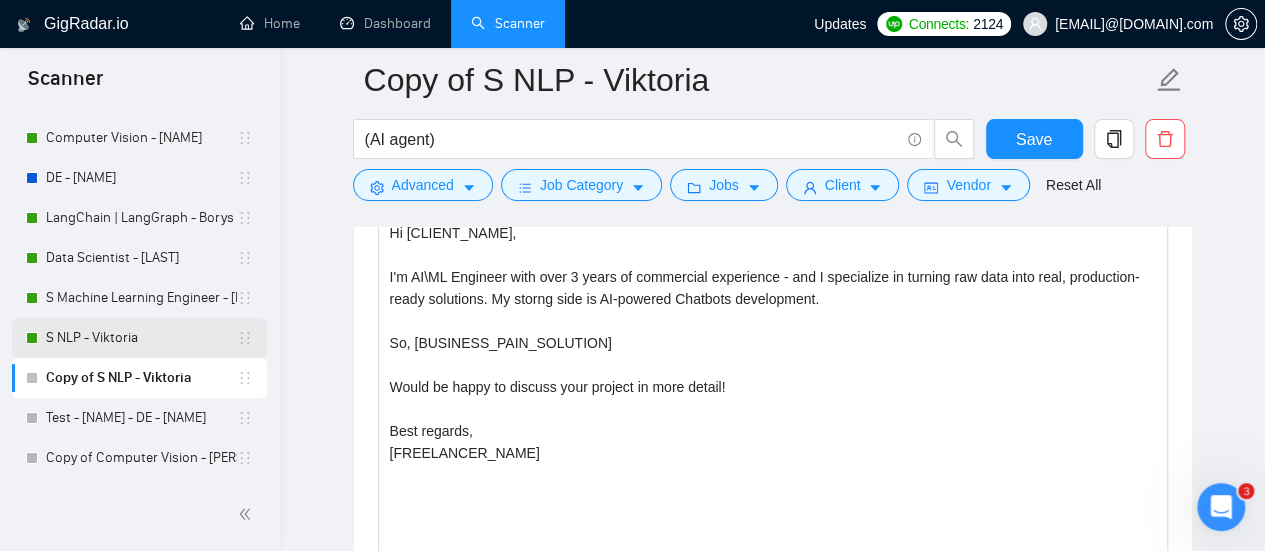 click on "S NLP - Viktoria" at bounding box center [141, 338] 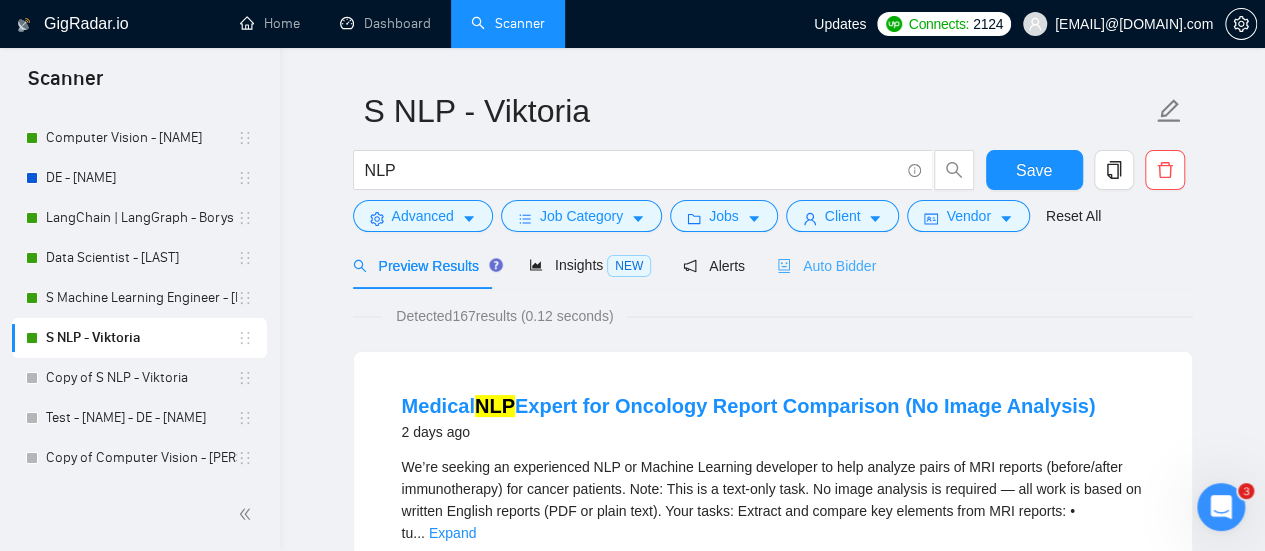 scroll, scrollTop: 0, scrollLeft: 0, axis: both 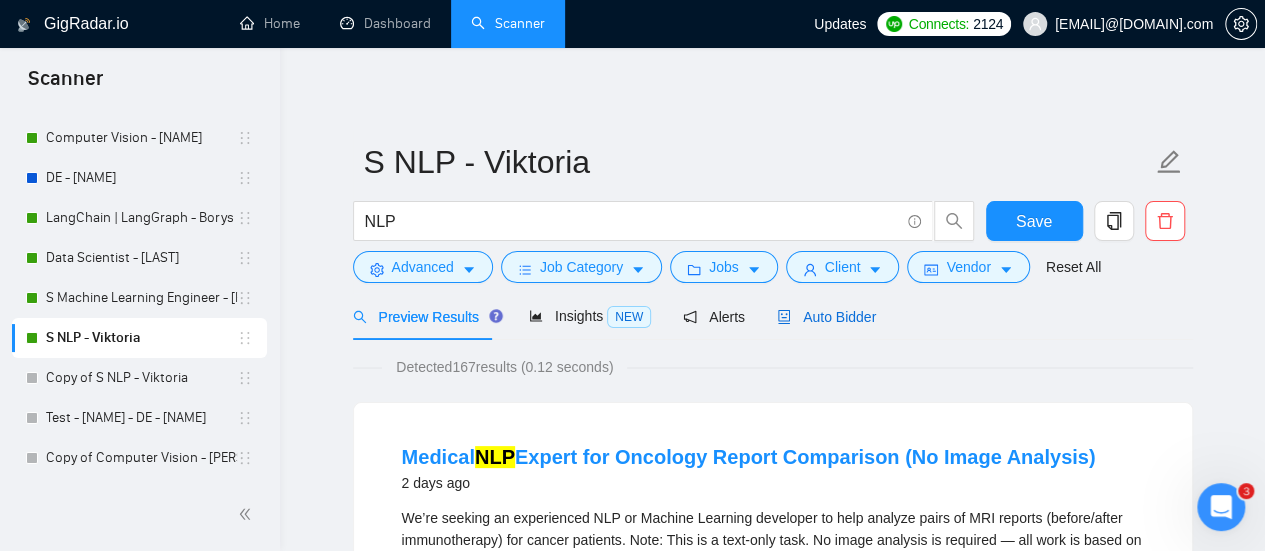 click on "Auto Bidder" at bounding box center (826, 317) 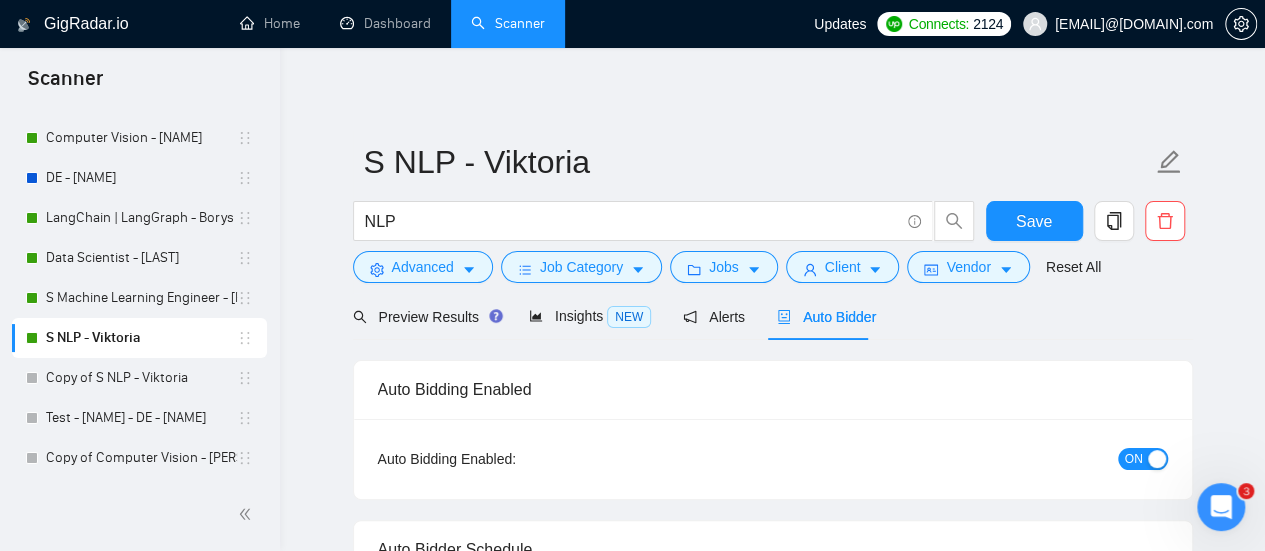 type 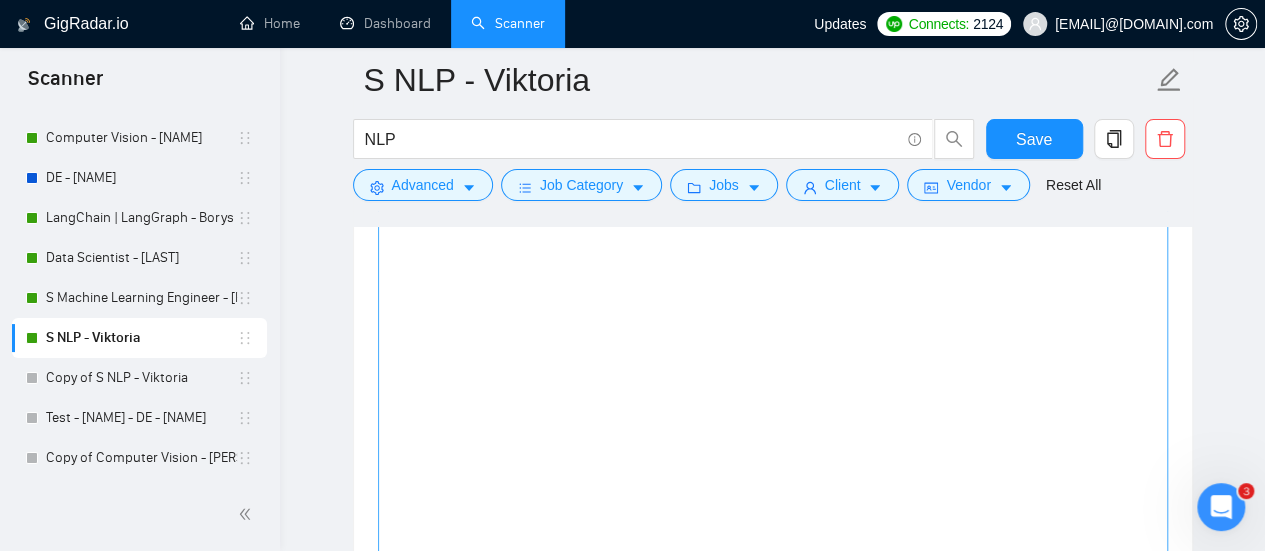 scroll, scrollTop: 2300, scrollLeft: 0, axis: vertical 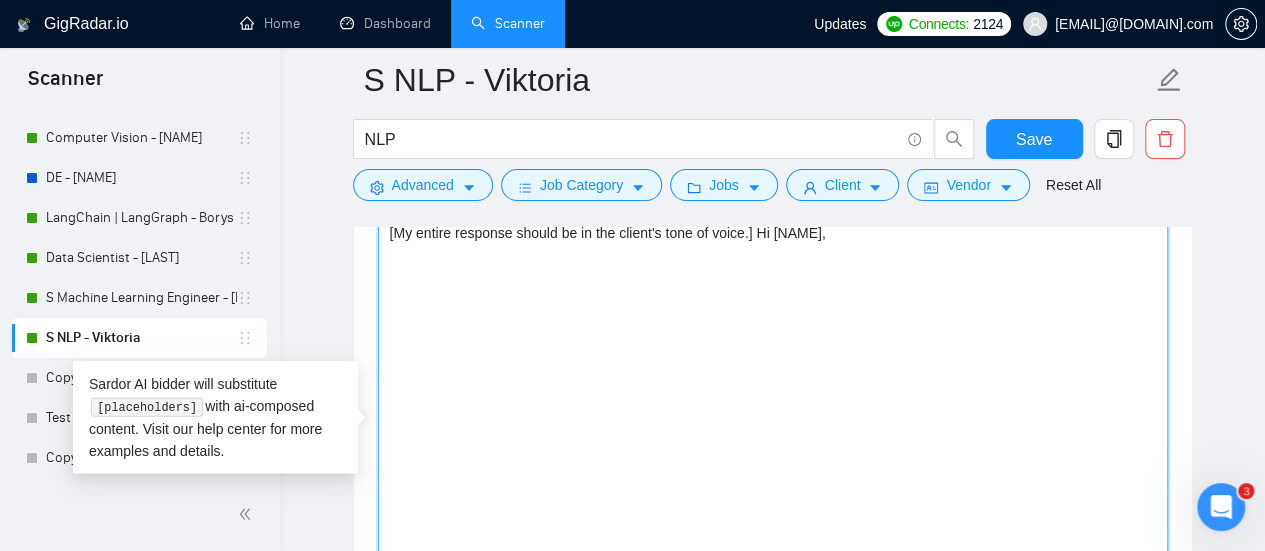 click on "[My entire response should be in the client's tone of voice.] Hi [NAME]," at bounding box center (773, 442) 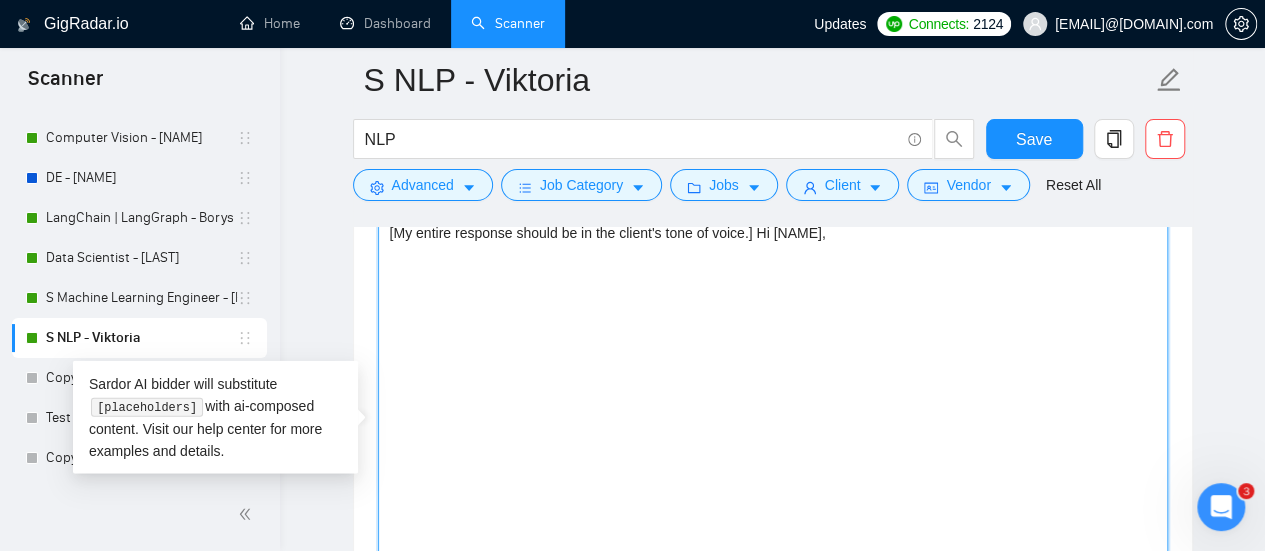 click on "[My entire response should be in the client's tone of voice.] Hi [NAME]," at bounding box center (773, 442) 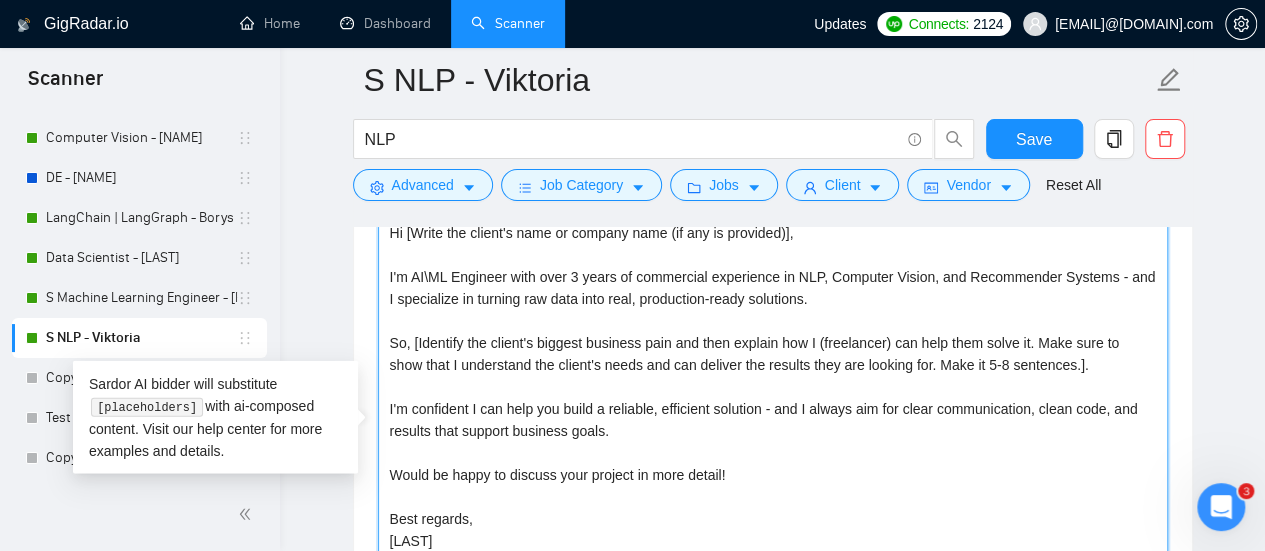 click on "Hi [Write the client's name or company name (if any is provided)],
I'm AI\ML Engineer with over 3 years of commercial experience in NLP, Computer Vision, and Recommender Systems - and I specialize in turning raw data into real, production-ready solutions.
So, [Identify the client's biggest business pain and then explain how I (freelancer) can help them solve it. Make sure to show that I understand the client's needs and can deliver the results they are looking for. Make it 5-8 sentences.].
I'm confident I can help you build a reliable, efficient solution - and I always aim for clear communication, clean code, and results that support business goals.
Would be happy to discuss your project in more detail!
Best regards,
[LAST]" at bounding box center [773, 442] 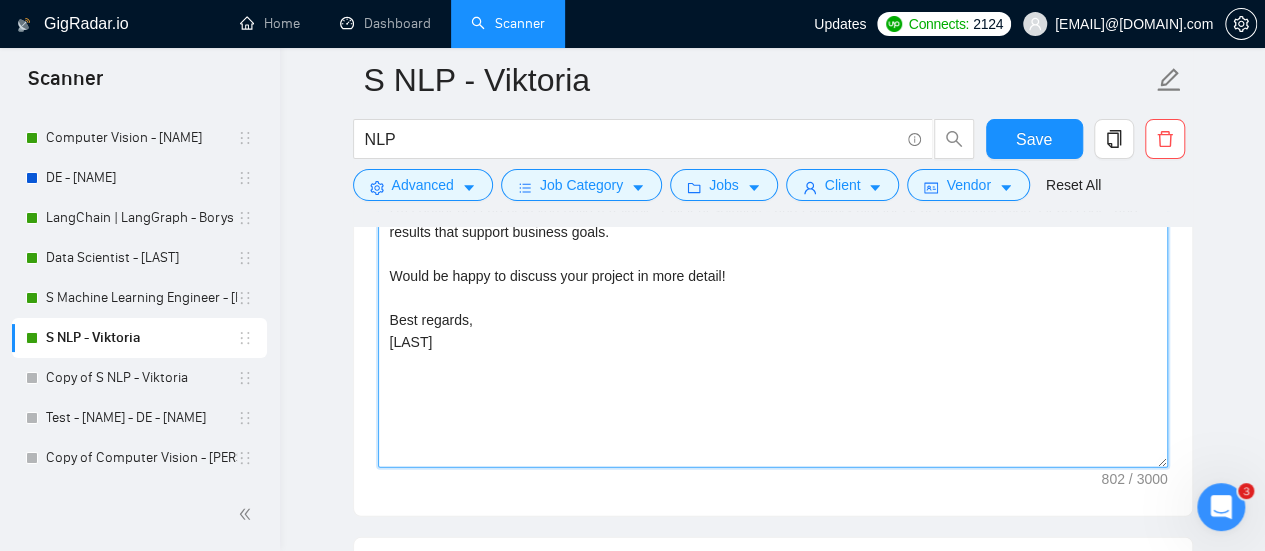 scroll, scrollTop: 2500, scrollLeft: 0, axis: vertical 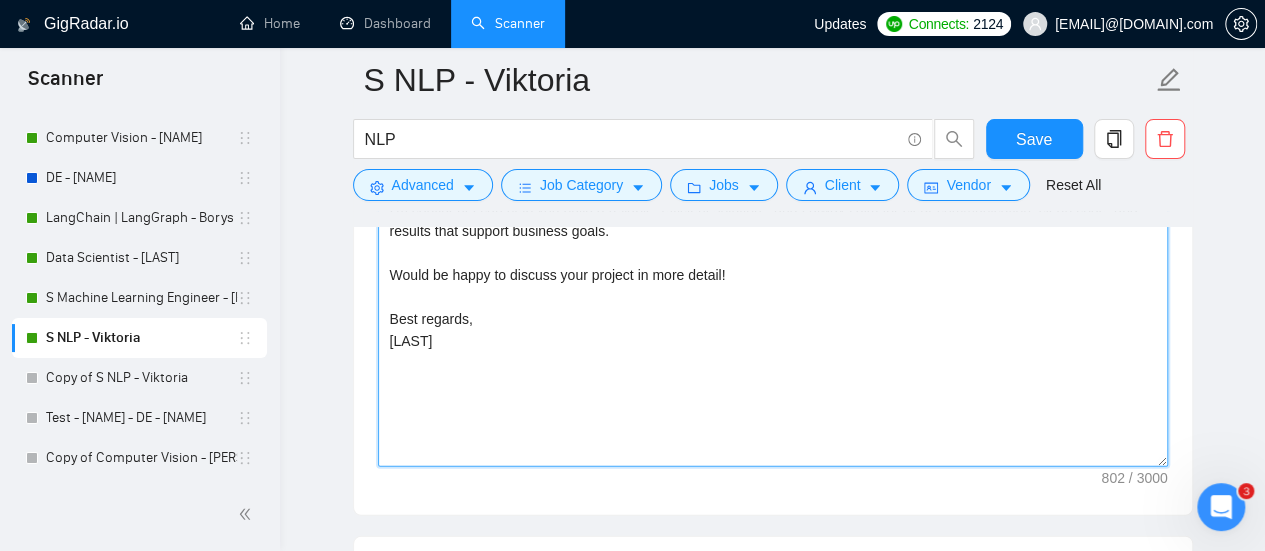type on "Hi [Write the client's name or company name (if any is provided)],
I'm AI\ML Engineer with over 3 years of commercial experience in NLP, Computer Vision, and Recommender Systems - and I specialize in turning raw data into real, production-ready solutions.
So, [Identify the client's biggest business pain and then explain how I (freelancer) can help them solve it. Make sure to show that I understand the client's needs and can deliver the results they are looking for. Make it 5-8 sentences.].
I'm confident I can help you build a reliable, efficient solution - and I always aim for clear communication, clean code, and results that support business goals.
Would be happy to discuss your project in more detail!
Best regards,
[LAST]" 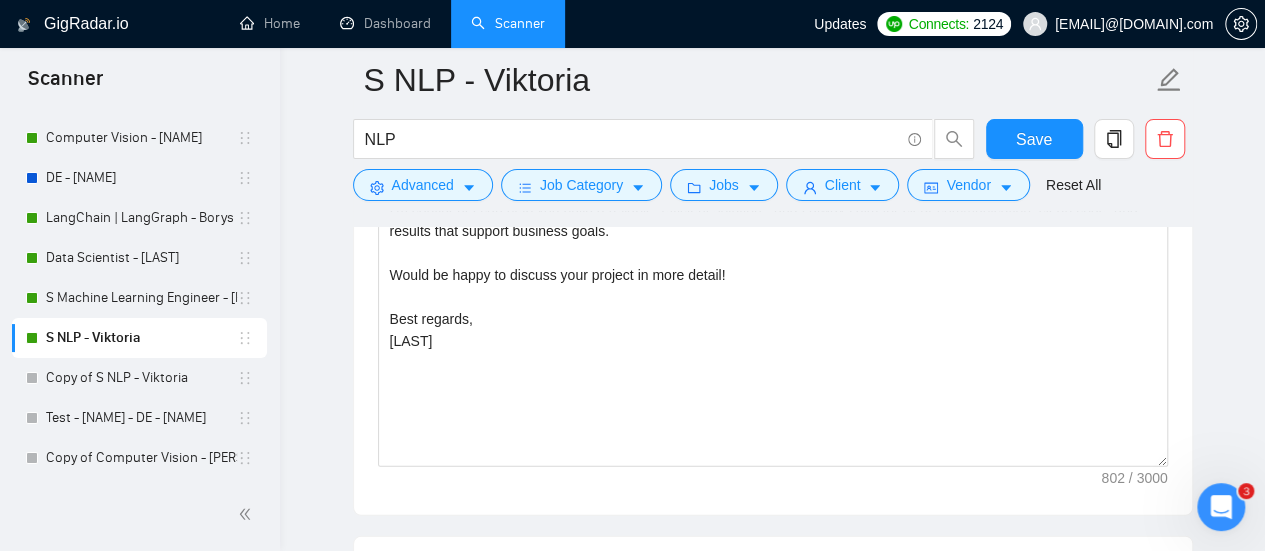 click on "Save" at bounding box center (1034, 144) 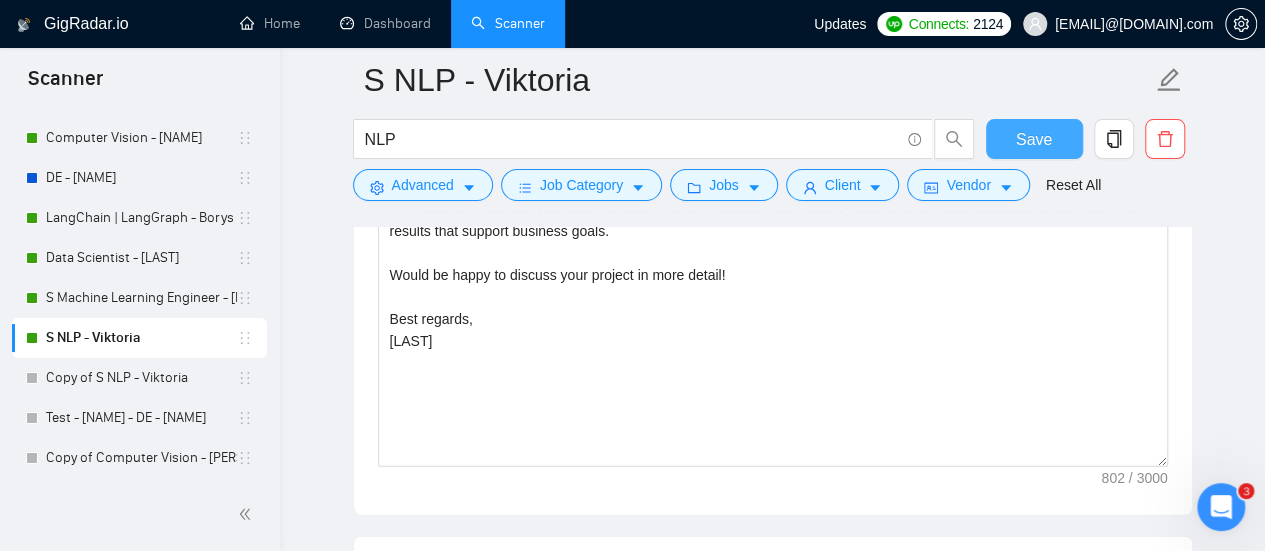 click on "Save" at bounding box center (1034, 139) 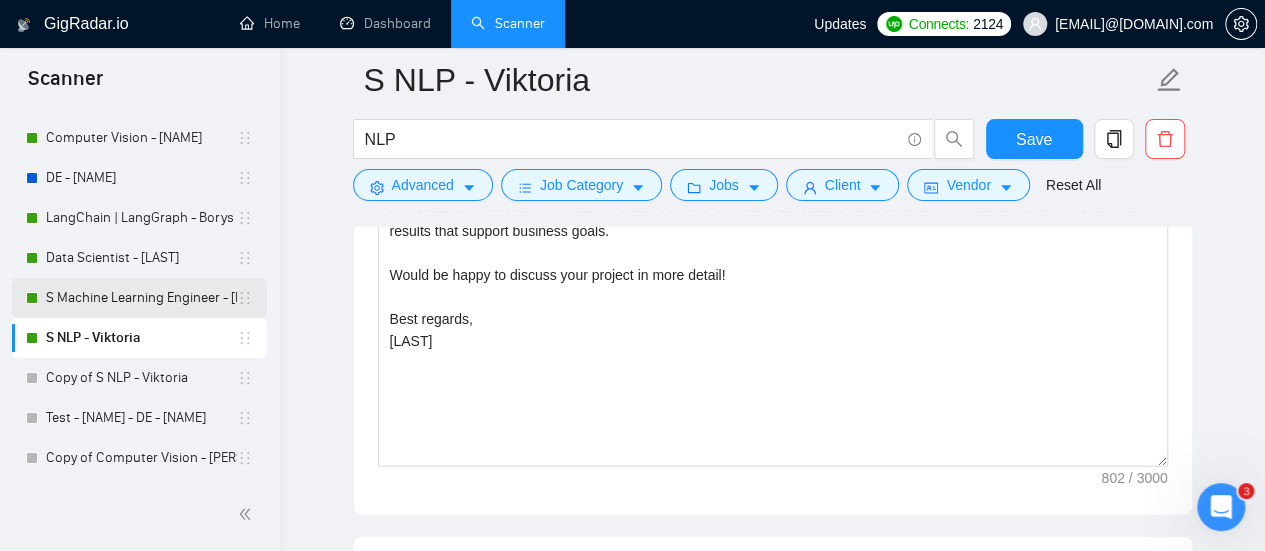 click on "S Machine Learning Engineer - [FREELANCER_NAME]" at bounding box center [141, 298] 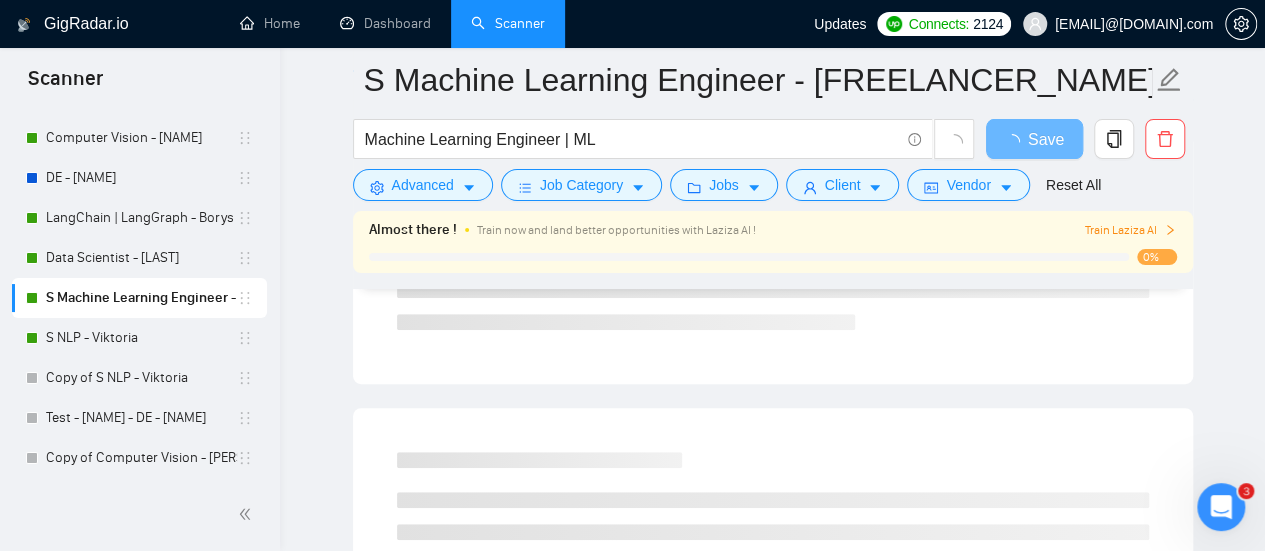 scroll, scrollTop: 0, scrollLeft: 0, axis: both 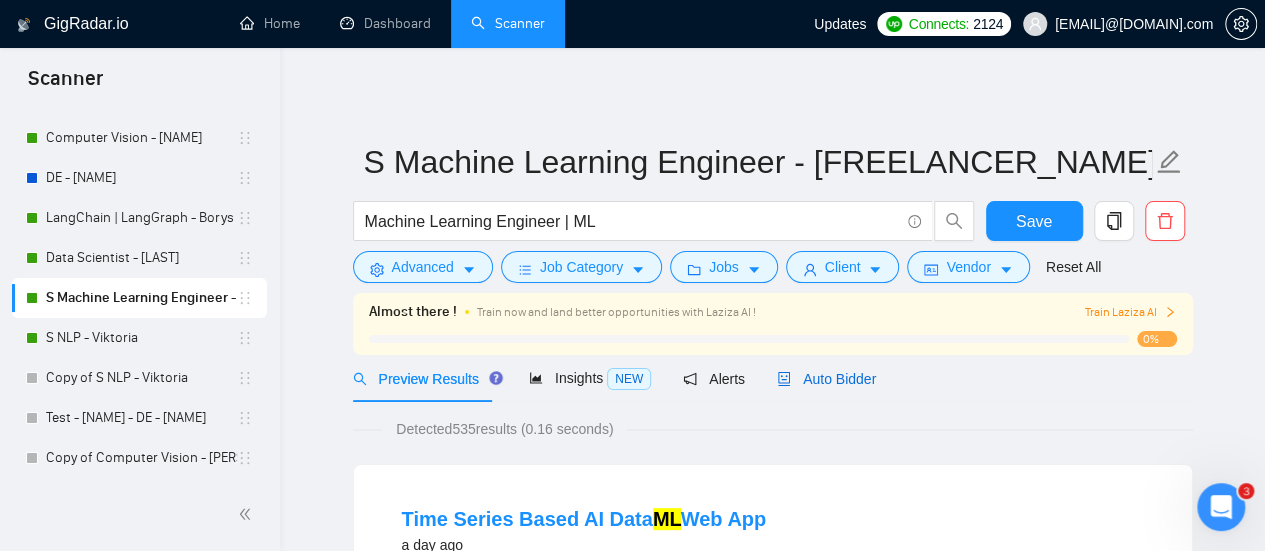 drag, startPoint x: 839, startPoint y: 371, endPoint x: 826, endPoint y: 375, distance: 13.601471 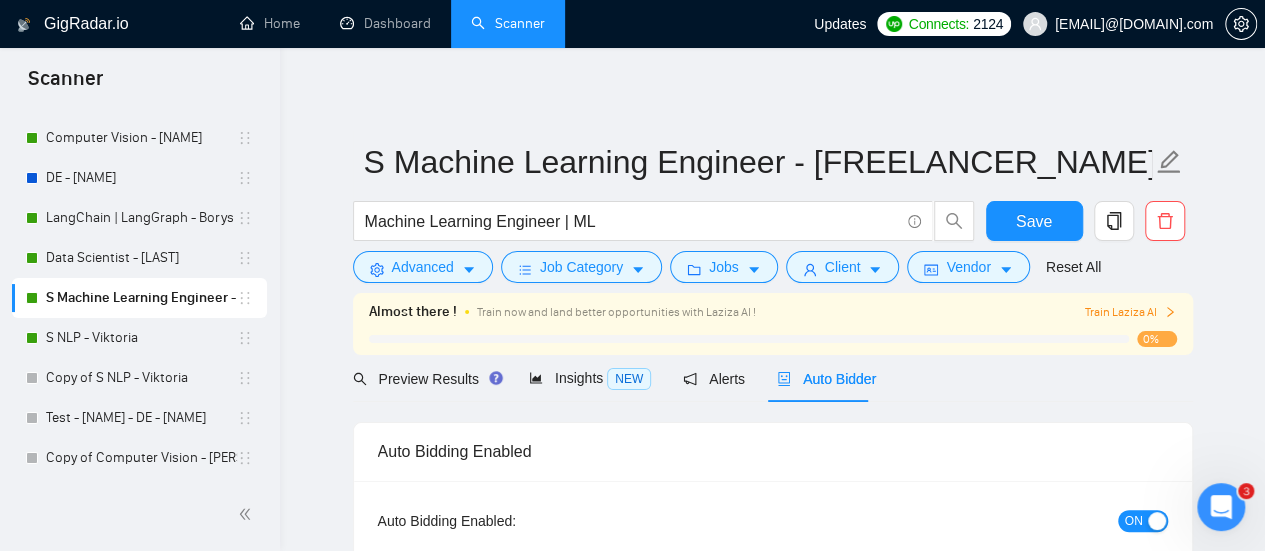 type 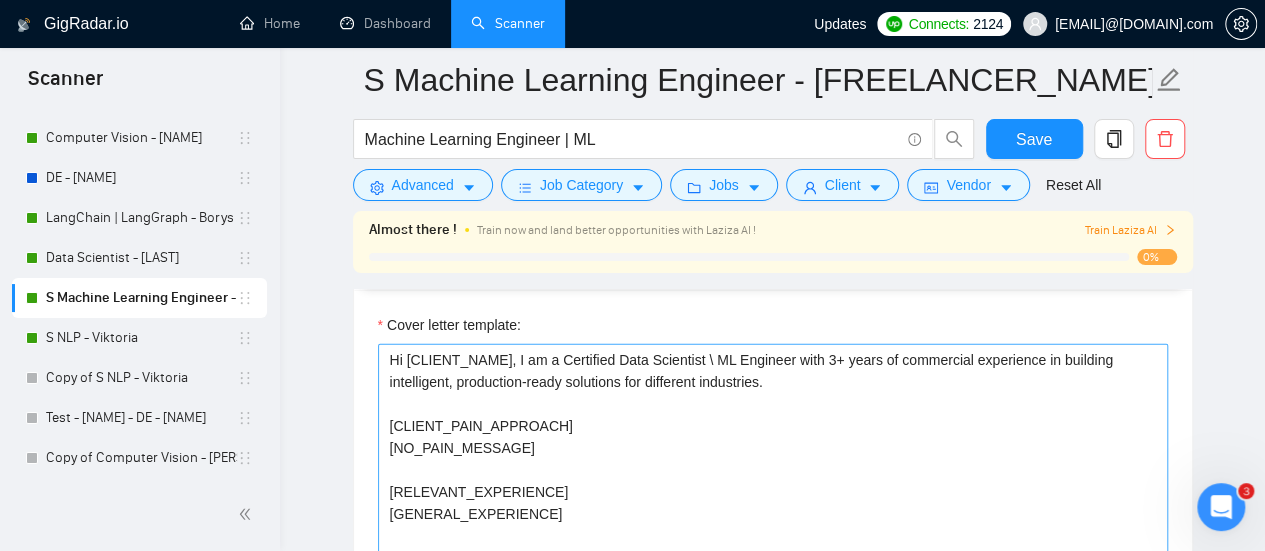 scroll, scrollTop: 2200, scrollLeft: 0, axis: vertical 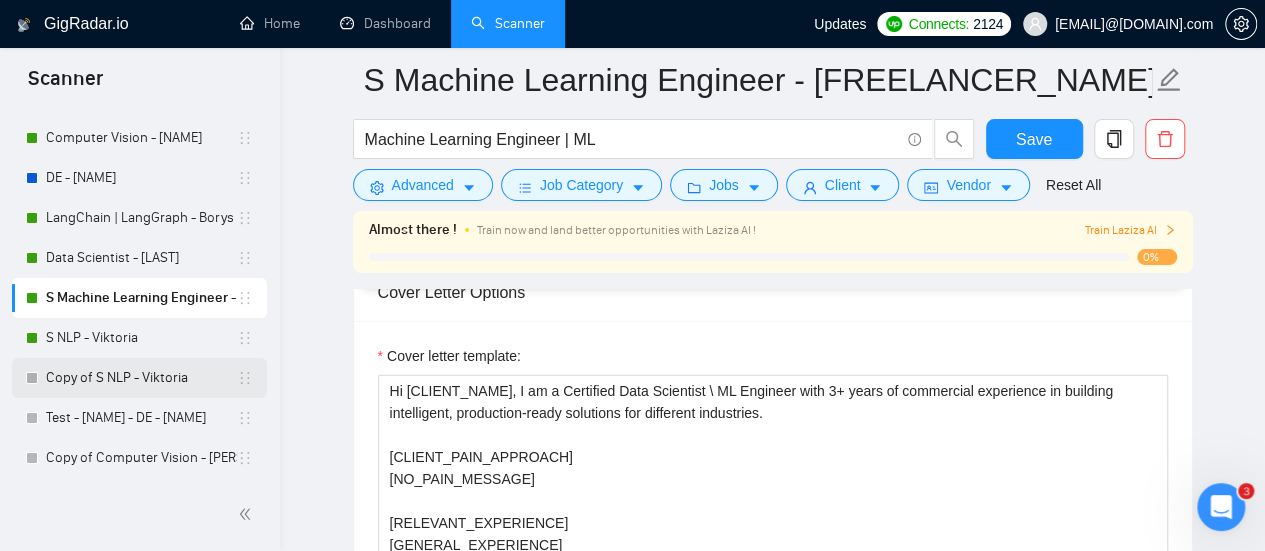 click on "Copy of S NLP - Viktoria" at bounding box center (141, 378) 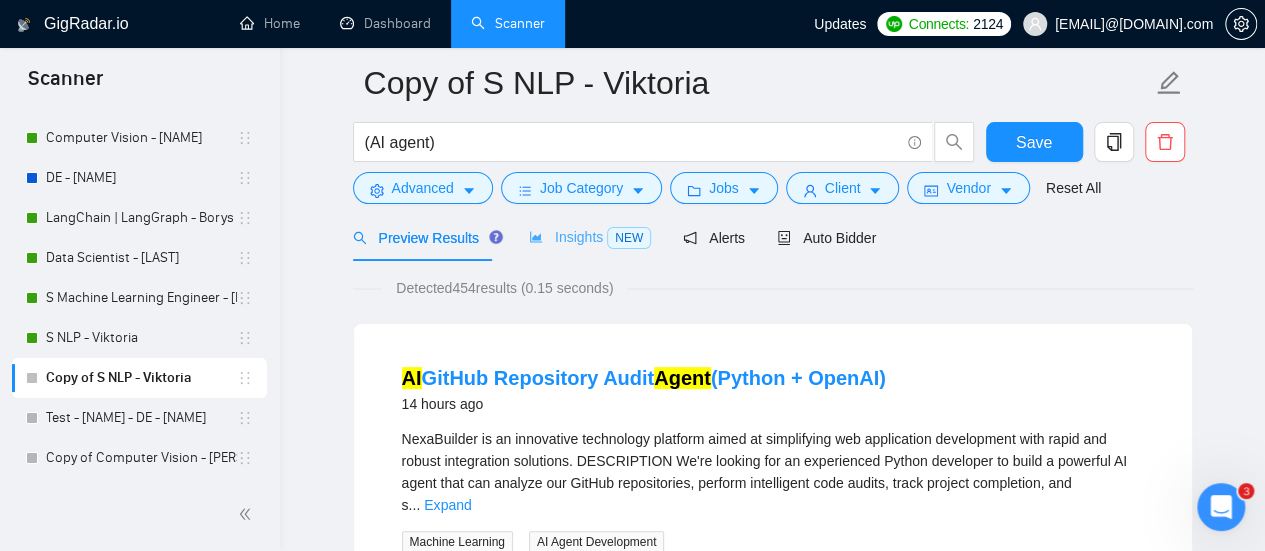 scroll, scrollTop: 0, scrollLeft: 0, axis: both 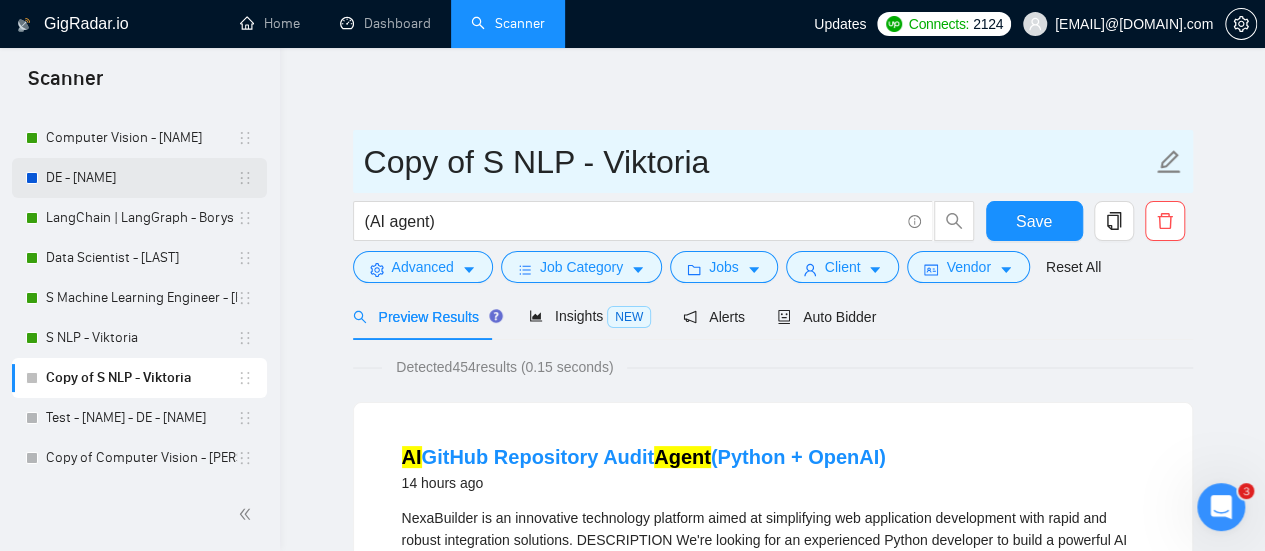 drag, startPoint x: 484, startPoint y: 167, endPoint x: 235, endPoint y: 163, distance: 249.03212 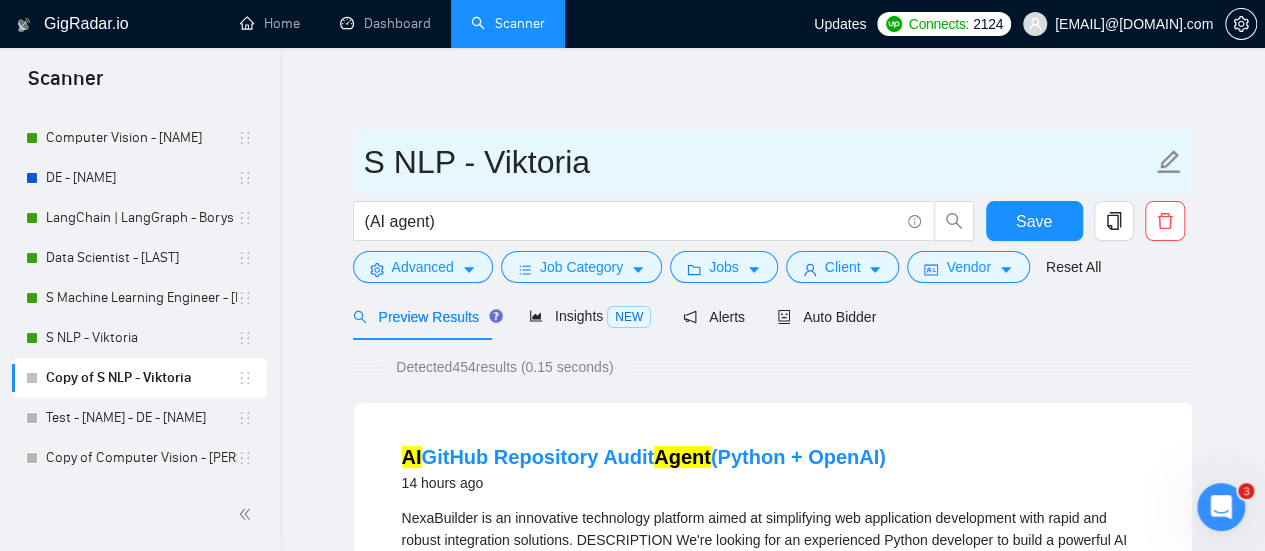 drag, startPoint x: 446, startPoint y: 164, endPoint x: 397, endPoint y: 177, distance: 50.695168 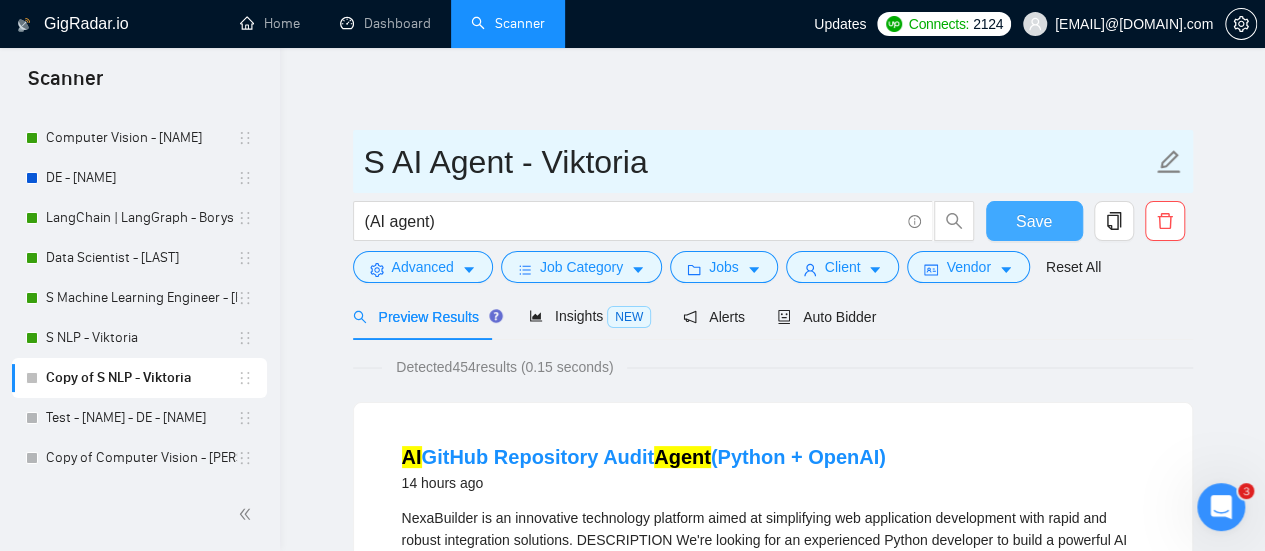 type on "S AI Agent - Viktoria" 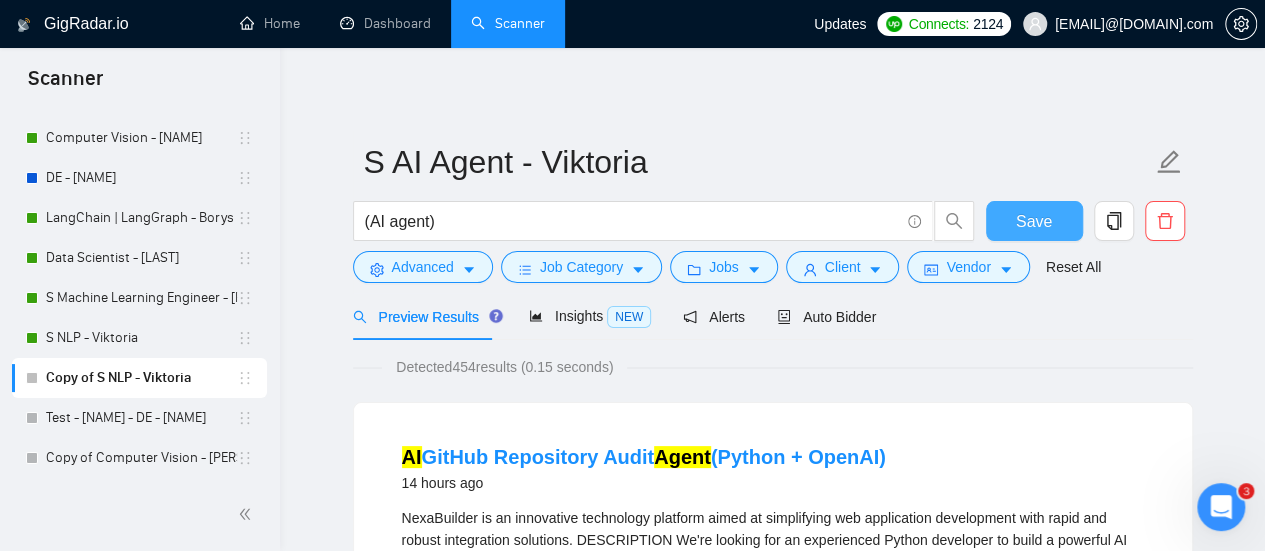 click on "Save" at bounding box center (1034, 221) 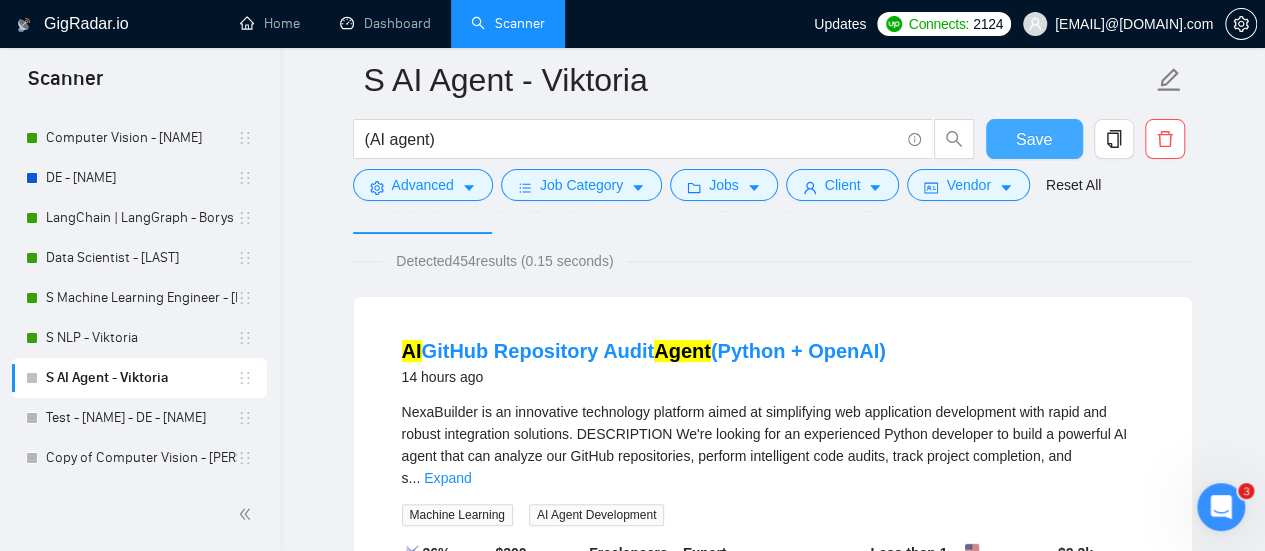 scroll, scrollTop: 0, scrollLeft: 0, axis: both 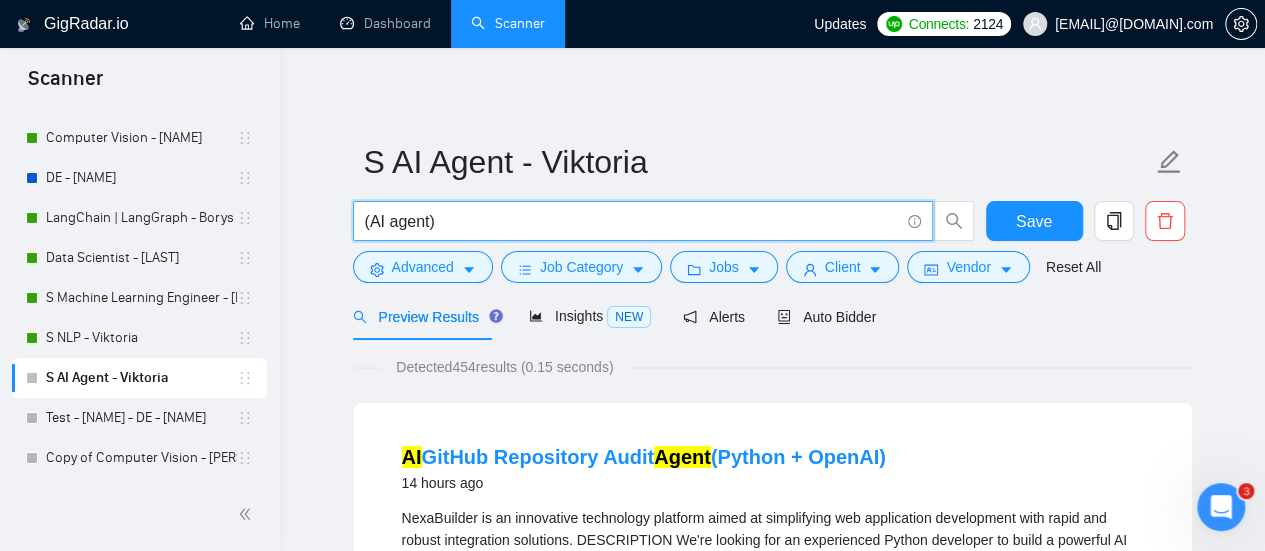 click on "(AI agent)" at bounding box center [632, 221] 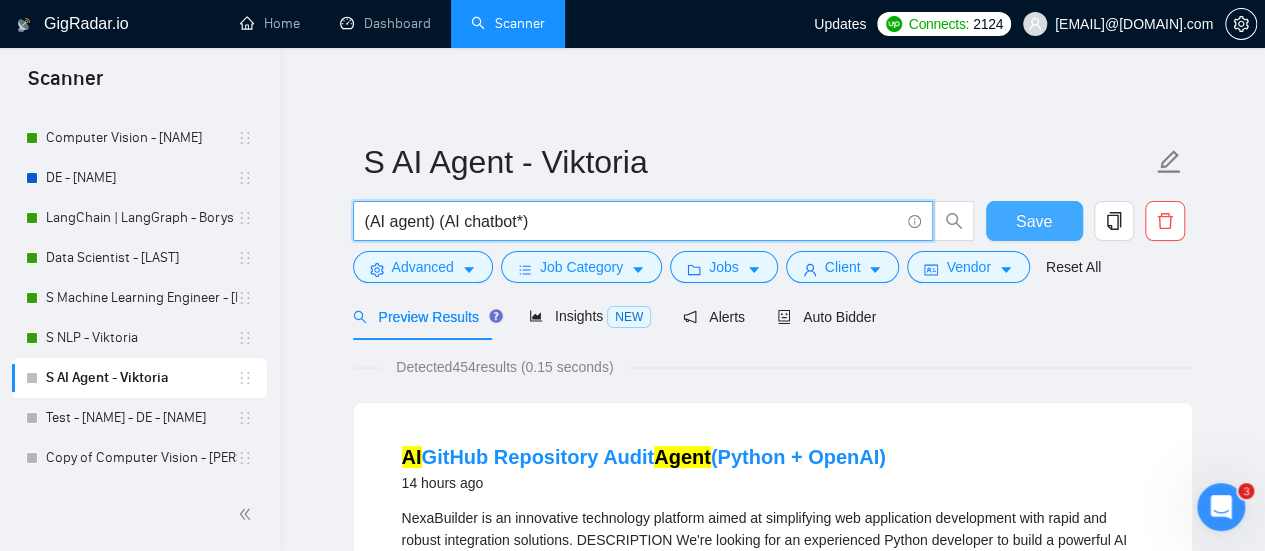 click on "Save" at bounding box center [1034, 221] 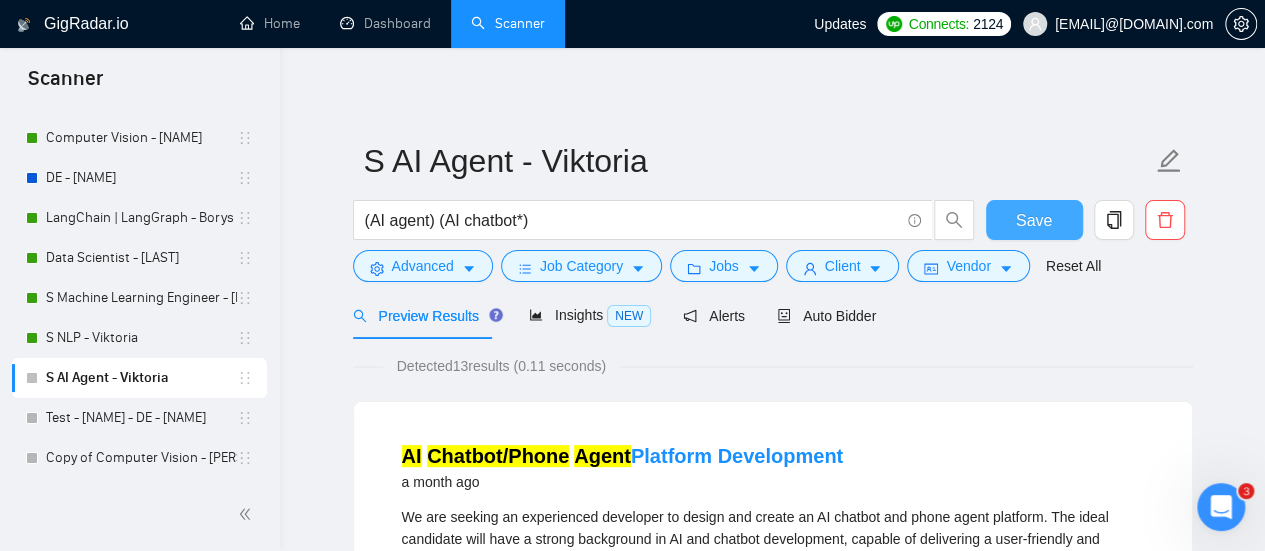 scroll, scrollTop: 0, scrollLeft: 0, axis: both 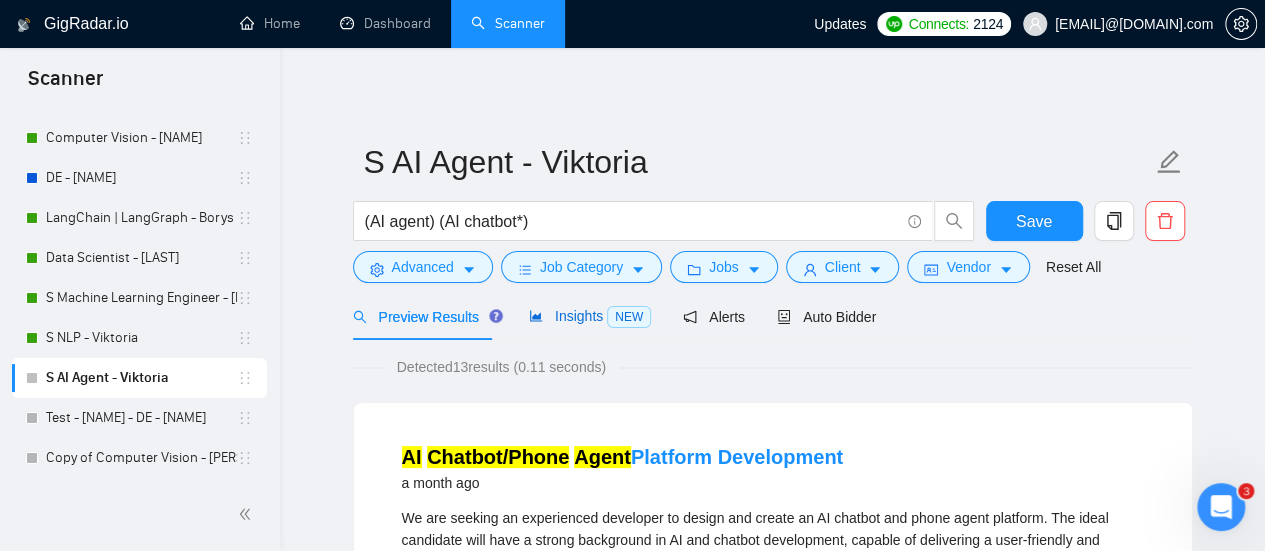 click on "Insights NEW" at bounding box center [590, 316] 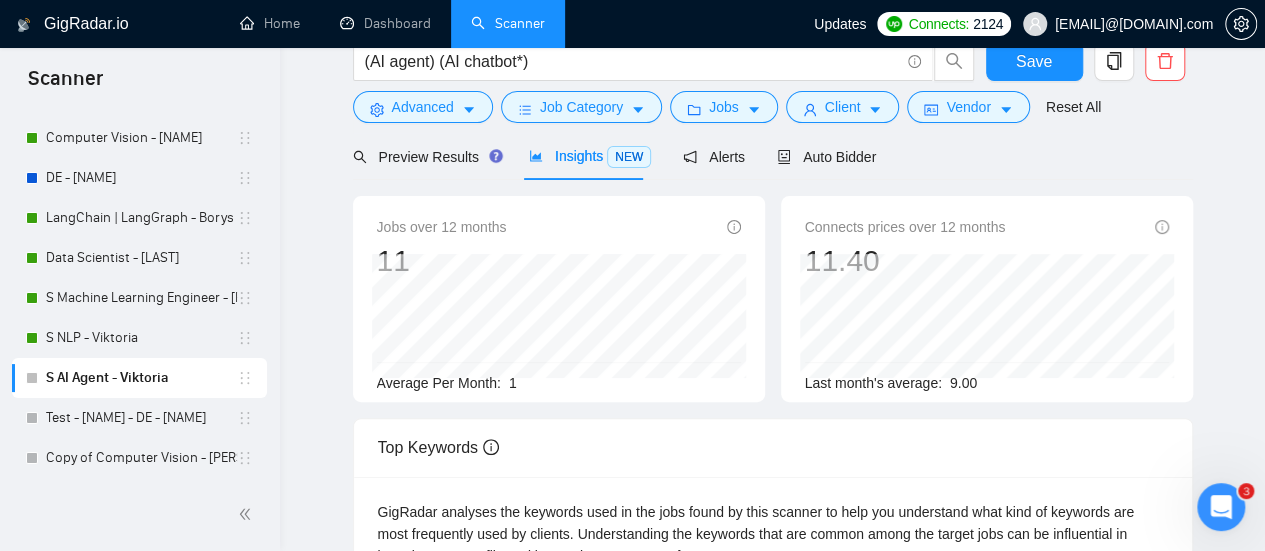 scroll, scrollTop: 0, scrollLeft: 0, axis: both 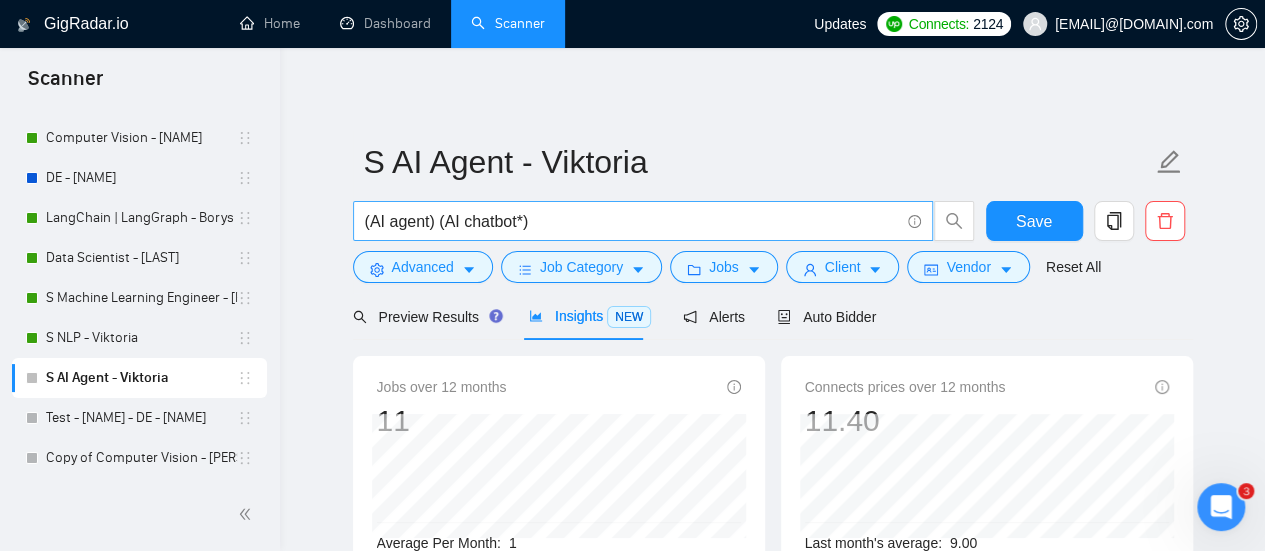 click on "(AI agent) (AI chatbot*)" at bounding box center [632, 221] 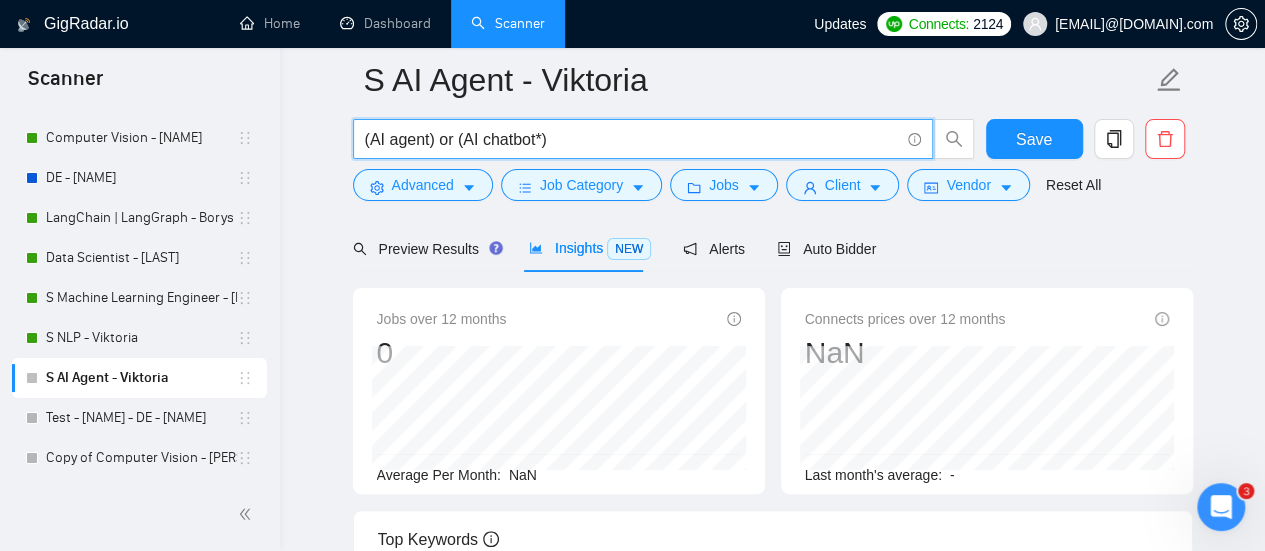 scroll, scrollTop: 100, scrollLeft: 0, axis: vertical 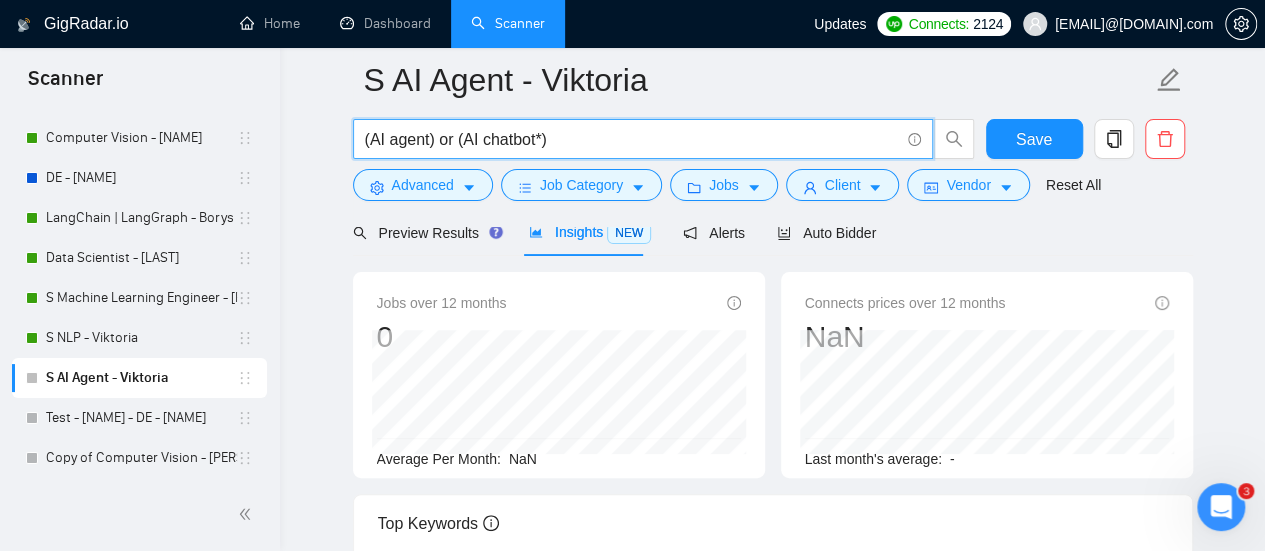 drag, startPoint x: 452, startPoint y: 141, endPoint x: 440, endPoint y: 139, distance: 12.165525 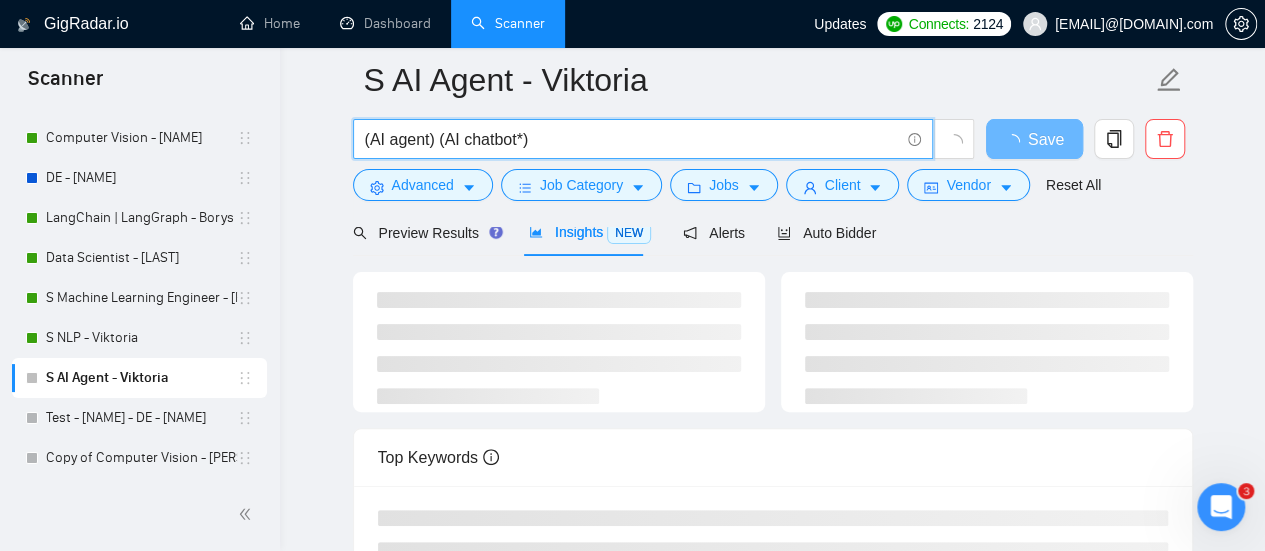 click on "(AI agent) (AI chatbot*)" at bounding box center [632, 139] 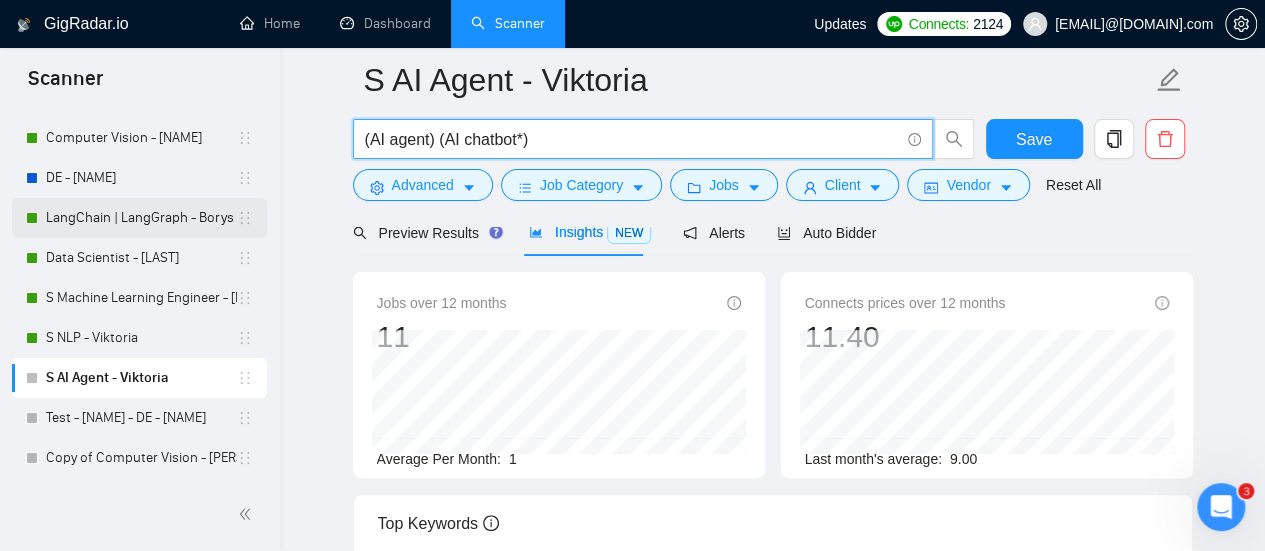 type on "(AI agent) (AI chatbot*)" 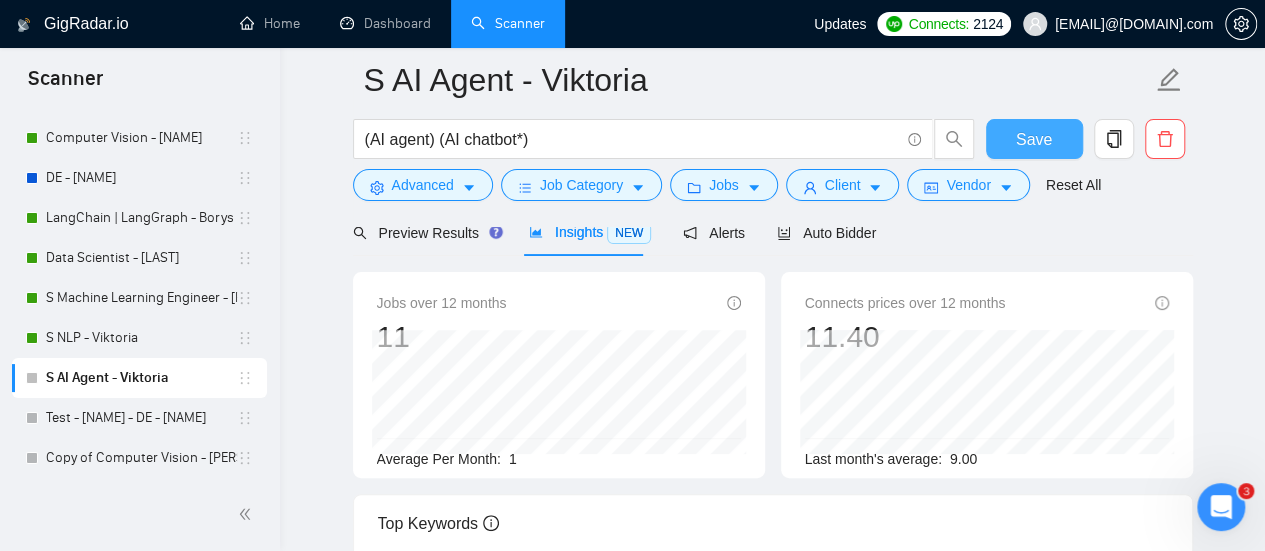 click on "Save" at bounding box center [1034, 139] 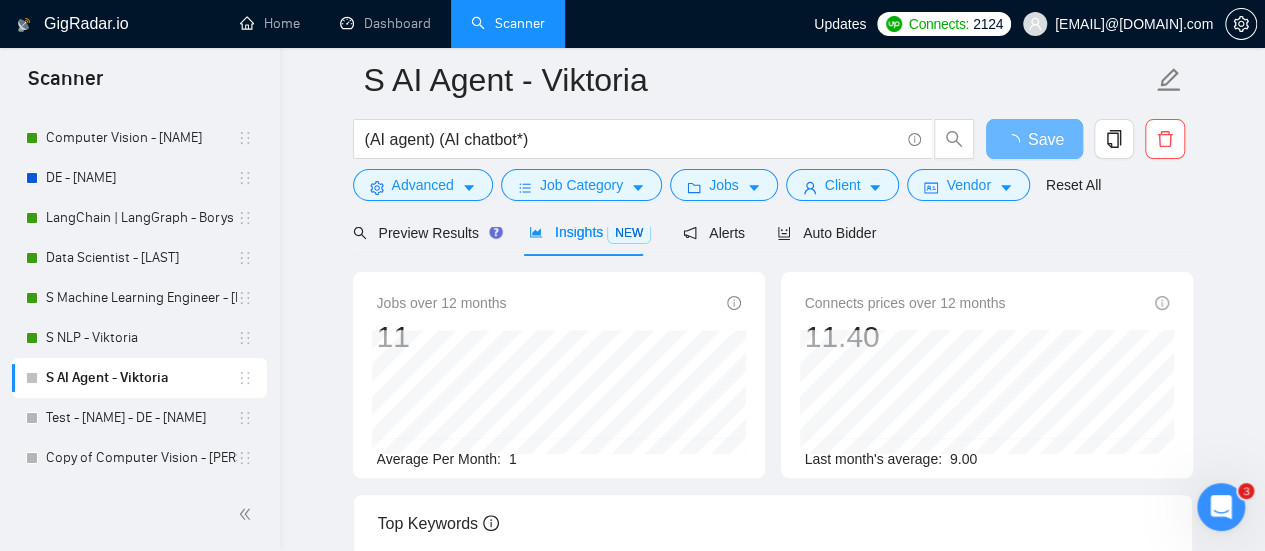 click at bounding box center [1221, 507] 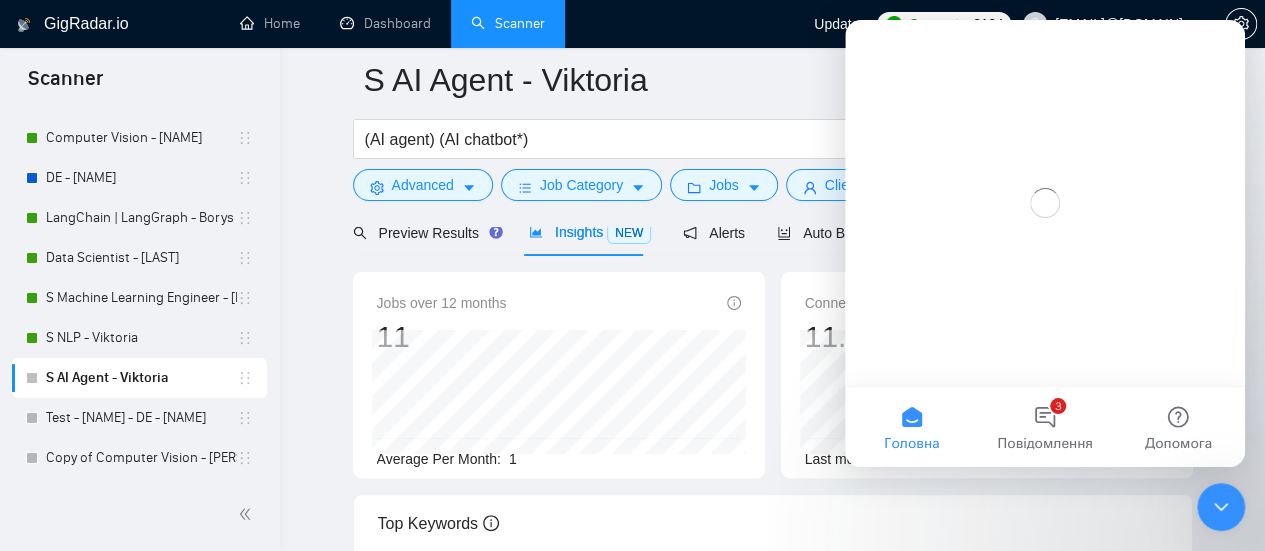scroll, scrollTop: 0, scrollLeft: 0, axis: both 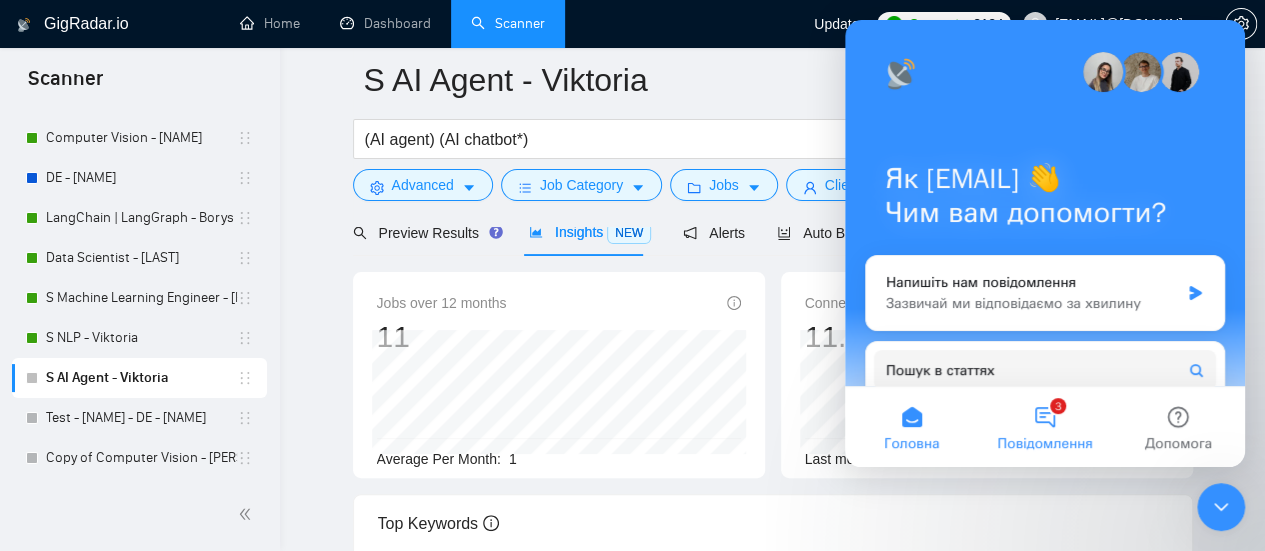 click on "3 Повідомлення" at bounding box center [1044, 427] 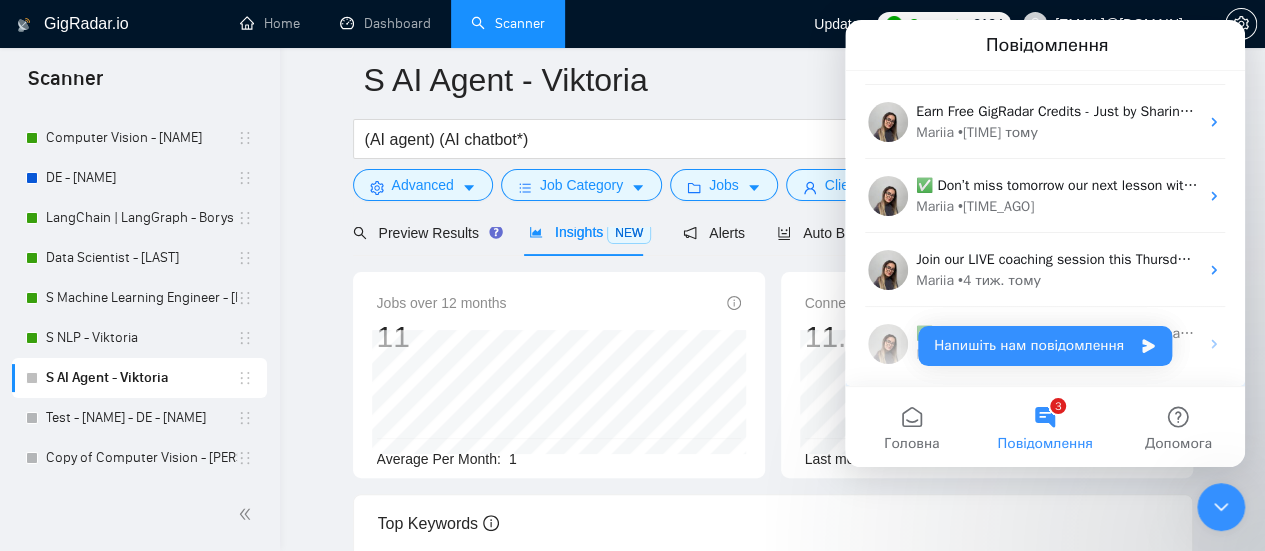 scroll, scrollTop: 726, scrollLeft: 0, axis: vertical 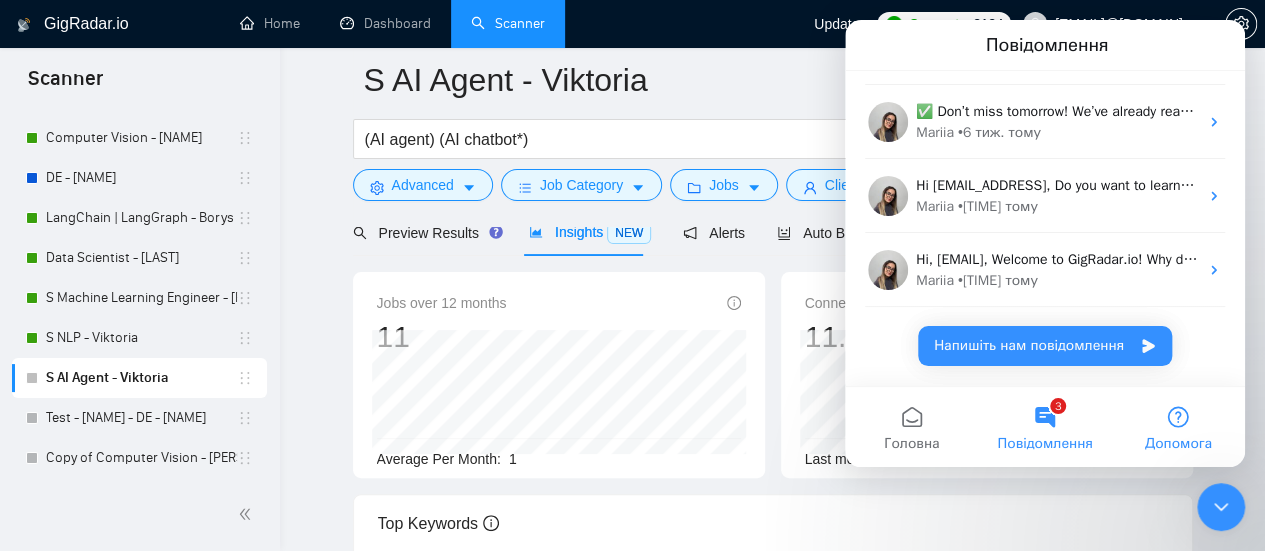 click on "Допомога" at bounding box center (1178, 427) 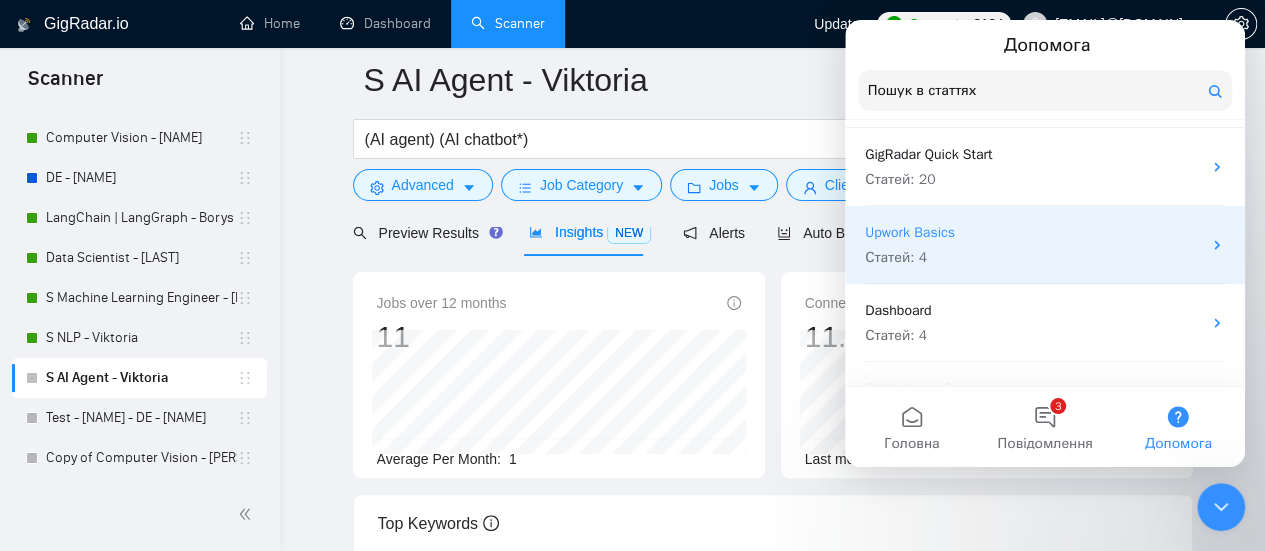 scroll, scrollTop: 38, scrollLeft: 0, axis: vertical 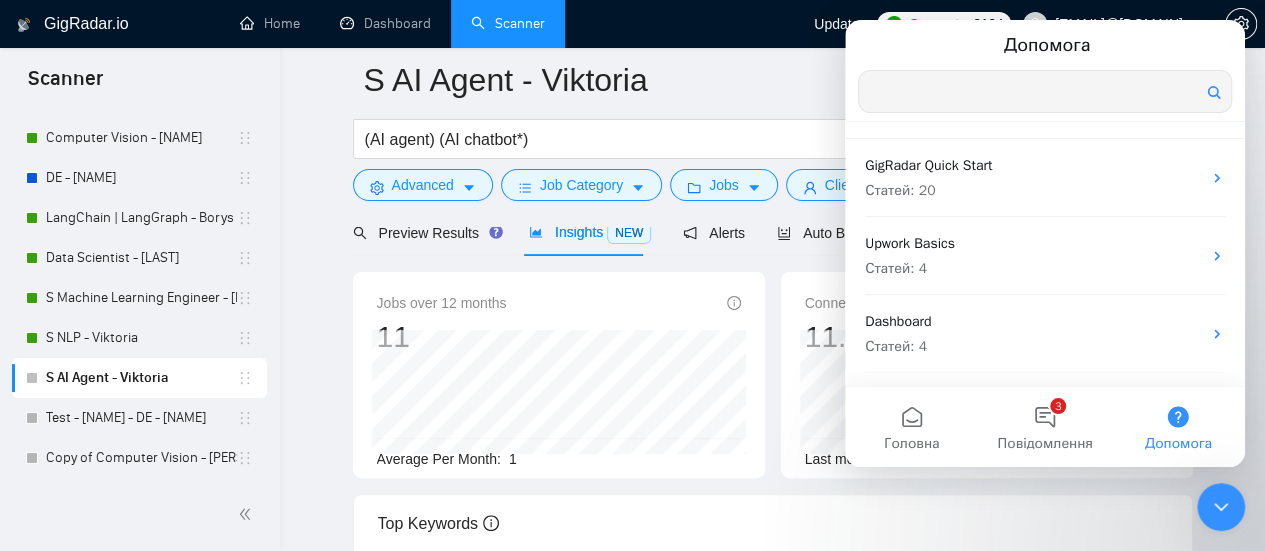 click at bounding box center [1045, 91] 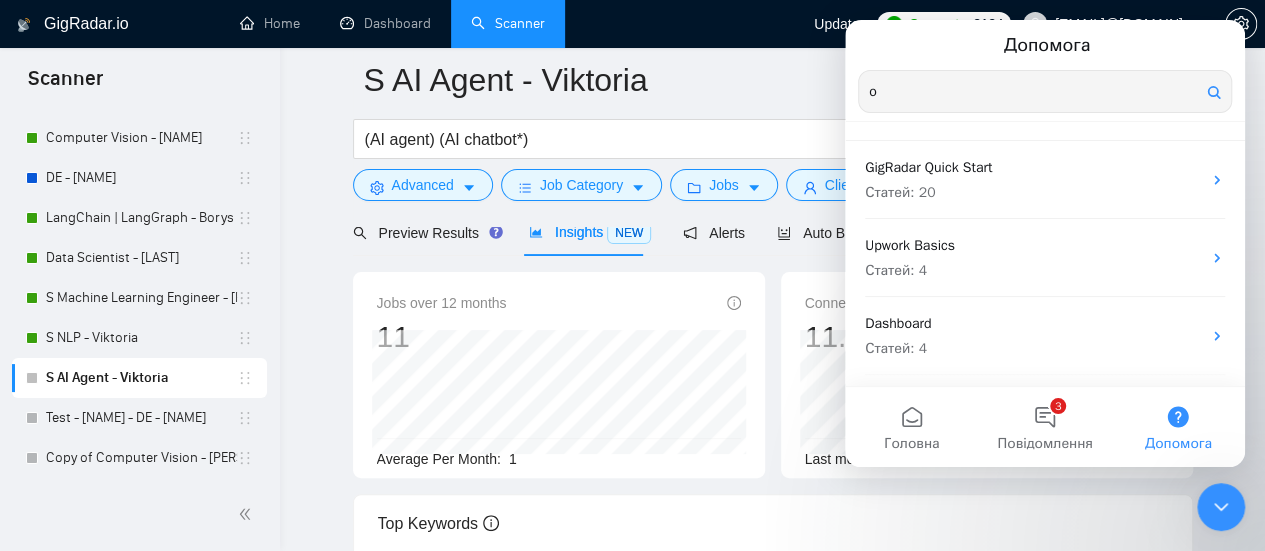type on "or" 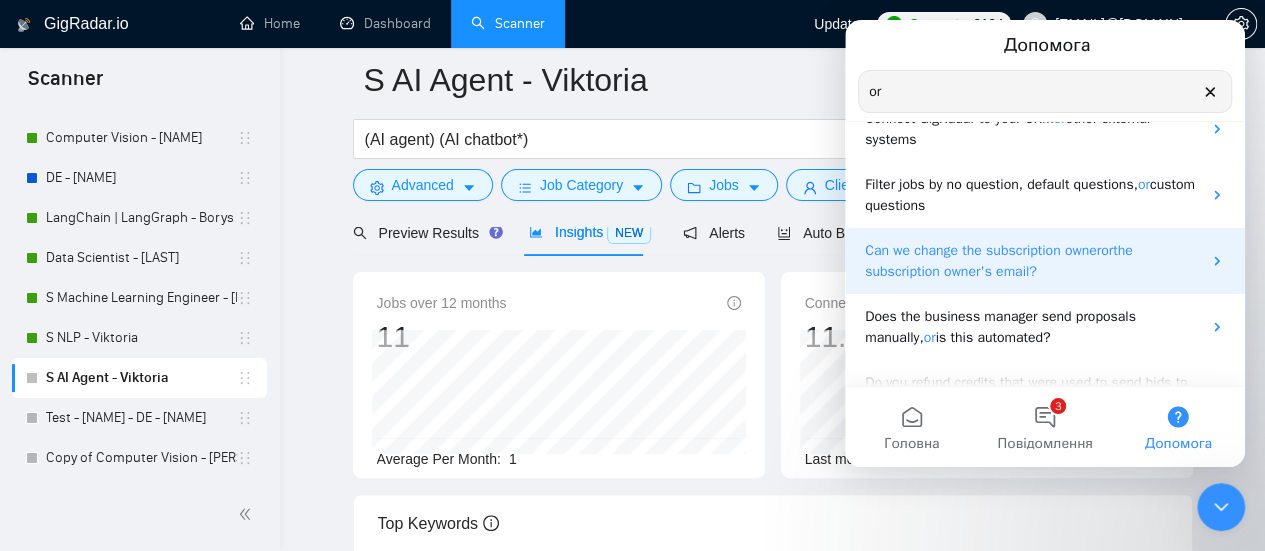 scroll, scrollTop: 0, scrollLeft: 0, axis: both 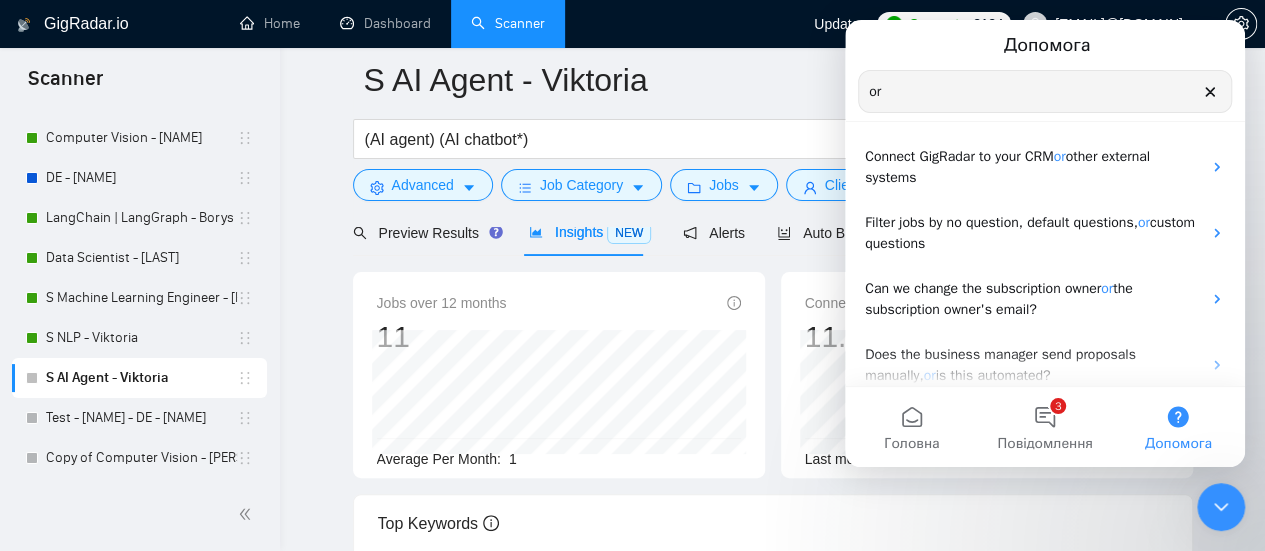 drag, startPoint x: 967, startPoint y: 71, endPoint x: 823, endPoint y: 114, distance: 150.28307 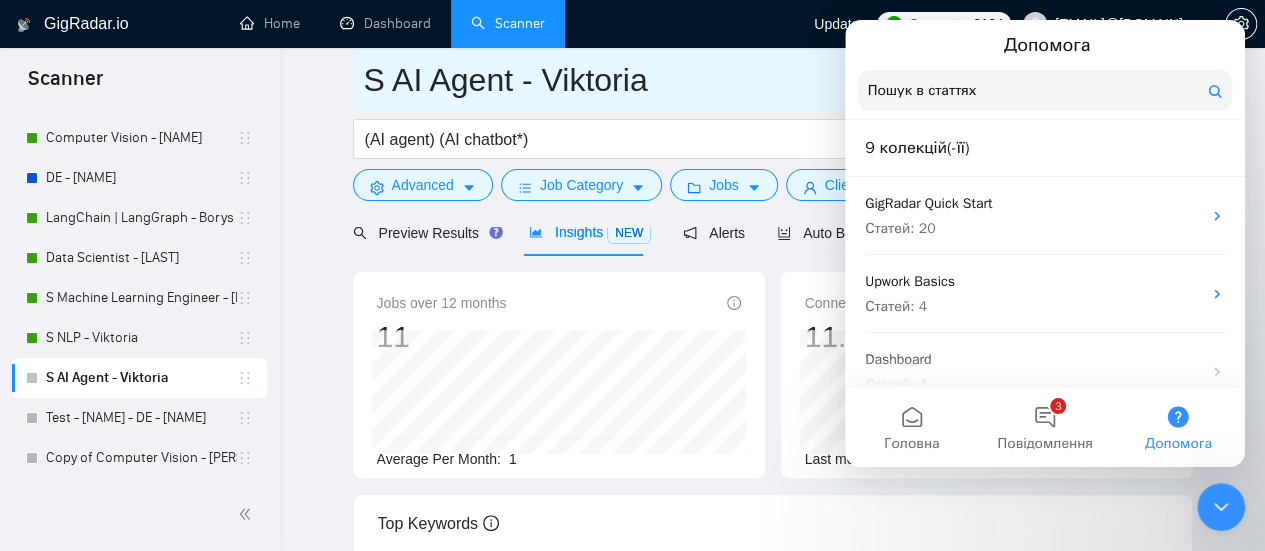 click on "S AI Agent - Viktoria" at bounding box center (758, 80) 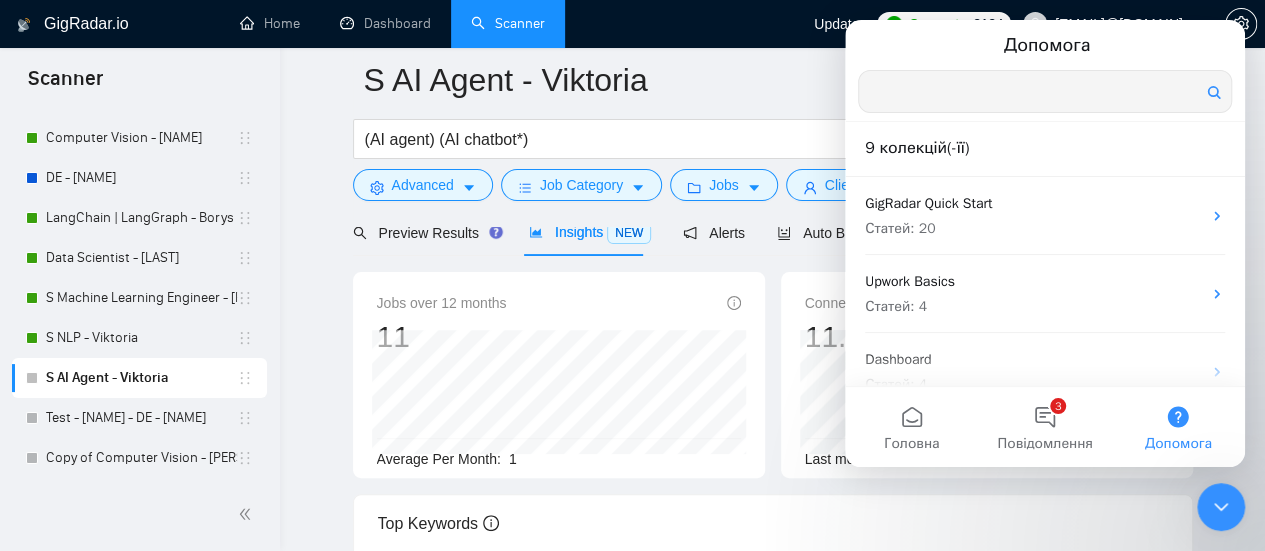 click at bounding box center [1045, 91] 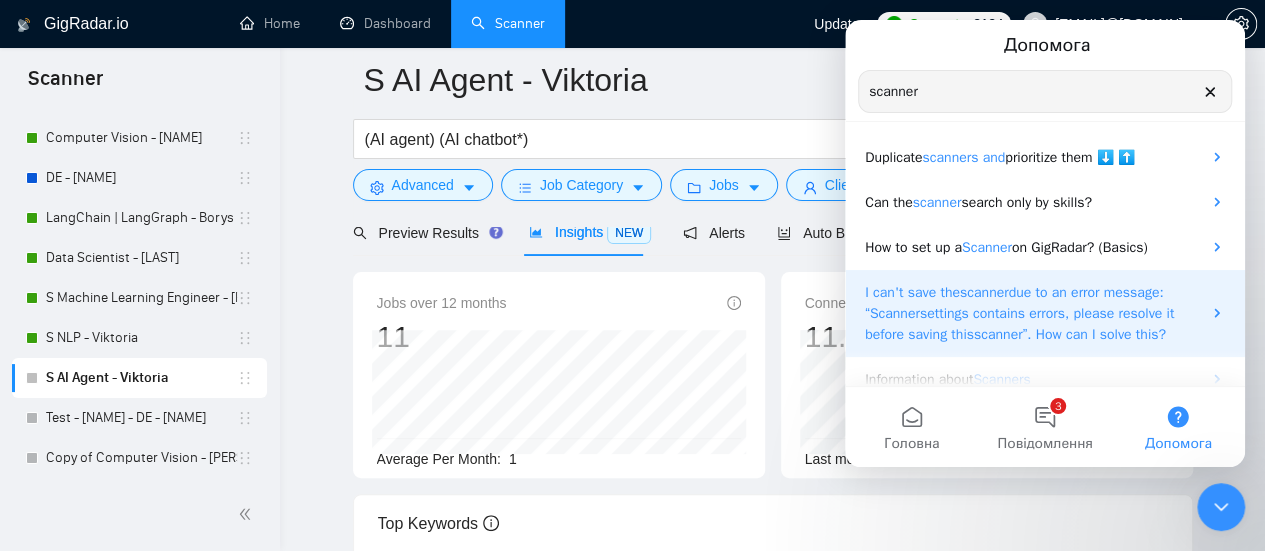 scroll, scrollTop: 280, scrollLeft: 0, axis: vertical 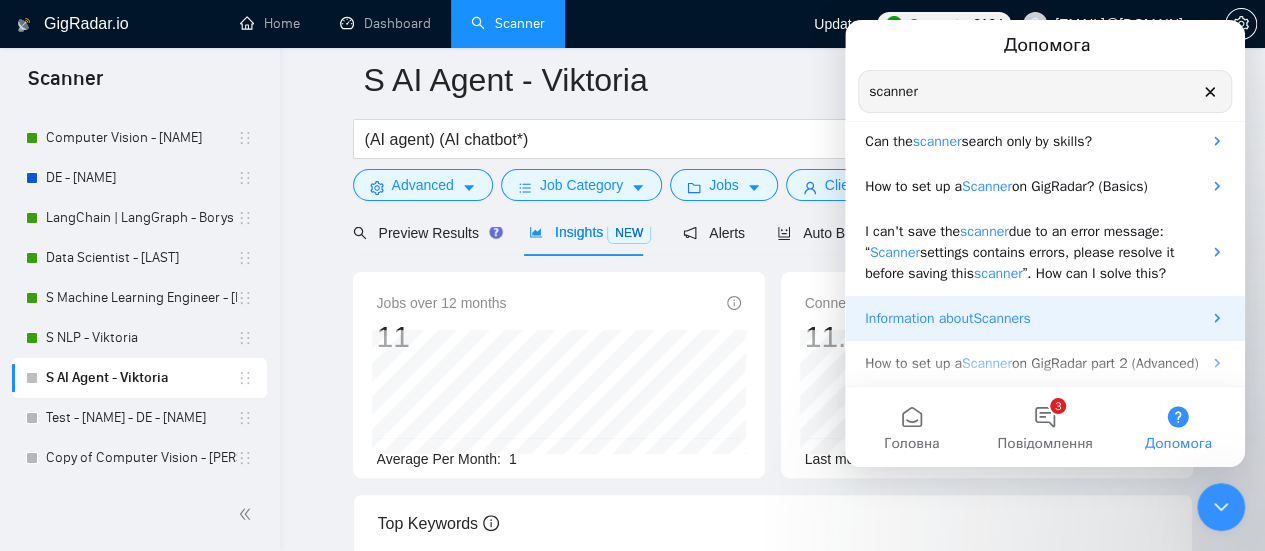 type on "scanner" 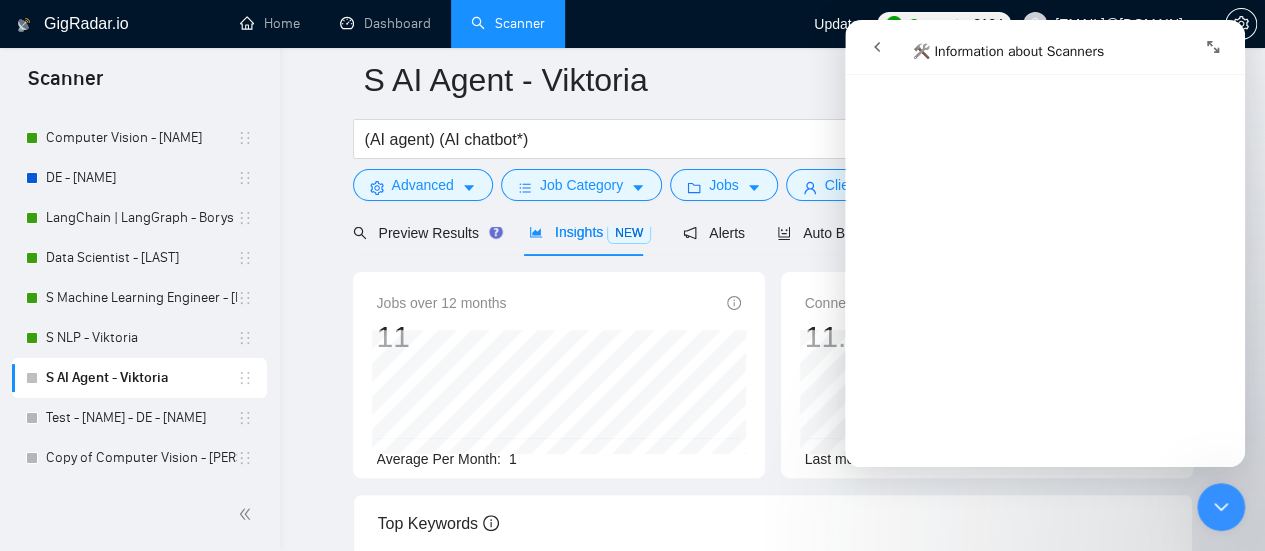 scroll, scrollTop: 500, scrollLeft: 0, axis: vertical 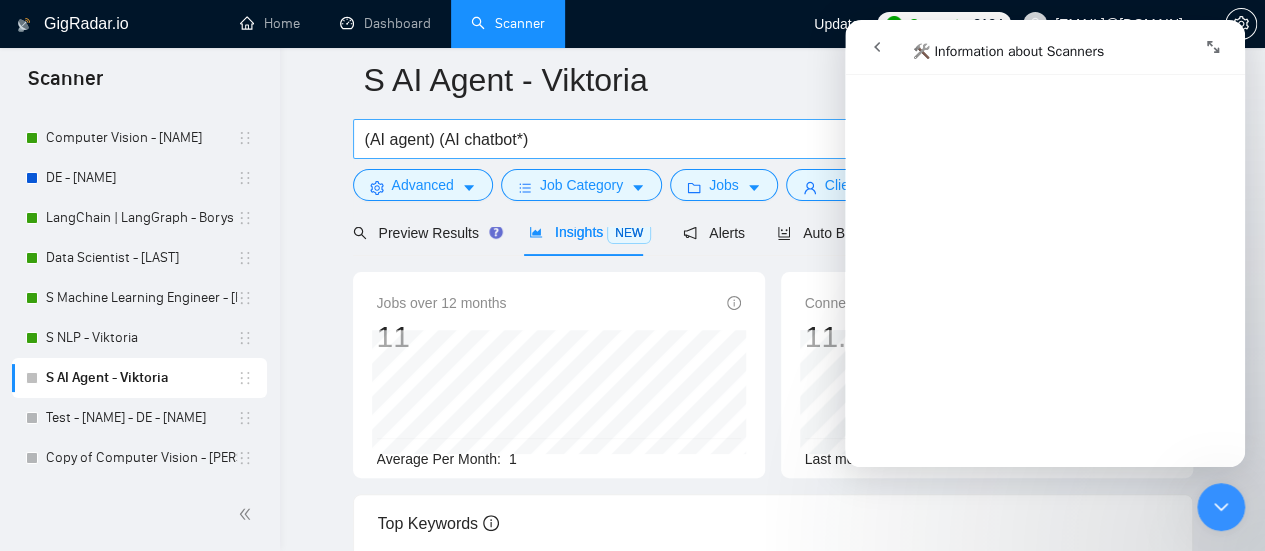 click on "(AI agent) (AI chatbot*)" at bounding box center (632, 139) 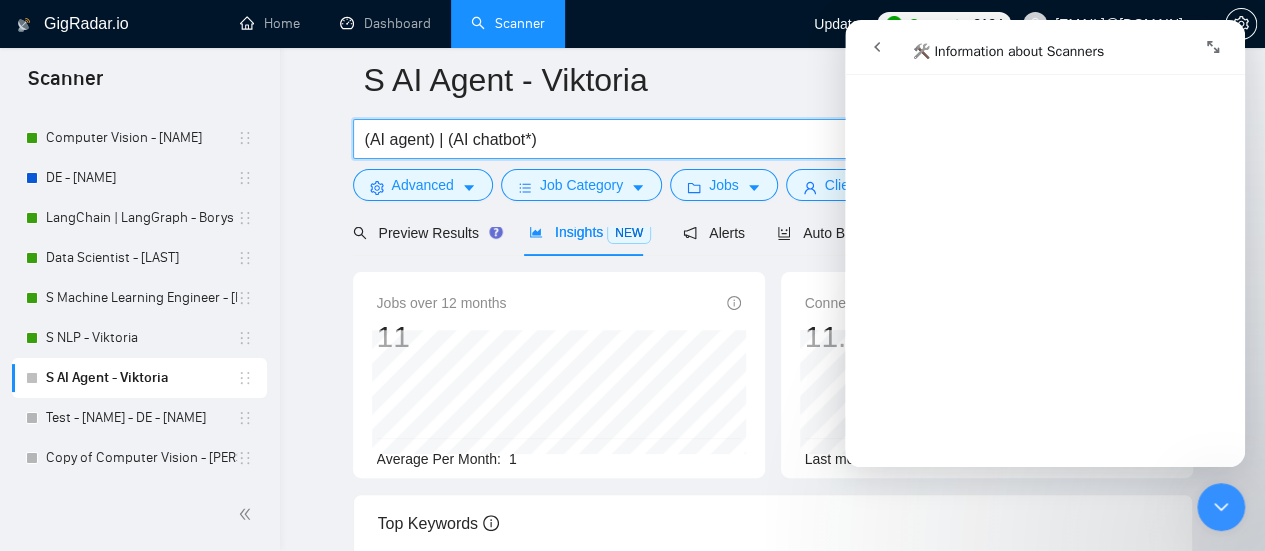 type on "(AI agent) | (AI chatbot*)" 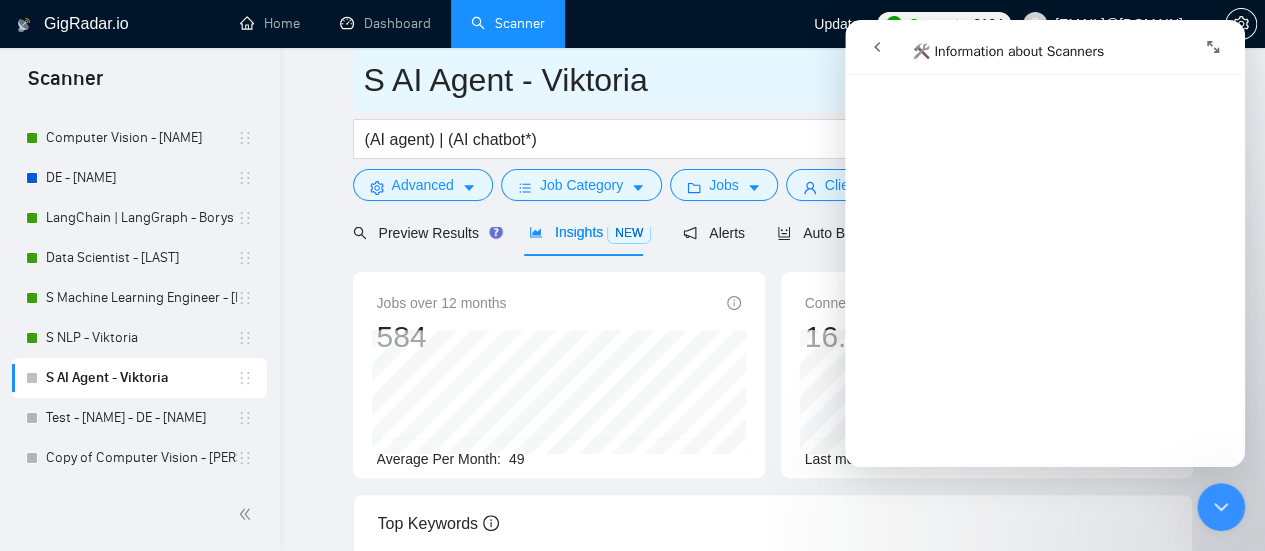 click on "S AI Agent - Viktoria" at bounding box center (758, 80) 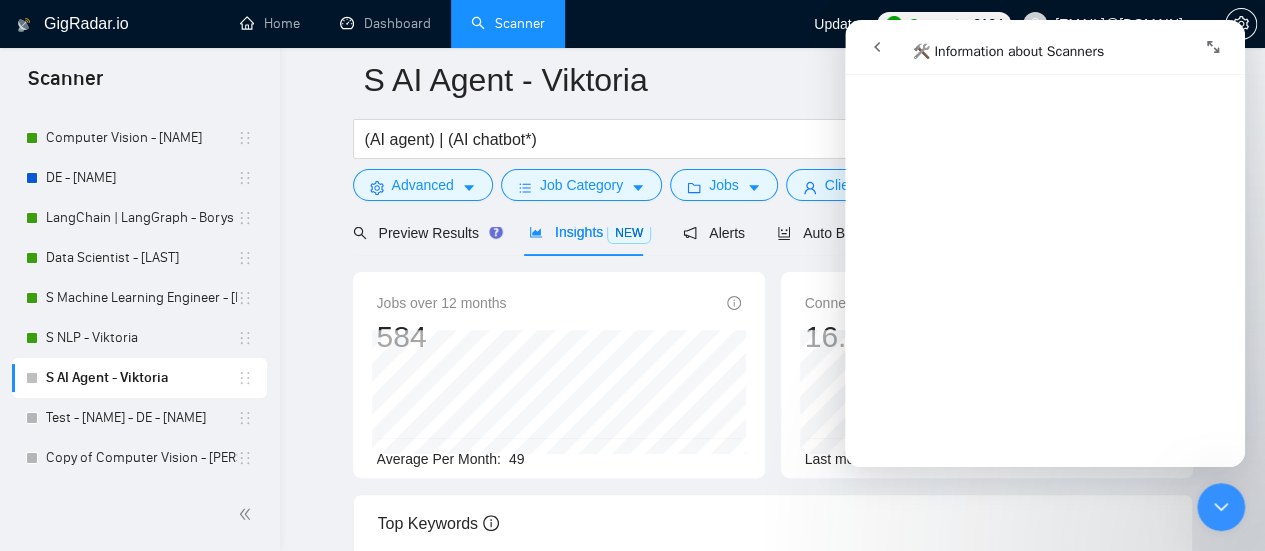 click 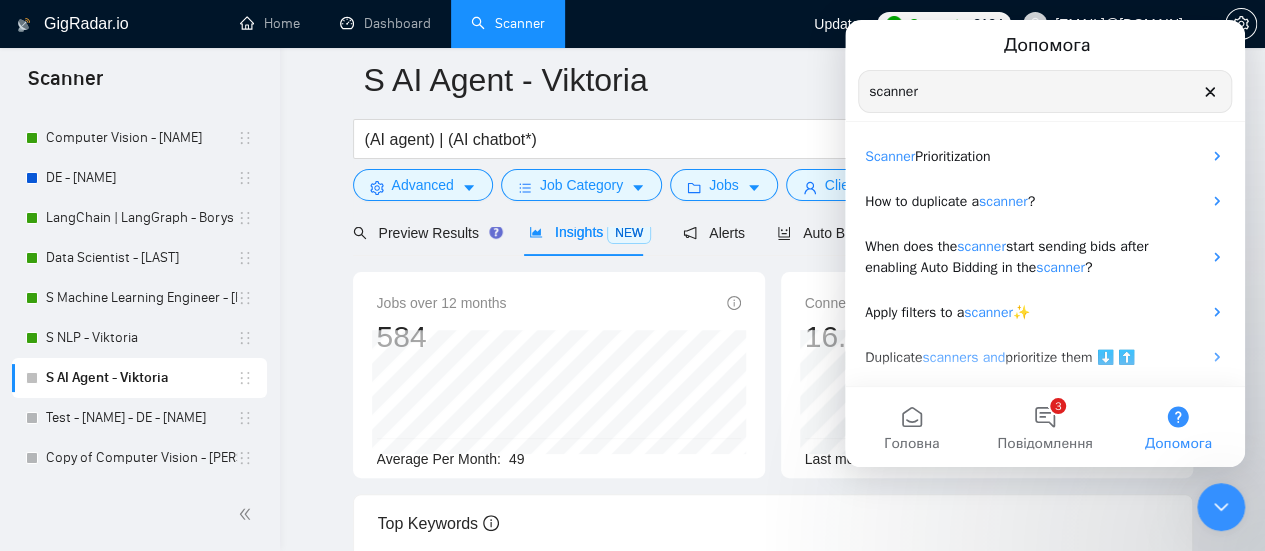 click at bounding box center [1221, 507] 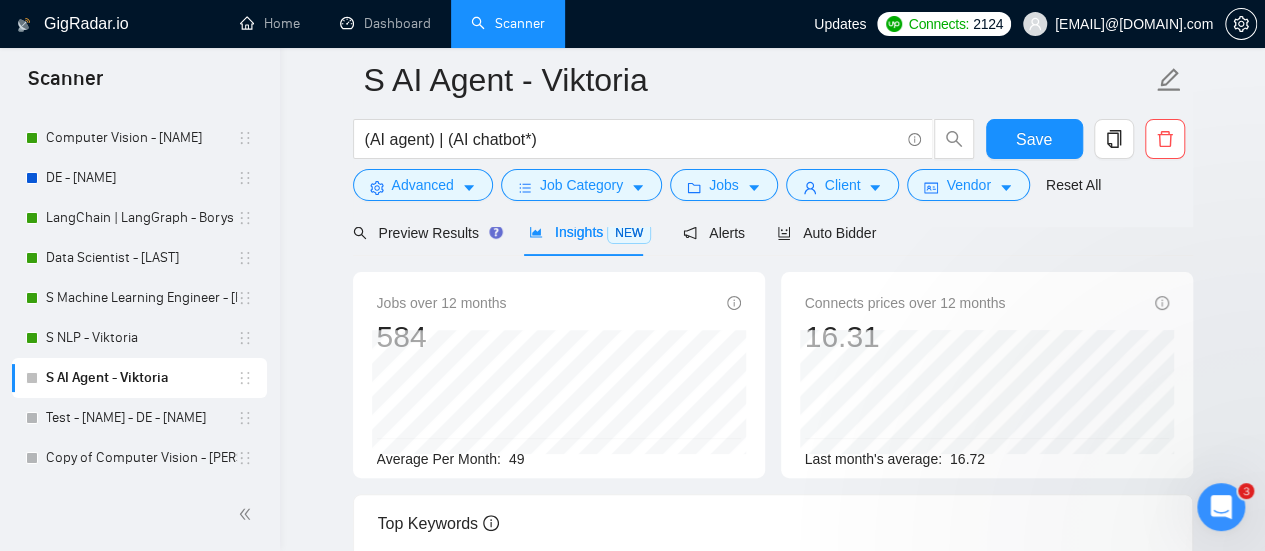 scroll, scrollTop: 0, scrollLeft: 0, axis: both 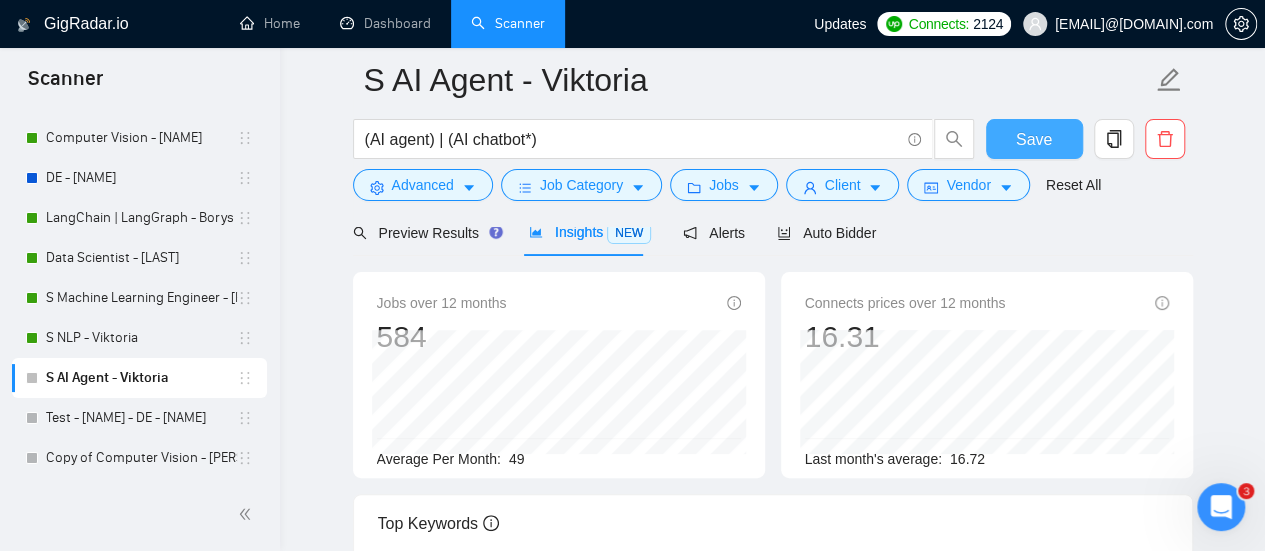 click on "Save" at bounding box center [1034, 139] 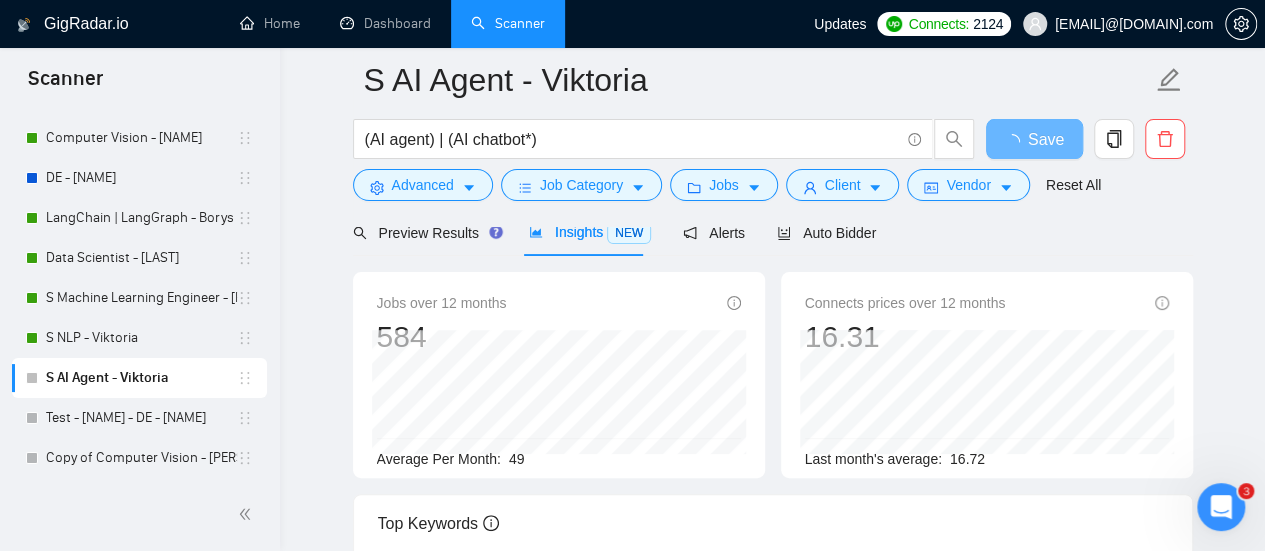 click at bounding box center (773, 219) 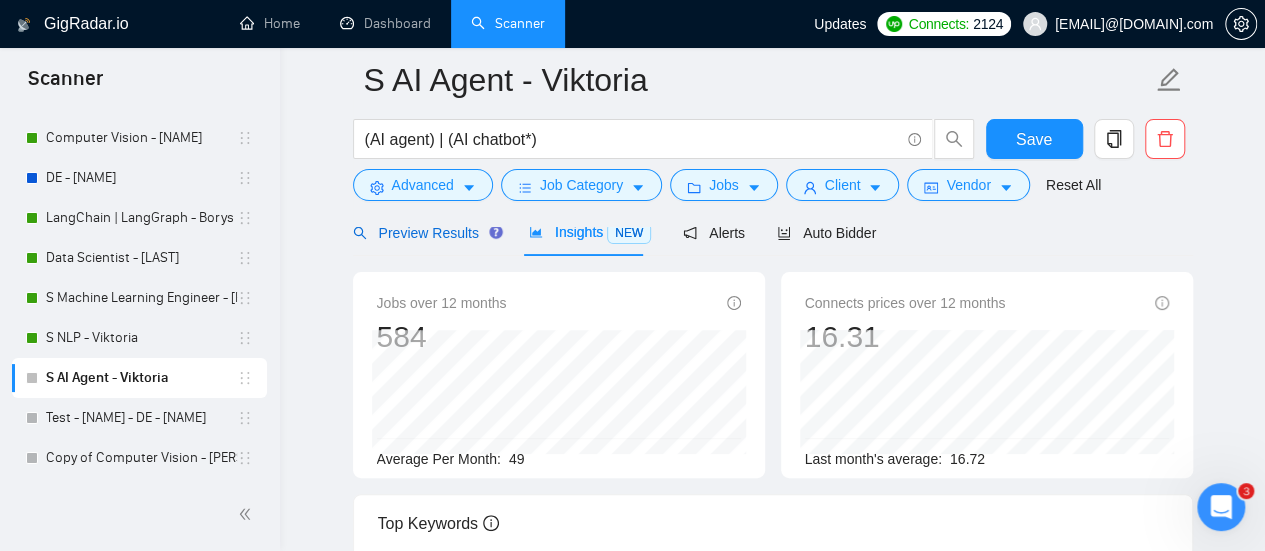 click on "Preview Results" at bounding box center (425, 233) 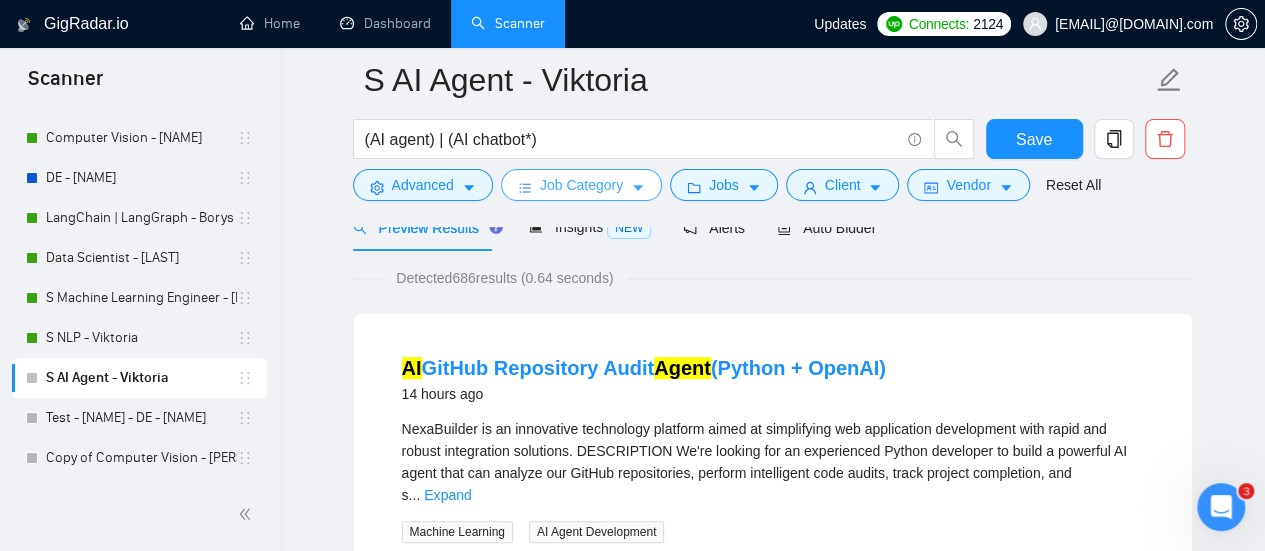 scroll, scrollTop: 0, scrollLeft: 0, axis: both 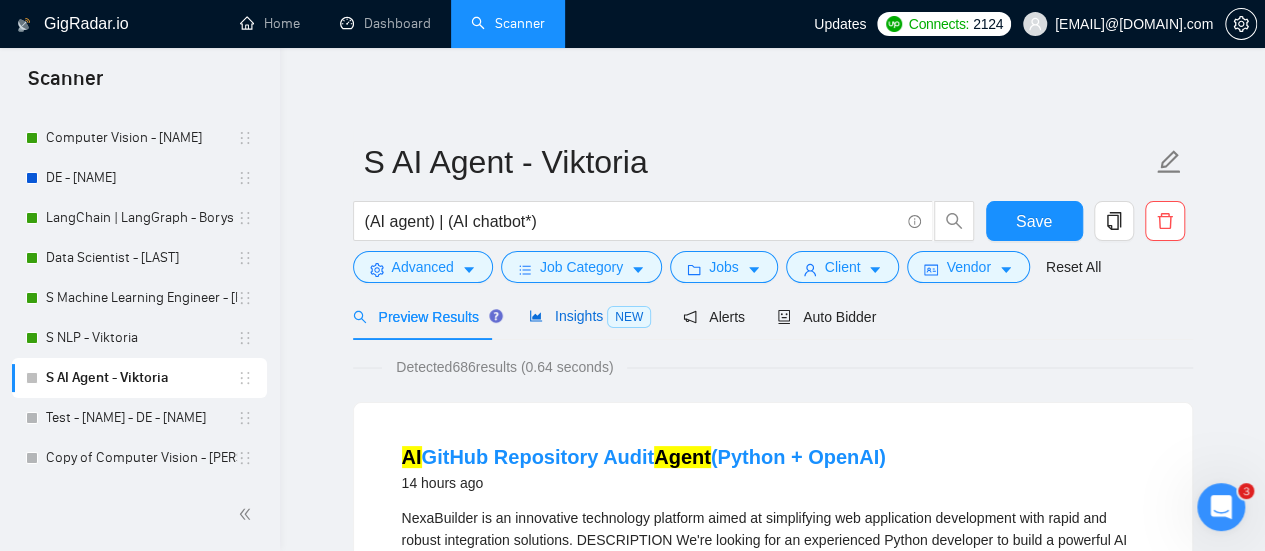 click on "Insights NEW" at bounding box center (590, 316) 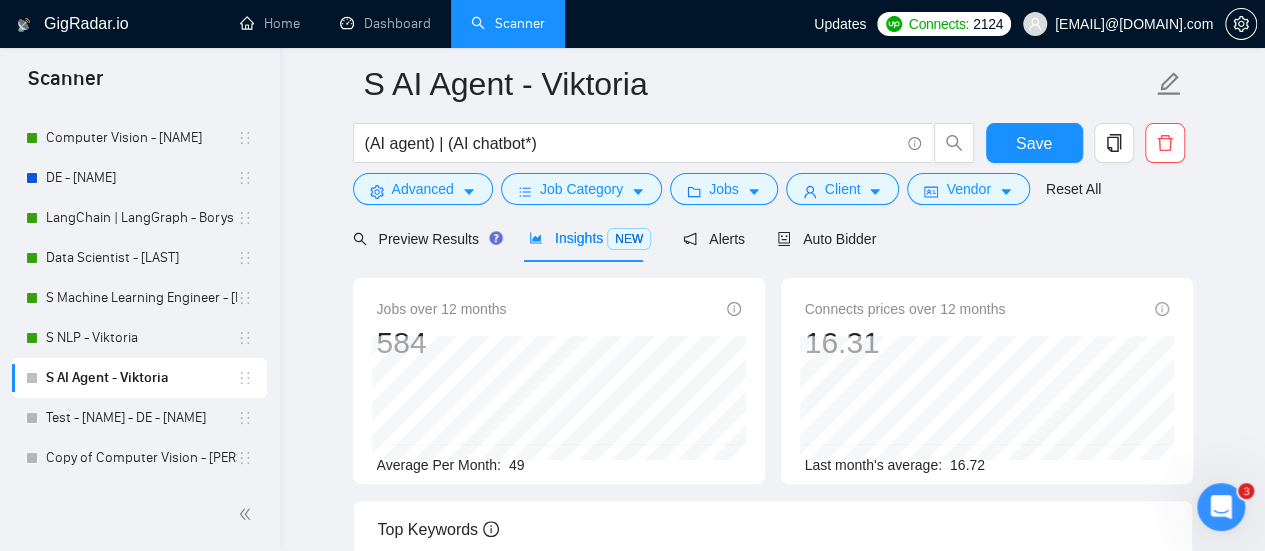scroll, scrollTop: 0, scrollLeft: 0, axis: both 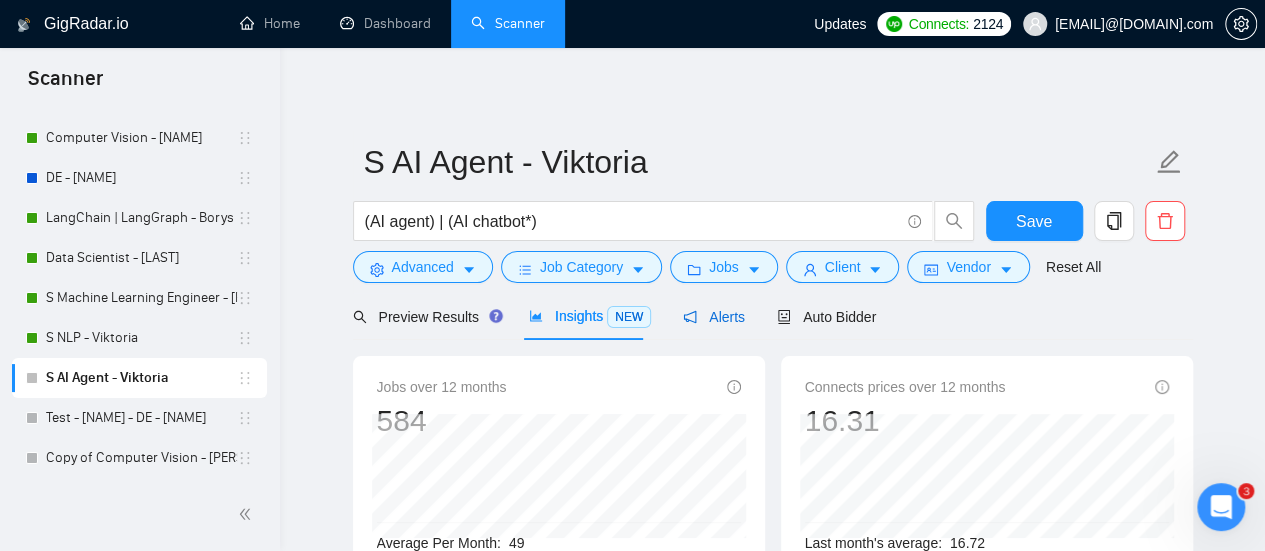click on "Alerts" at bounding box center [714, 317] 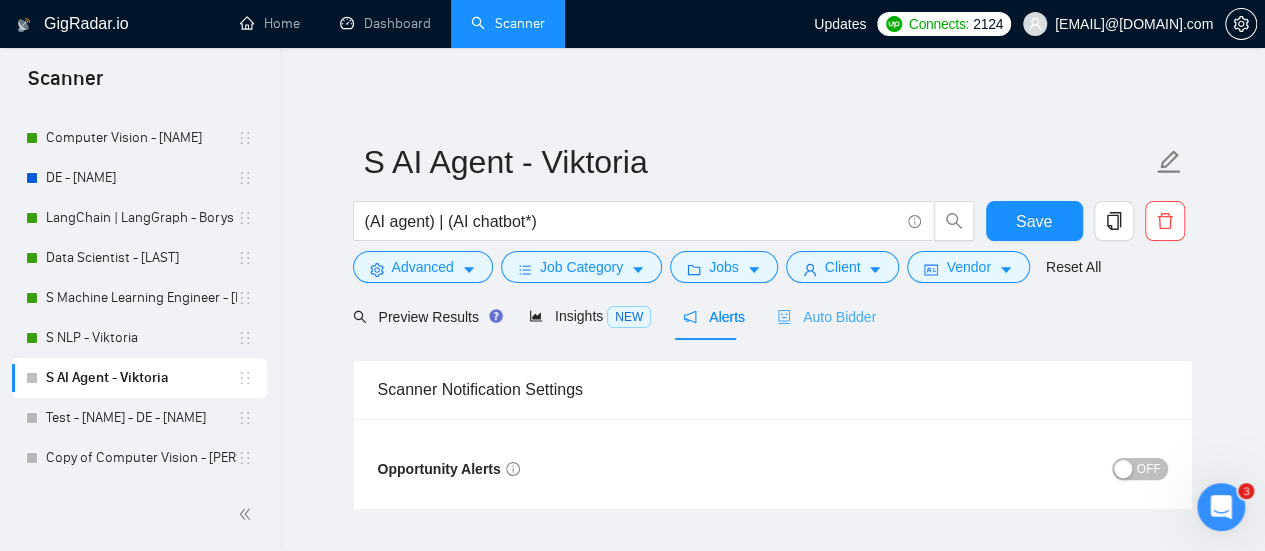 click on "Auto Bidder" at bounding box center [826, 316] 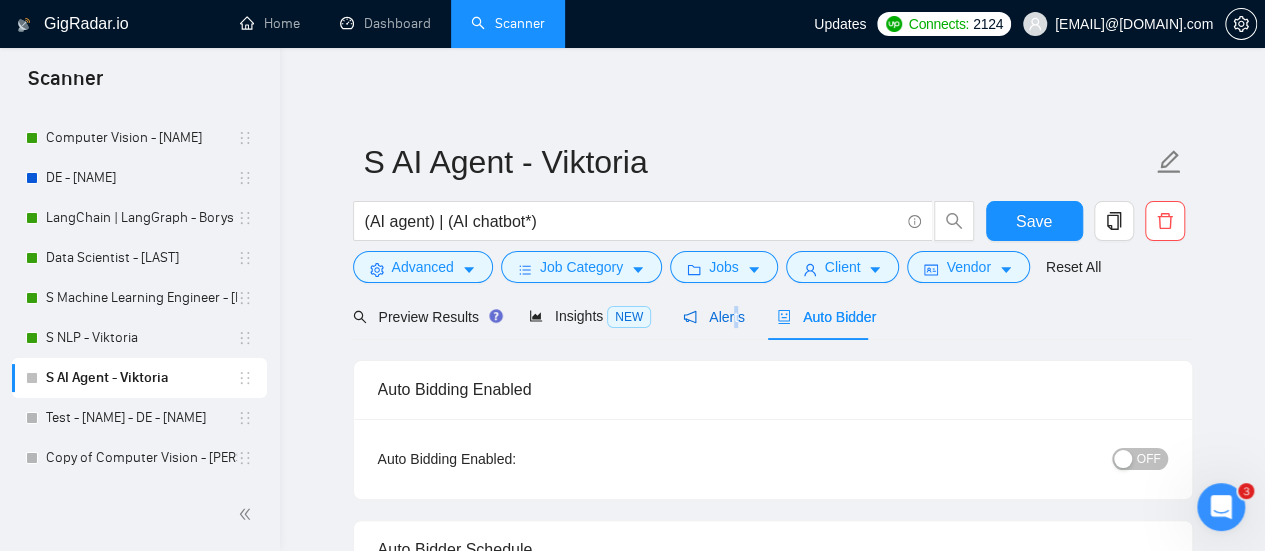 click on "Alerts" at bounding box center (714, 317) 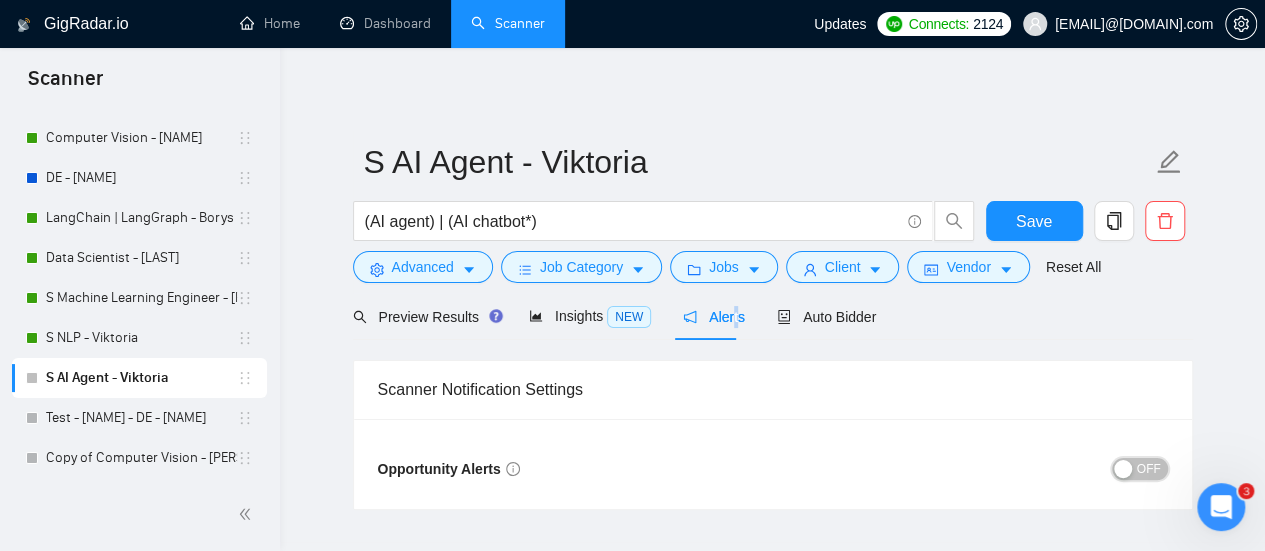 drag, startPoint x: 1140, startPoint y: 470, endPoint x: 1026, endPoint y: 490, distance: 115.74109 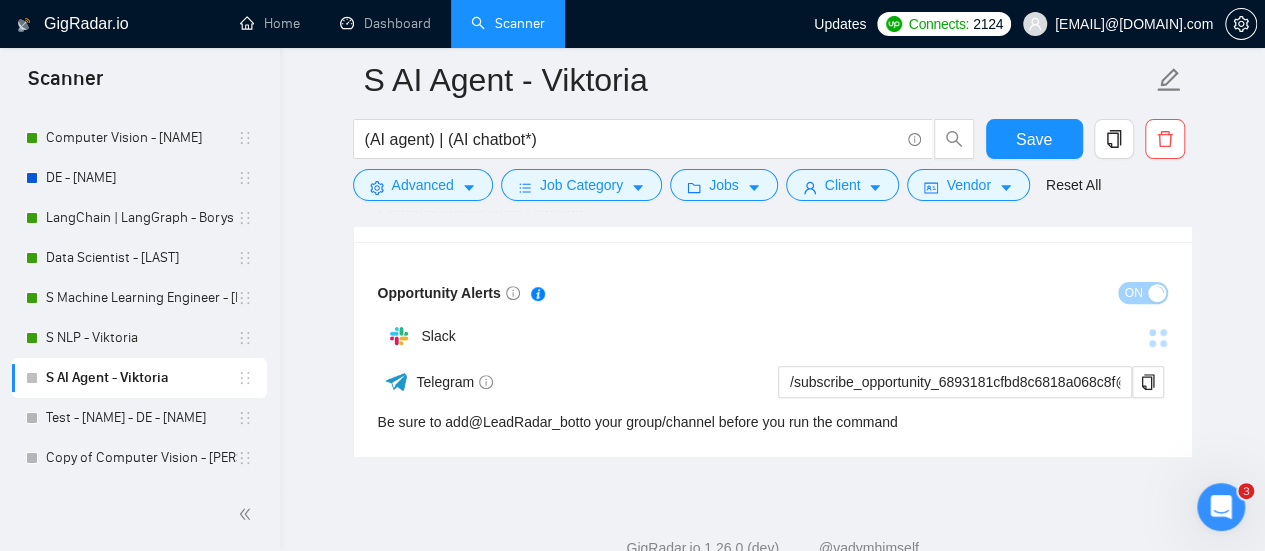 scroll, scrollTop: 200, scrollLeft: 0, axis: vertical 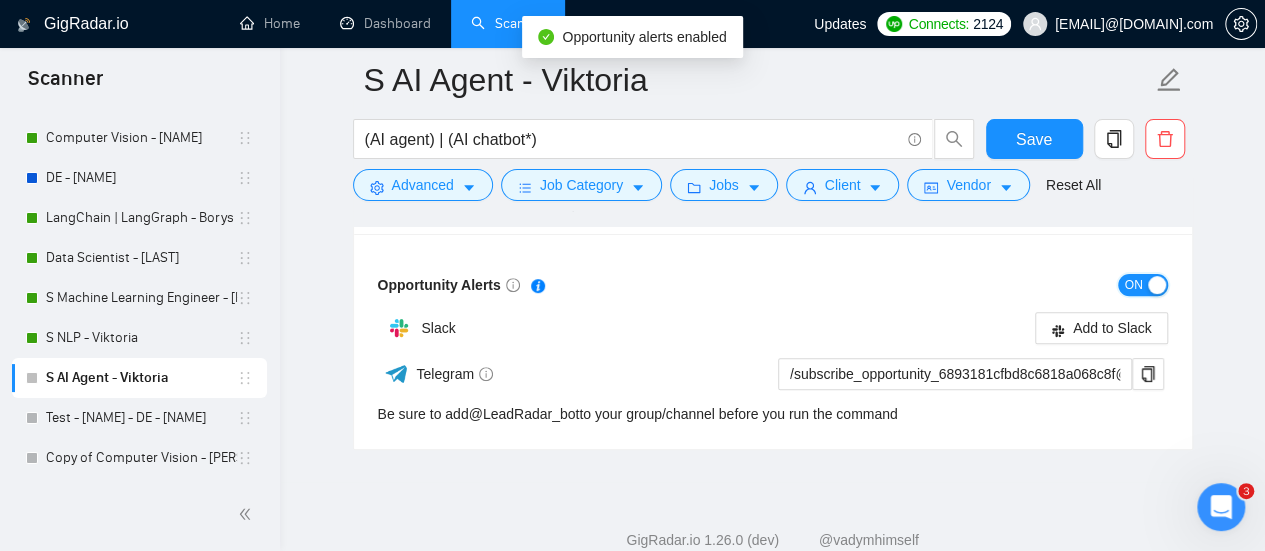 drag, startPoint x: 1136, startPoint y: 273, endPoint x: 1131, endPoint y: 201, distance: 72.1734 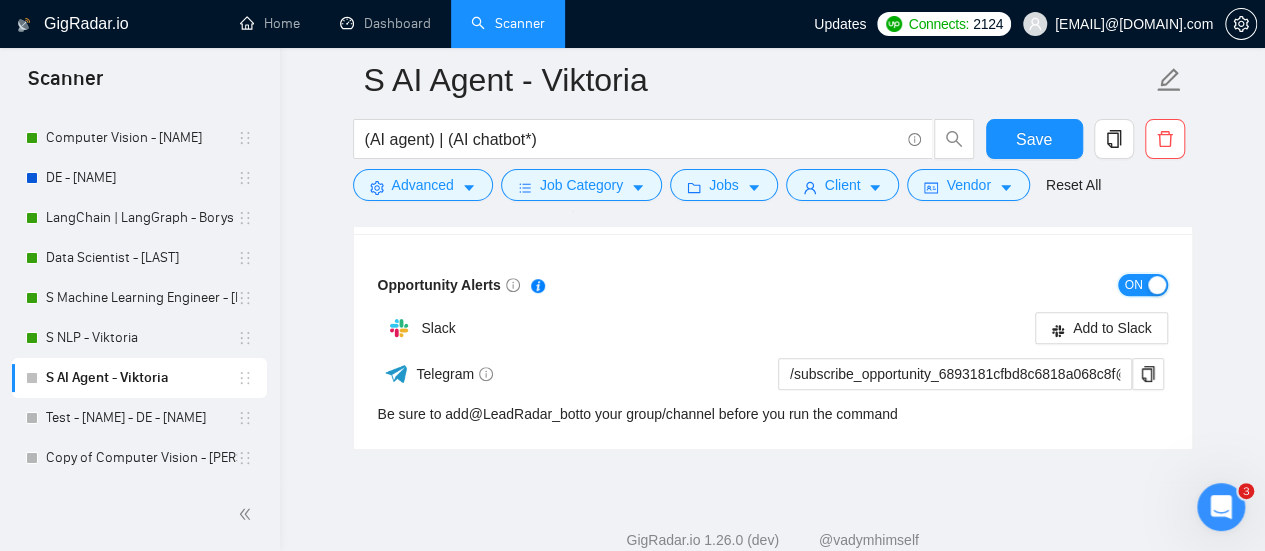 click on "ON" at bounding box center [970, 284] 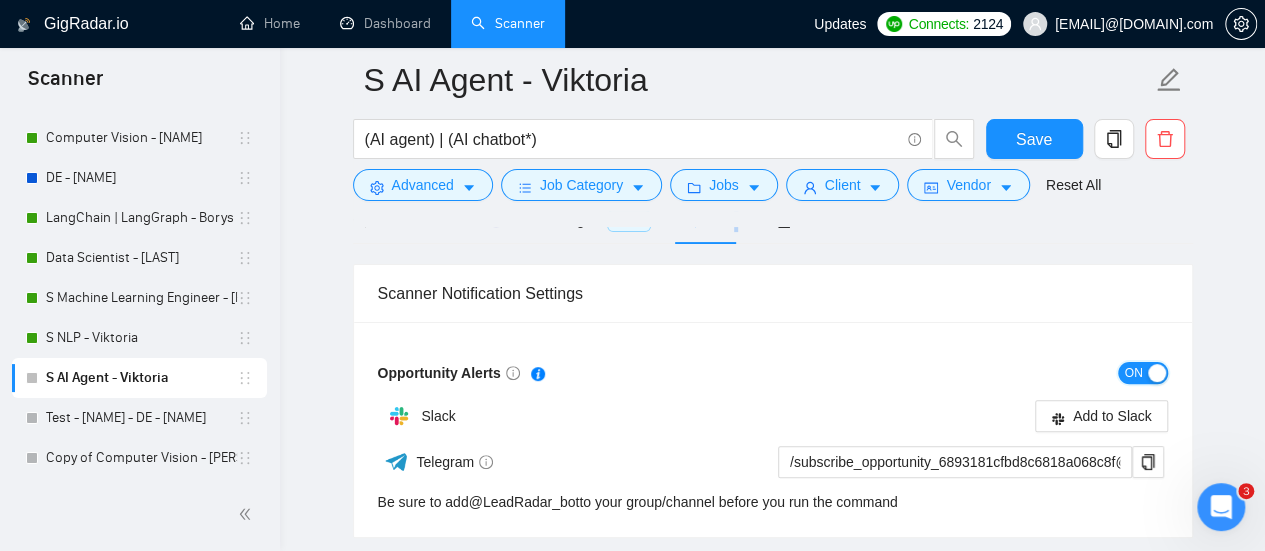 scroll, scrollTop: 0, scrollLeft: 0, axis: both 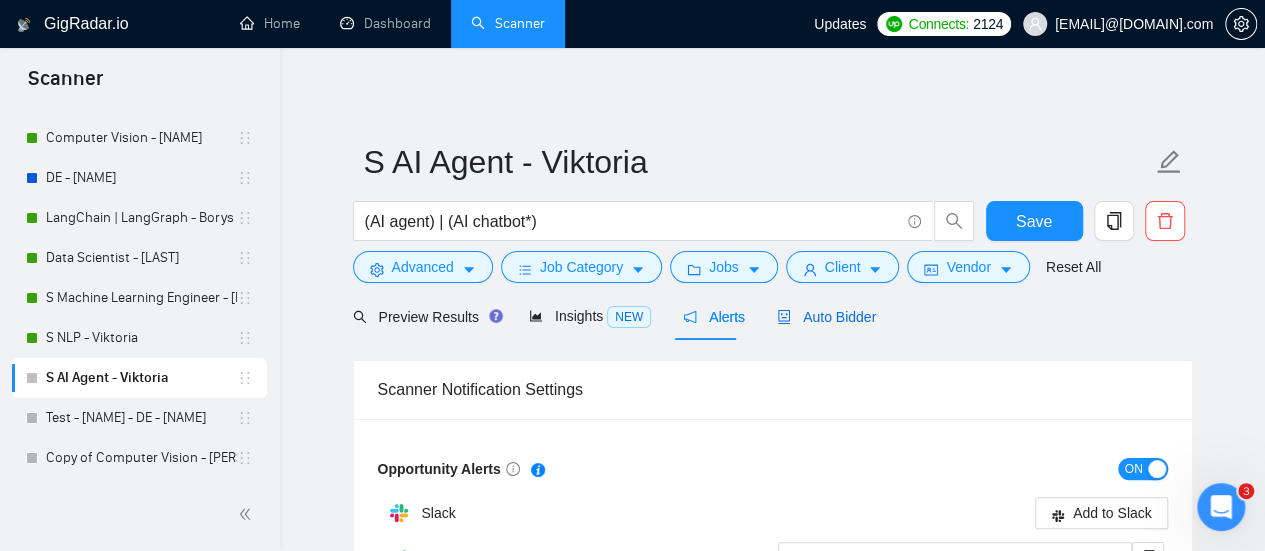 drag, startPoint x: 857, startPoint y: 318, endPoint x: 840, endPoint y: 338, distance: 26.24881 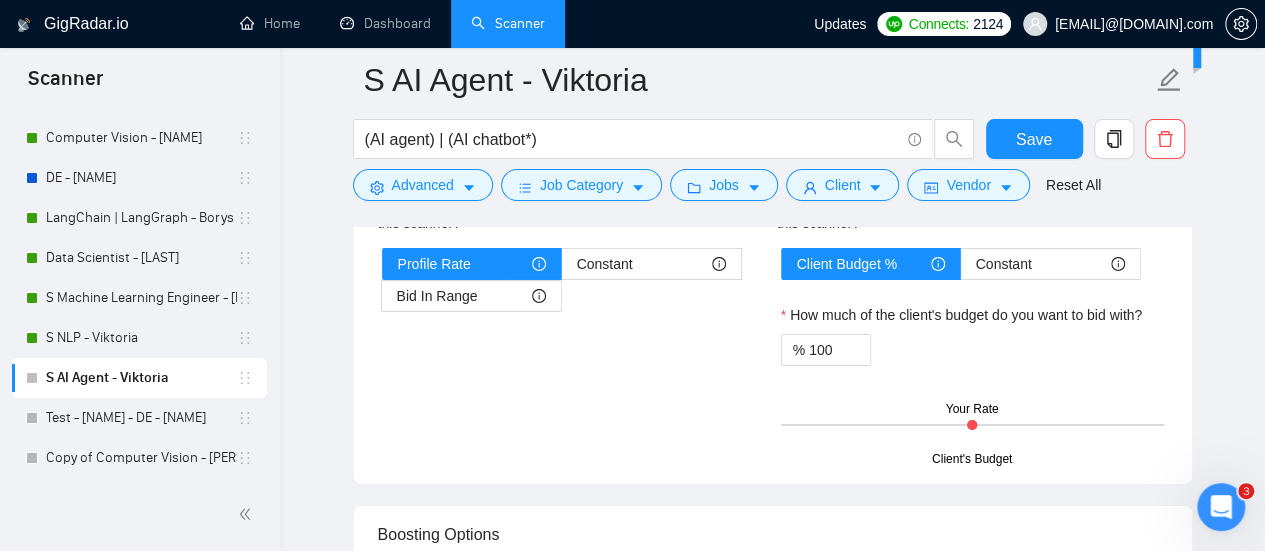 scroll, scrollTop: 3700, scrollLeft: 0, axis: vertical 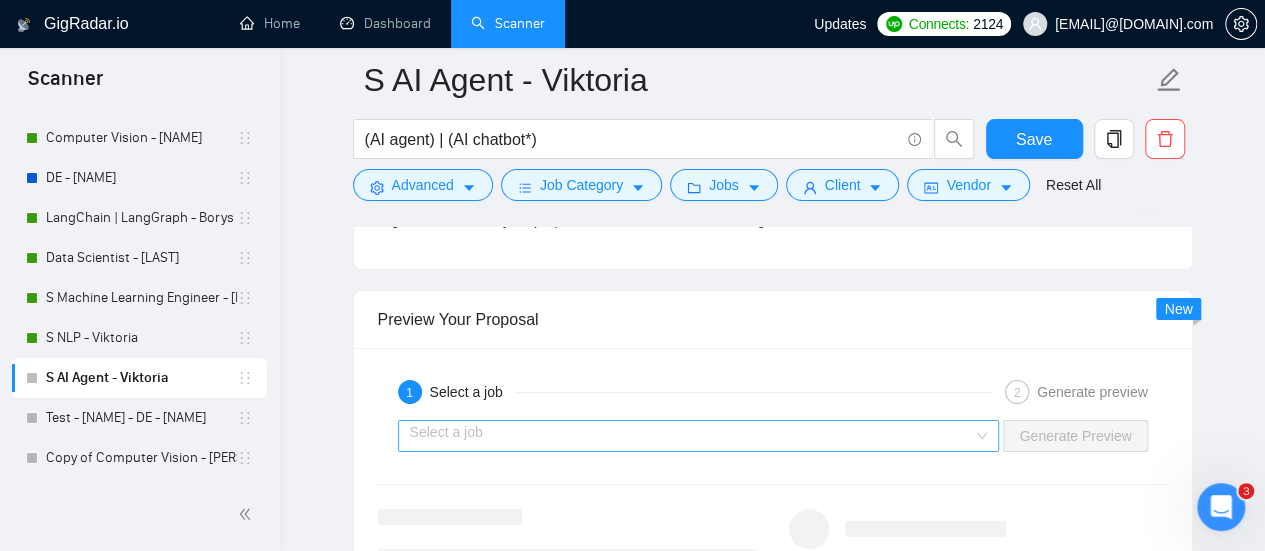 click at bounding box center [692, 436] 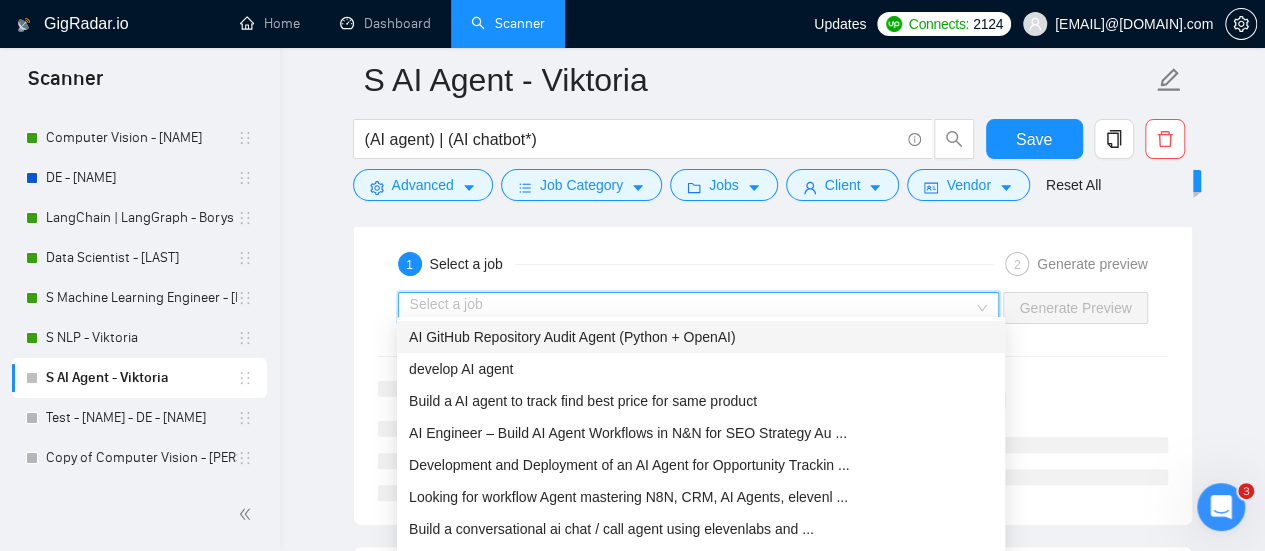 scroll, scrollTop: 3900, scrollLeft: 0, axis: vertical 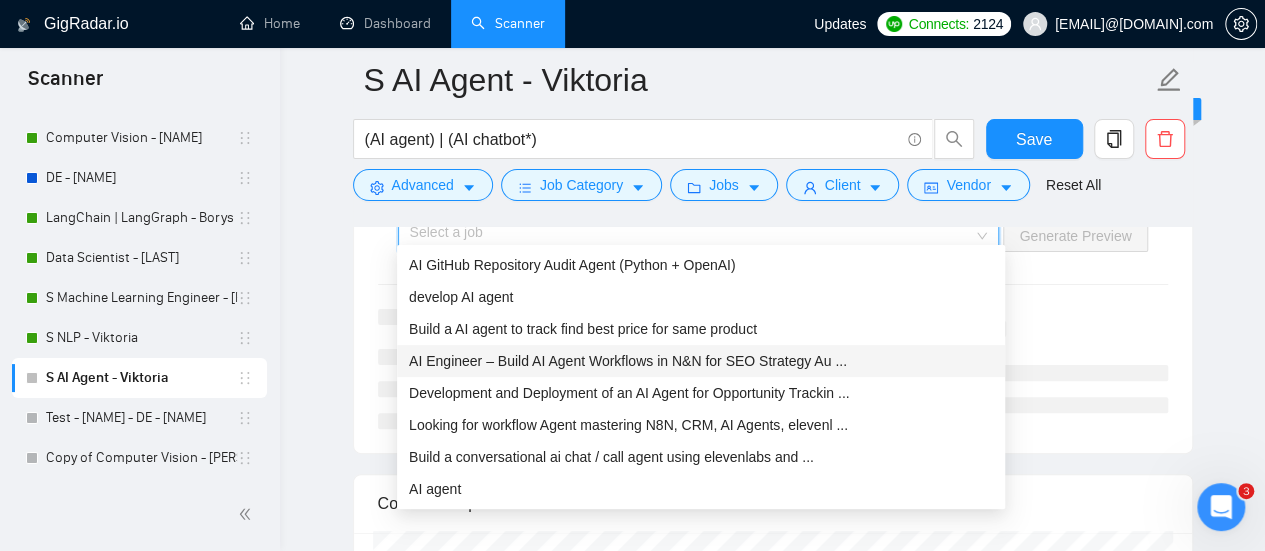 click on "AI Engineer – Build AI Agent Workflows in N&N for SEO Strategy Au ..." at bounding box center [628, 361] 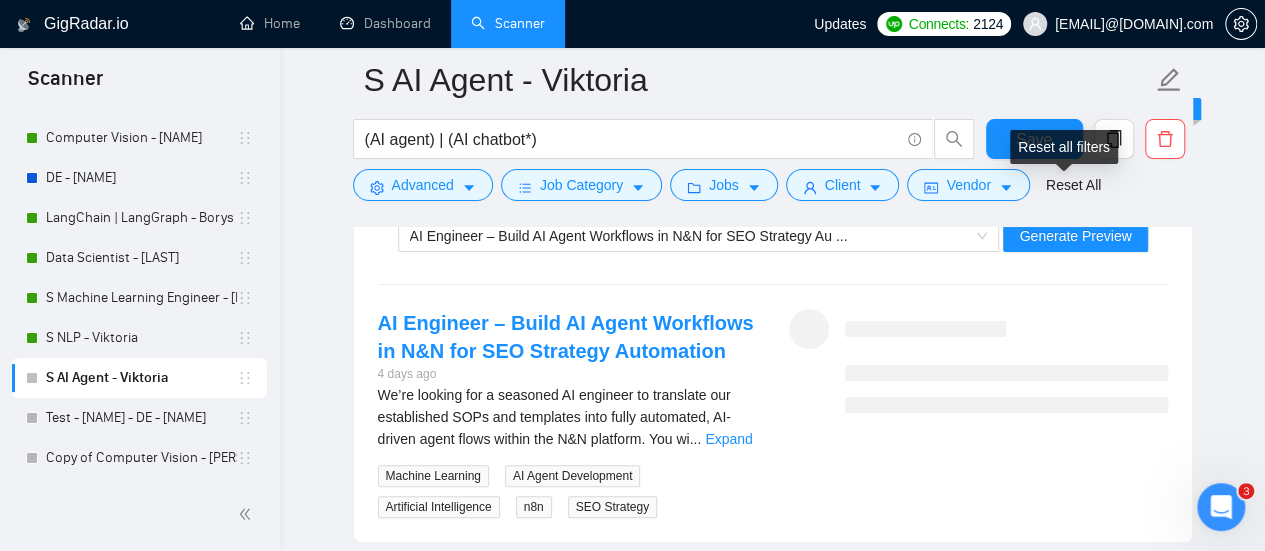 click on "Reset all filters" at bounding box center [1064, 147] 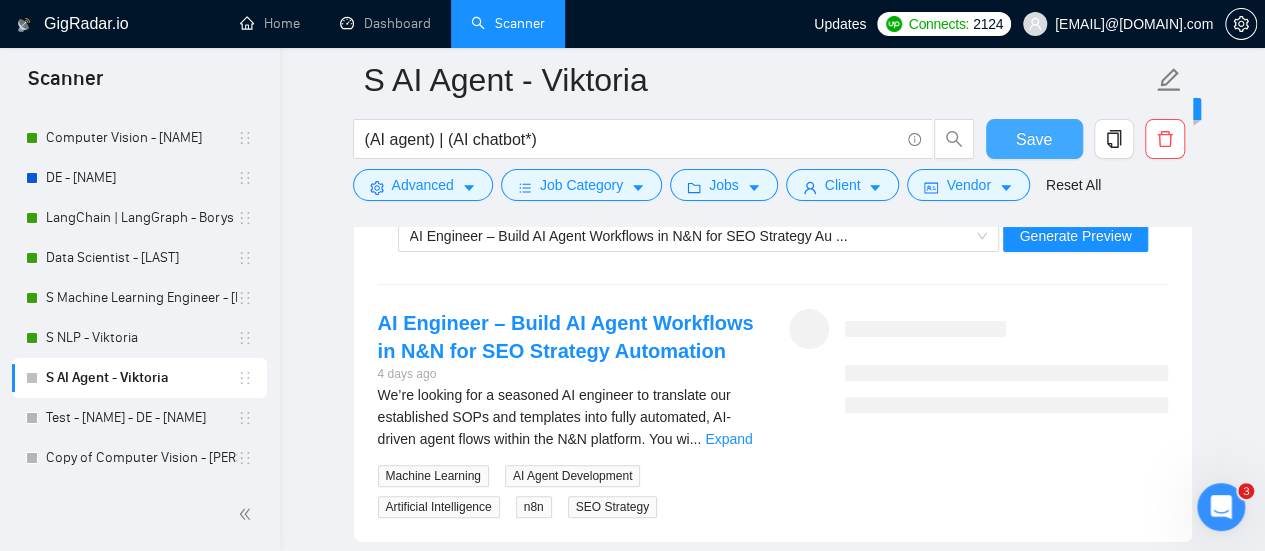 drag, startPoint x: 1014, startPoint y: 125, endPoint x: 1000, endPoint y: 142, distance: 22.022715 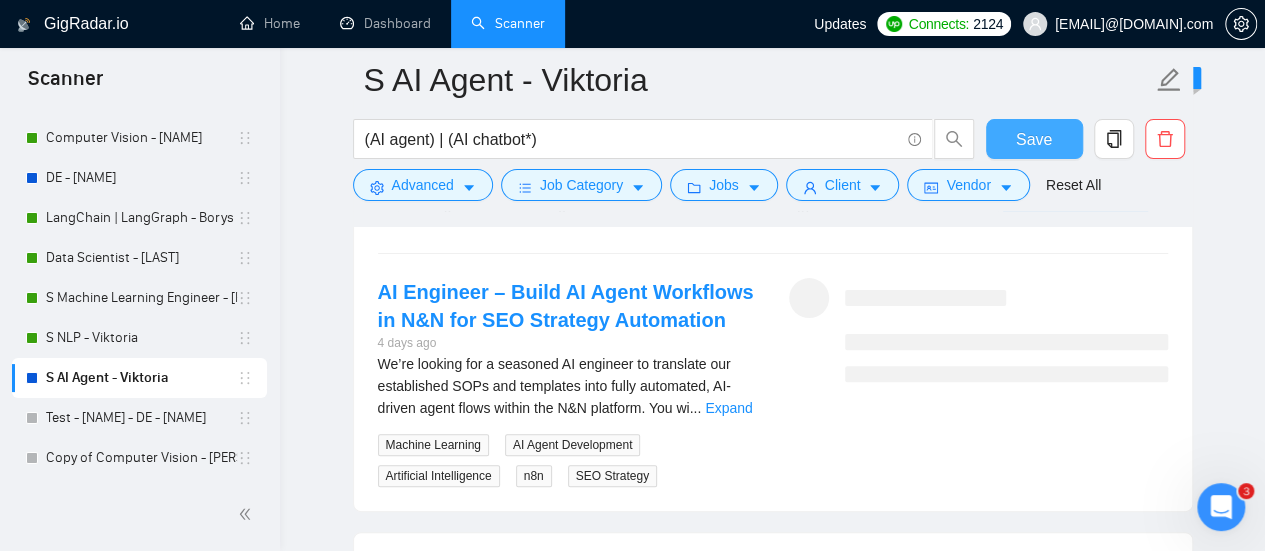 scroll, scrollTop: 3900, scrollLeft: 0, axis: vertical 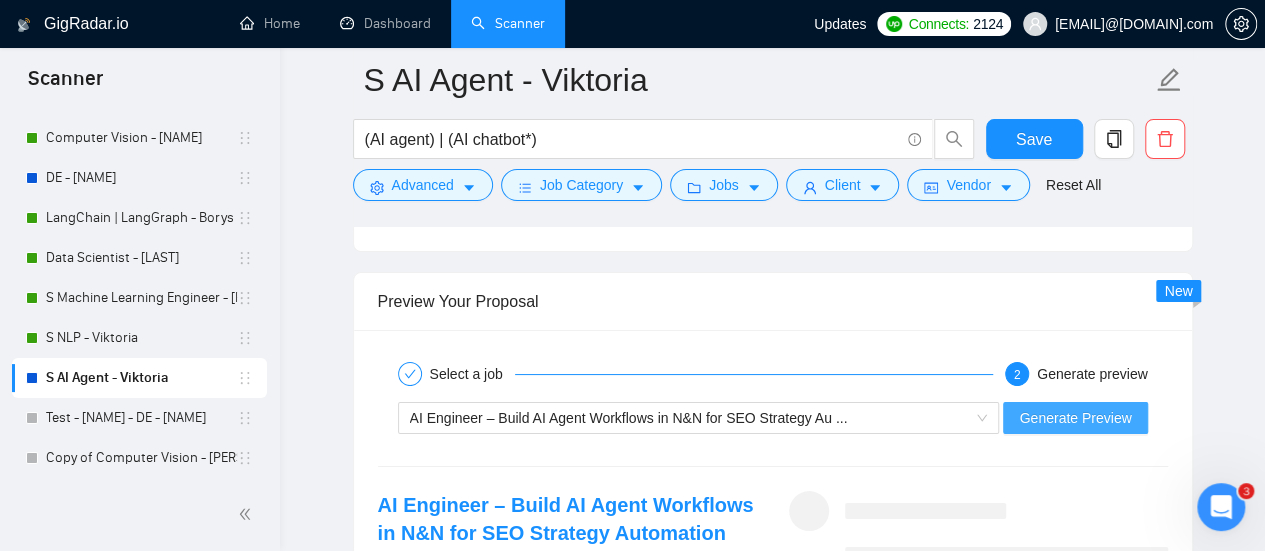 click on "Generate Preview" at bounding box center (1075, 418) 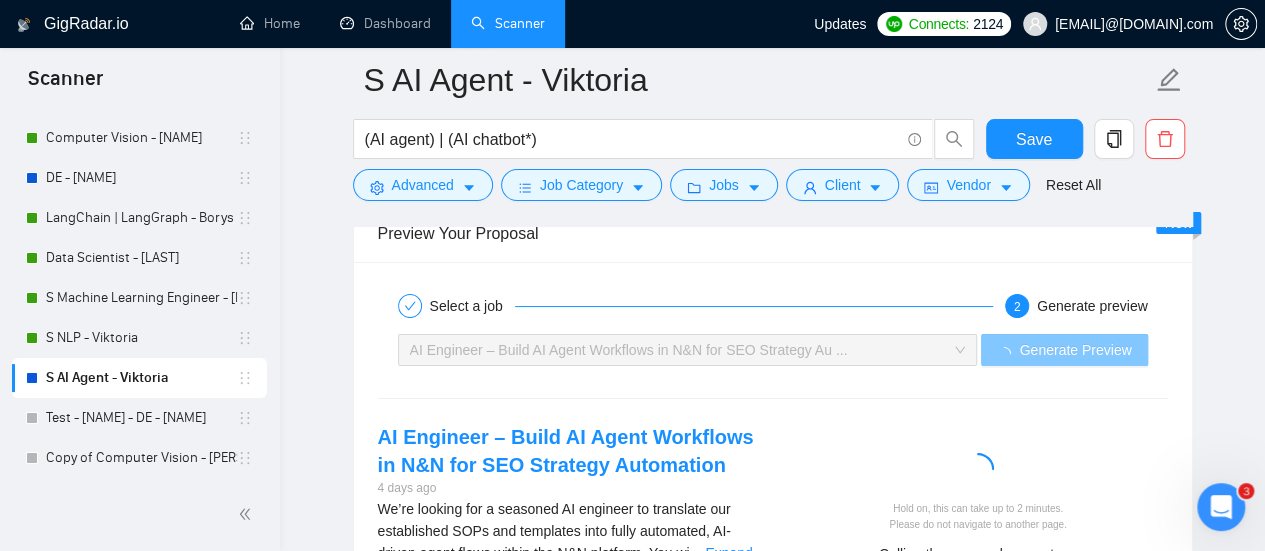 scroll, scrollTop: 3818, scrollLeft: 0, axis: vertical 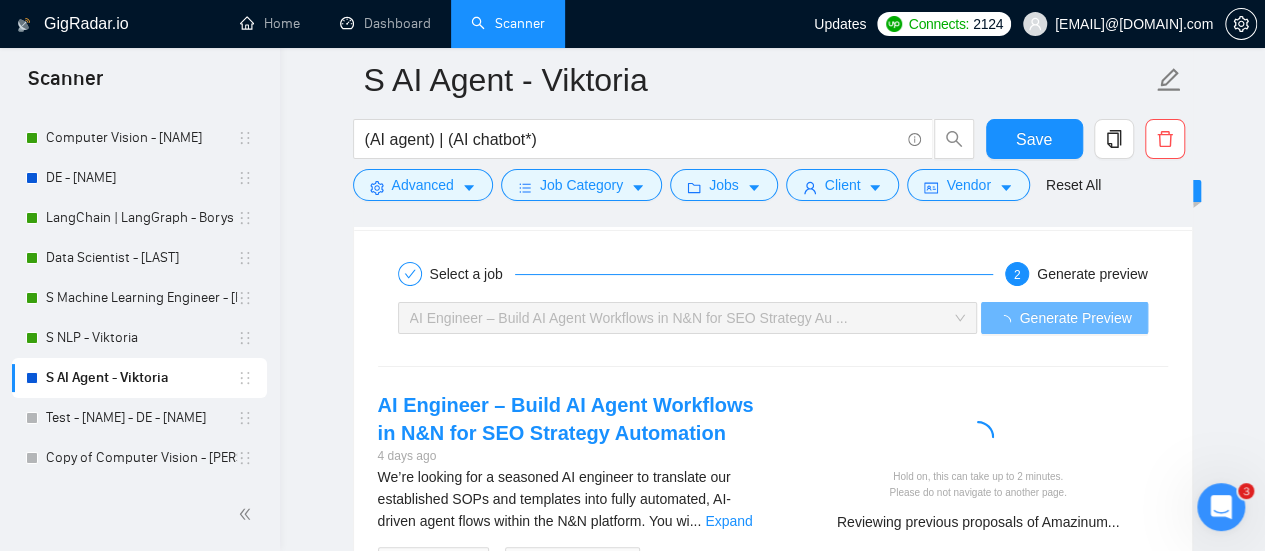 click on "S AI Agent - Viktoria (AI agent) | (AI chatbot*) Save Advanced   Job Category   Jobs   Client   Vendor   Reset All Preview Results Insights NEW Alerts Auto Bidder Auto Bidding Enabled Auto Bidding Enabled: OFF Auto Bidder Schedule Auto Bidding Type: Automated (recommended) Semi-automated Auto Bidding Schedule: 24/7 Custom Custom Auto Bidder Schedule Repeat every week on Monday Tuesday Wednesday Thursday Friday Saturday Sunday Active Hours ( Europe/Kiev ): From: To: ( 24  hours) Europe/Kiev Auto Bidding Type Select your bidding algorithm: Choose the algorithm for you bidding. The price per proposal does not include your connects expenditure. Template Bidder Works great for narrow segments and short cover letters that don't change. 0.50  credits / proposal Sardor AI 🤖 Personalise your cover letter with ai [placeholders] 1.00  credits / proposal Experimental Laziza AI  👑   NEW   Learn more 2.00  credits / proposal $24.41 savings Team & Freelancer Select team: Amazinum Select freelancer: Viktoria Tsebriy +" at bounding box center [772, -998] 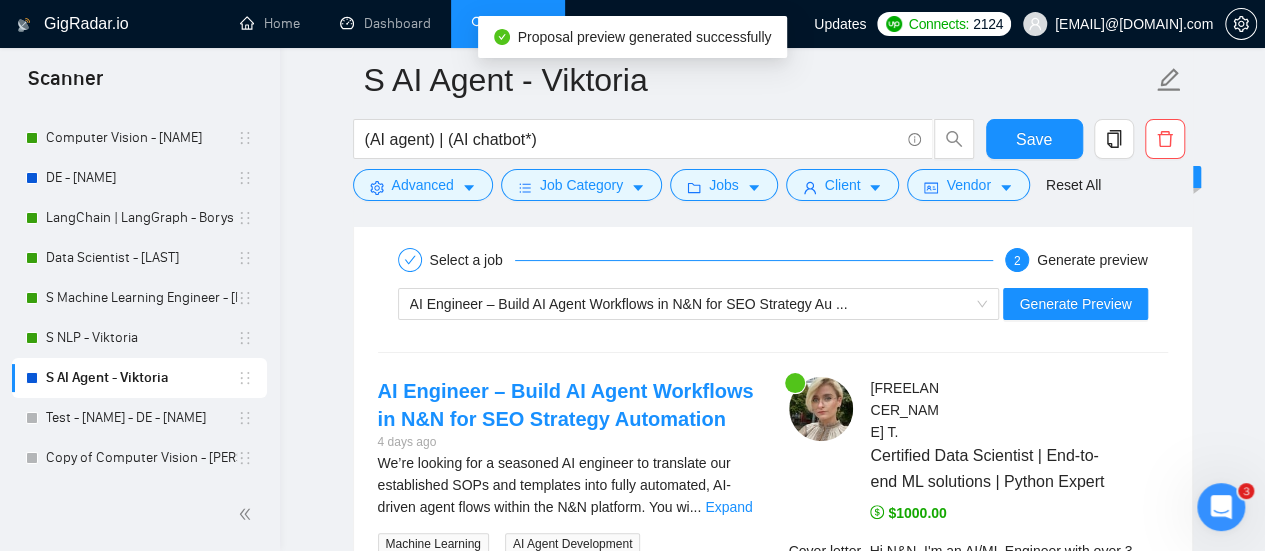 scroll, scrollTop: 4118, scrollLeft: 0, axis: vertical 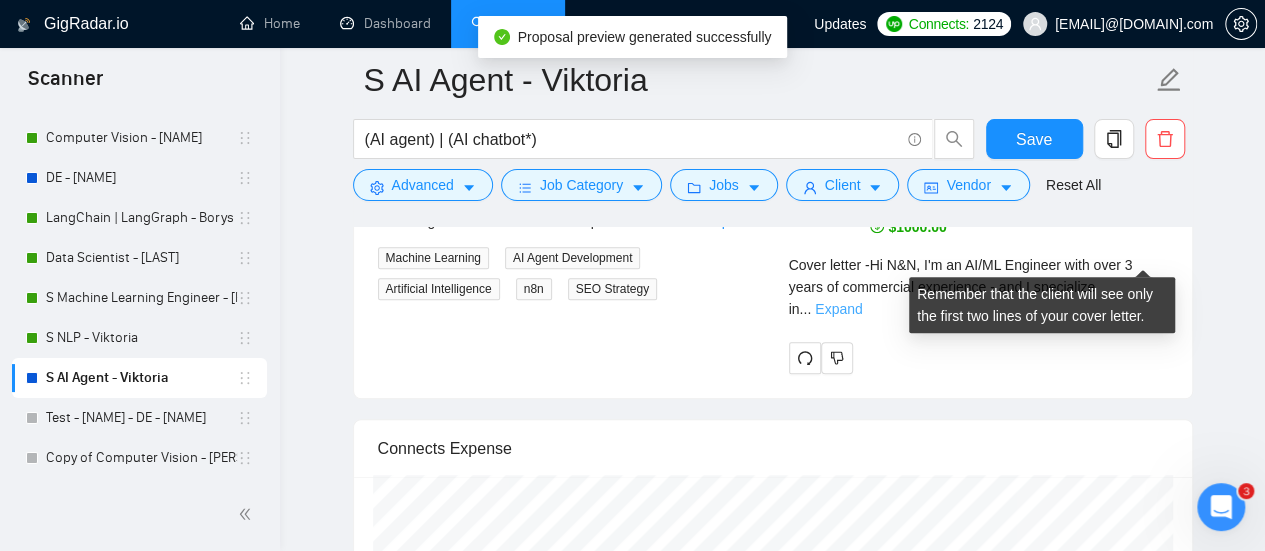 click on "Expand" at bounding box center (838, 309) 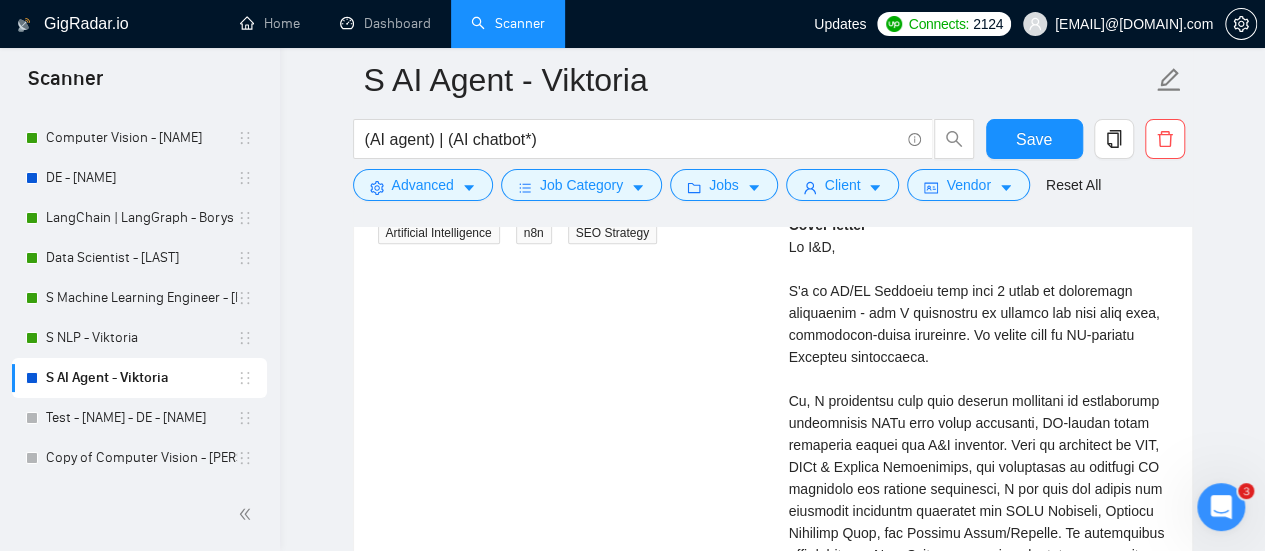 scroll, scrollTop: 4218, scrollLeft: 0, axis: vertical 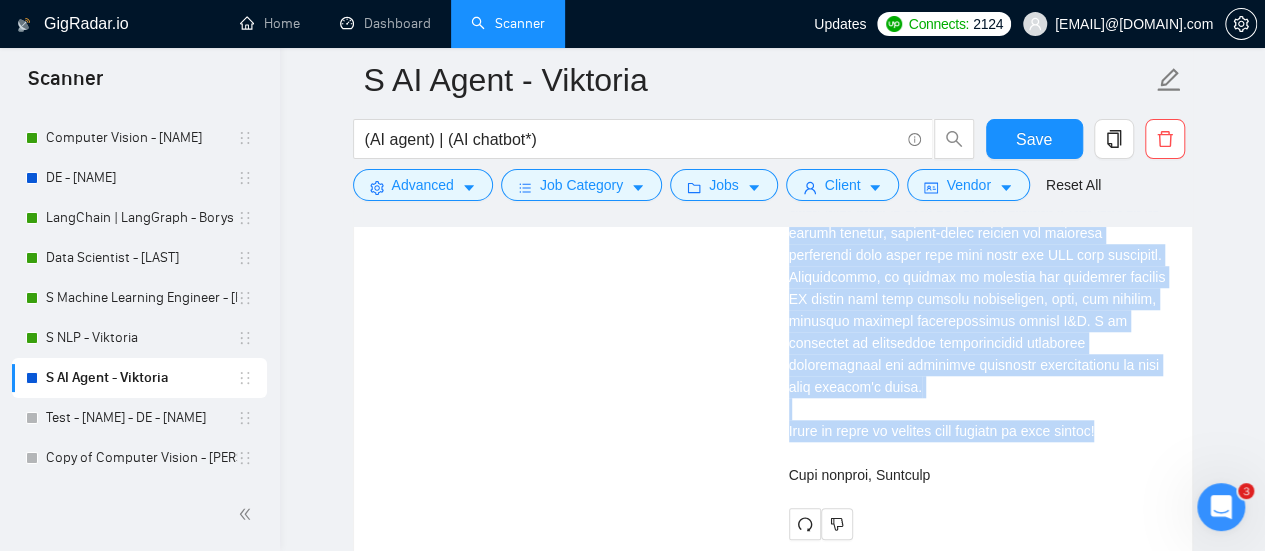 drag, startPoint x: 788, startPoint y: 310, endPoint x: 1128, endPoint y: 407, distance: 353.56613 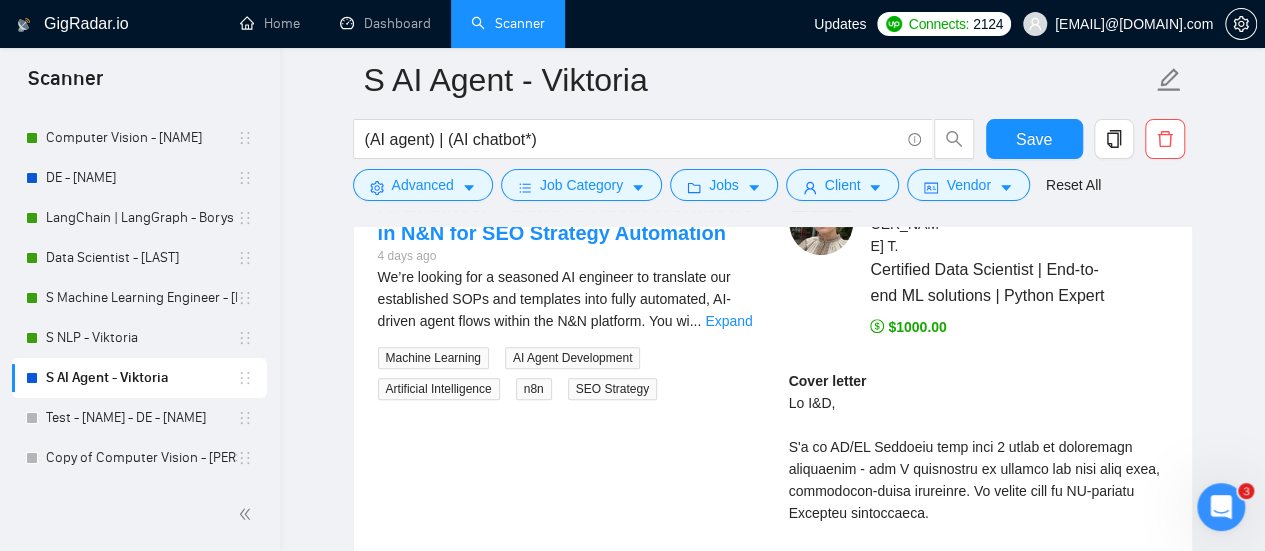 scroll, scrollTop: 3618, scrollLeft: 0, axis: vertical 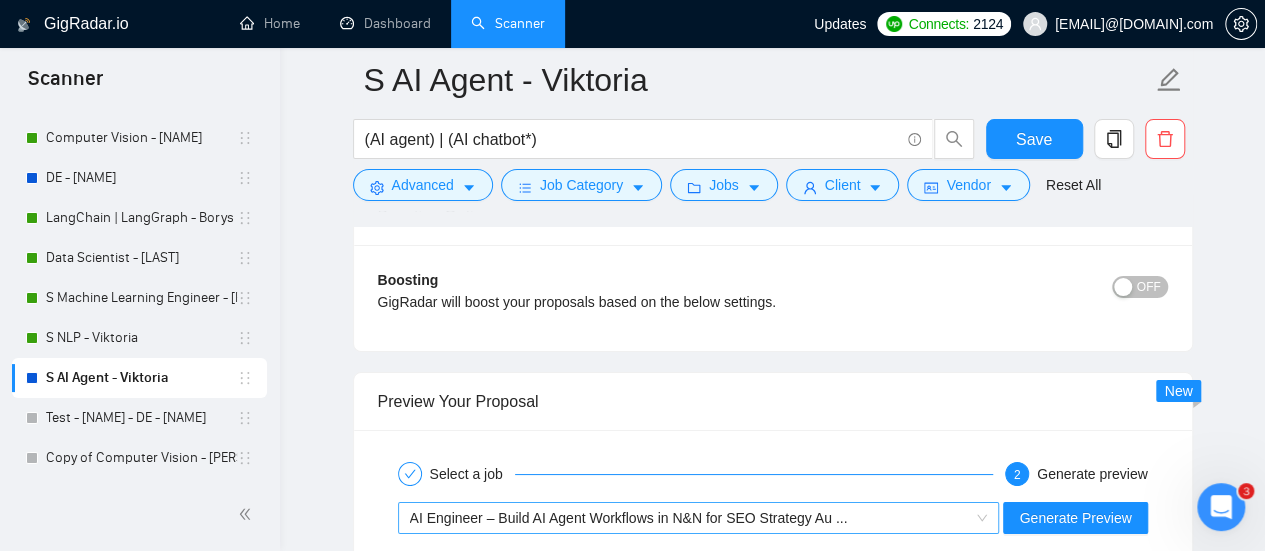 click on "AI Engineer – Build AI Agent Workflows in N&N for SEO Strategy Au ..." at bounding box center [629, 518] 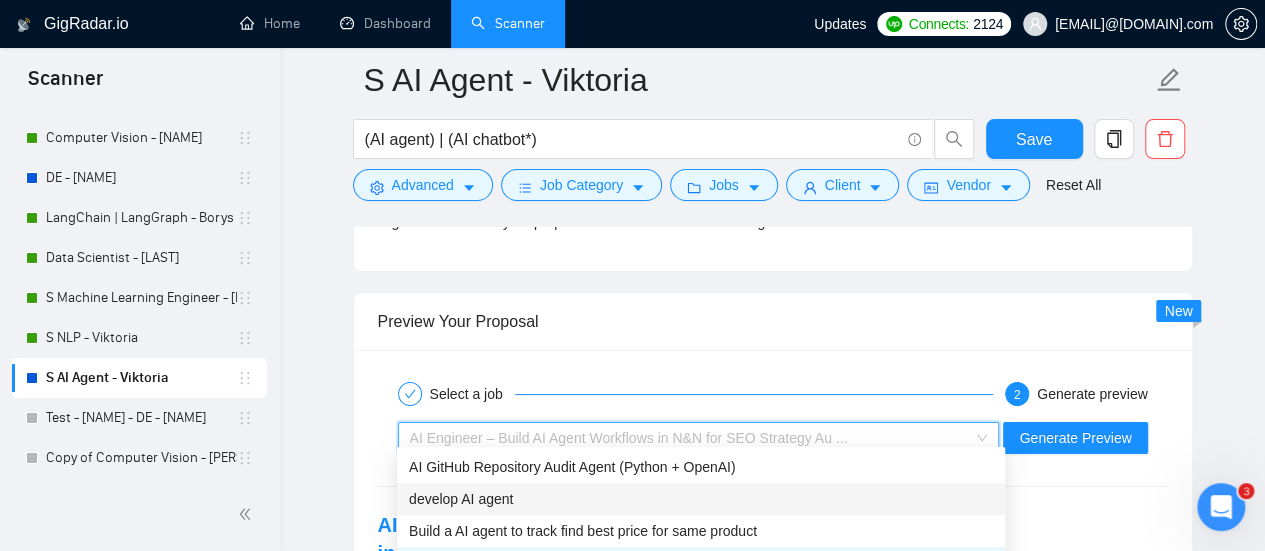 scroll, scrollTop: 3918, scrollLeft: 0, axis: vertical 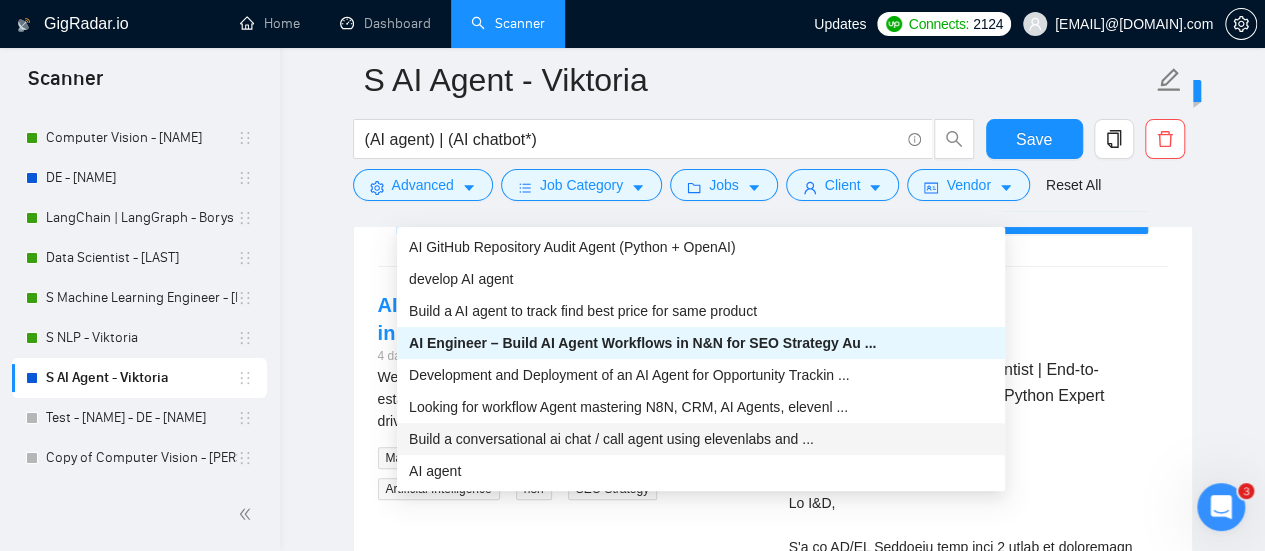click on "Build a conversational ai chat / call agent using elevenlabs and  ..." at bounding box center (611, 439) 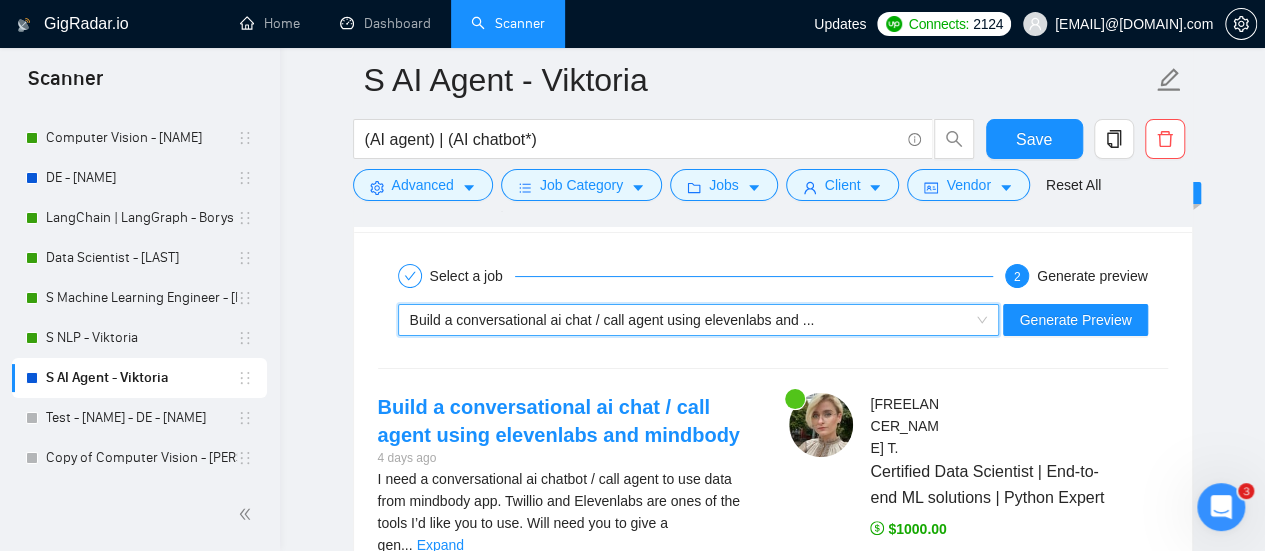 scroll, scrollTop: 3718, scrollLeft: 0, axis: vertical 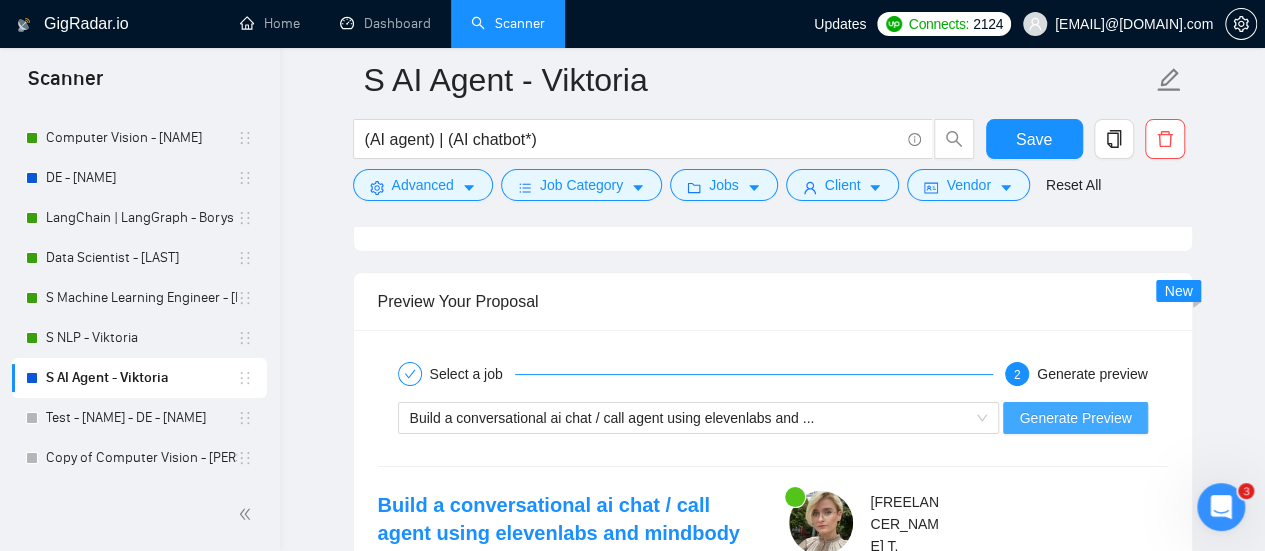 drag, startPoint x: 1076, startPoint y: 411, endPoint x: 1048, endPoint y: 403, distance: 29.12044 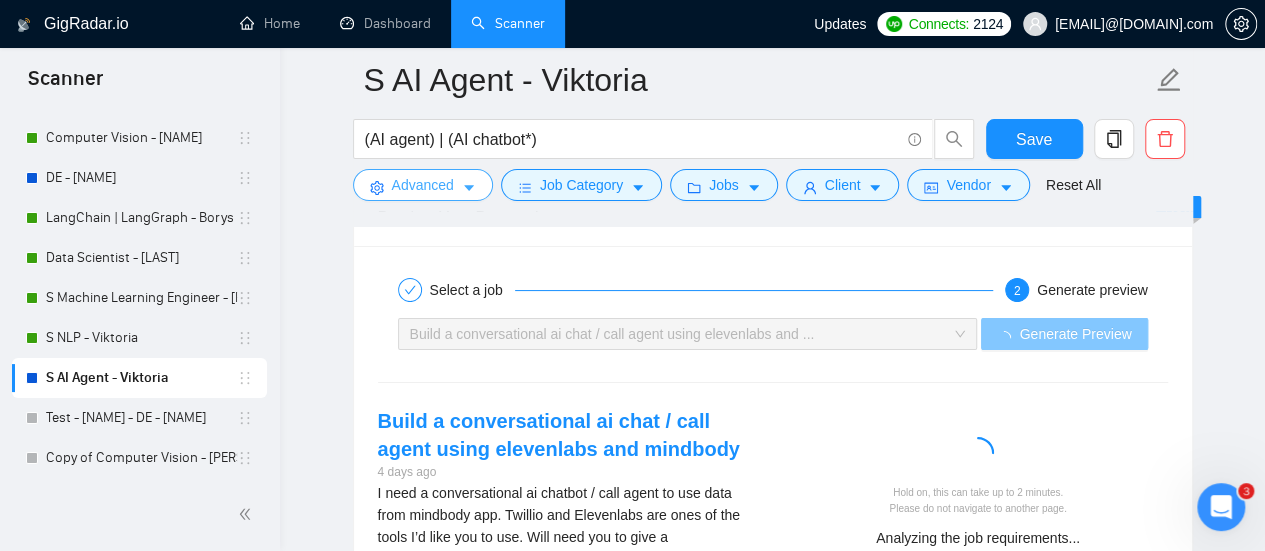scroll, scrollTop: 3918, scrollLeft: 0, axis: vertical 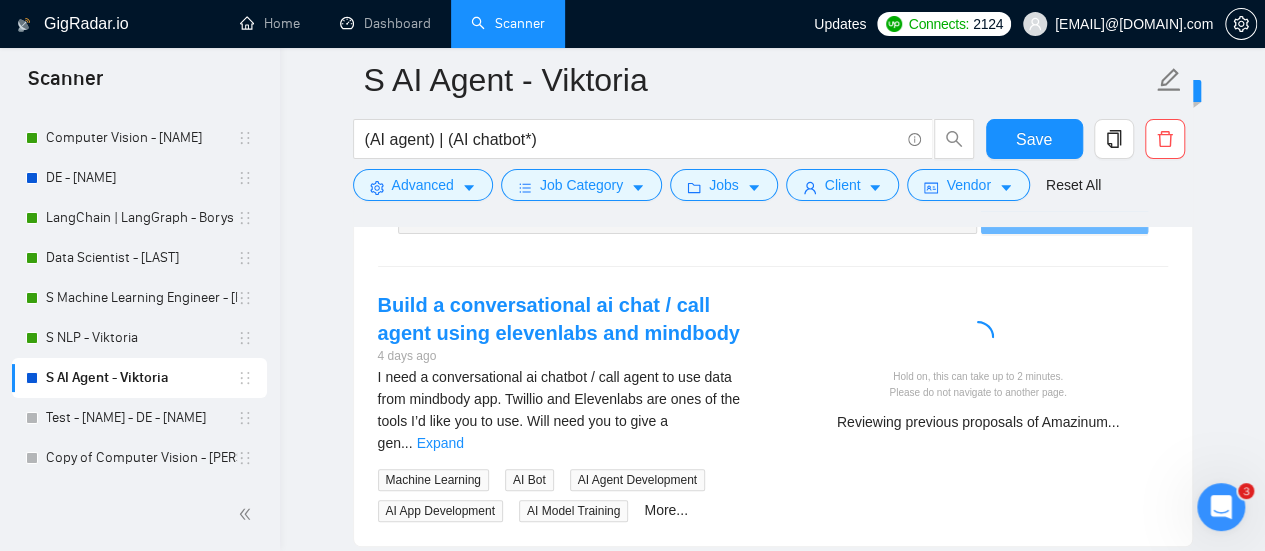 click on "Select a job 2 Generate preview Build a conversational ai chat / call agent using elevenlabs and  ... Generate Preview Build a conversational ai chat / call agent using elevenlabs and mindbody 4 days ago I need a conversational ai chatbot / call agent to use data from mindbody app. Twillio and Elevenlabs are ones of the tools I’d like you to use. Will need you to give a gen ... Expand Machine Learning AI Bot AI Agent Development AI App Development AI Model Training More... Hold on, this can take up to 2 minutes.   Please do not navigate to another page. Reviewing previous proposals of Amazinum..." at bounding box center [773, 338] 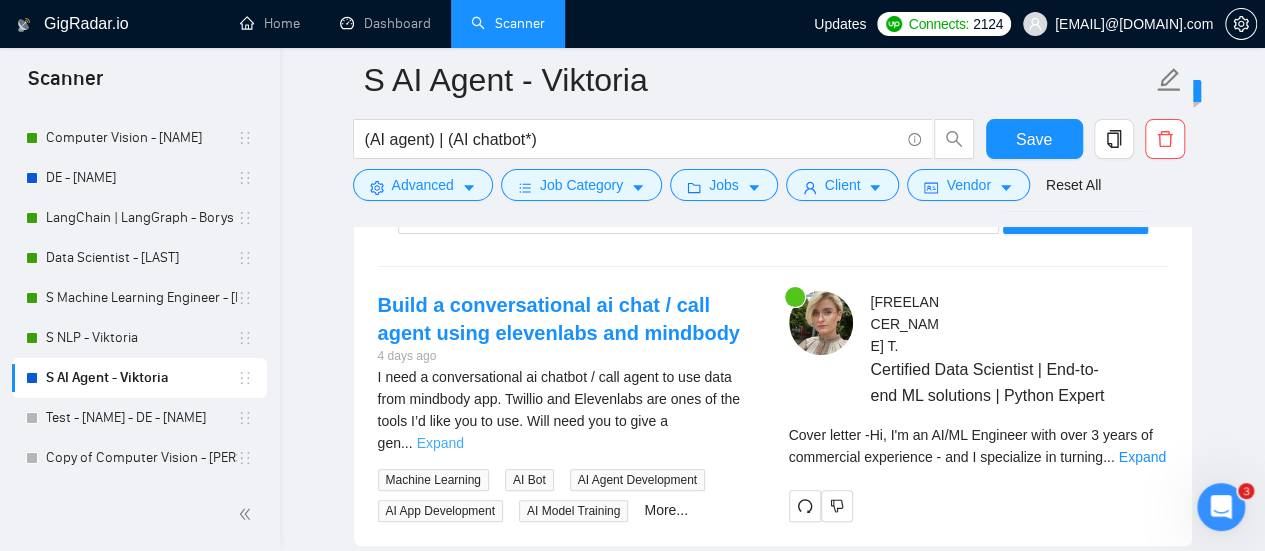 click on "Expand" at bounding box center (440, 443) 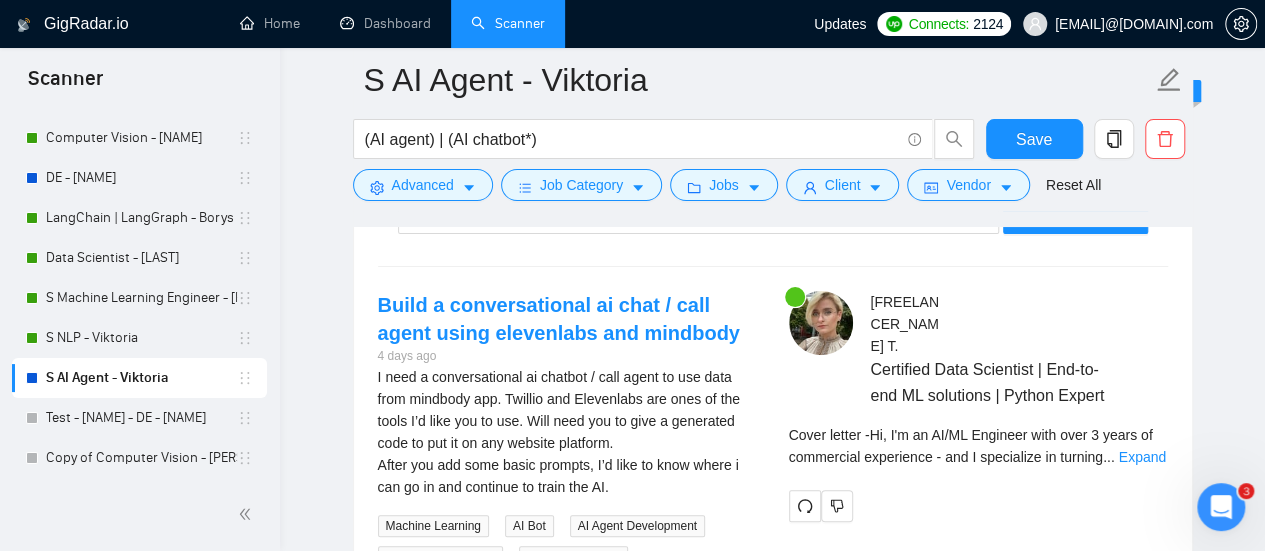 scroll, scrollTop: 4018, scrollLeft: 0, axis: vertical 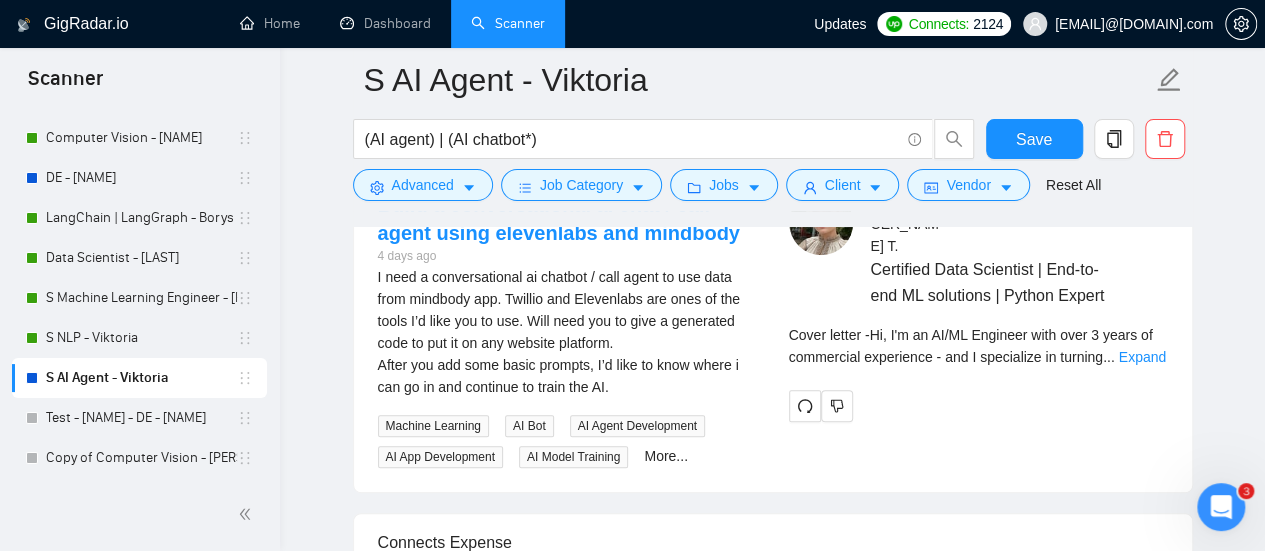 click on "Cover letter - Hi, I'm an AI/ML Engineer with over 3 years of commercial experience - and I specialize in turning ... Expand" at bounding box center (978, 346) 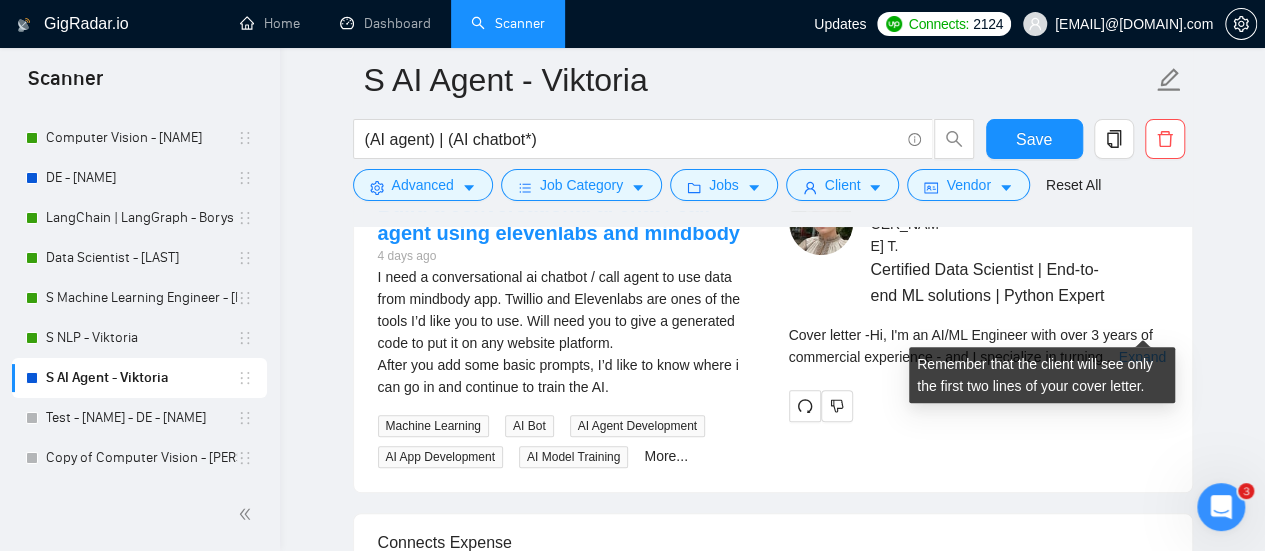 click on "Expand" at bounding box center [1142, 357] 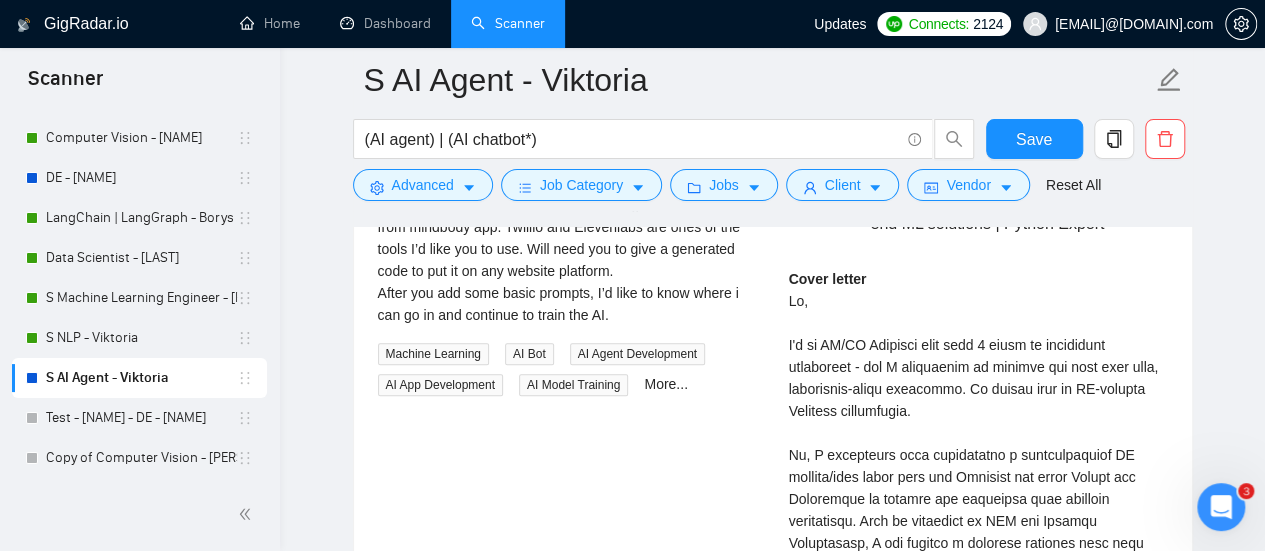 scroll, scrollTop: 4118, scrollLeft: 0, axis: vertical 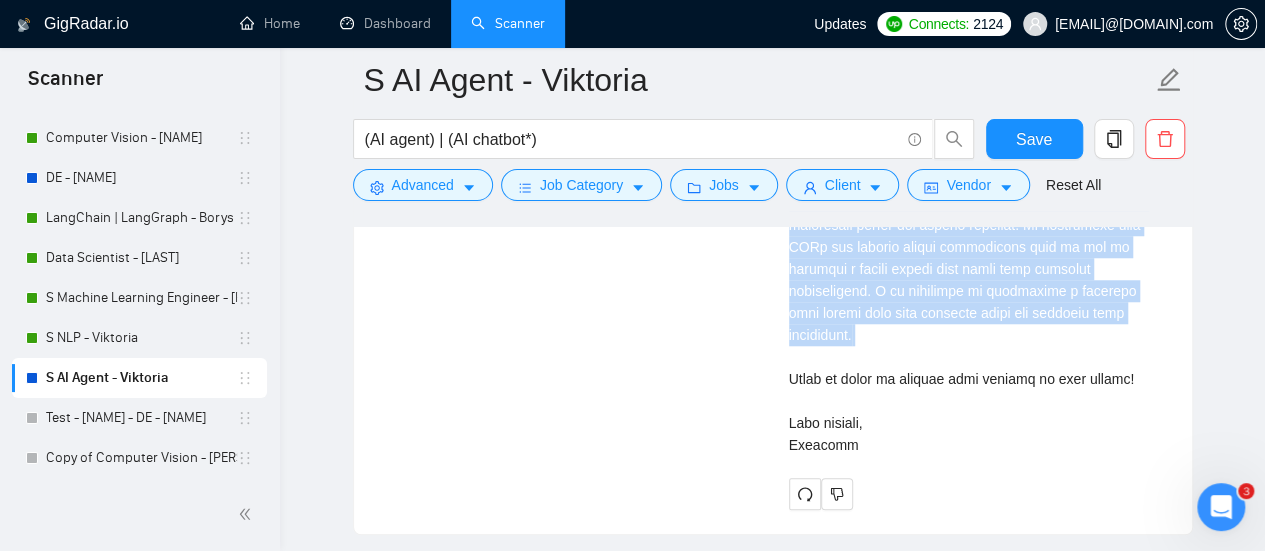 drag, startPoint x: 768, startPoint y: 397, endPoint x: 1006, endPoint y: 307, distance: 254.44843 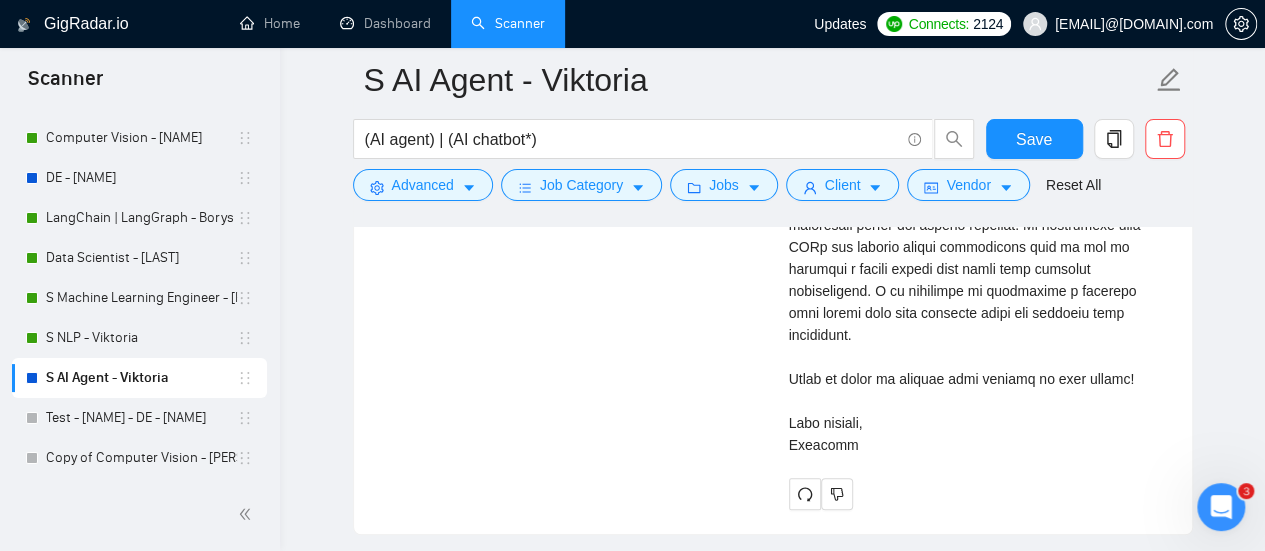 click on "Build a conversational ai chat / call agent using elevenlabs and mindbody 4 days ago I need a conversational ai chatbot / call agent to use data from mindbody app. Twillio and Elevenlabs are ones of the tools I’d like you to use. Will need you to give a generated code to put it on any website platform.
After you add some basic prompts, I’d like to know where i can go in and continue to train the AI. Machine Learning AI Bot AI Agent Development AI App Development AI Model Training More...     [FREELANCER_NAME]   T .      Certified Data Scientist | End-to-end ML solutions | Python Expert Cover letter" at bounding box center [773, 100] 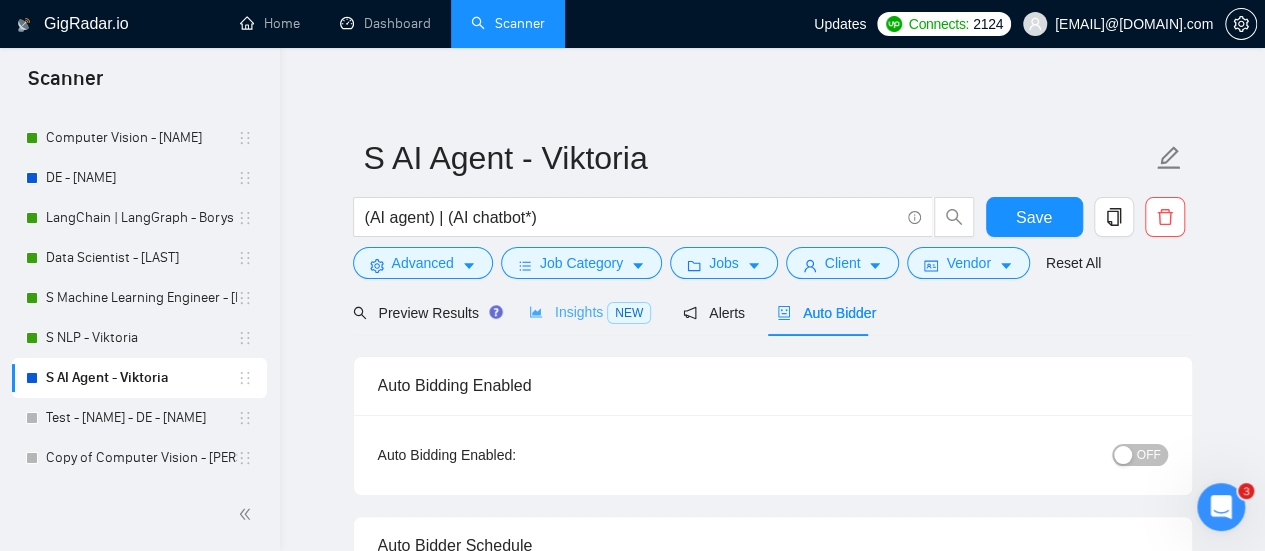 scroll, scrollTop: 0, scrollLeft: 0, axis: both 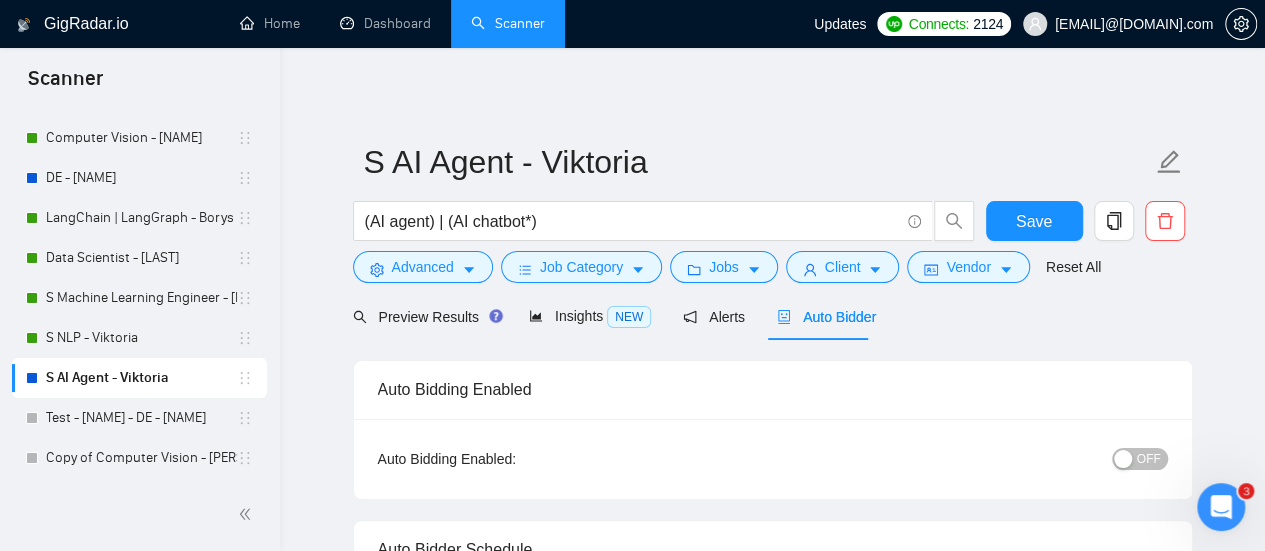 click on "Preview Results Insights NEW Alerts Auto Bidder" at bounding box center (615, 316) 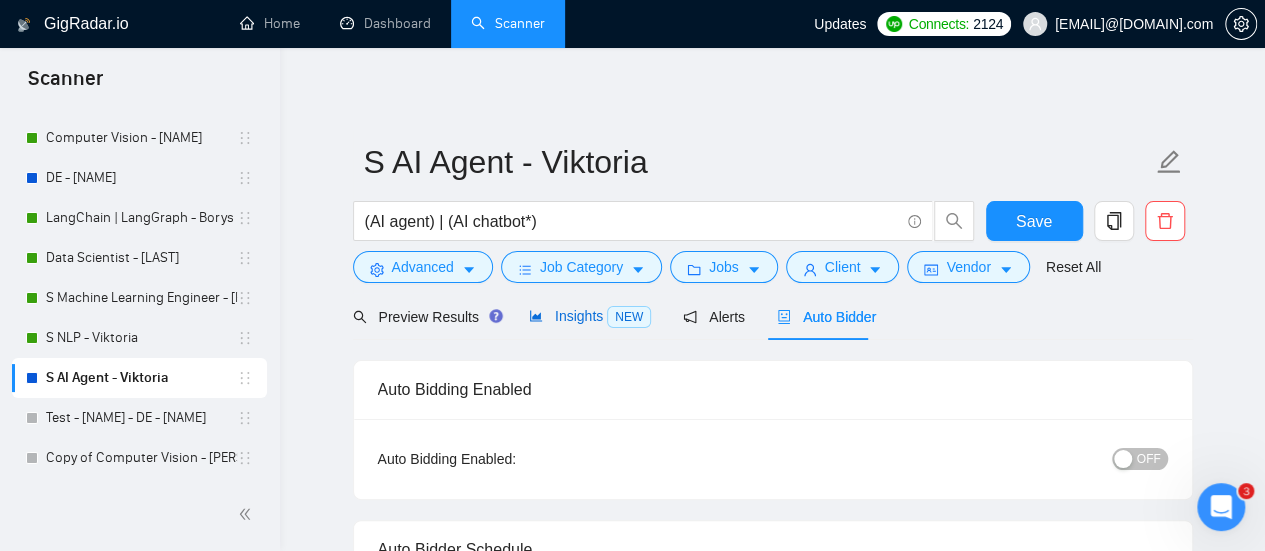 click 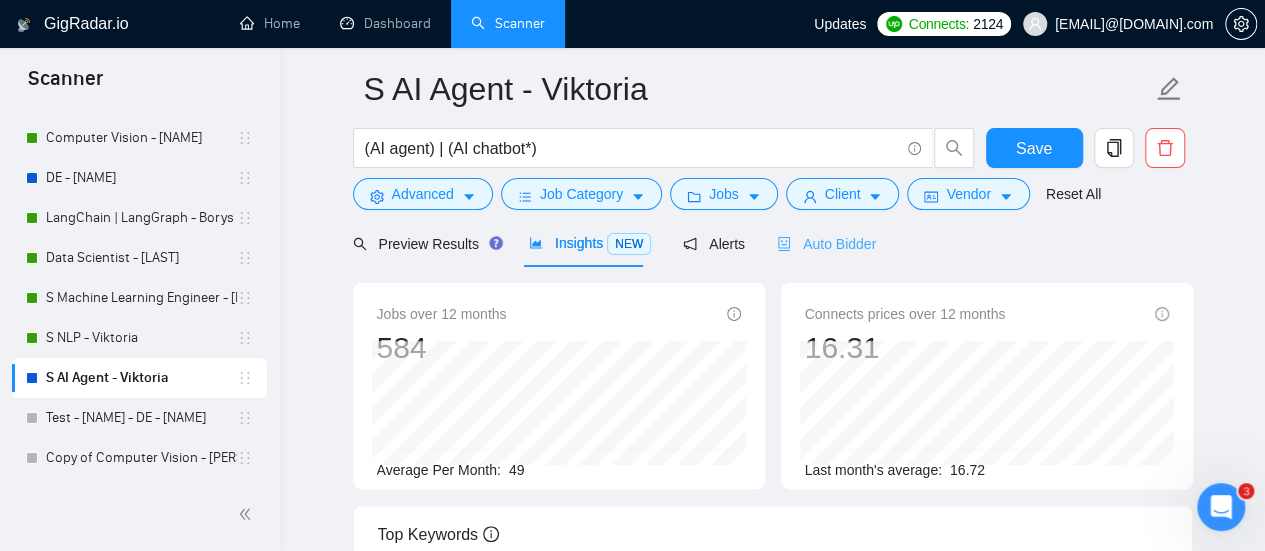 scroll, scrollTop: 0, scrollLeft: 0, axis: both 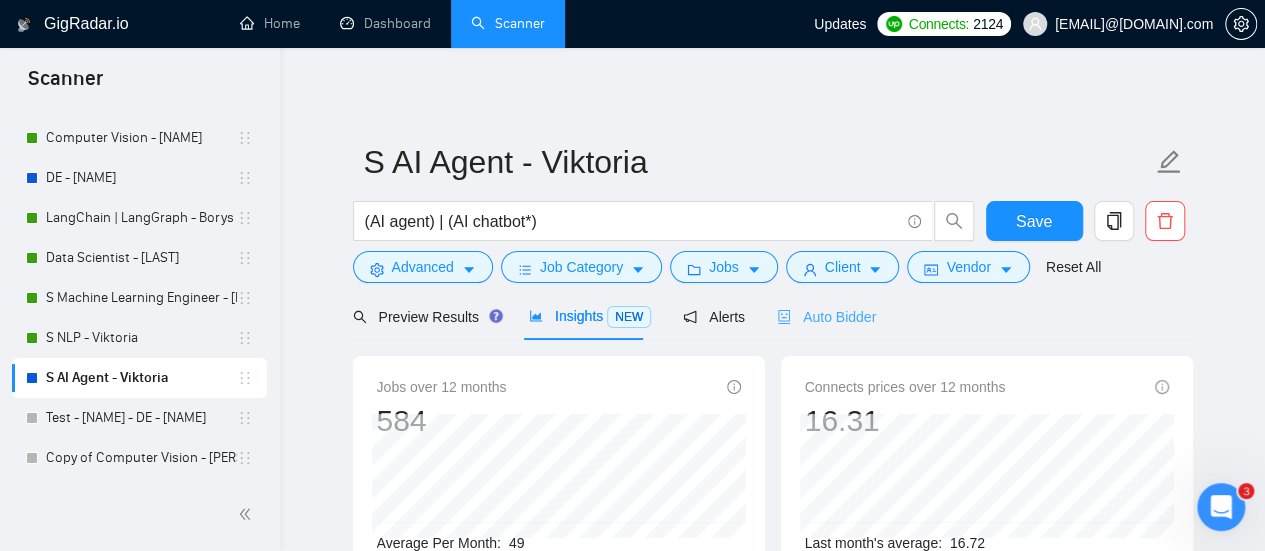 click on "Auto Bidder" at bounding box center [826, 316] 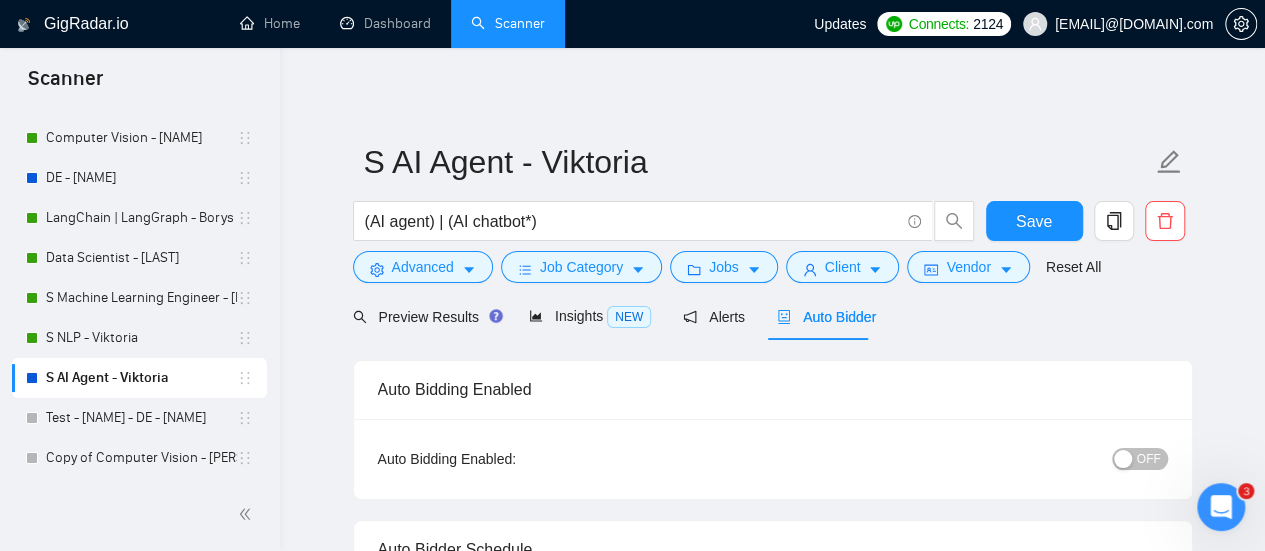 type 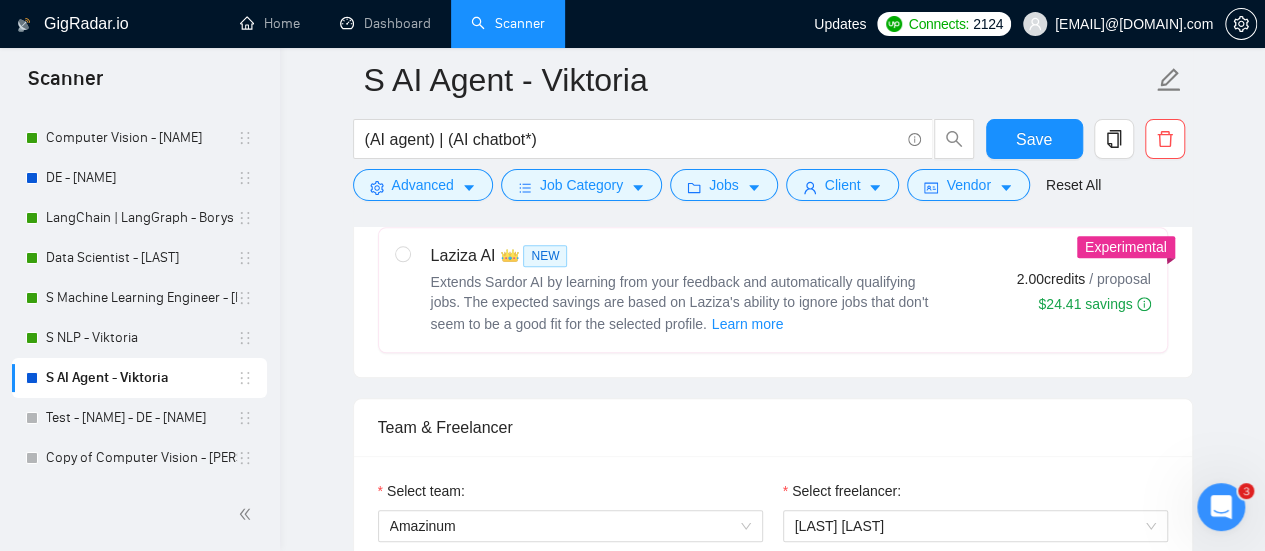 scroll, scrollTop: 600, scrollLeft: 0, axis: vertical 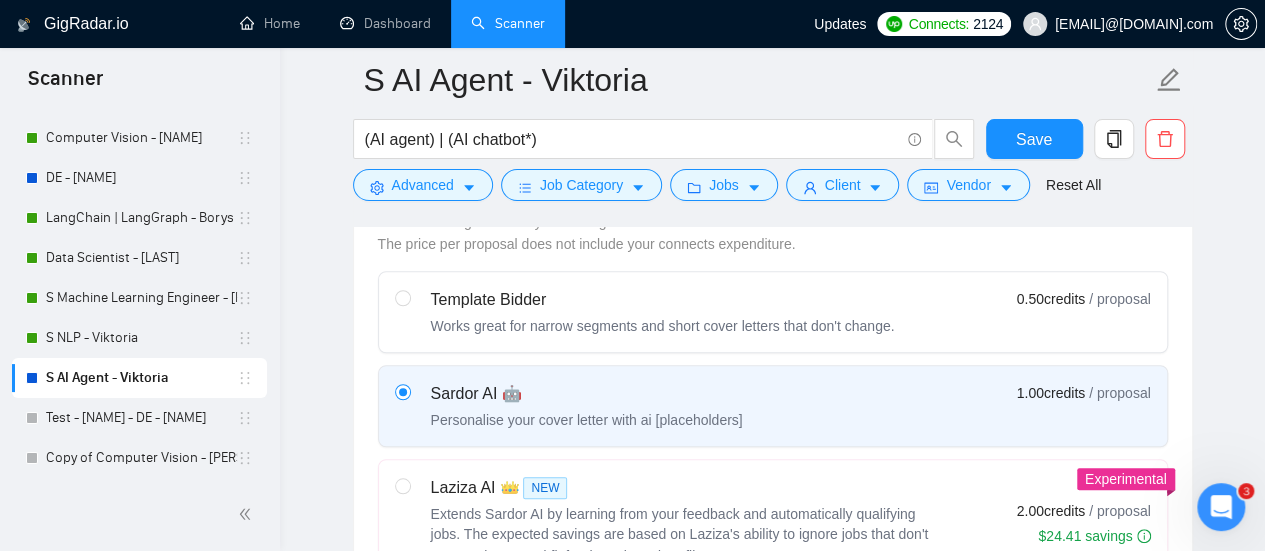 click on "Laziza AI  👑   NEW Extends Sardor AI by learning from your feedback and automatically qualifying jobs. The expected savings are based on Laziza's ability to ignore jobs that don't seem to be a good fit for the selected profile.   Learn more" at bounding box center (663, 522) 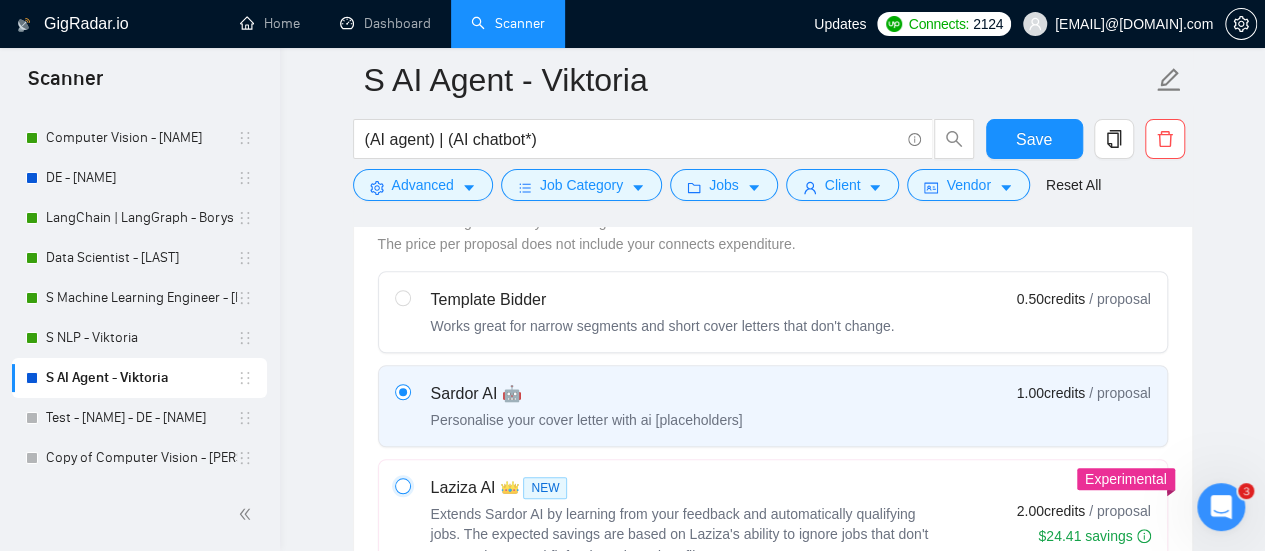 click at bounding box center (402, 485) 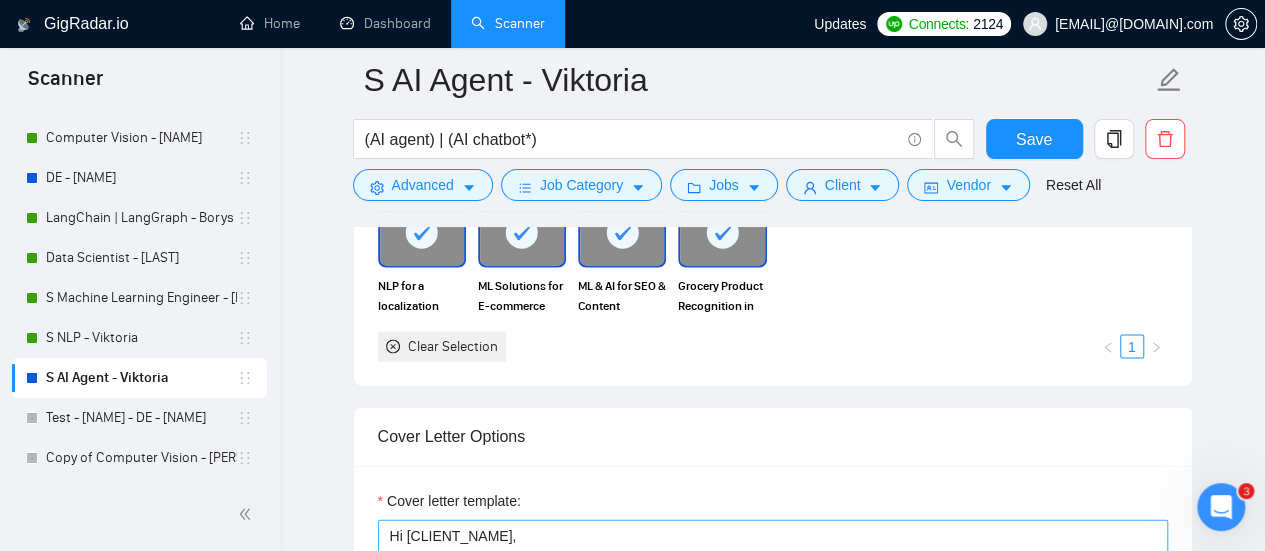 scroll, scrollTop: 2300, scrollLeft: 0, axis: vertical 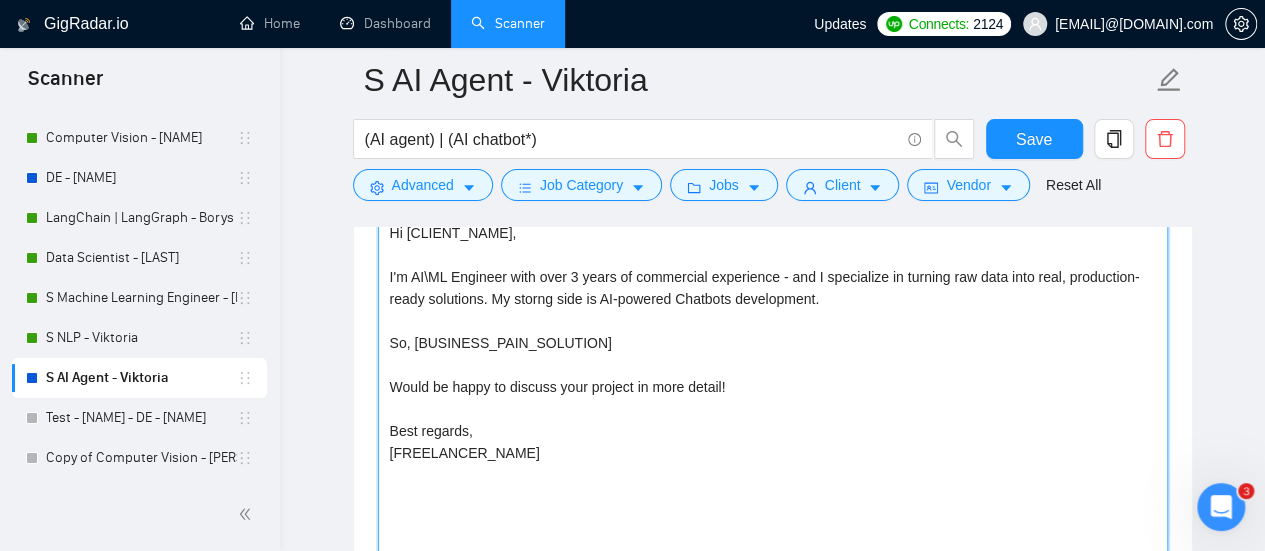 click on "Hi [CLIENT_NAME],
I'm AI\ML Engineer with over 3 years of commercial experience - and I specialize in turning raw data into real, production-ready solutions. My storng side is AI-powered Chatbots development.
So, [BUSINESS_PAIN_SOLUTION]
Would be happy to discuss your project in more detail!
Best regards,
[FREELANCER_NAME]" at bounding box center (773, 442) 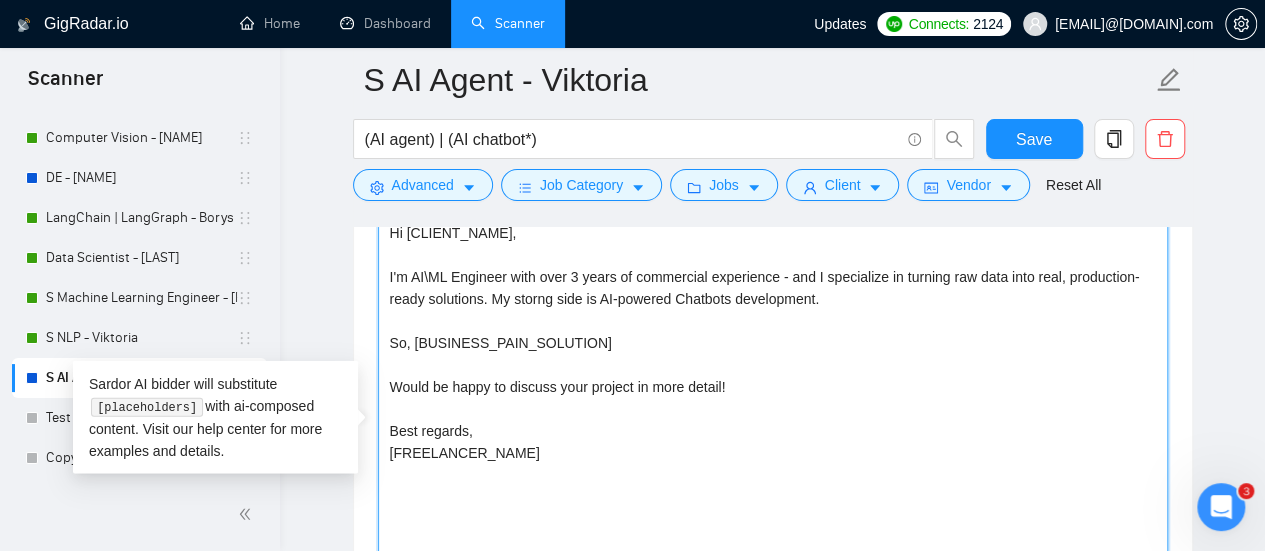 click on "Hi [CLIENT_NAME],
I'm AI\ML Engineer with over 3 years of commercial experience - and I specialize in turning raw data into real, production-ready solutions. My storng side is AI-powered Chatbots development.
So, [BUSINESS_PAIN_SOLUTION]
Would be happy to discuss your project in more detail!
Best regards,
[FREELANCER_NAME]" at bounding box center [773, 442] 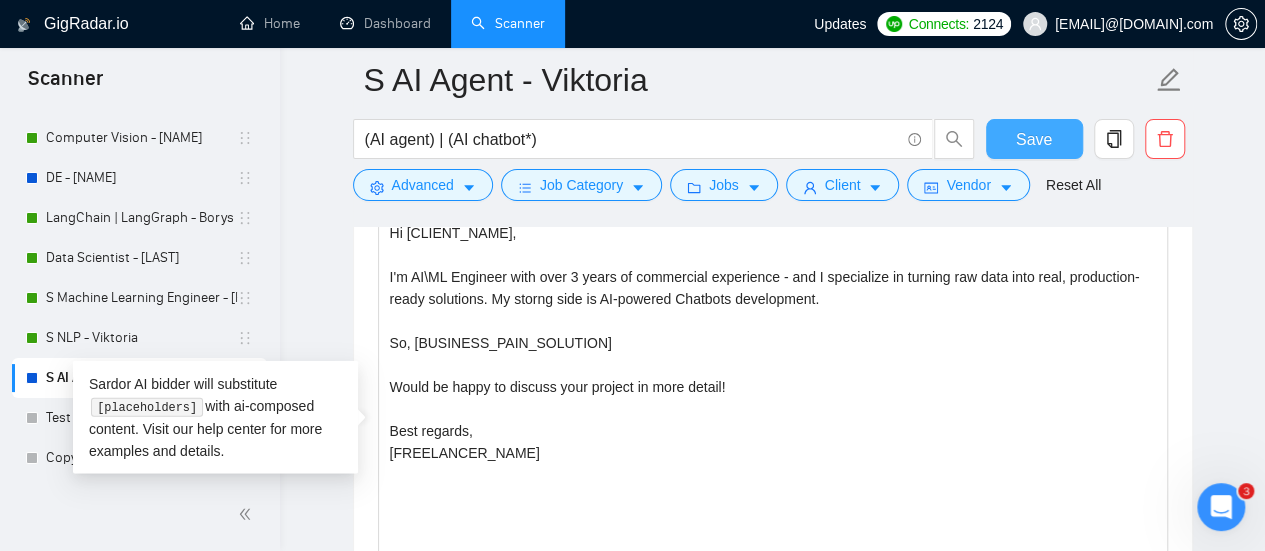 click on "Save" at bounding box center [1034, 139] 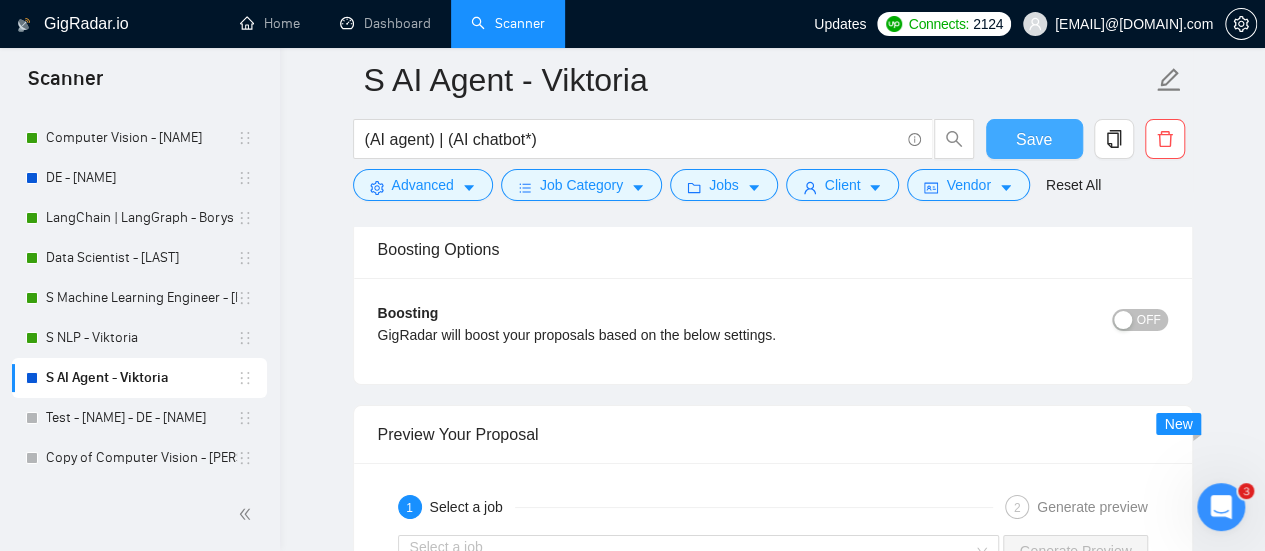 scroll, scrollTop: 3600, scrollLeft: 0, axis: vertical 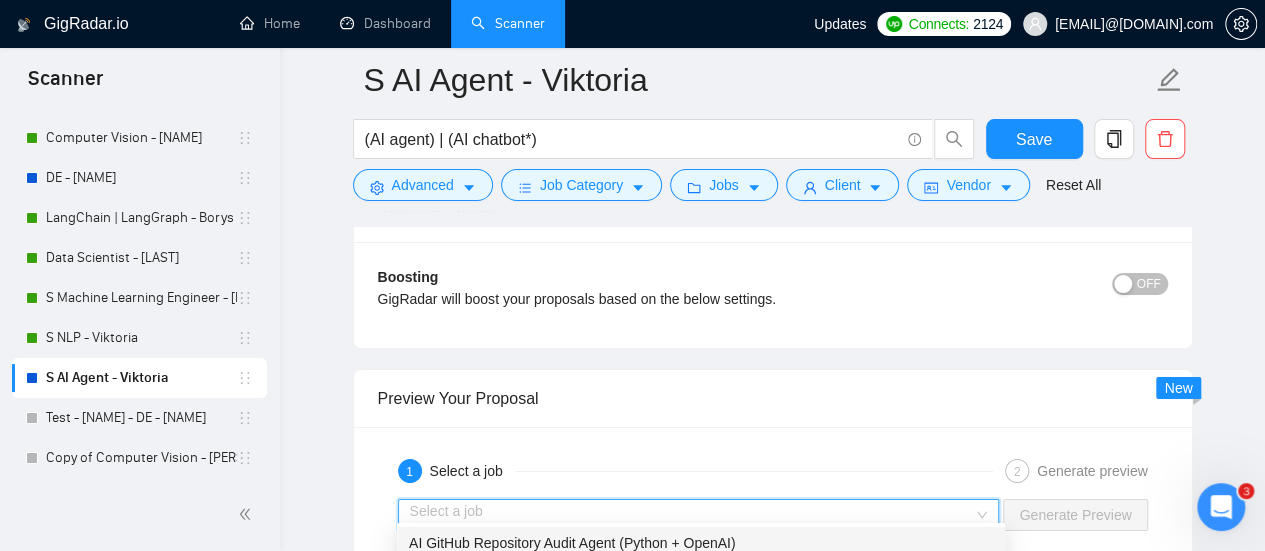 drag, startPoint x: 575, startPoint y: 502, endPoint x: 566, endPoint y: 485, distance: 19.235384 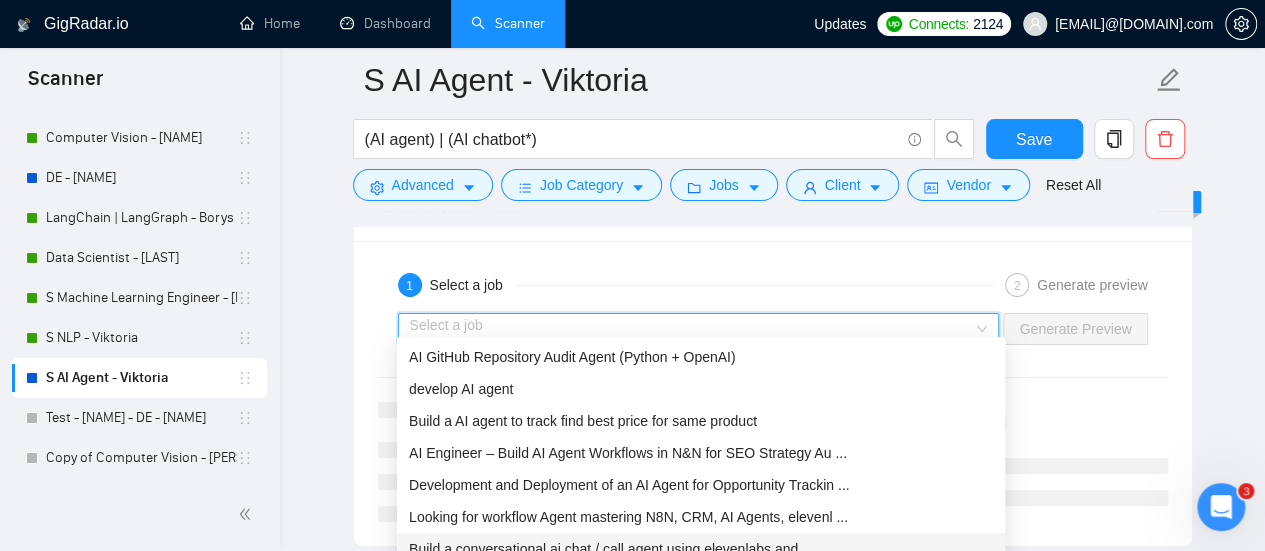 scroll, scrollTop: 4000, scrollLeft: 0, axis: vertical 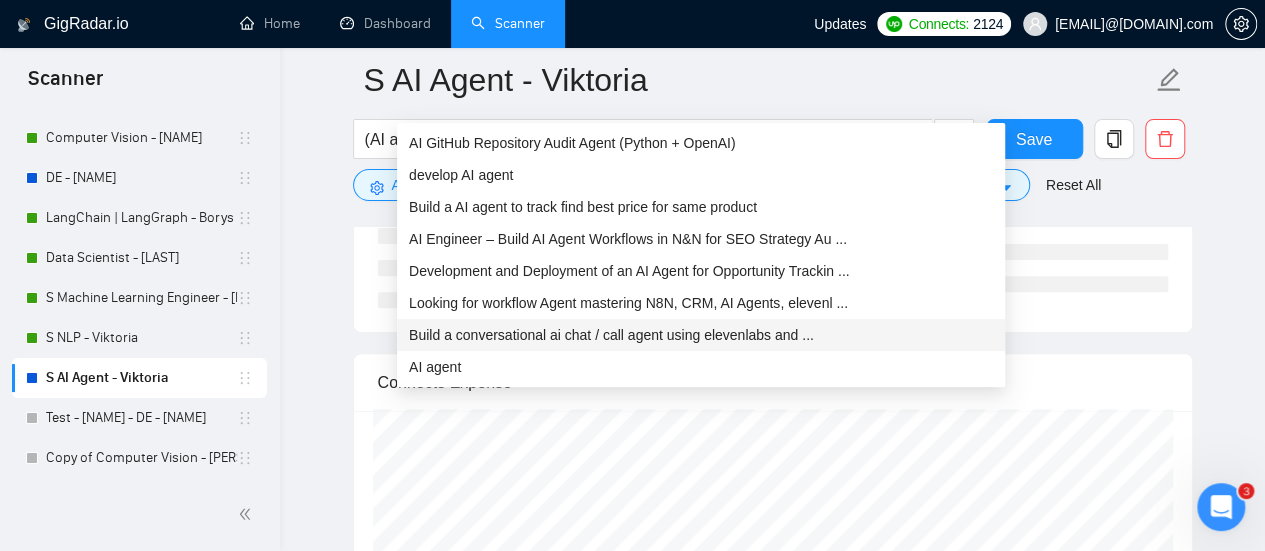 click on "Build a conversational ai chat / call agent using elevenlabs and  ..." at bounding box center [611, 335] 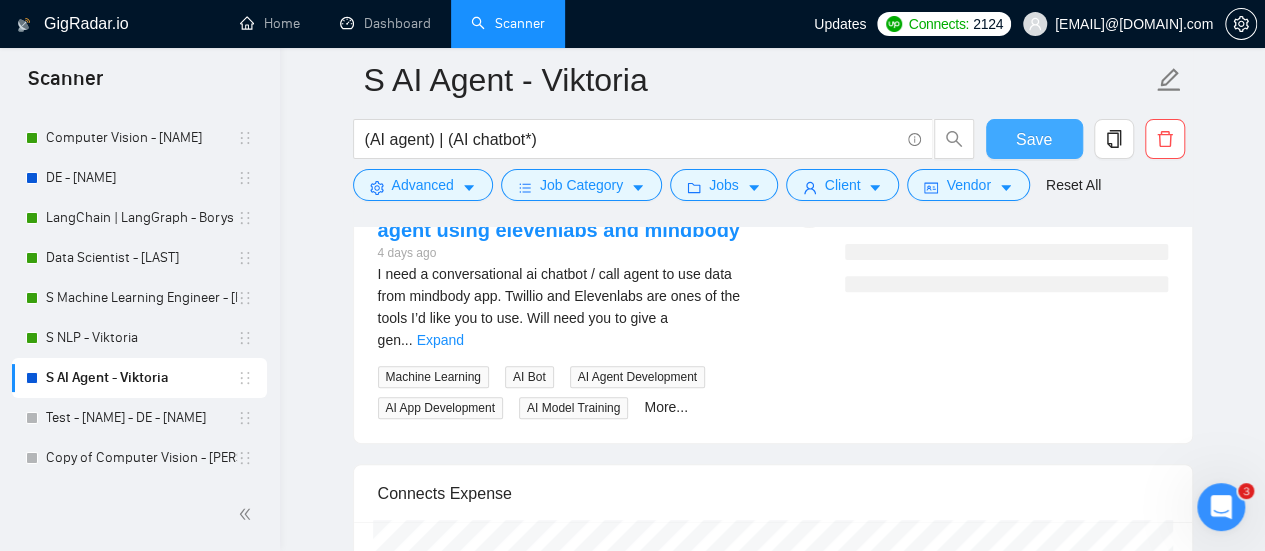 drag, startPoint x: 1030, startPoint y: 139, endPoint x: 755, endPoint y: 232, distance: 290.29984 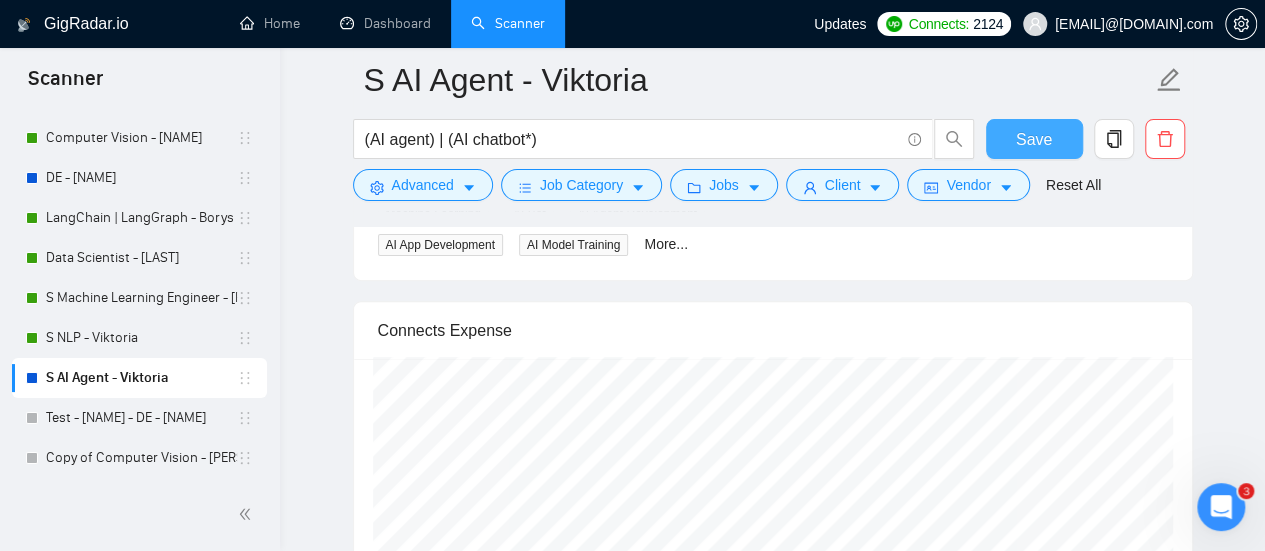 type 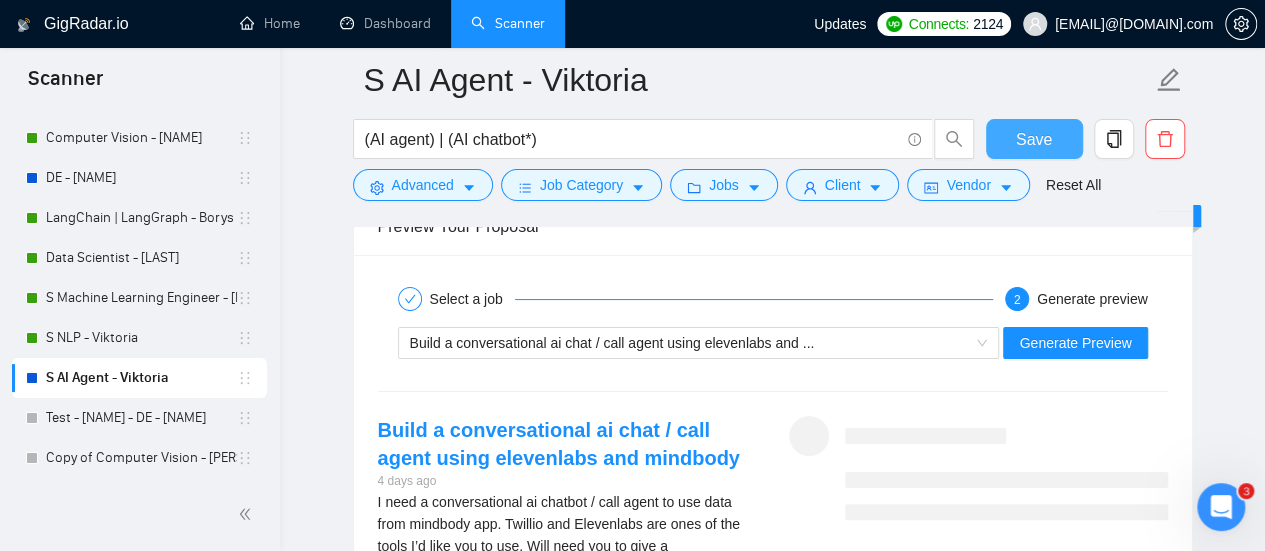 scroll, scrollTop: 3700, scrollLeft: 0, axis: vertical 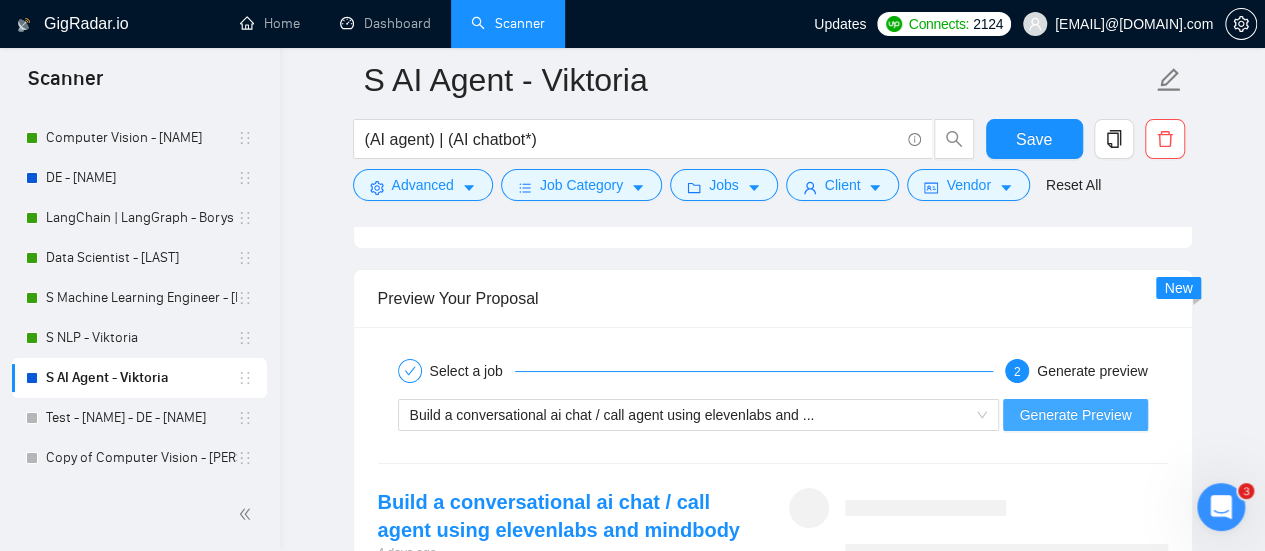 click on "Generate Preview" at bounding box center (1075, 415) 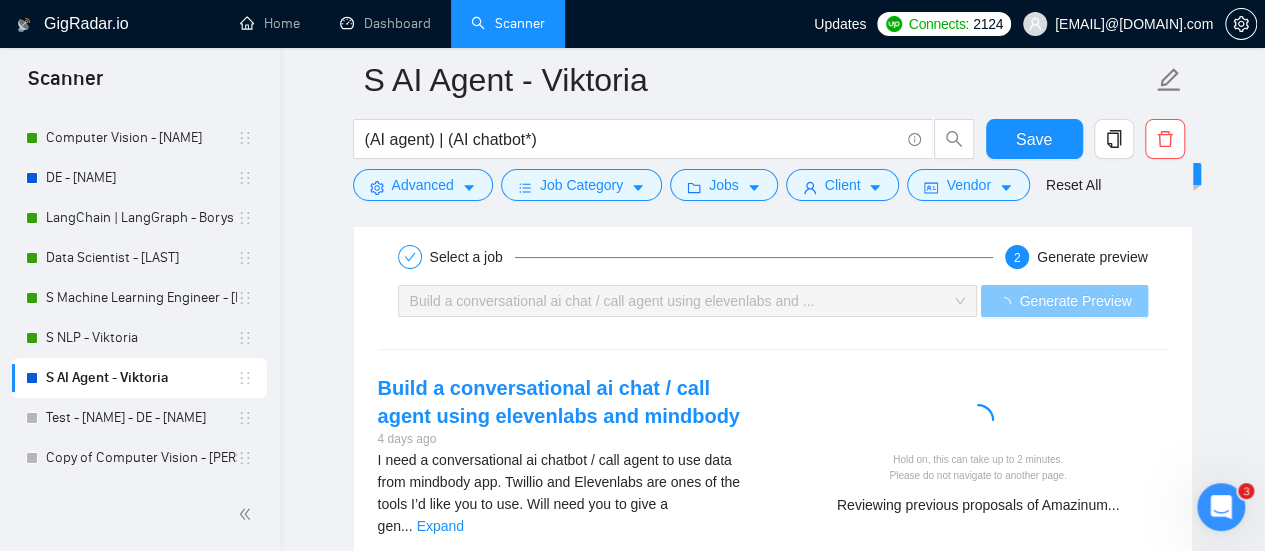 scroll, scrollTop: 4000, scrollLeft: 0, axis: vertical 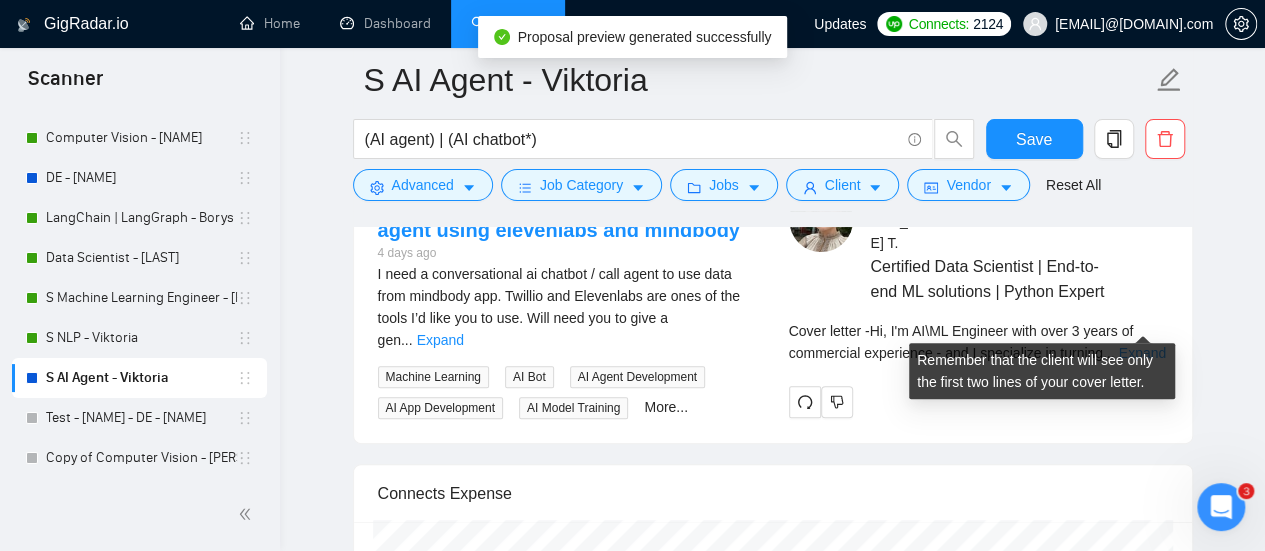 click on "Expand" at bounding box center [1142, 353] 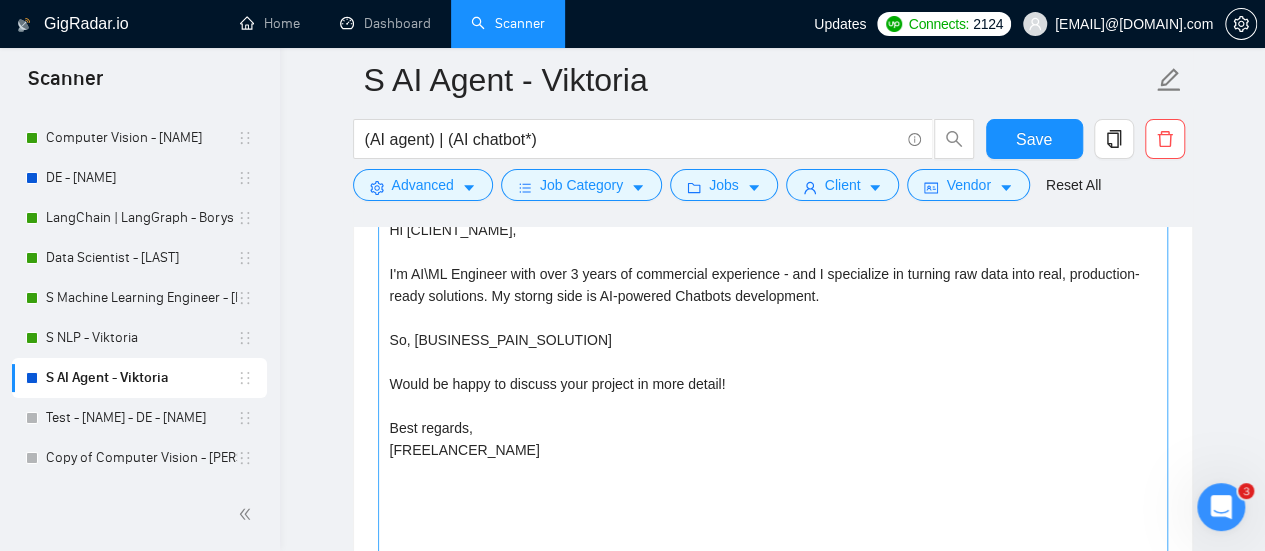 scroll, scrollTop: 2300, scrollLeft: 0, axis: vertical 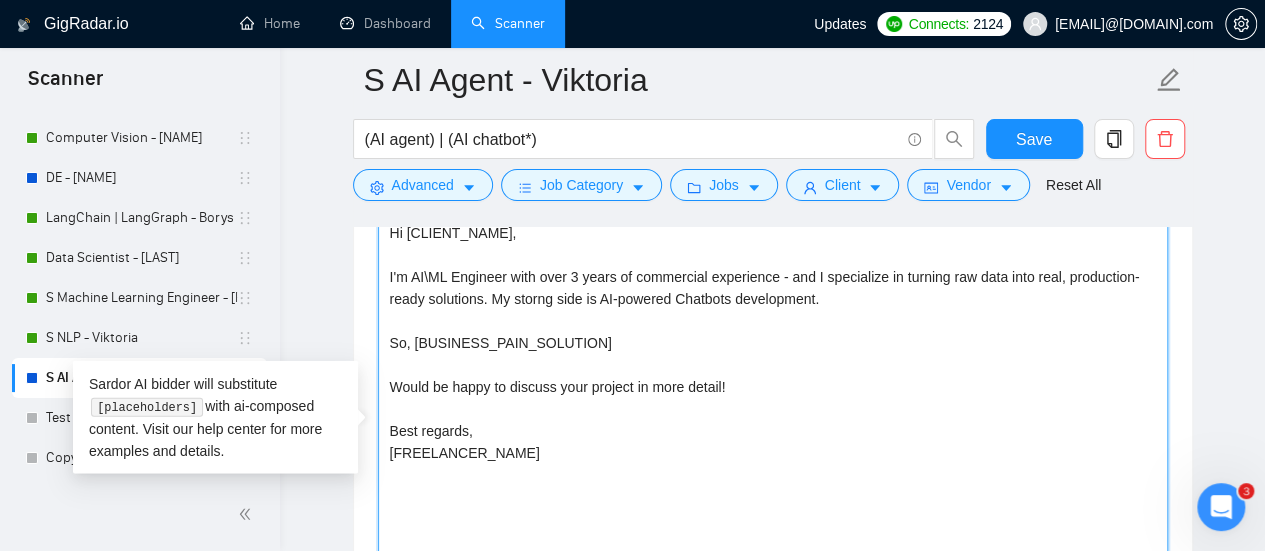 drag, startPoint x: 1044, startPoint y: 377, endPoint x: 1003, endPoint y: 370, distance: 41.59327 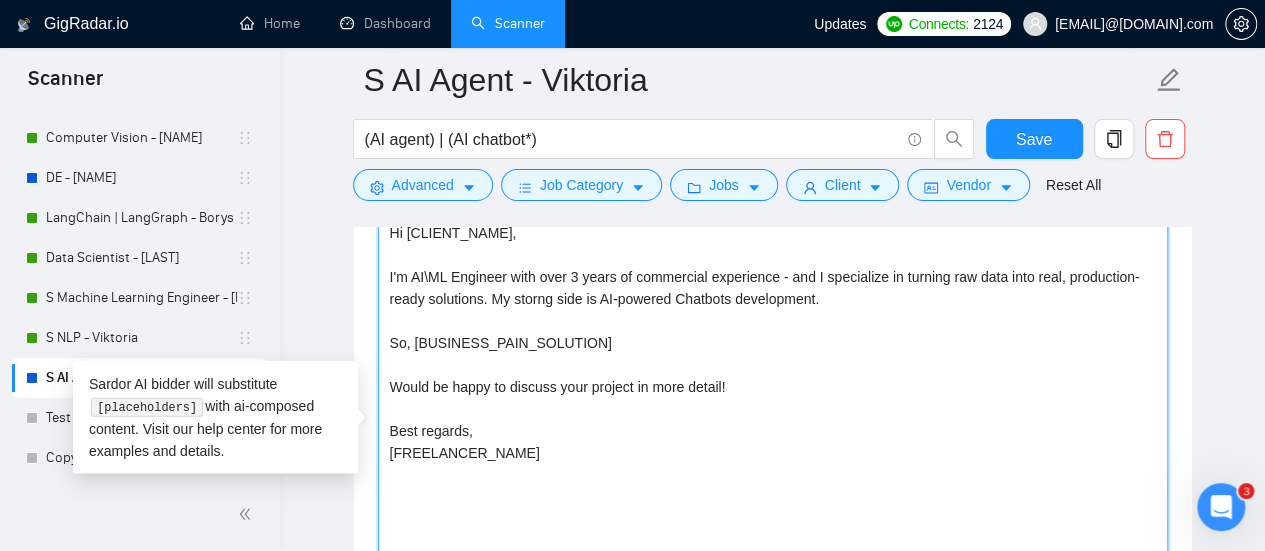 drag, startPoint x: 904, startPoint y: 377, endPoint x: 1042, endPoint y: 373, distance: 138.05795 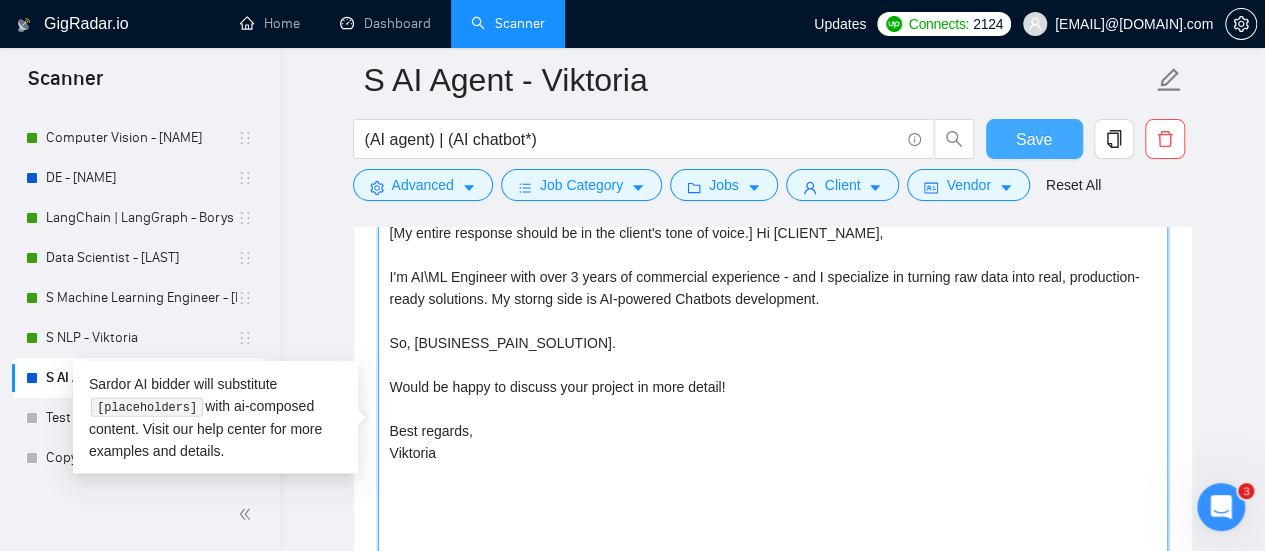type on "[My entire response should be in the client's tone of voice.] Hi [CLIENT_NAME],
I'm AI\ML Engineer with over 3 years of commercial experience - and I specialize in turning raw data into real, production-ready solutions. My storng side is AI-powered Chatbots development.
So, [BUSINESS_PAIN_SOLUTION].
Would be happy to discuss your project in more detail!
Best regards,
Viktoria" 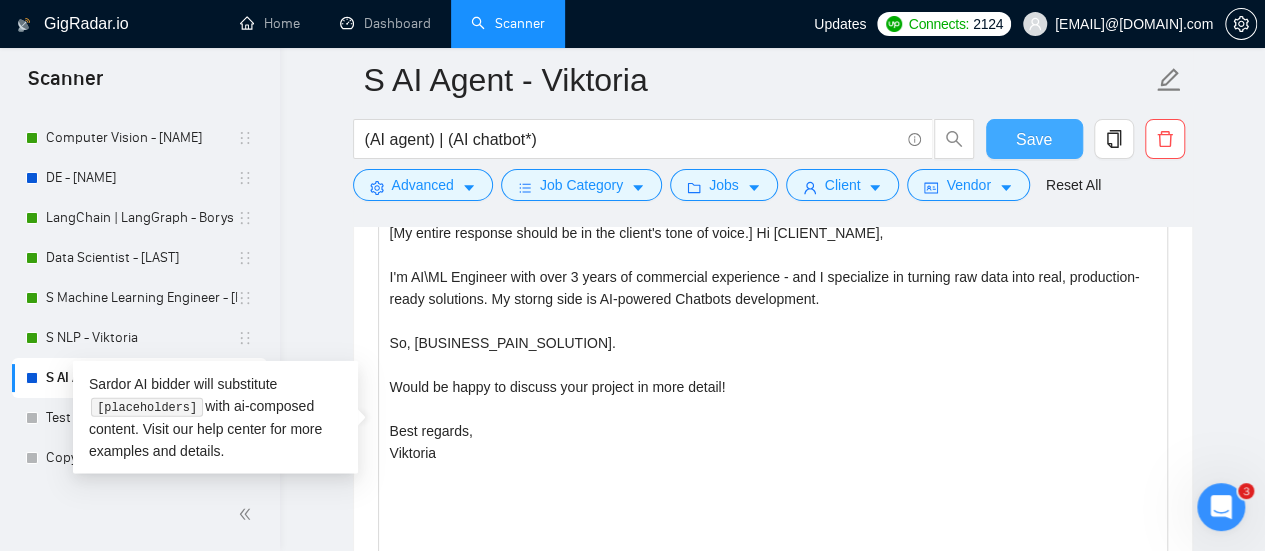 click on "Save" at bounding box center [1034, 139] 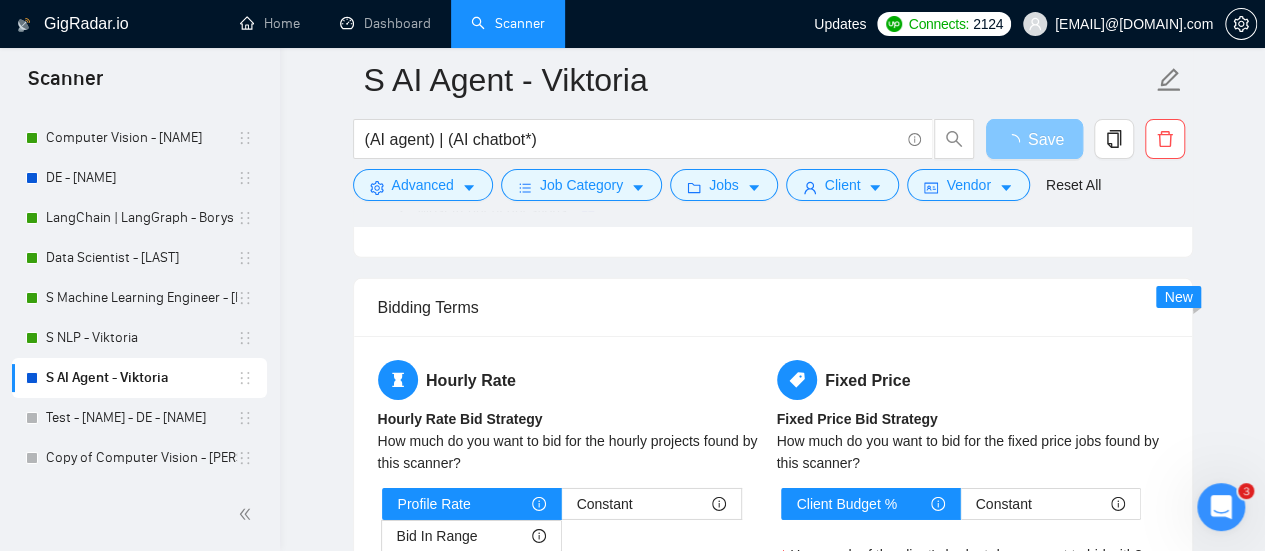 scroll, scrollTop: 3100, scrollLeft: 0, axis: vertical 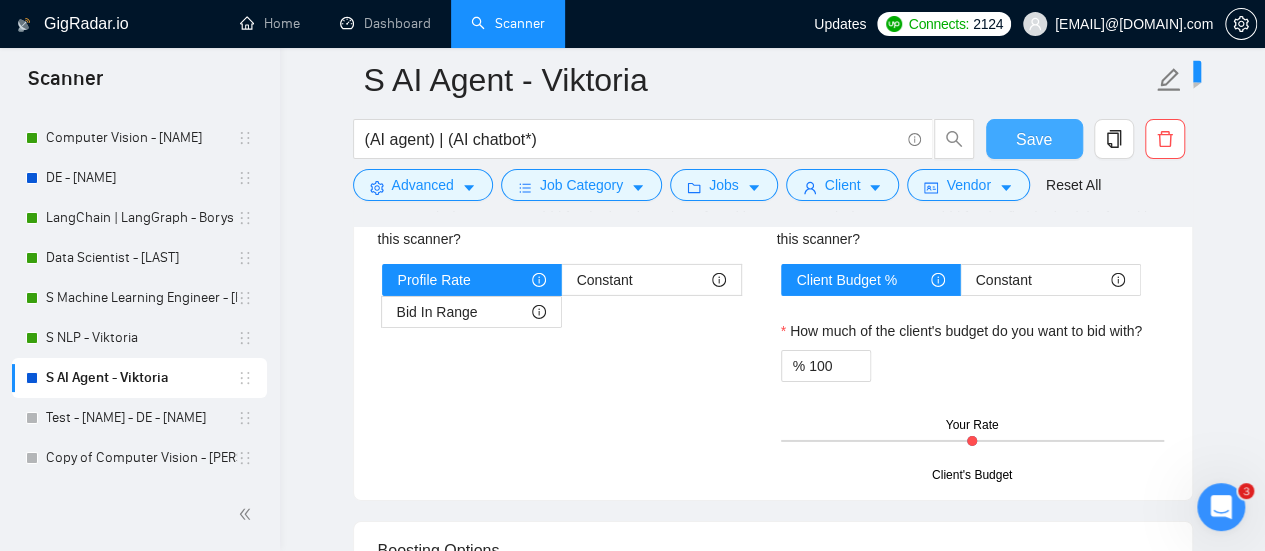 type 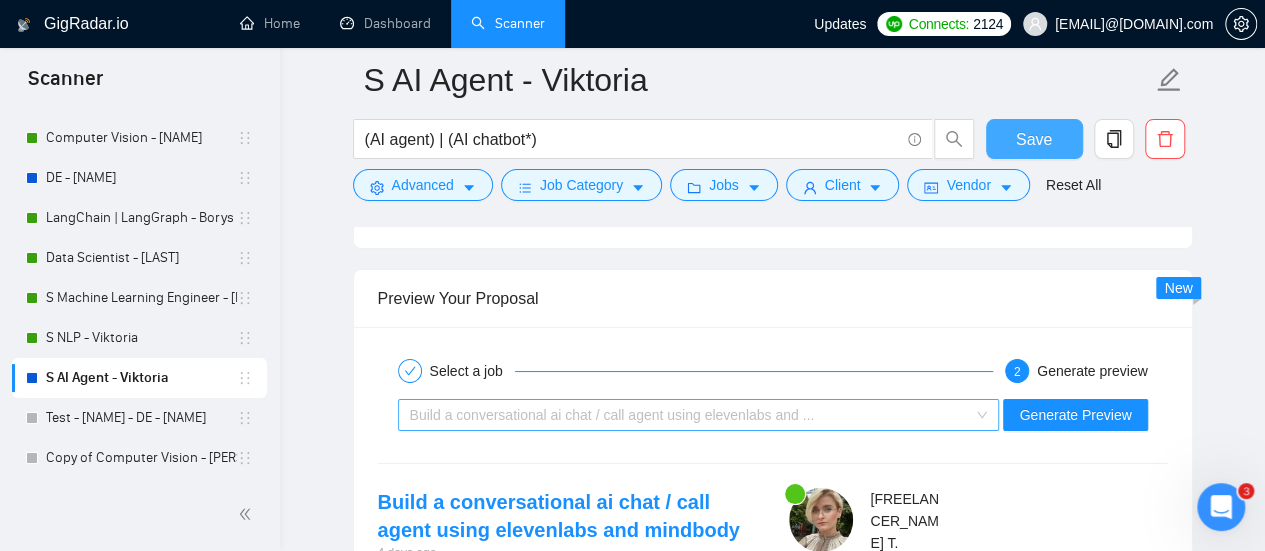 click on "Build a conversational ai chat / call agent using elevenlabs and  ..." at bounding box center [612, 415] 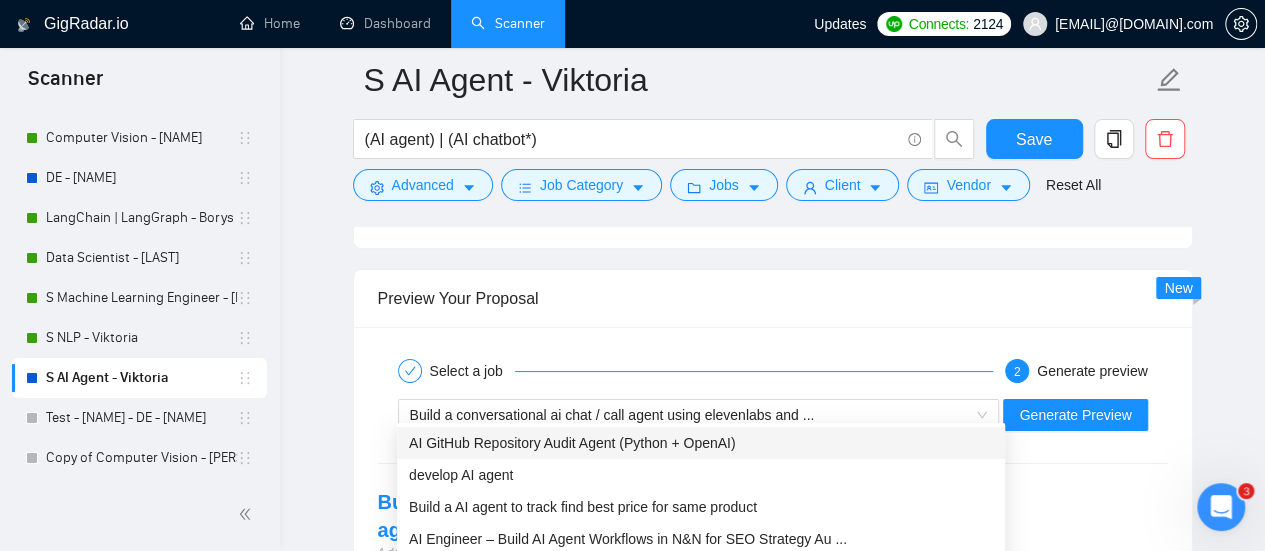 drag, startPoint x: 872, startPoint y: 311, endPoint x: 940, endPoint y: 375, distance: 93.38094 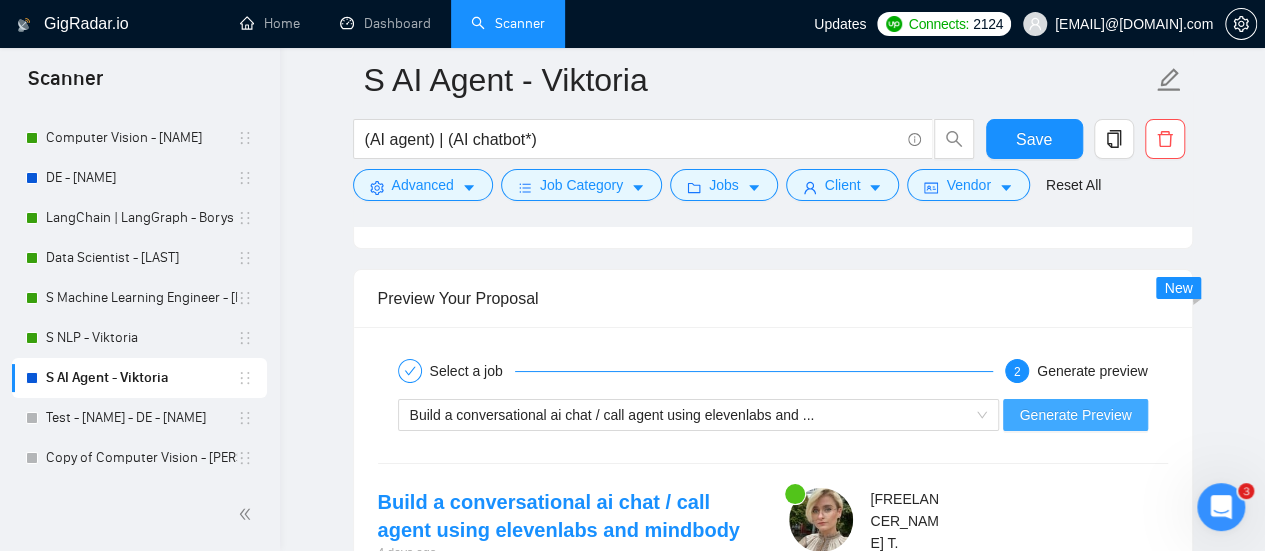 drag, startPoint x: 1038, startPoint y: 393, endPoint x: 974, endPoint y: 428, distance: 72.94518 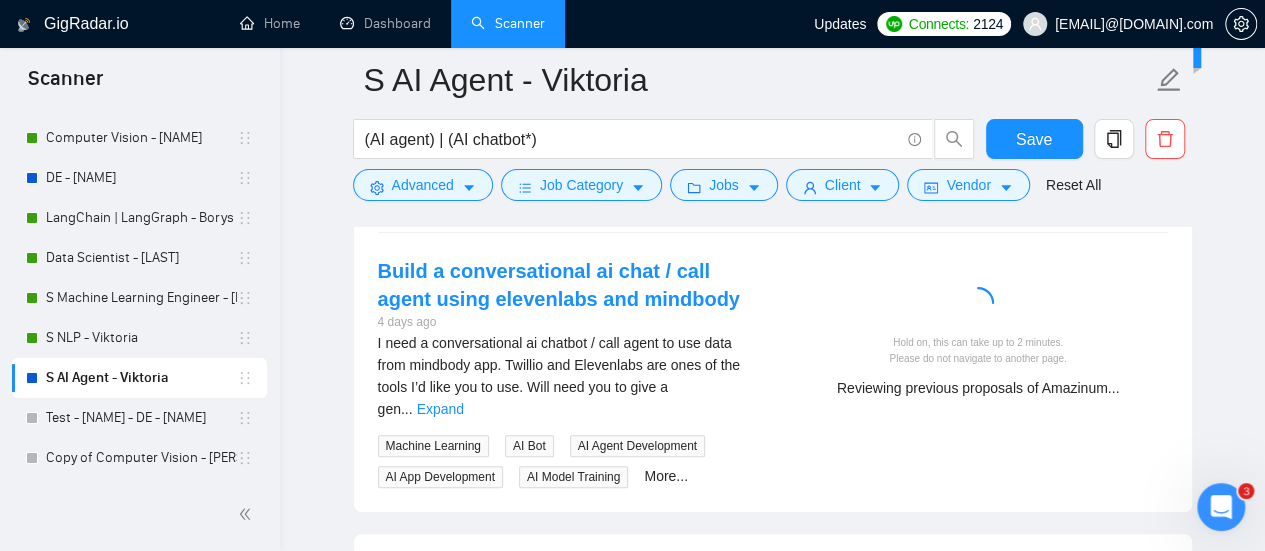 scroll, scrollTop: 3900, scrollLeft: 0, axis: vertical 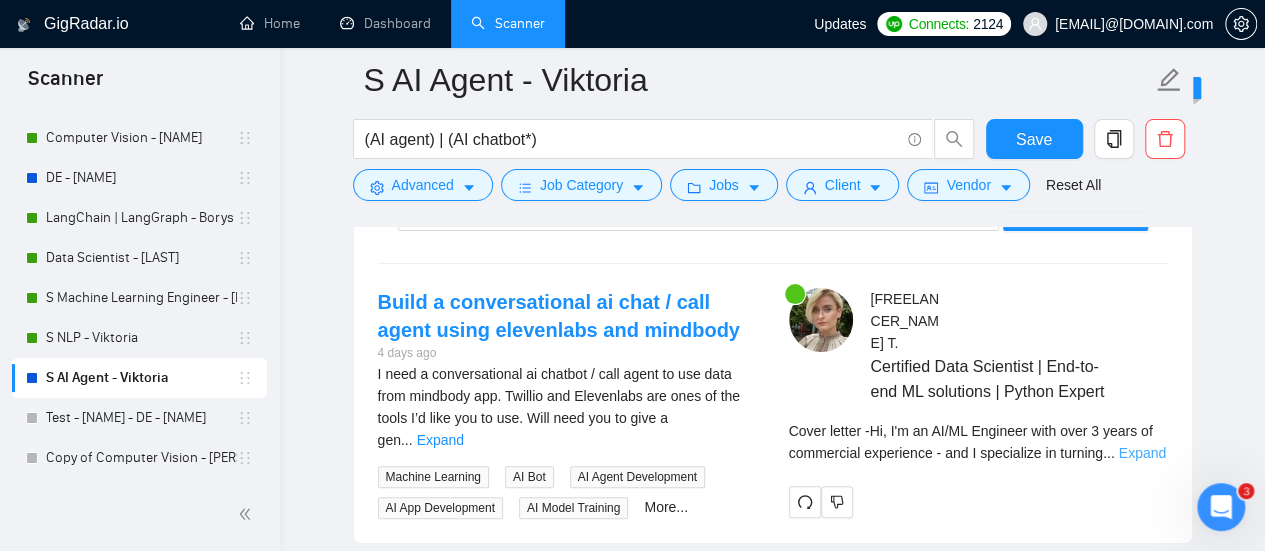 click on "Expand" at bounding box center (1142, 453) 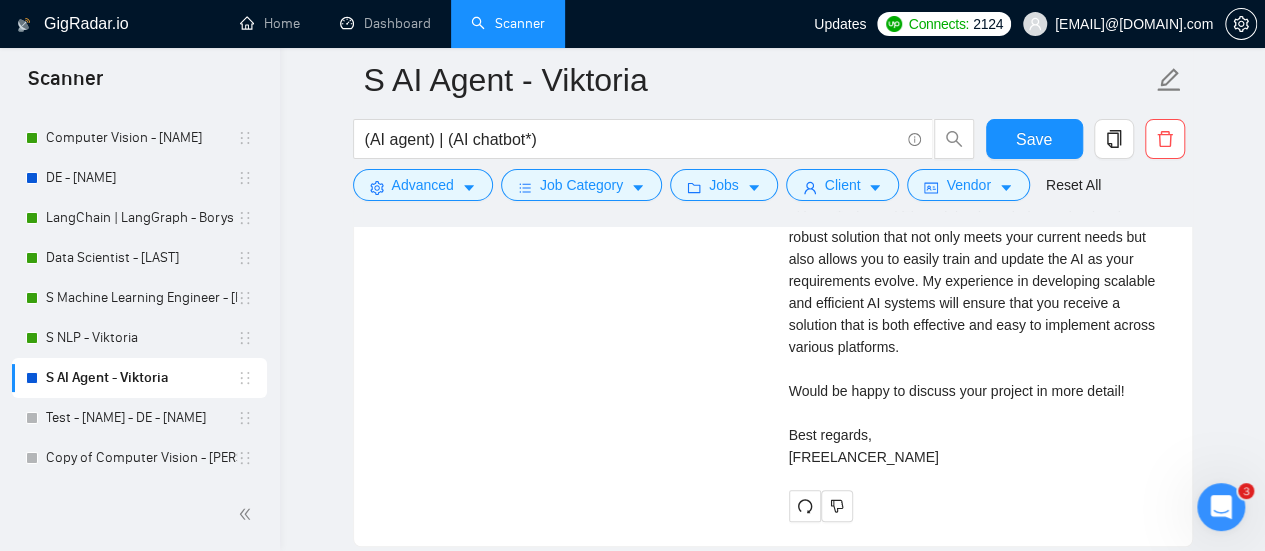 scroll, scrollTop: 4400, scrollLeft: 0, axis: vertical 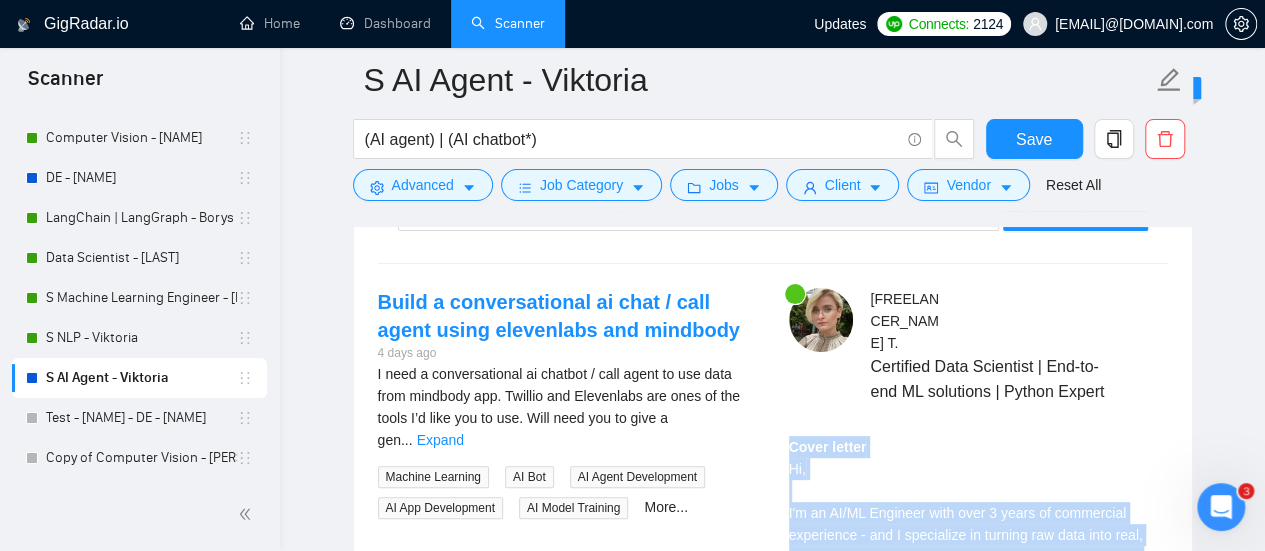 drag, startPoint x: 861, startPoint y: 387, endPoint x: 787, endPoint y: 416, distance: 79.47956 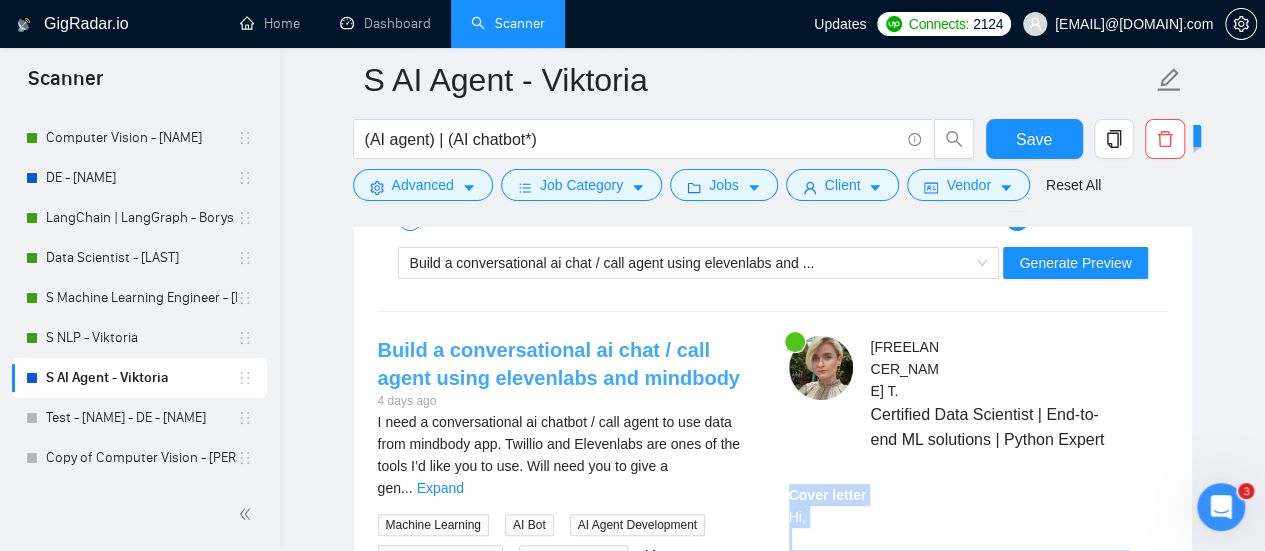 scroll, scrollTop: 3700, scrollLeft: 0, axis: vertical 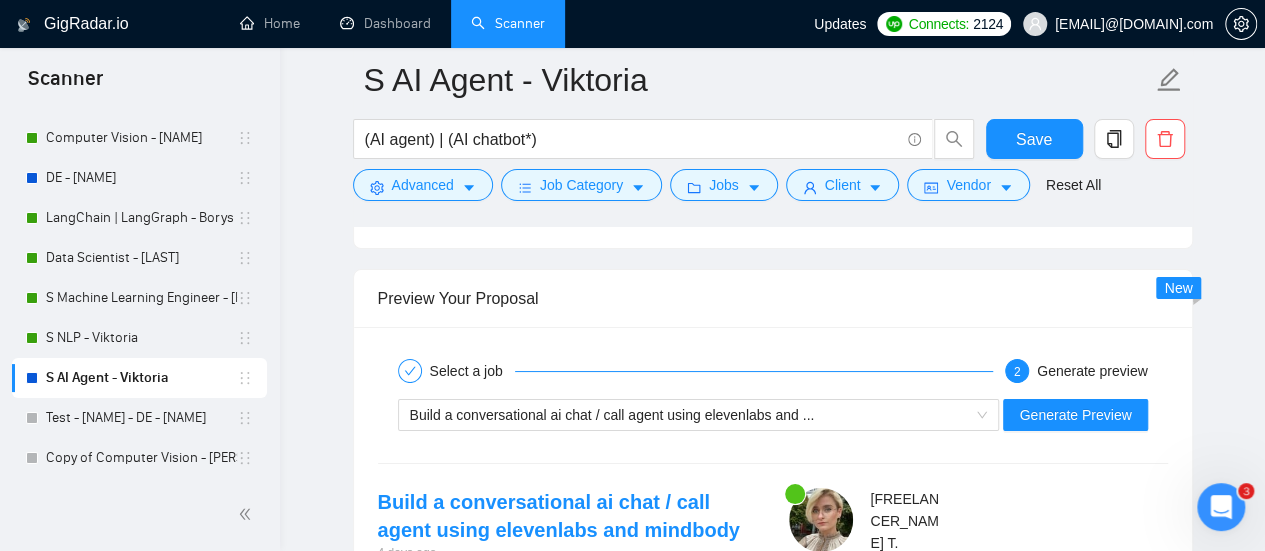 click on "Build a conversational ai chat / call agent using elevenlabs and  ... Generate Preview" at bounding box center [773, 415] 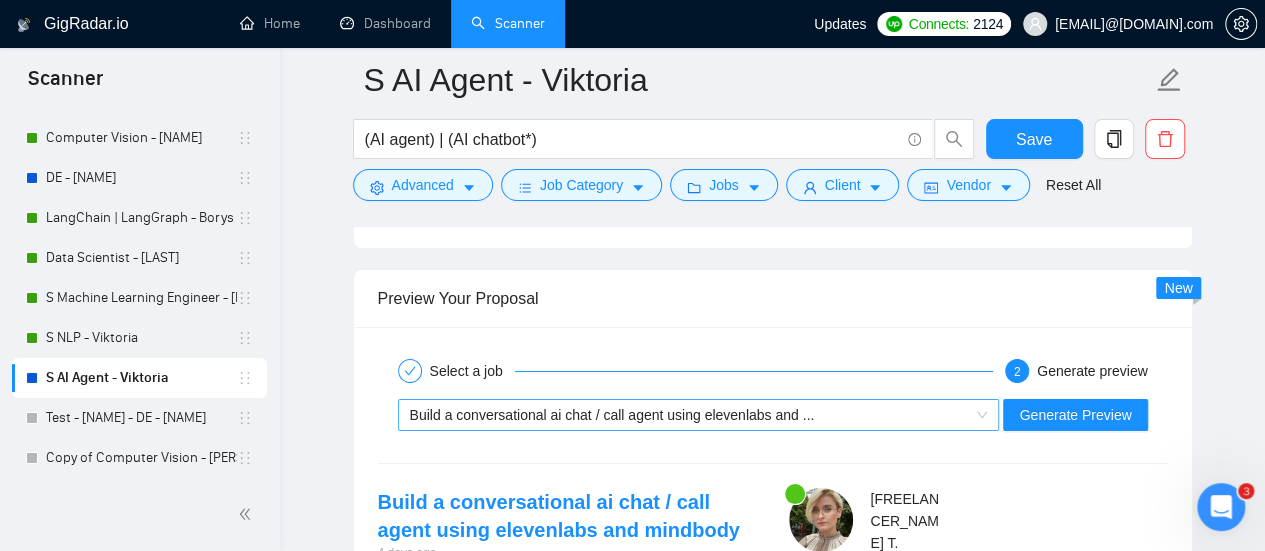 click on "Build a conversational ai chat / call agent using elevenlabs and  ..." at bounding box center [612, 415] 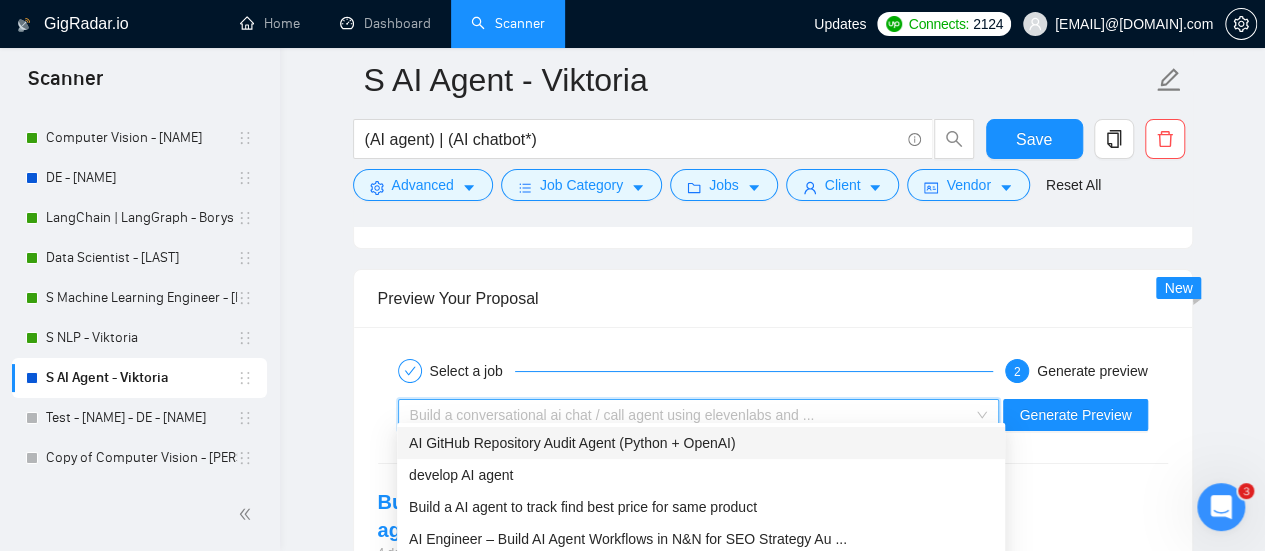 click on "AI GitHub Repository Audit Agent (Python + OpenAI)" at bounding box center [572, 443] 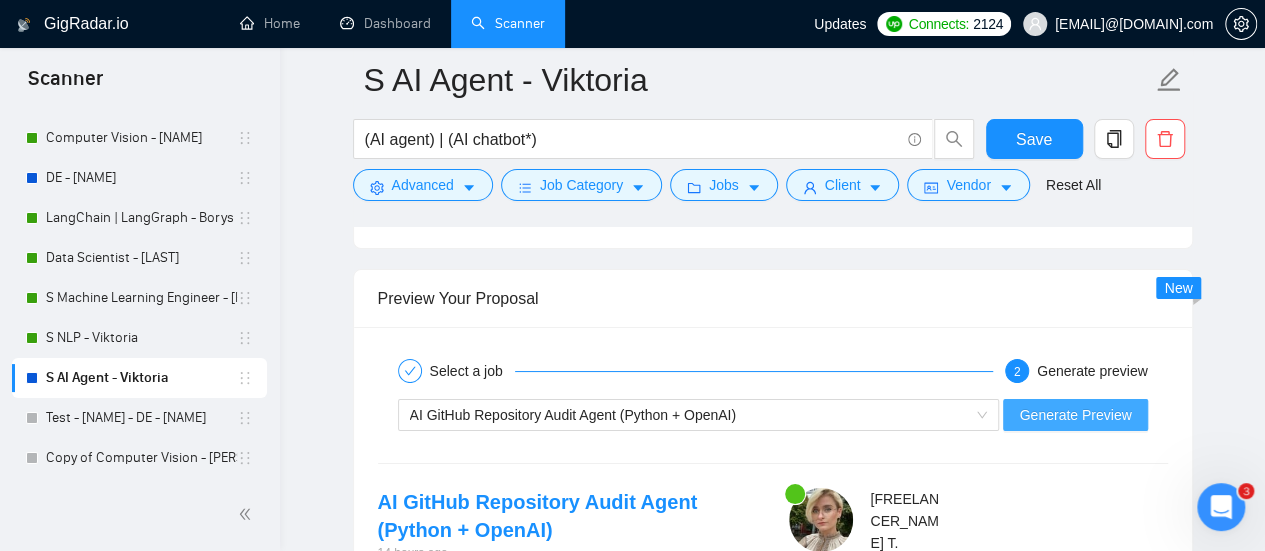drag, startPoint x: 1038, startPoint y: 405, endPoint x: 873, endPoint y: 419, distance: 165.59288 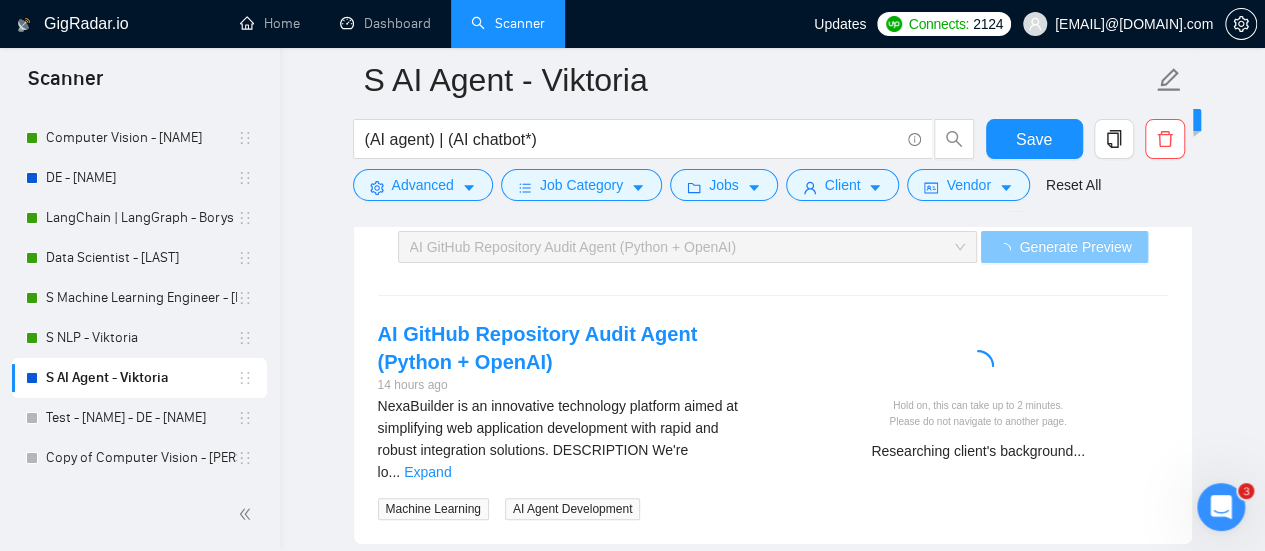 scroll, scrollTop: 3900, scrollLeft: 0, axis: vertical 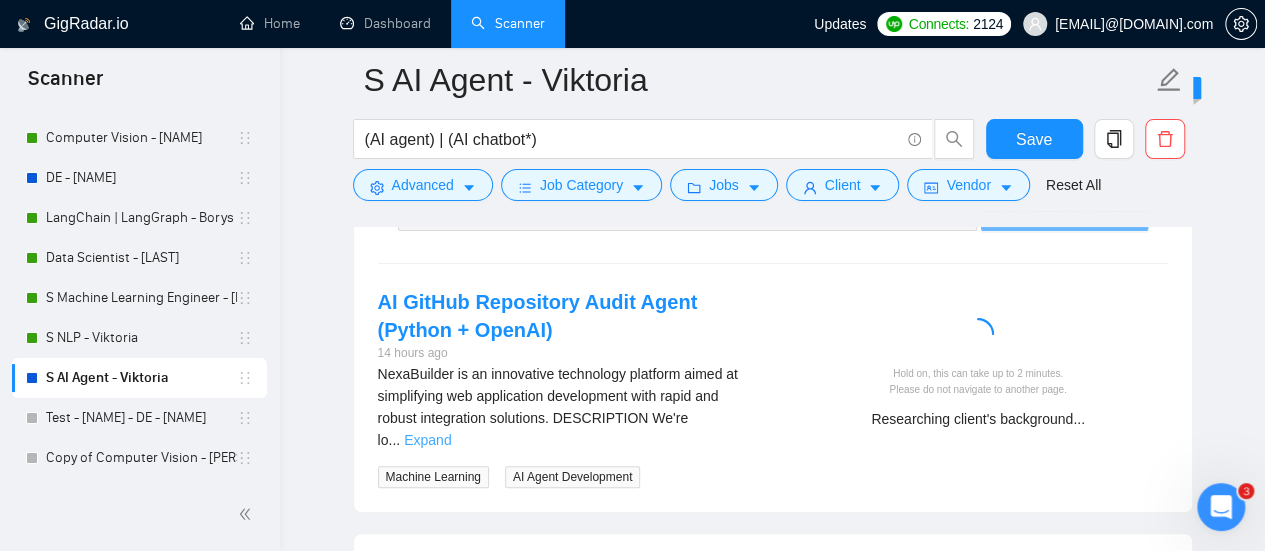 click on "Expand" at bounding box center [427, 440] 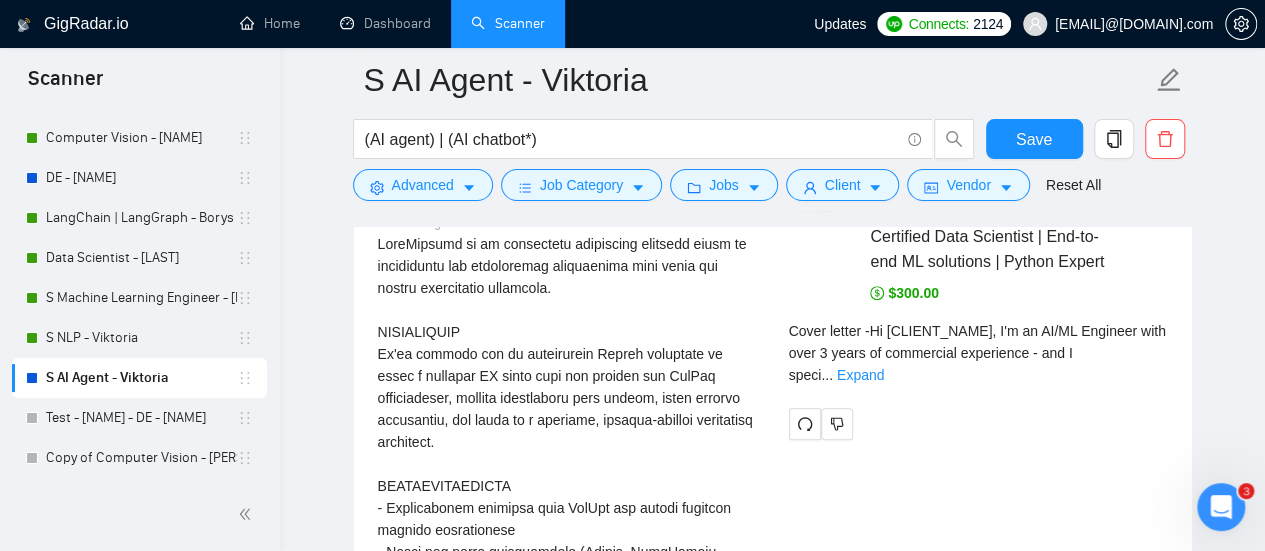 scroll, scrollTop: 4000, scrollLeft: 0, axis: vertical 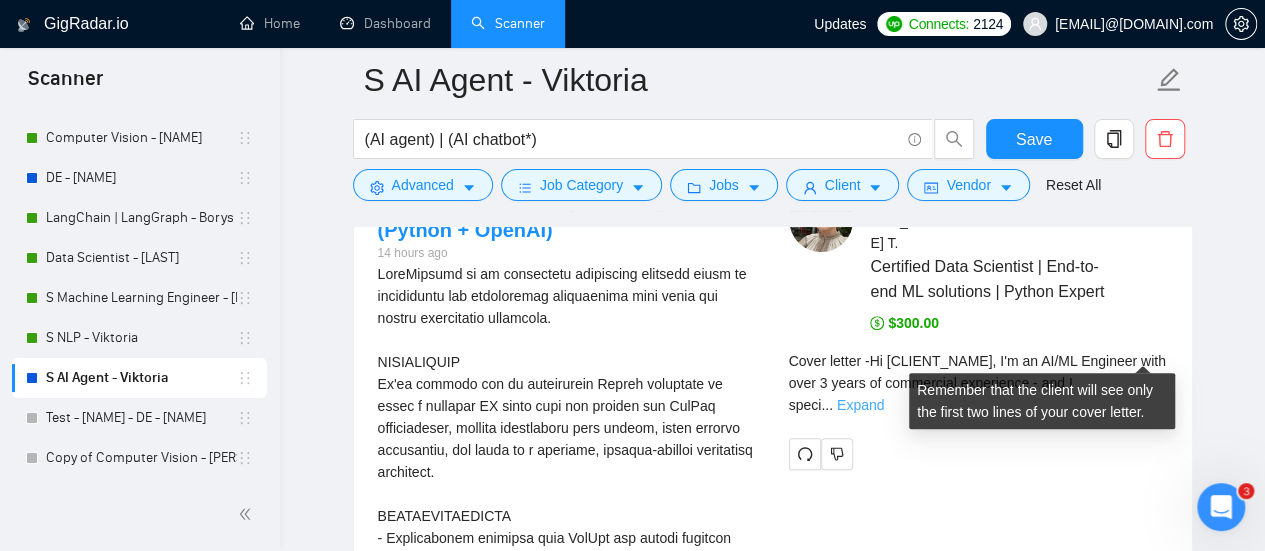click on "Expand" at bounding box center (860, 405) 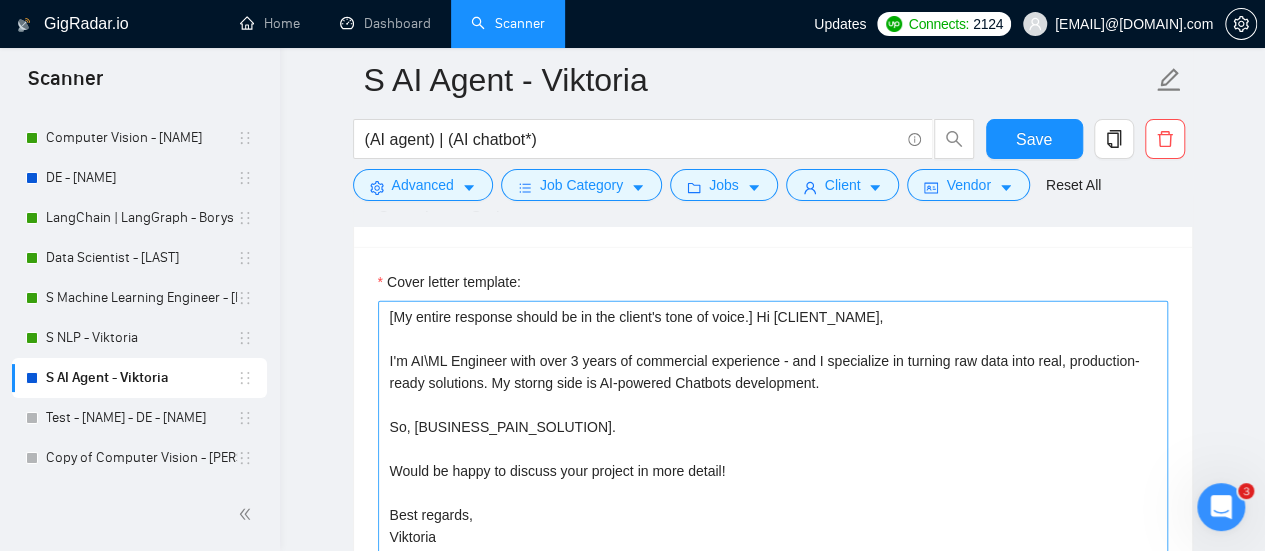 scroll, scrollTop: 2300, scrollLeft: 0, axis: vertical 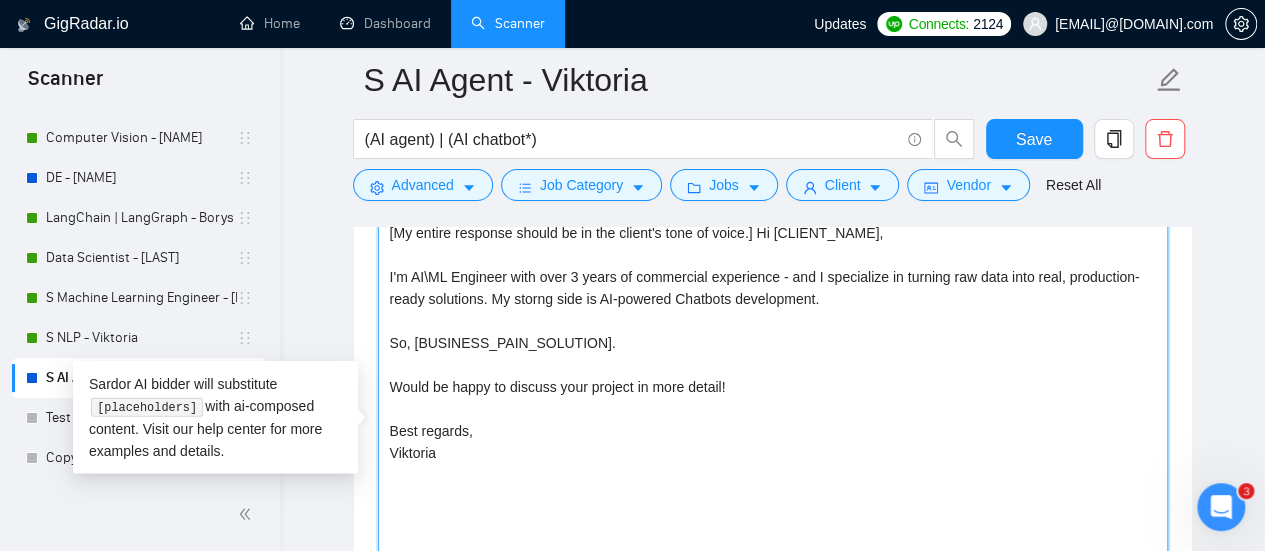 drag, startPoint x: 730, startPoint y: 313, endPoint x: 673, endPoint y: 315, distance: 57.035076 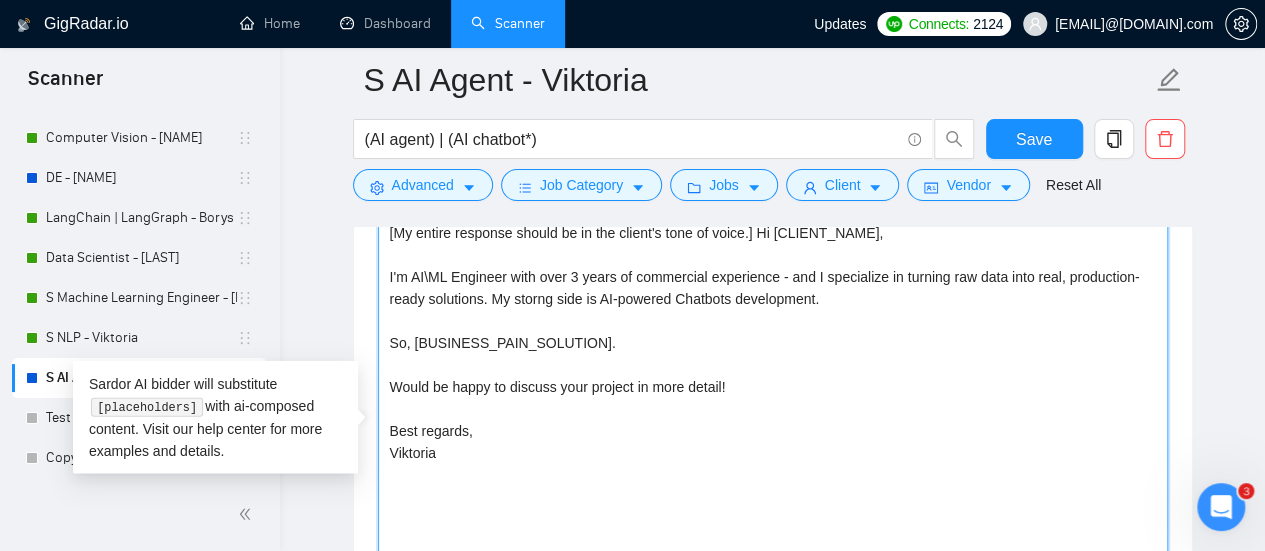 click on "[My entire response should be in the client's tone of voice.] Hi [CLIENT_NAME],
I'm AI\ML Engineer with over 3 years of commercial experience - and I specialize in turning raw data into real, production-ready solutions. My storng side is AI-powered Chatbots development.
So, [BUSINESS_PAIN_SOLUTION].
Would be happy to discuss your project in more detail!
Best regards,
Viktoria" at bounding box center [773, 442] 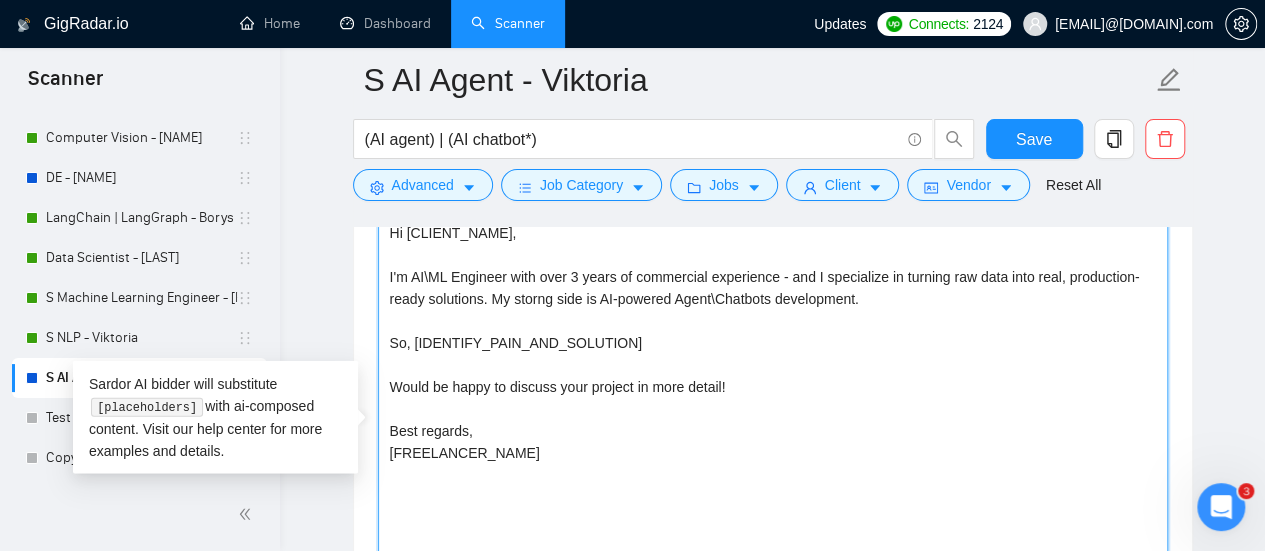 drag, startPoint x: 815, startPoint y: 307, endPoint x: 794, endPoint y: 315, distance: 22.472204 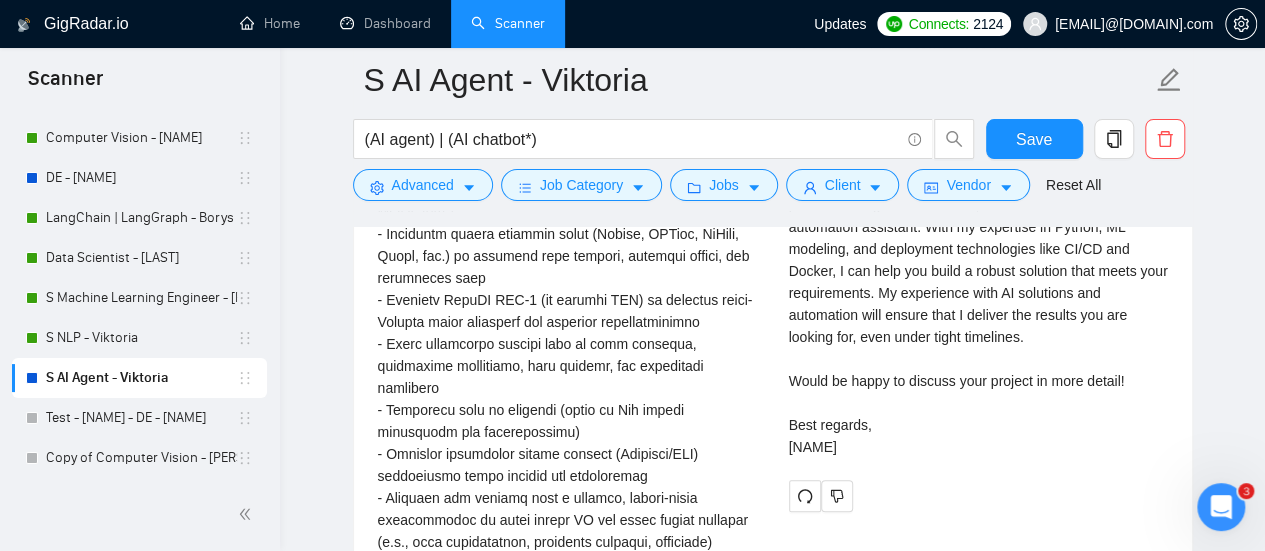 scroll, scrollTop: 4400, scrollLeft: 0, axis: vertical 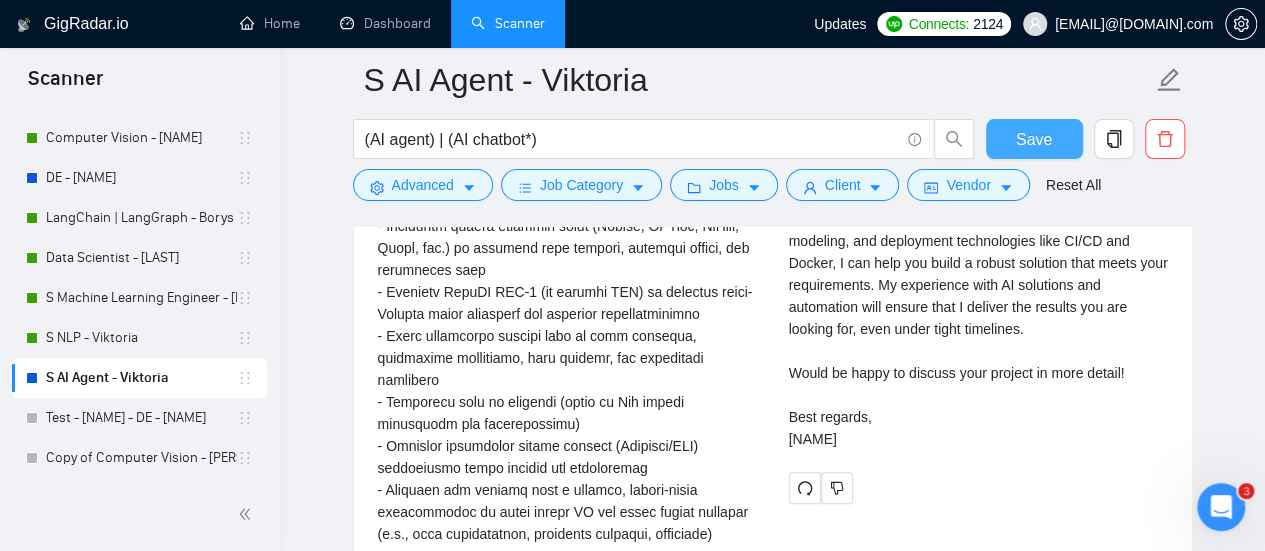 type on "Hi [CLIENT_NAME],
I'm AI\ML Engineer with over 3 years of commercial experience - and I specialize in turning raw data into real, production-ready solutions. My storng side is AI-powered Agent\Chatbots development.
So, [IDENTIFY_PAIN_AND_SOLUTION]
Would be happy to discuss your project in more detail!
Best regards,
[FREELANCER_NAME]" 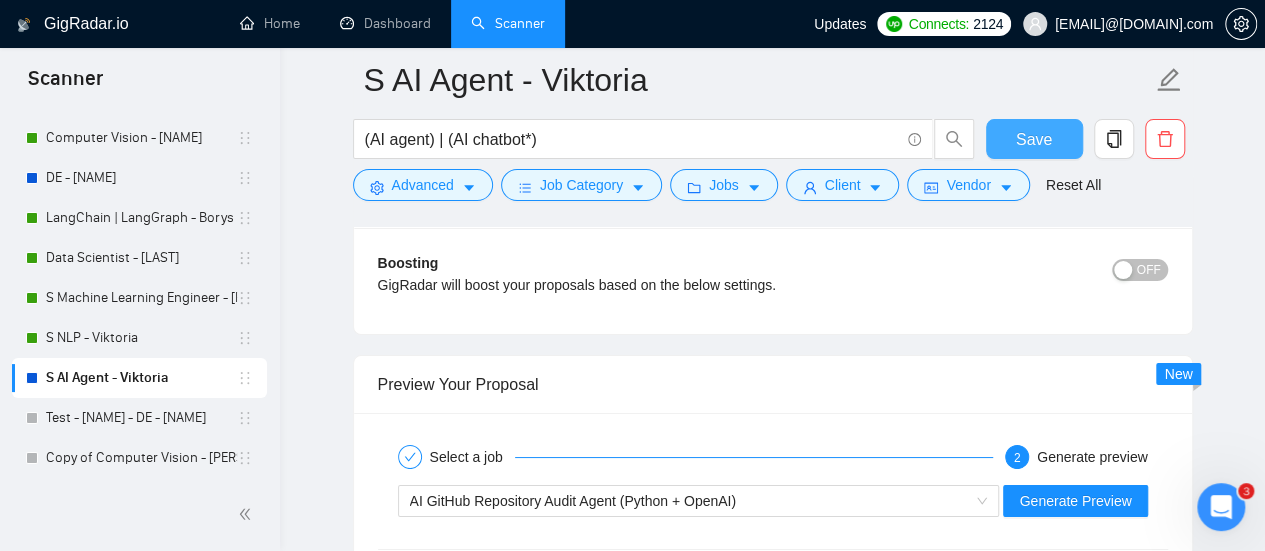 scroll, scrollTop: 3800, scrollLeft: 0, axis: vertical 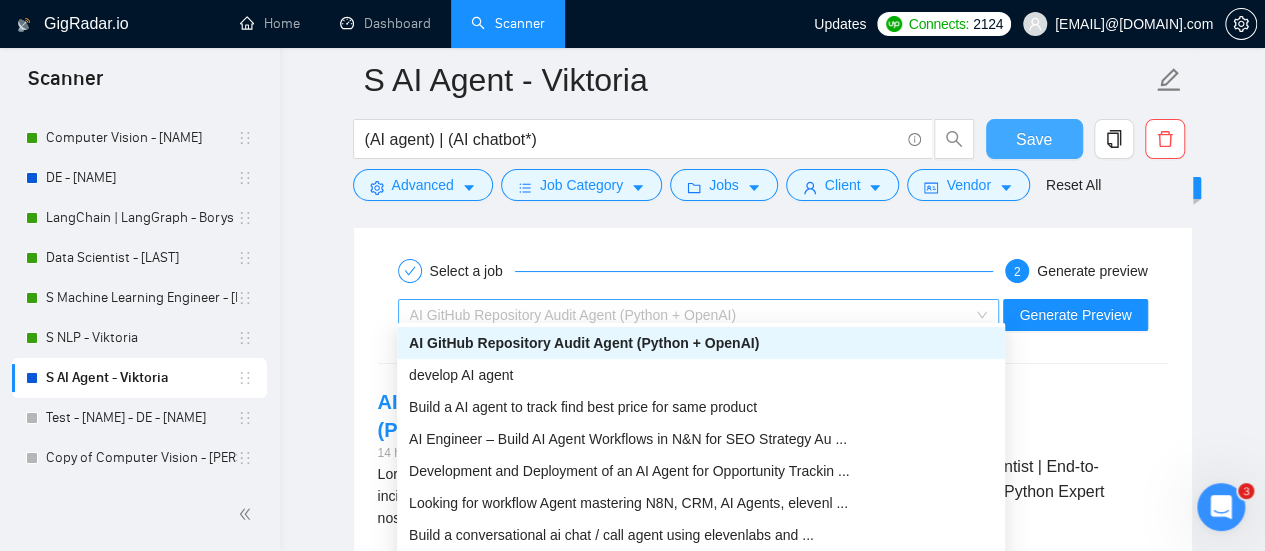 click on "AI GitHub Repository Audit Agent (Python + OpenAI)" at bounding box center [690, 315] 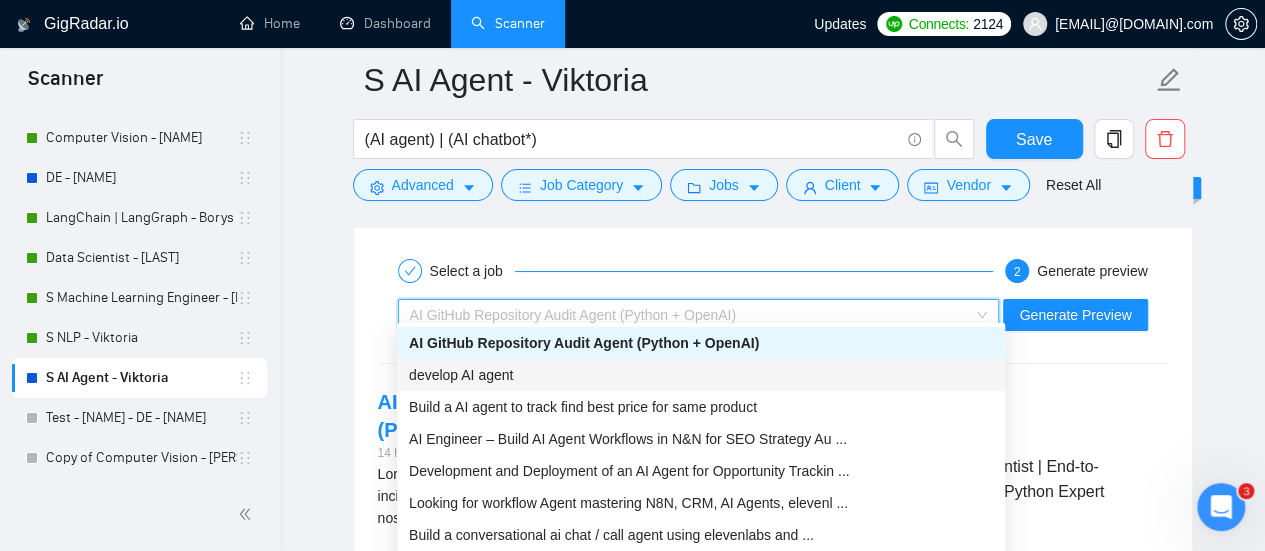 click on "develop AI agent" at bounding box center (701, 375) 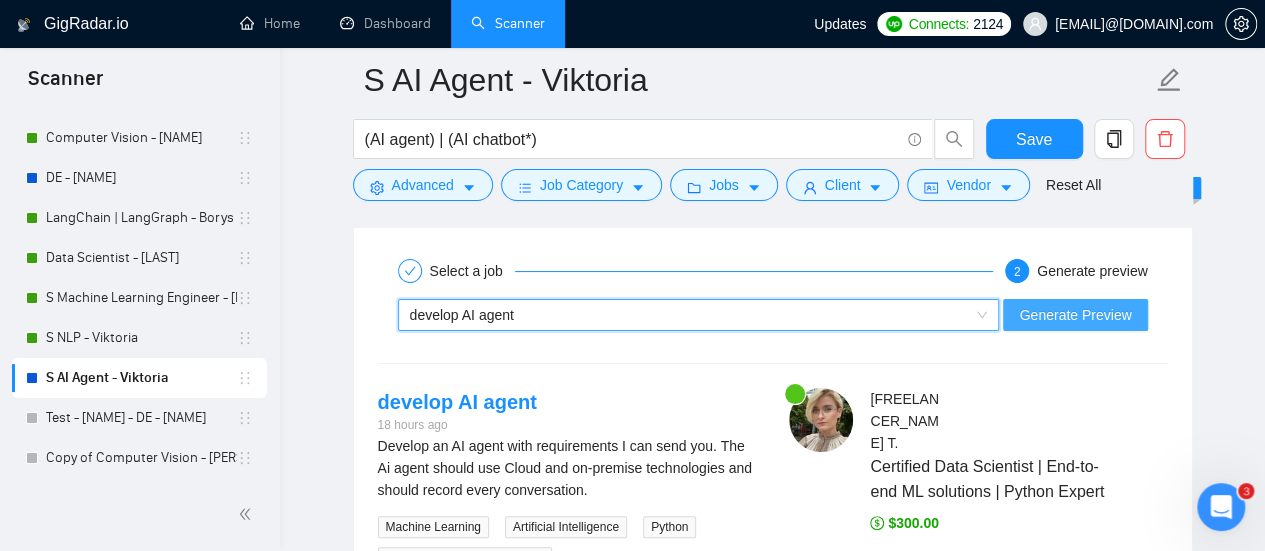click on "Generate Preview" at bounding box center (1075, 315) 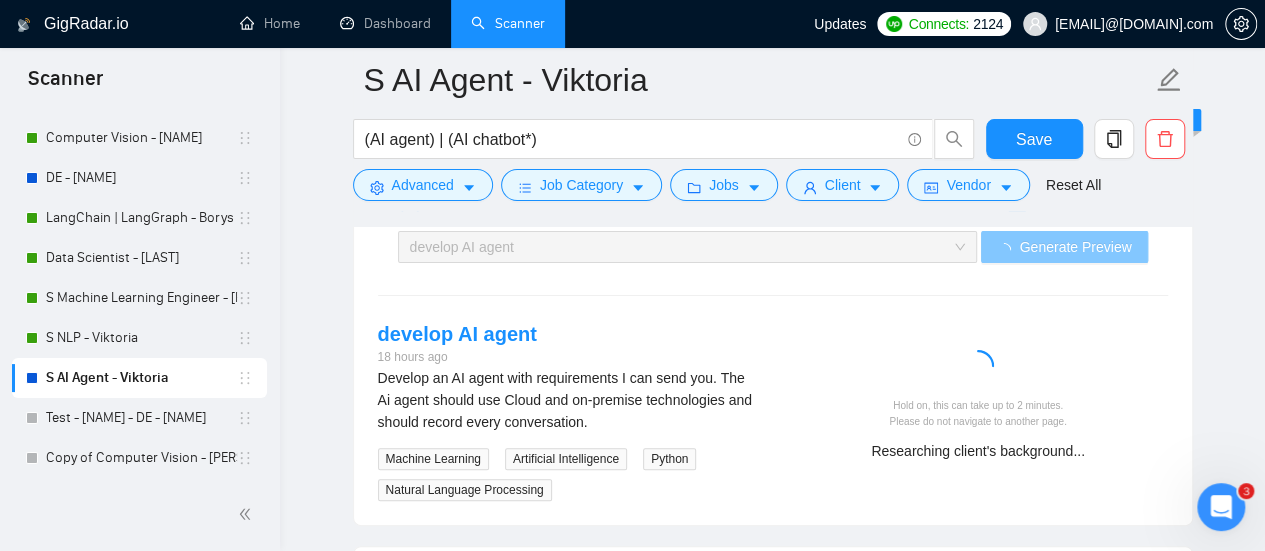scroll, scrollTop: 3900, scrollLeft: 0, axis: vertical 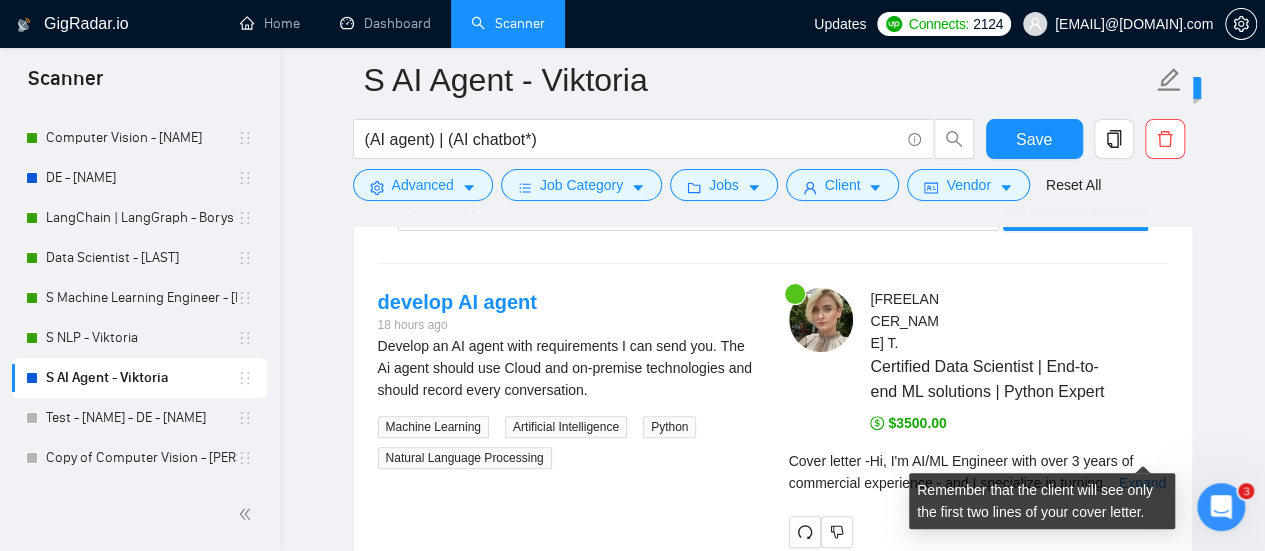 click on "Cover letter -  Hi,
I'm AI/ML Engineer with over 3 years of commercial experience - and I specialize in turning" at bounding box center (961, 472) 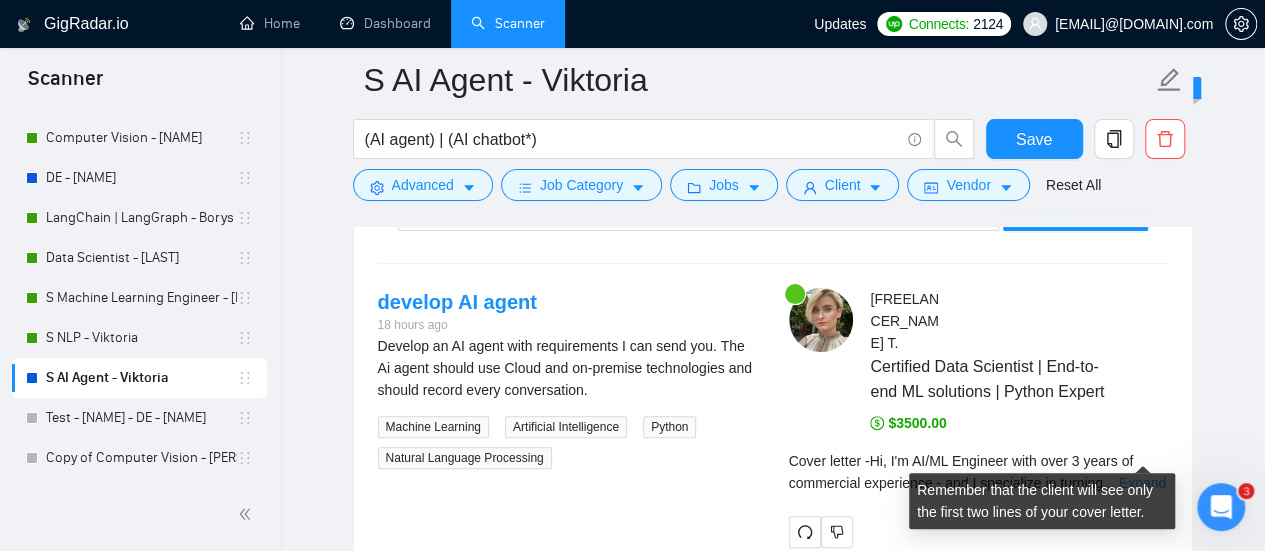 click on "Expand" at bounding box center (1142, 483) 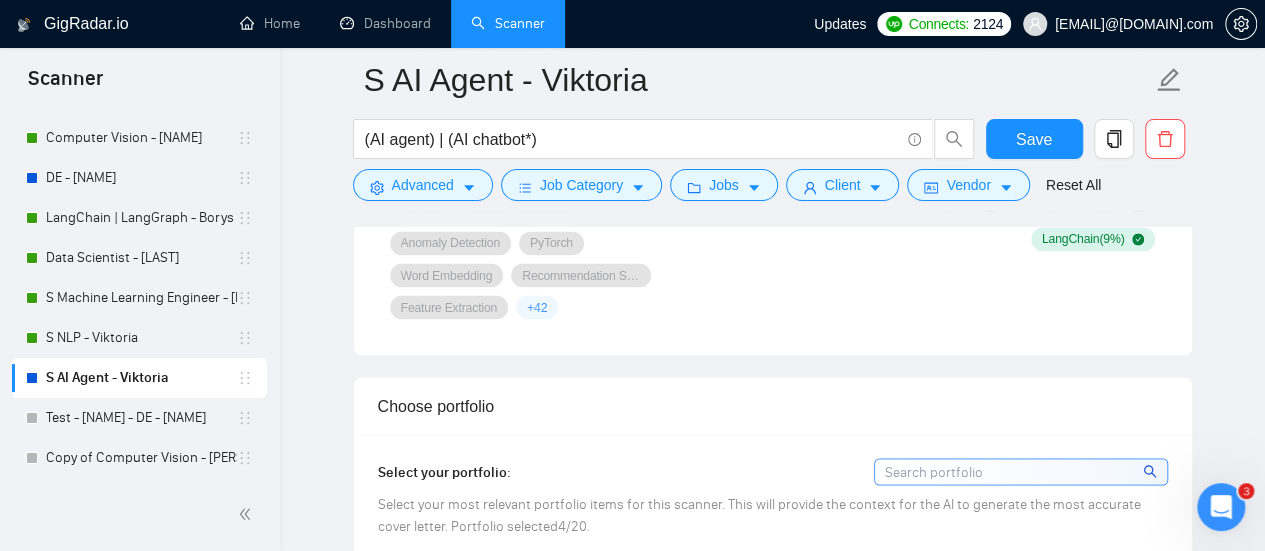scroll, scrollTop: 1400, scrollLeft: 0, axis: vertical 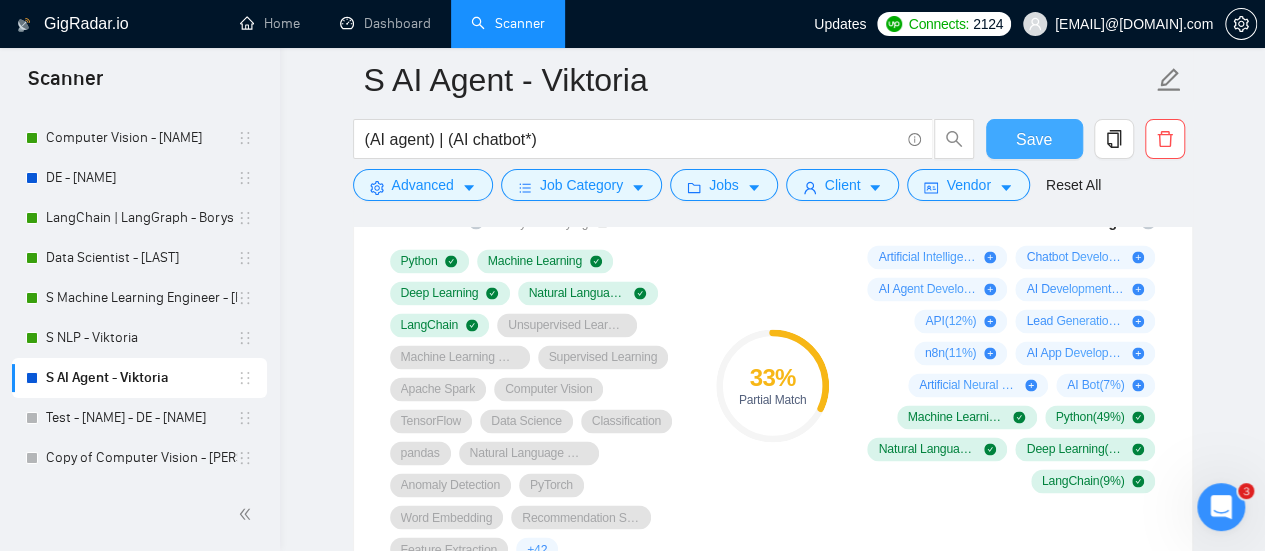 click on "Save" at bounding box center [1034, 139] 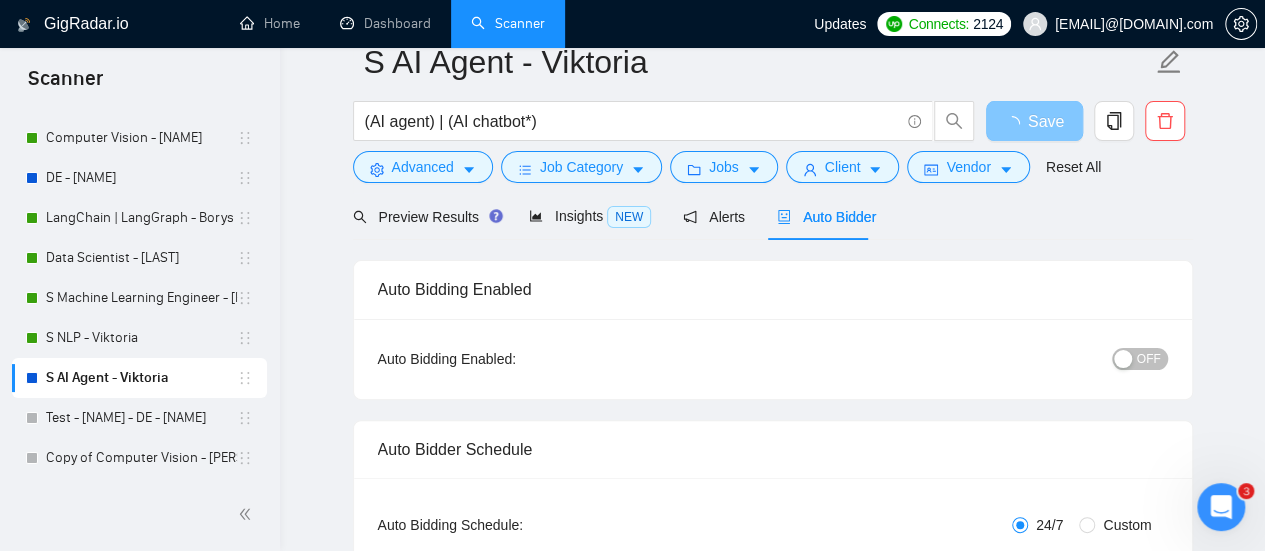 scroll, scrollTop: 0, scrollLeft: 0, axis: both 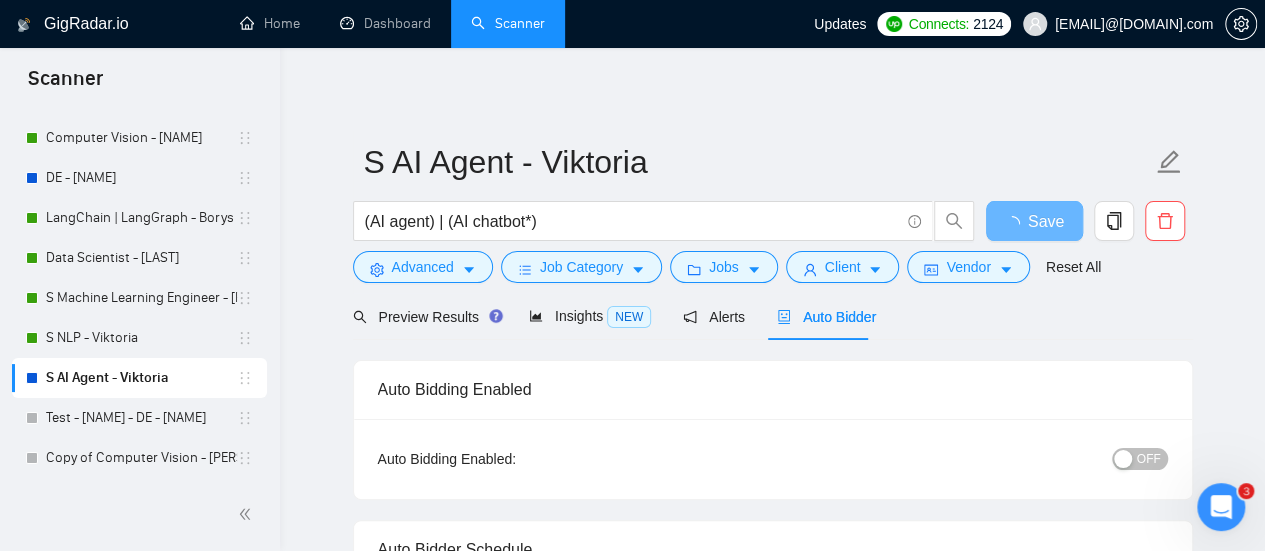 click at bounding box center [1123, 459] 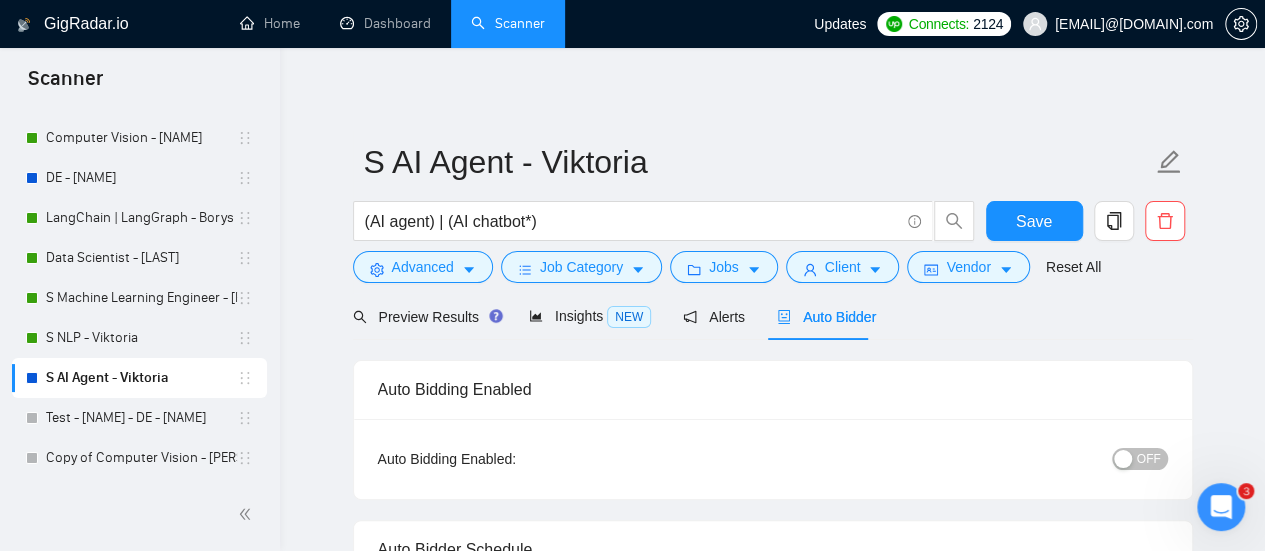 click on "OFF" at bounding box center [1149, 459] 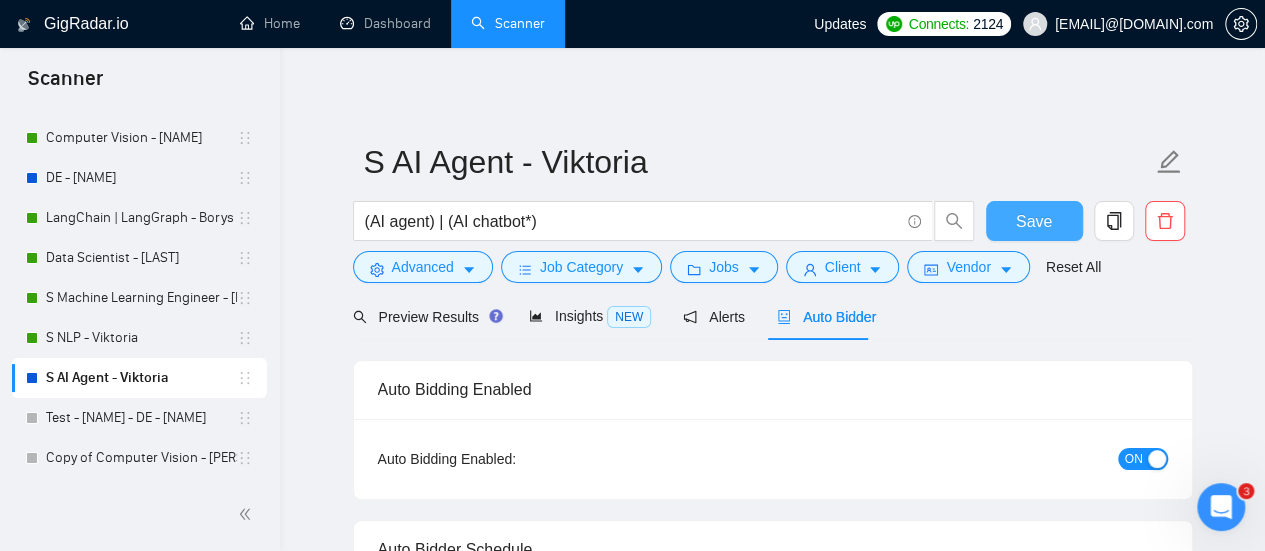 click on "Save" at bounding box center (1034, 221) 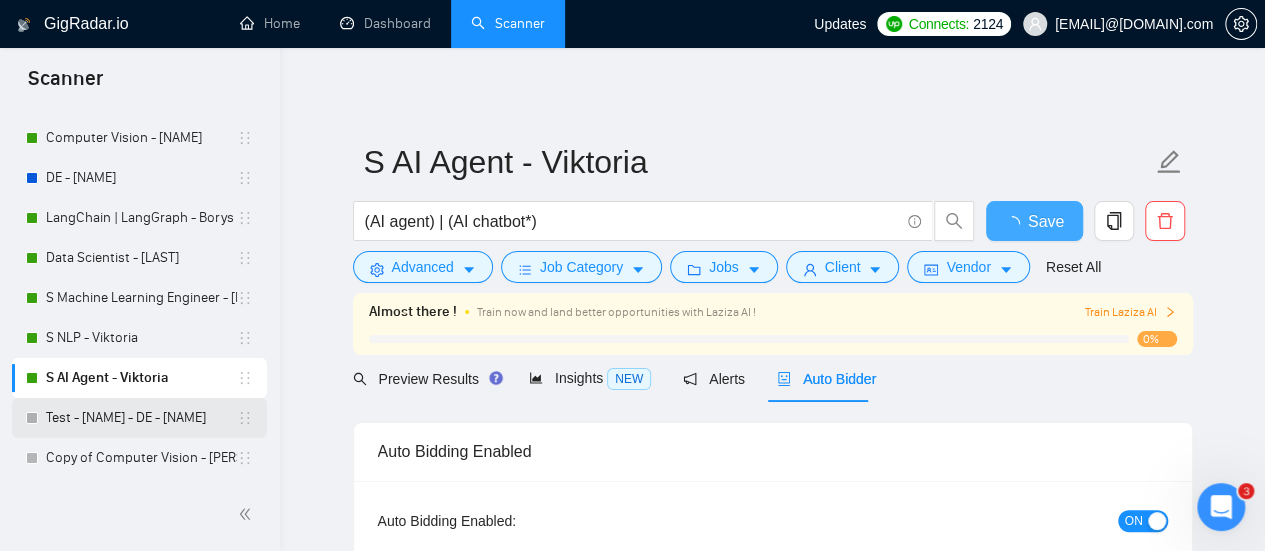 type 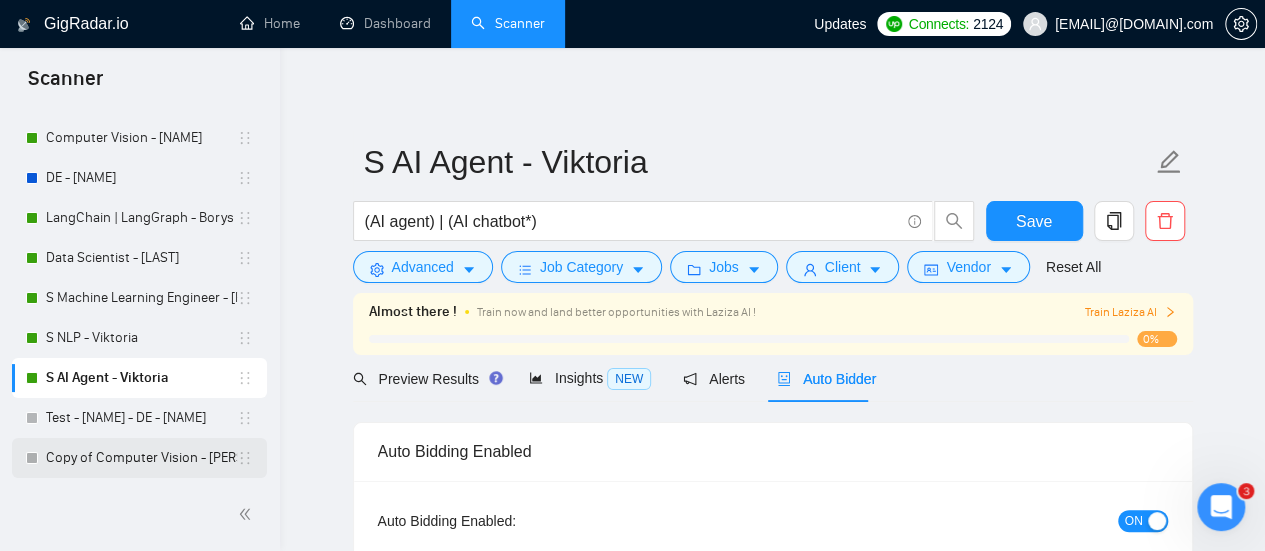 click on "Copy of Computer Vision - [PERSON_NAME]" at bounding box center (141, 458) 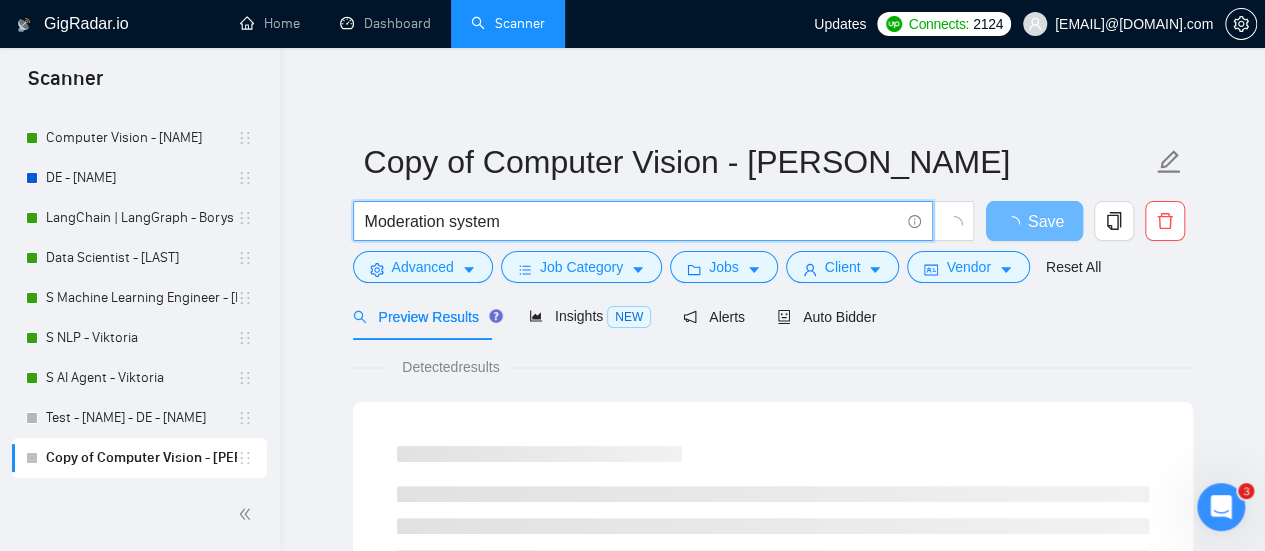 click on "Moderation system" at bounding box center [643, 221] 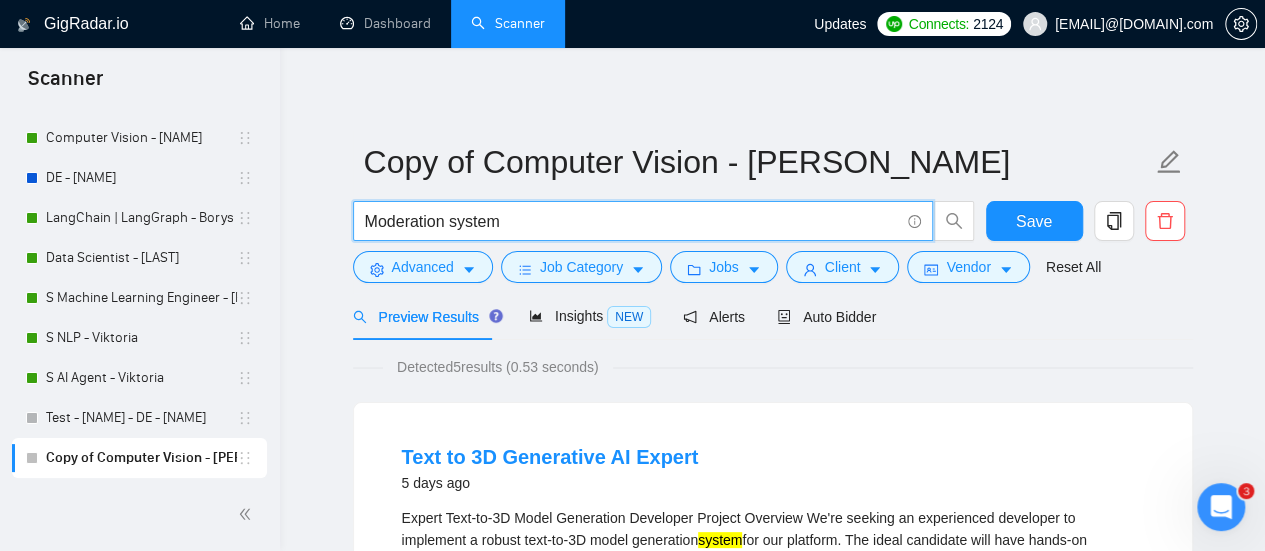 drag, startPoint x: 290, startPoint y: 249, endPoint x: 282, endPoint y: 103, distance: 146.21901 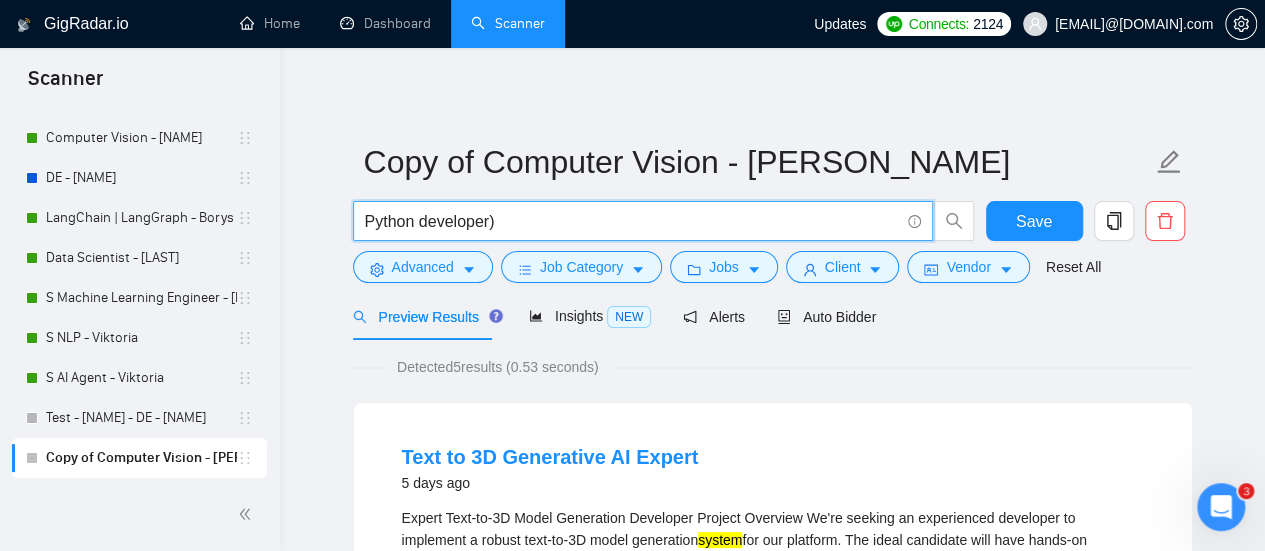 click on "Python developer)" at bounding box center [632, 221] 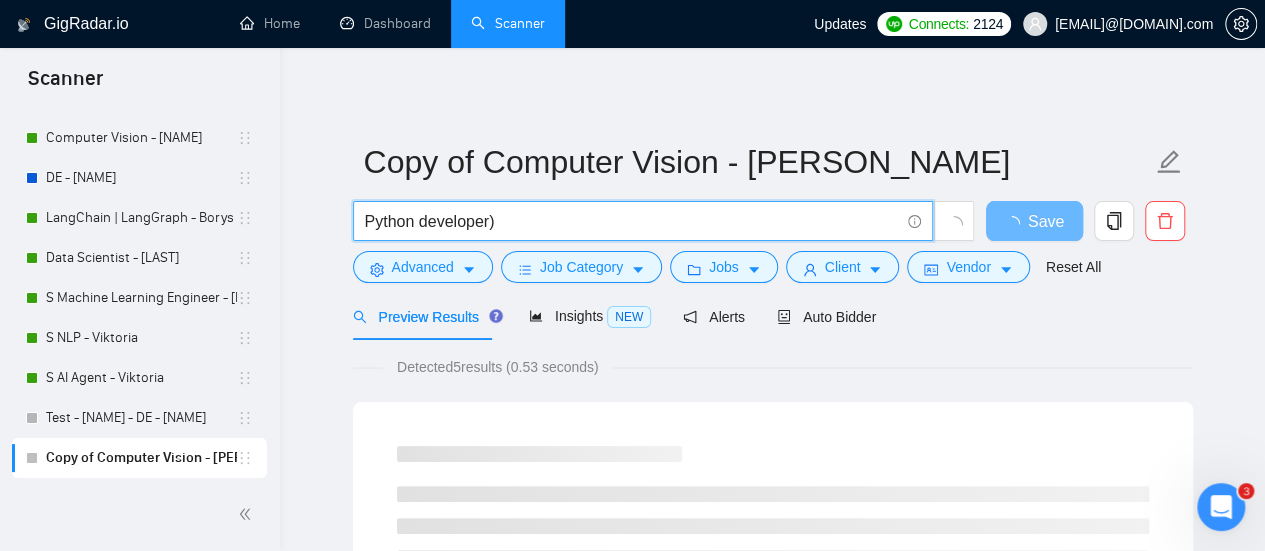 click on "Python developer)" at bounding box center (643, 221) 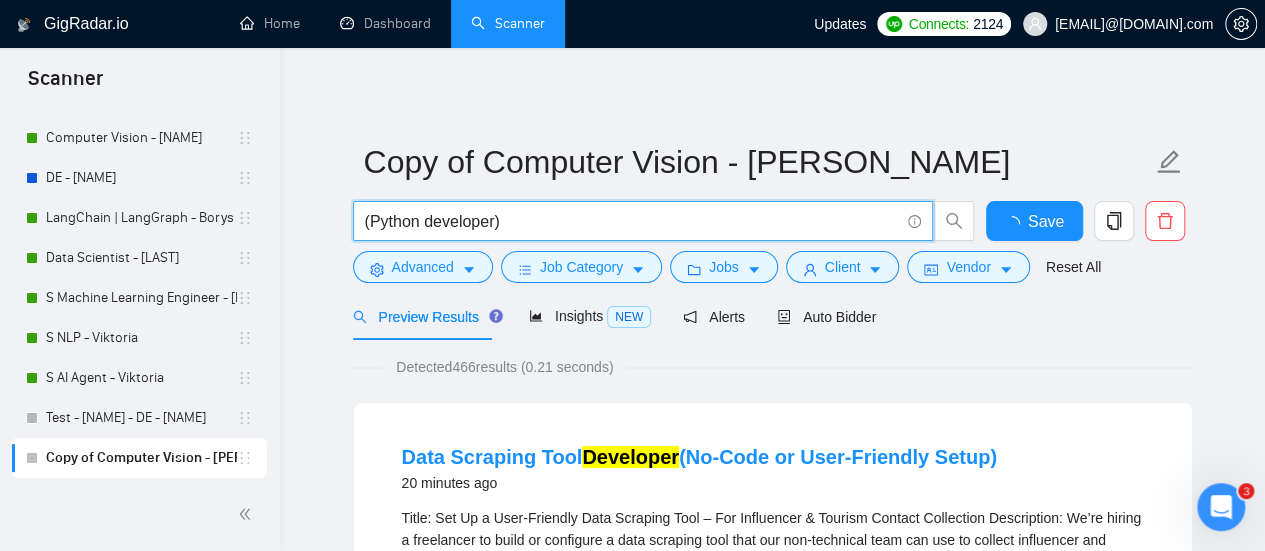 type on "(Python developer)" 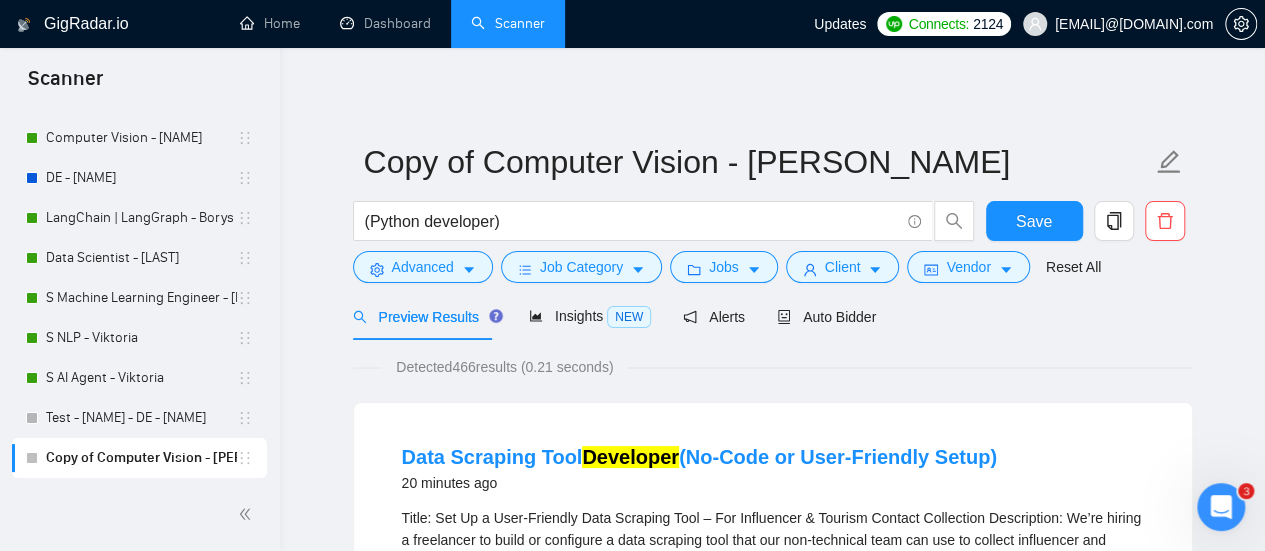 click on "GigRadar.io Home Dashboard Scanner Updates  Connects: [NUMBER] [EMAIL] Copy of Computer Vision - Vlad (Python developer) Save Advanced   Job Category   Jobs   Client   Vendor   Reset All Preview Results Insights NEW Alerts Auto Bidder Detected   466  results   (0.21 seconds) Data Scraping Tool  Developer  (No-Code or User-Friendly Setup) 20 minutes ago Title:
Set Up a User-Friendly Data Scraping Tool – For Influencer & Tourism Contact Collection
Description:
We’re hiring a freelancer to build or configure a data scraping tool that our non-technical team can use to collect influencer and tourism contact information for a wedding tourism outreach project.
We do not need the data itself — we nee ... Expand Machine Learning Artificial Intelligence Data Analysis Market Analysis Marketing API Integration 📡   17% GigRadar Score   $30 - $50 Hourly Everyone Talent Preference Expert Experience Level Less than 30 hrs/week Hourly Load Less than 1 month Duration   France Country $ 220.5k Total Spent" at bounding box center [772, 2572] 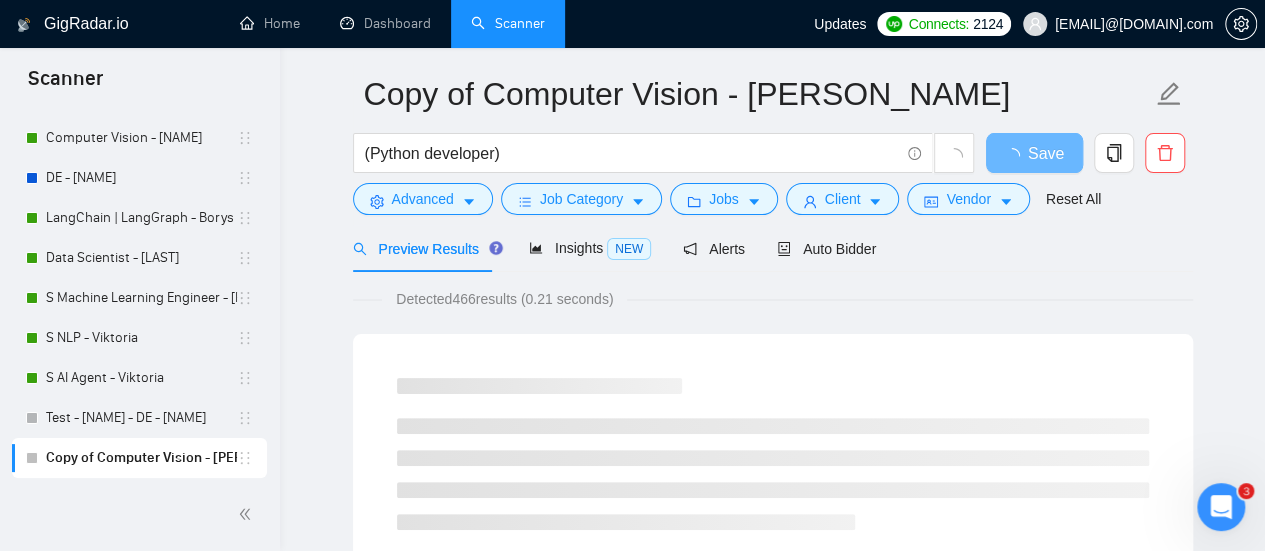 scroll, scrollTop: 100, scrollLeft: 0, axis: vertical 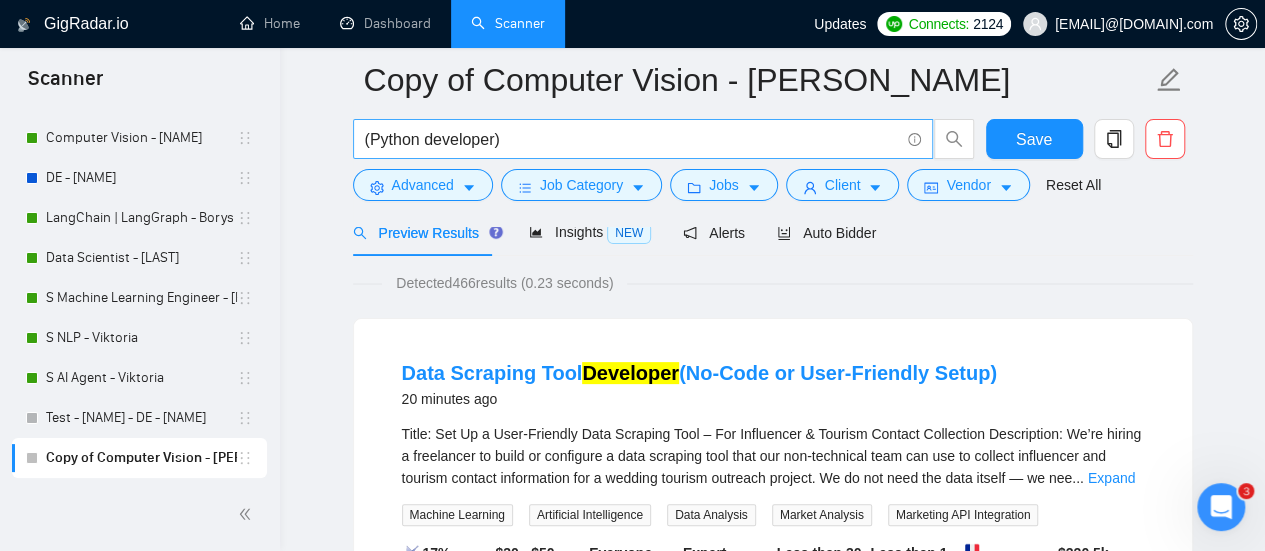 click on "(Python developer)" at bounding box center (632, 139) 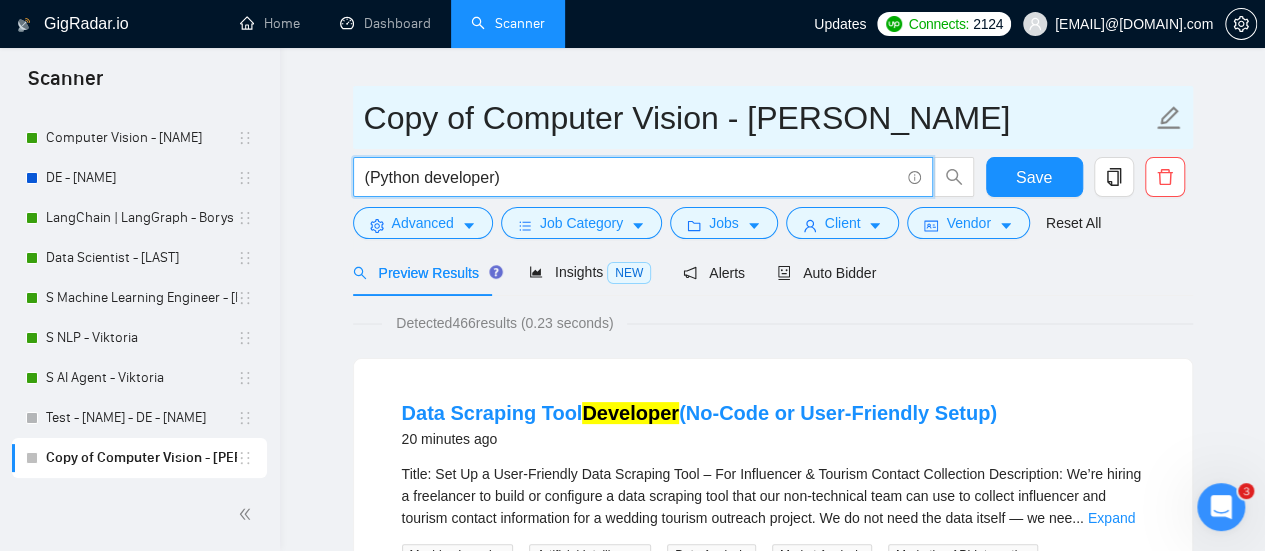 scroll, scrollTop: 0, scrollLeft: 0, axis: both 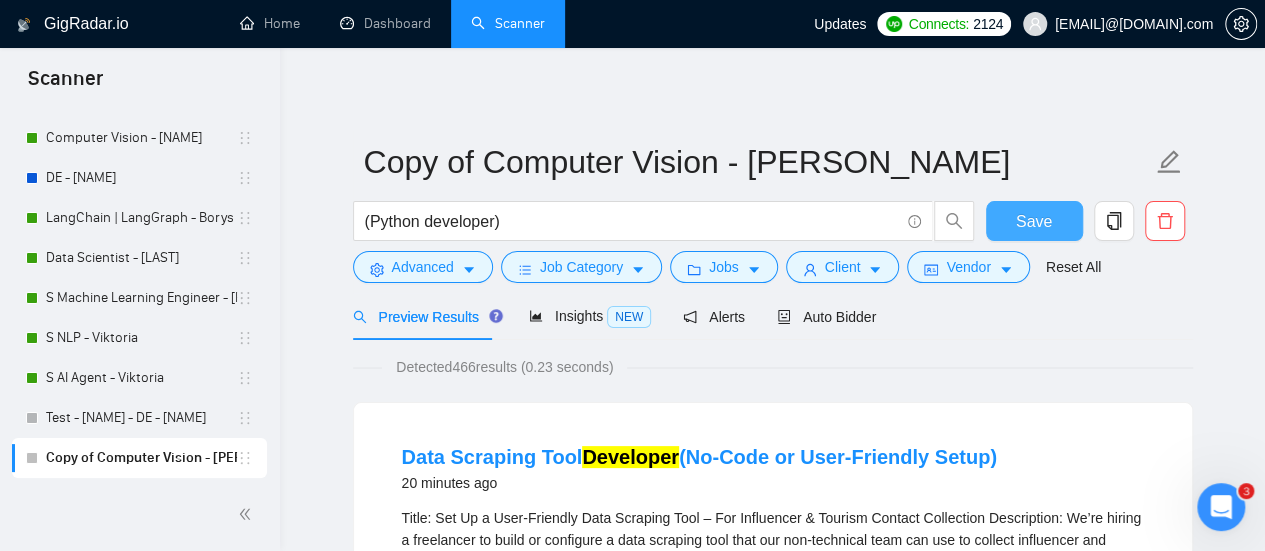 click on "Save" at bounding box center [1034, 221] 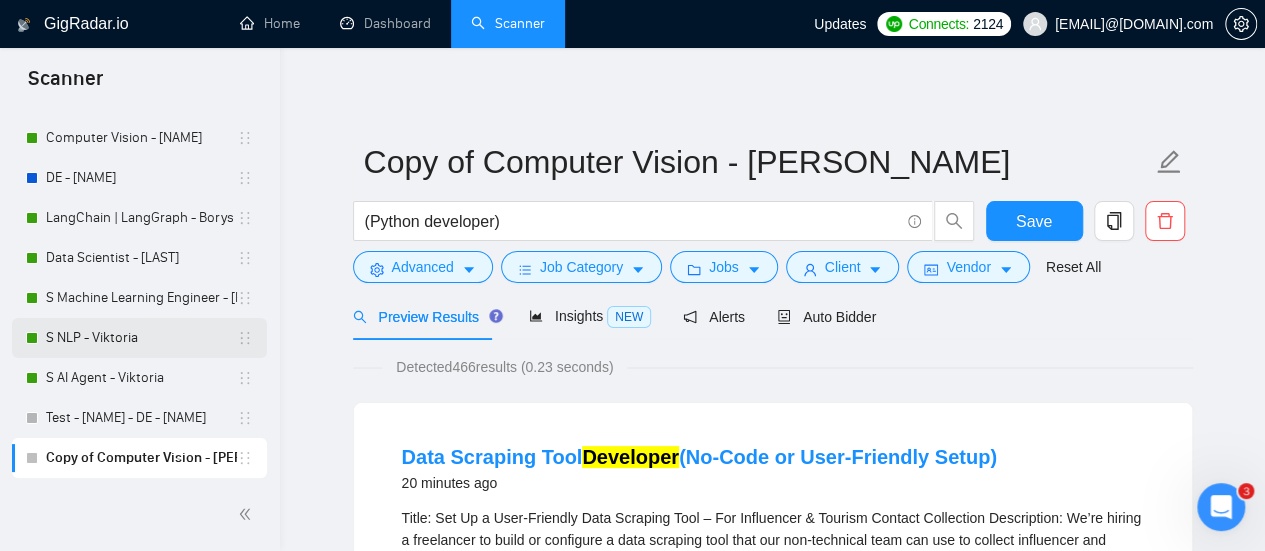 click on "S NLP - Viktoria" at bounding box center [141, 338] 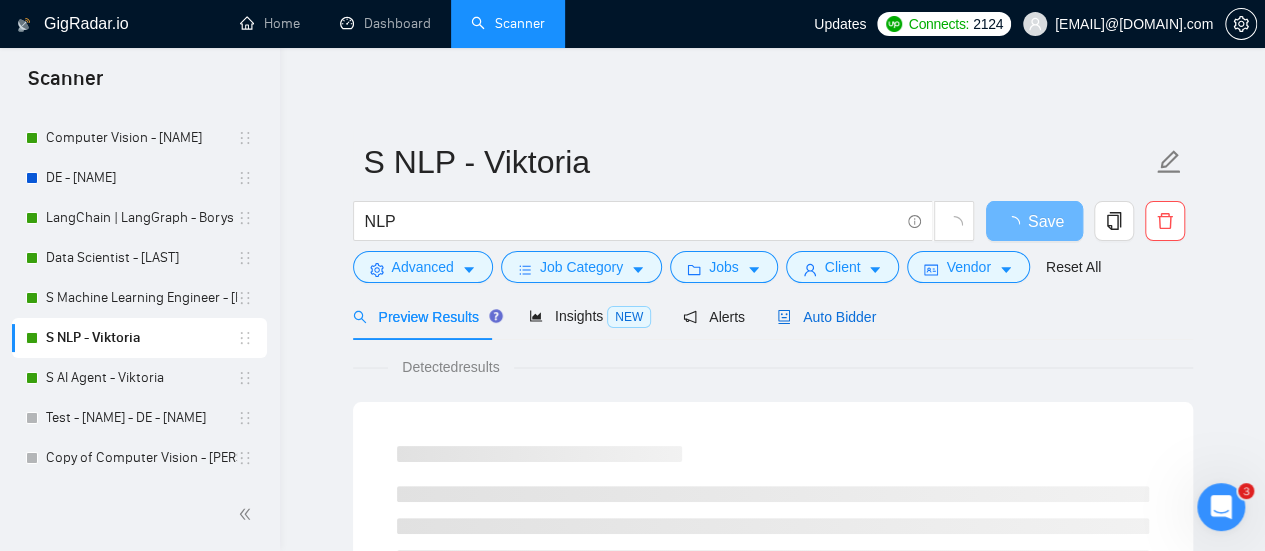 drag, startPoint x: 824, startPoint y: 310, endPoint x: 786, endPoint y: 336, distance: 46.043457 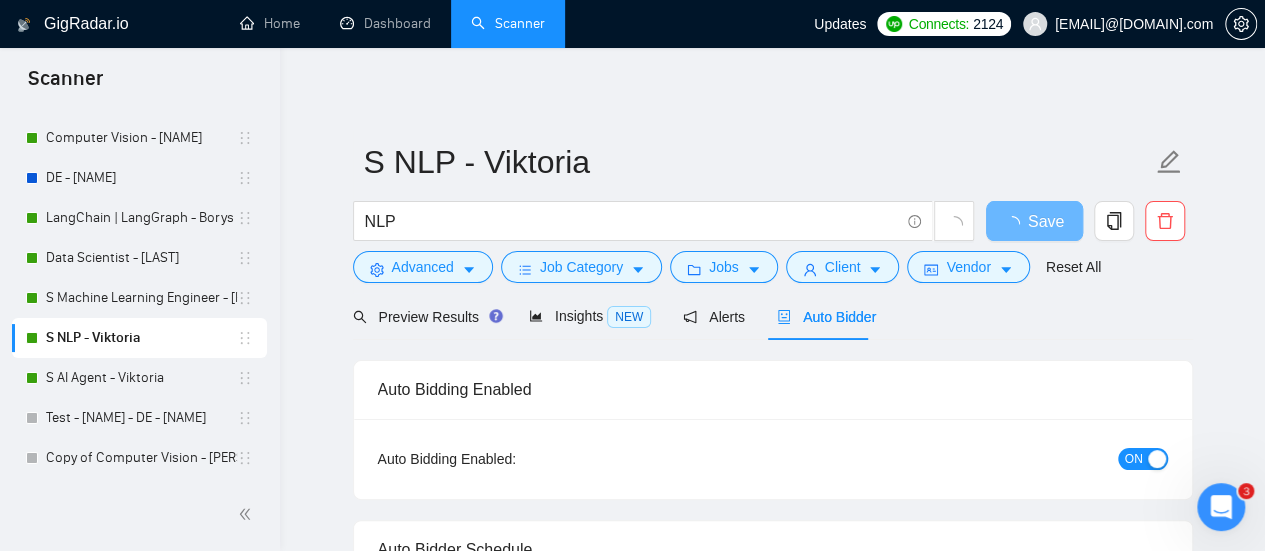 type 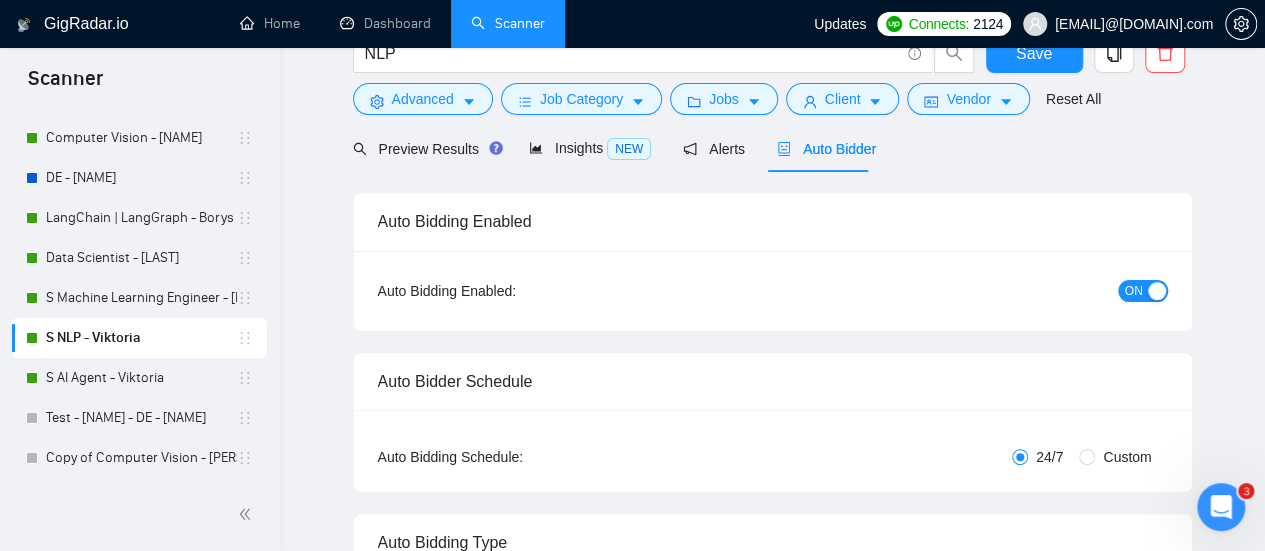 scroll, scrollTop: 0, scrollLeft: 0, axis: both 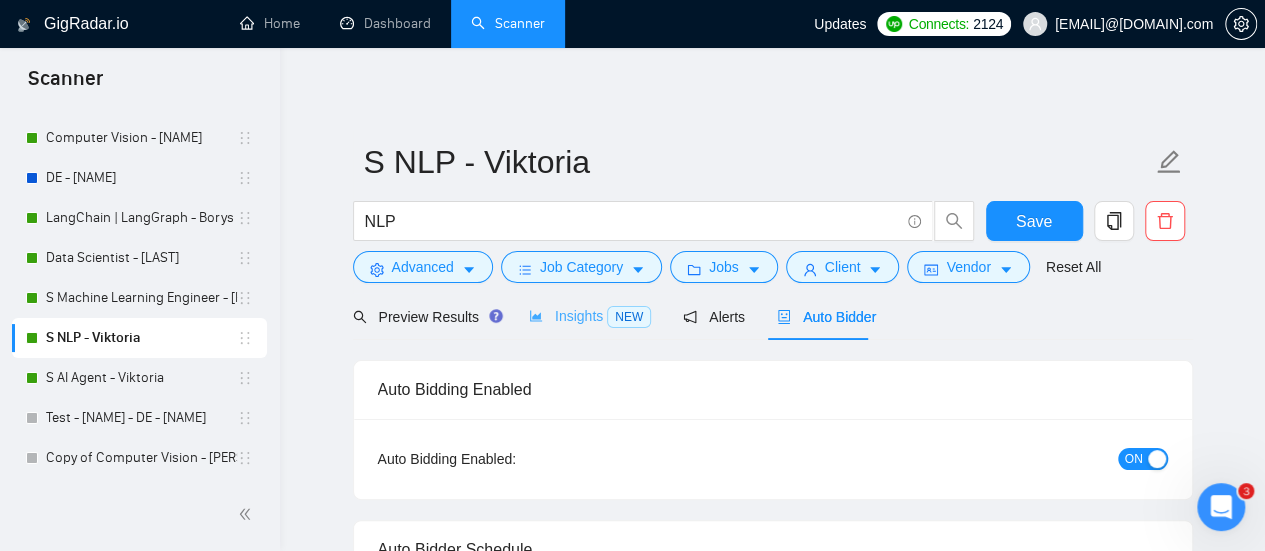 click on "Insights NEW" at bounding box center (590, 316) 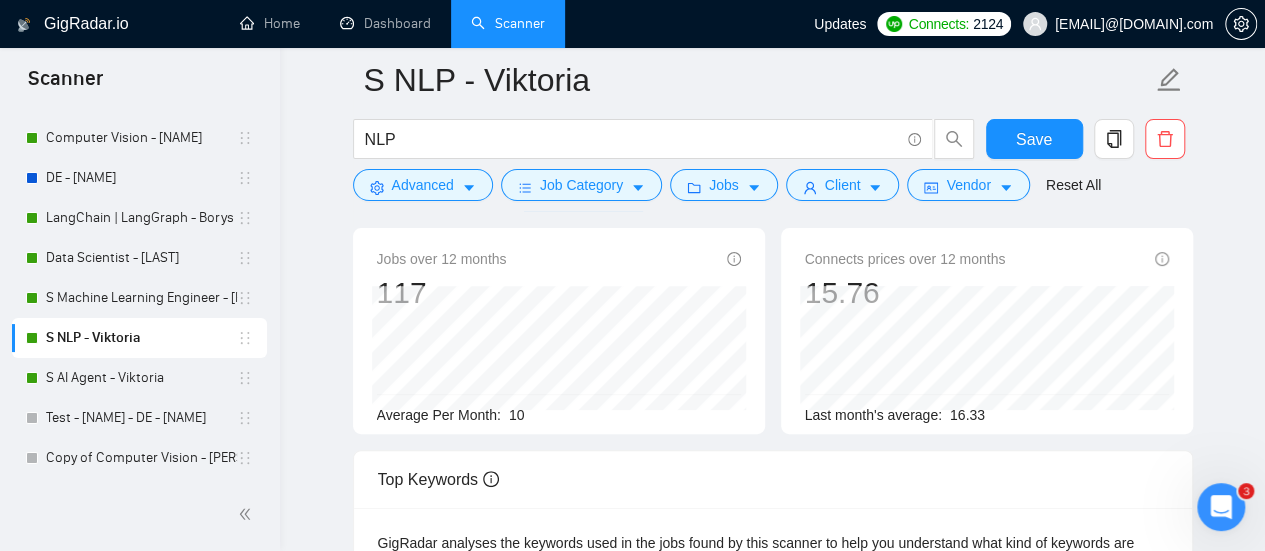 scroll, scrollTop: 200, scrollLeft: 0, axis: vertical 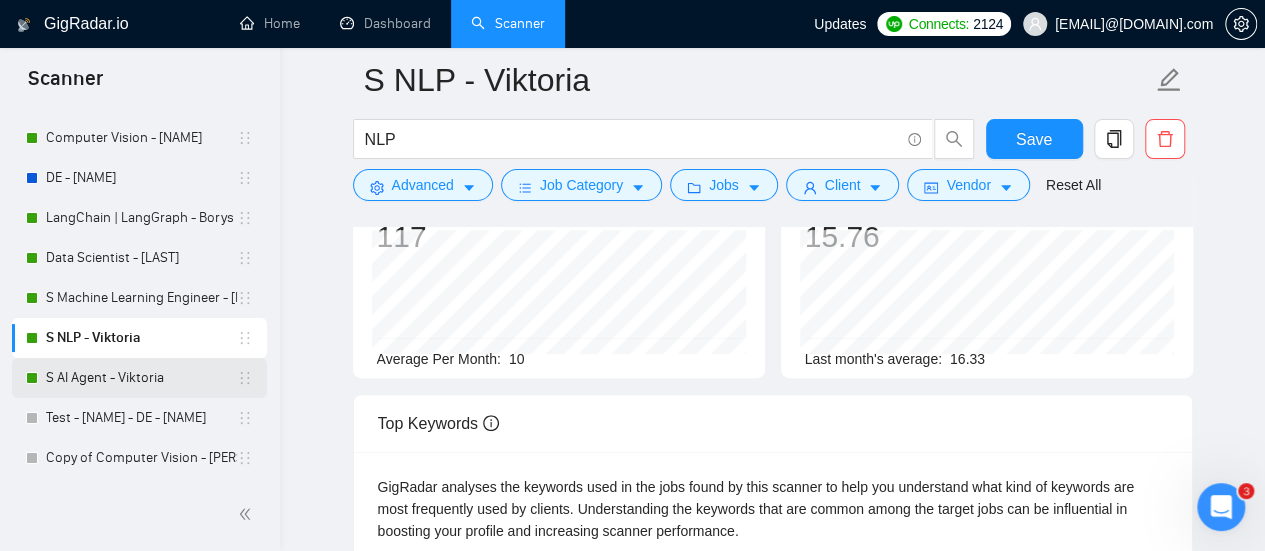 click on "S AI Agent - Viktoria" at bounding box center (141, 378) 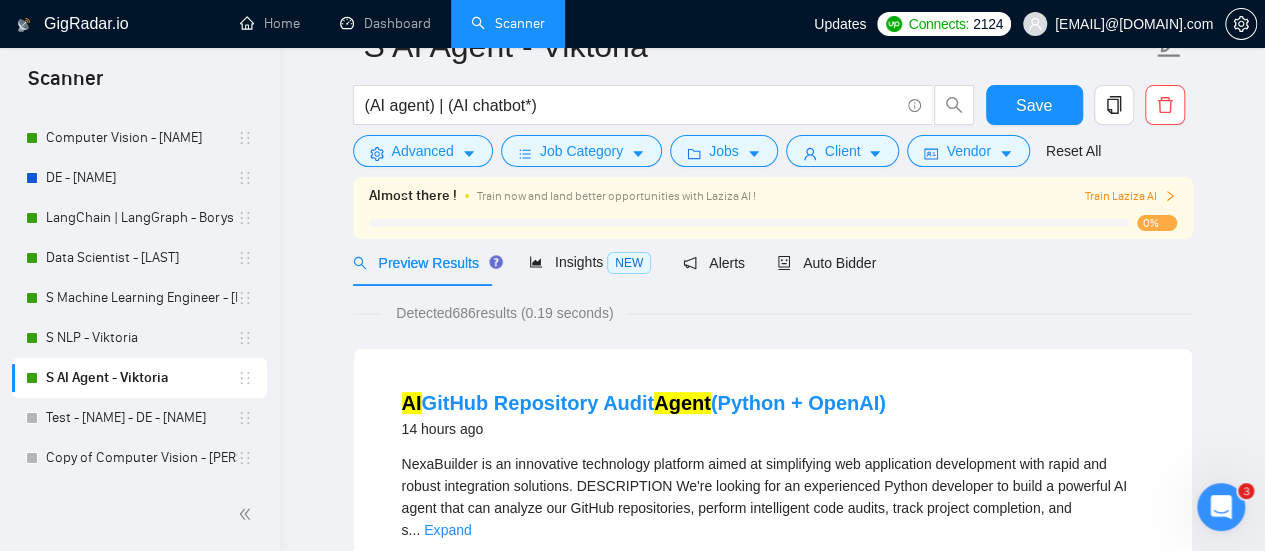 scroll, scrollTop: 0, scrollLeft: 0, axis: both 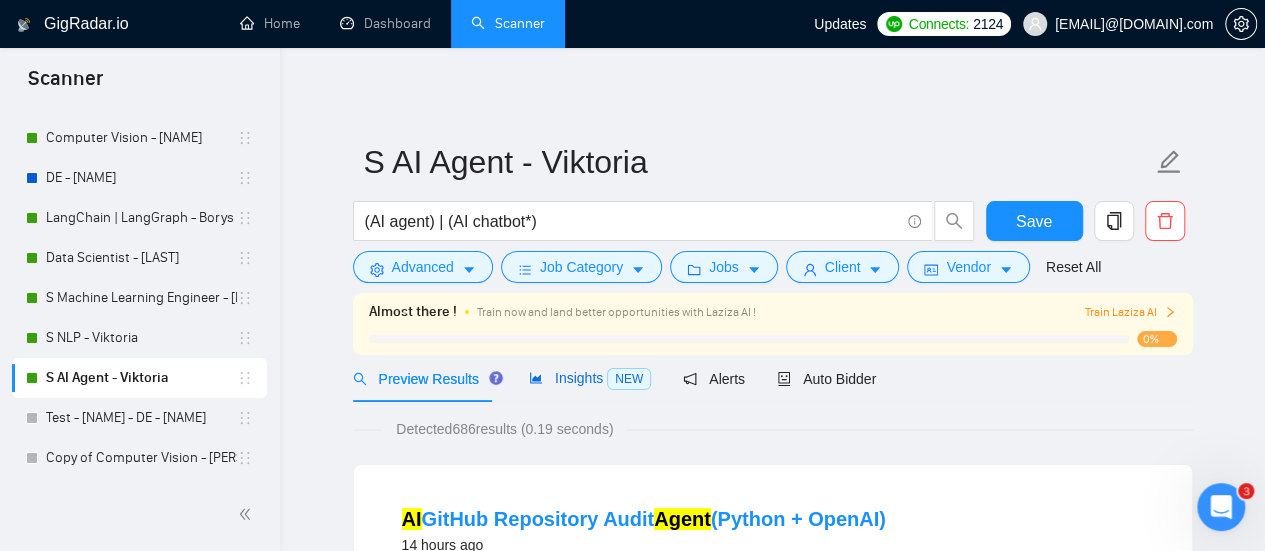 click on "Insights NEW" at bounding box center (590, 378) 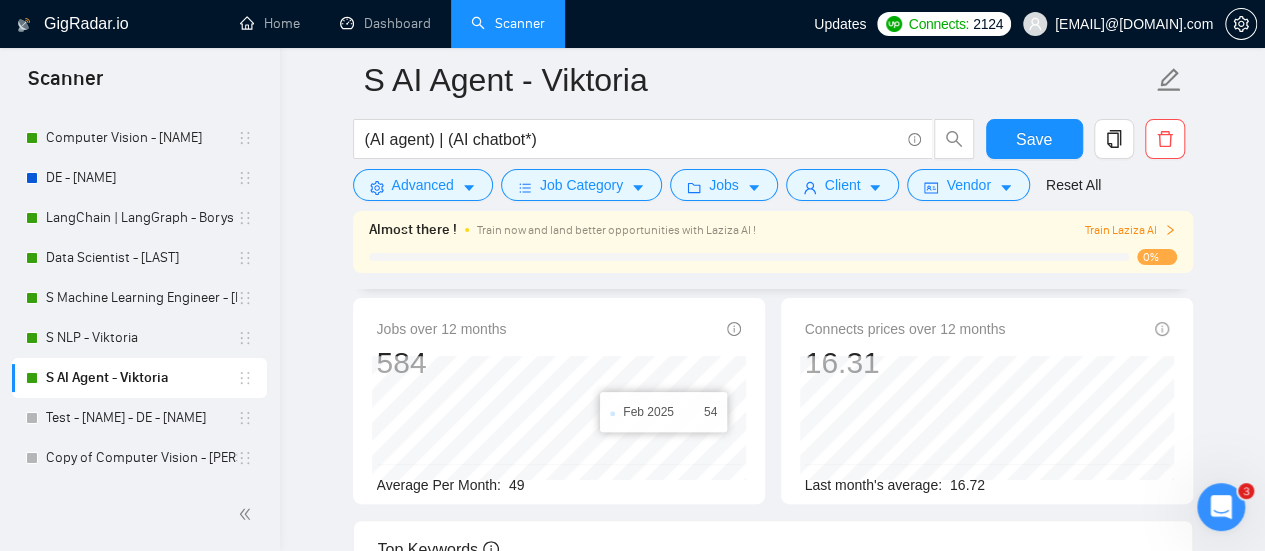 scroll, scrollTop: 200, scrollLeft: 0, axis: vertical 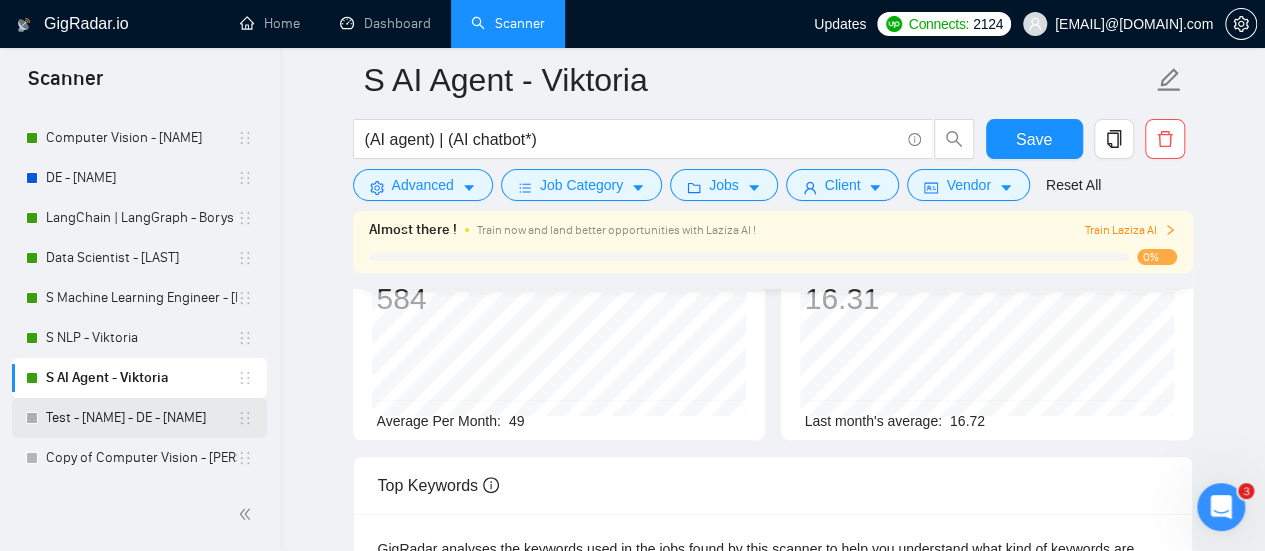 click on "Test - [NAME] - DE - [NAME]" at bounding box center [141, 418] 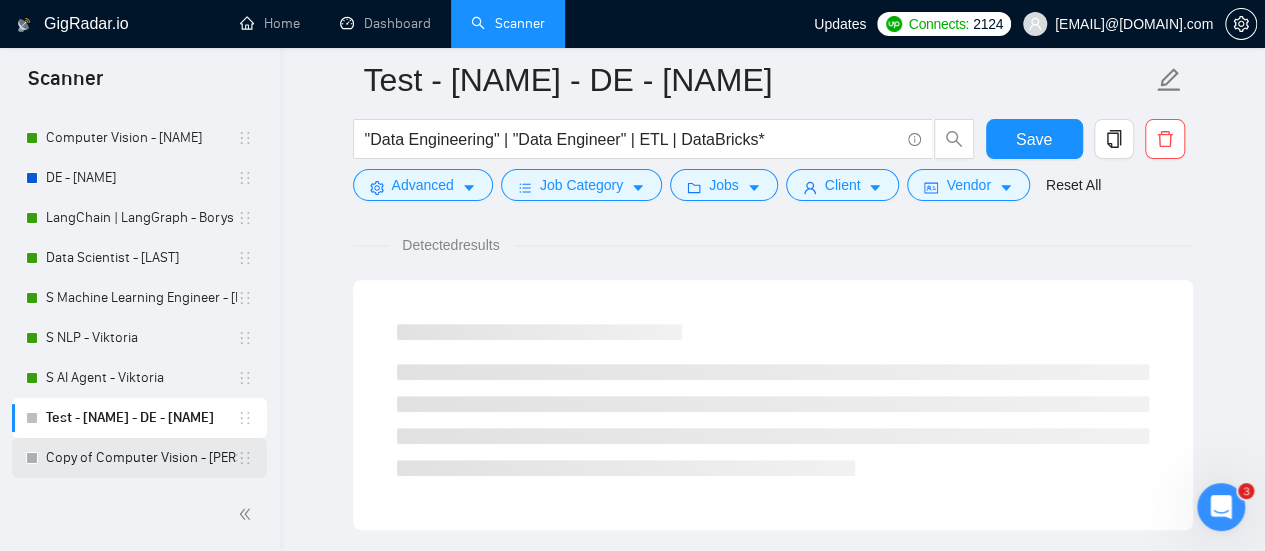 click on "Copy of Computer Vision - [PERSON_NAME]" at bounding box center (141, 458) 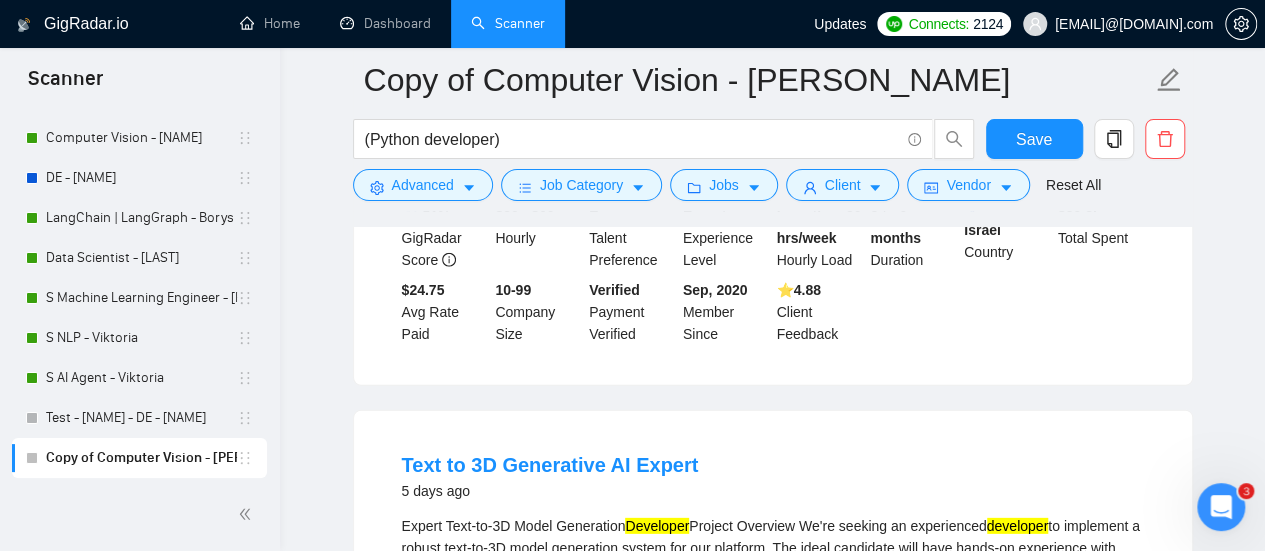 scroll, scrollTop: 3000, scrollLeft: 0, axis: vertical 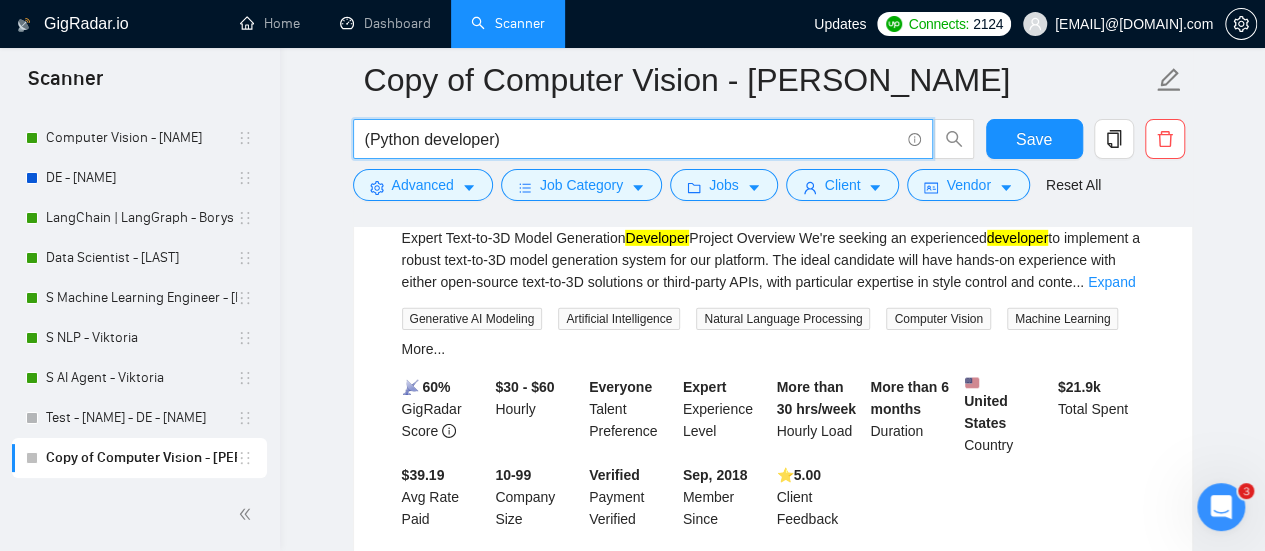 click on "(Python developer)" at bounding box center [632, 139] 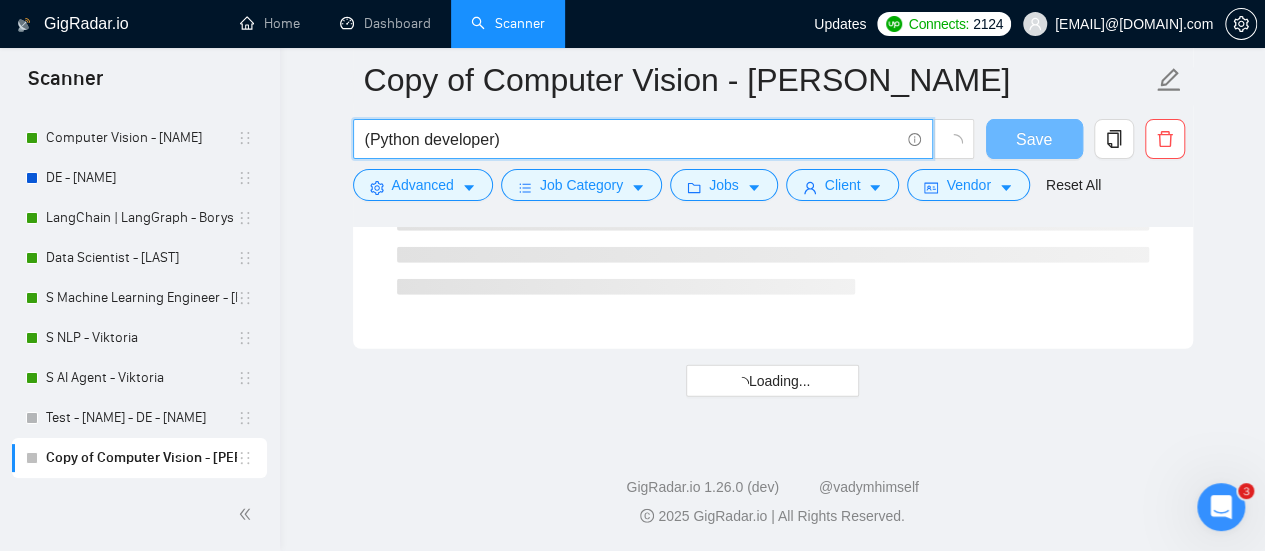 scroll, scrollTop: 2784, scrollLeft: 0, axis: vertical 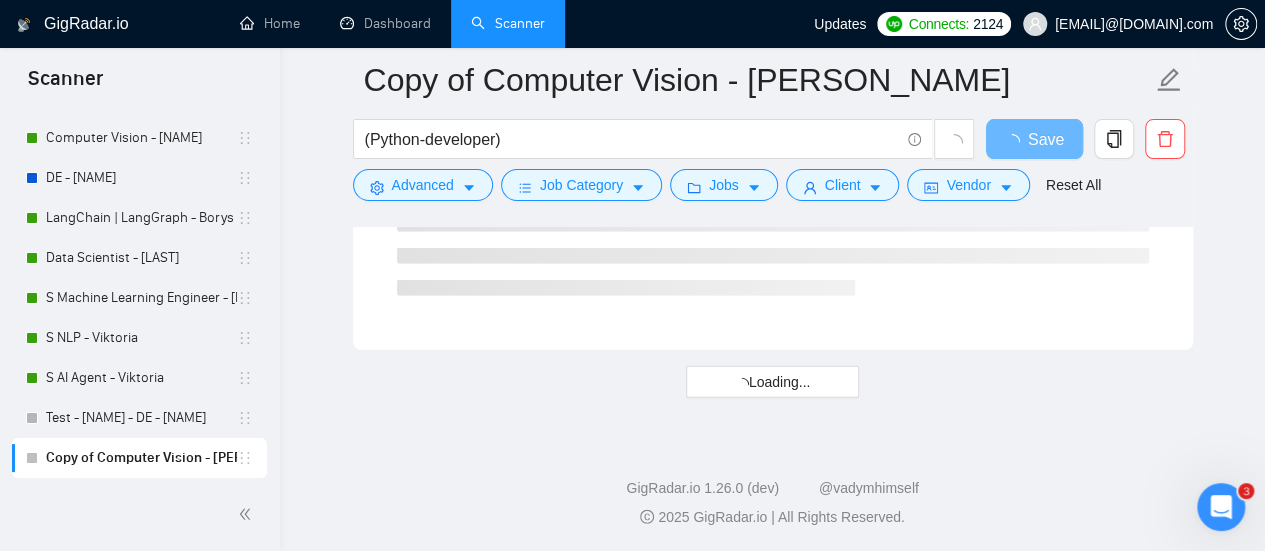 click on "Copy of Computer Vision - Vlad (Python-developer) Save Advanced   Job Category   Jobs   Client   Vendor   Reset All Preview Results Insights NEW Alerts Auto Bidder Detected   466  results   (0.21 seconds) Loading..." at bounding box center [772, -1153] 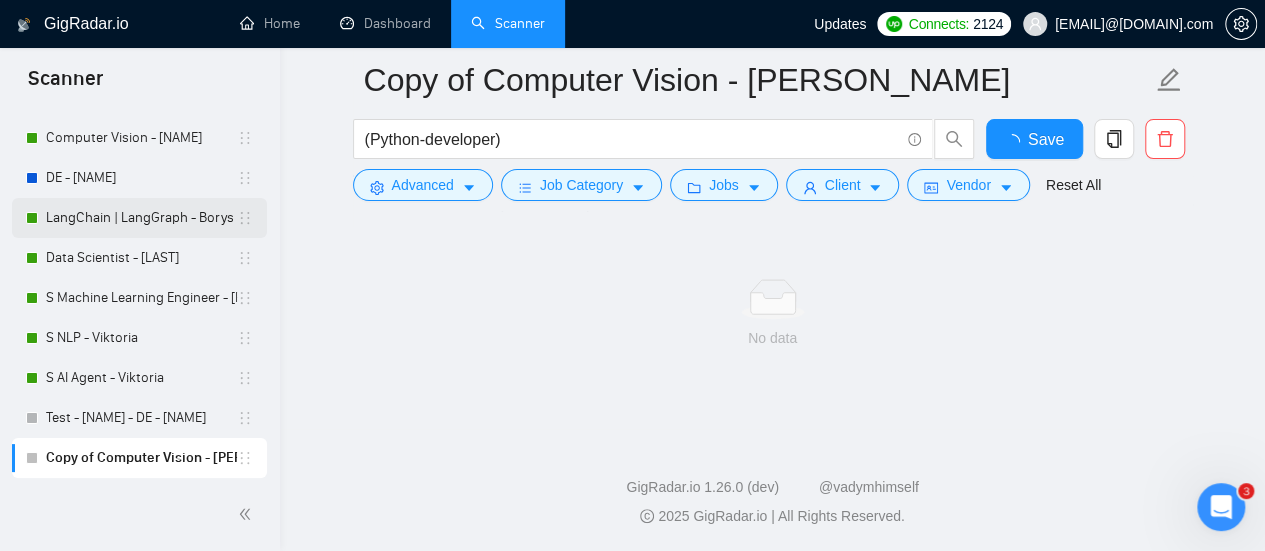 scroll, scrollTop: 178, scrollLeft: 0, axis: vertical 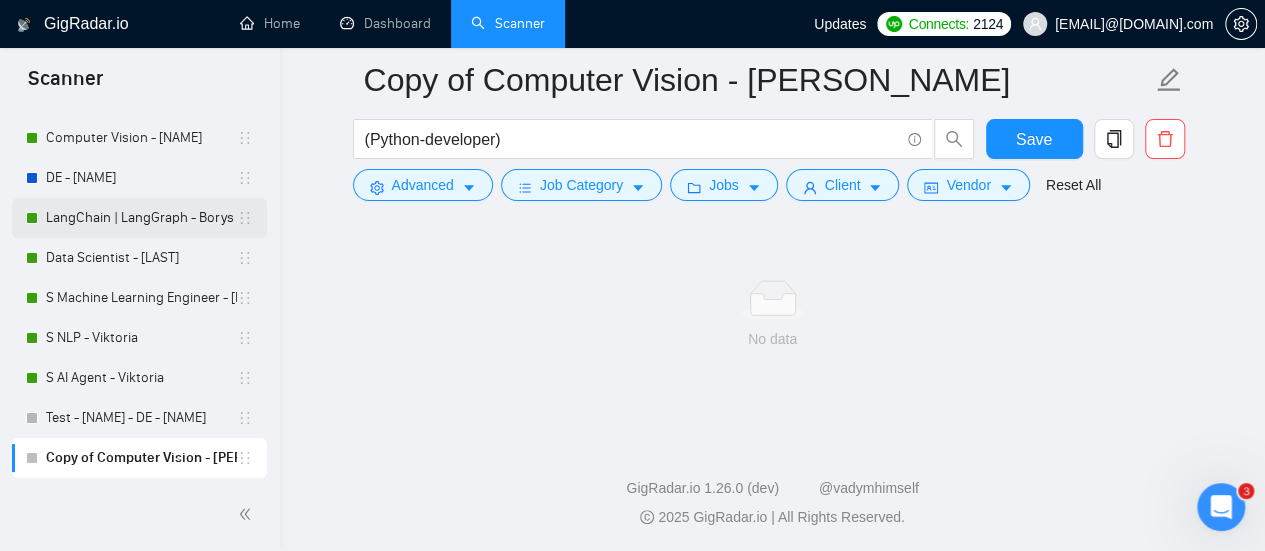 click on "LangChain | LangGraph - Borys" at bounding box center (141, 218) 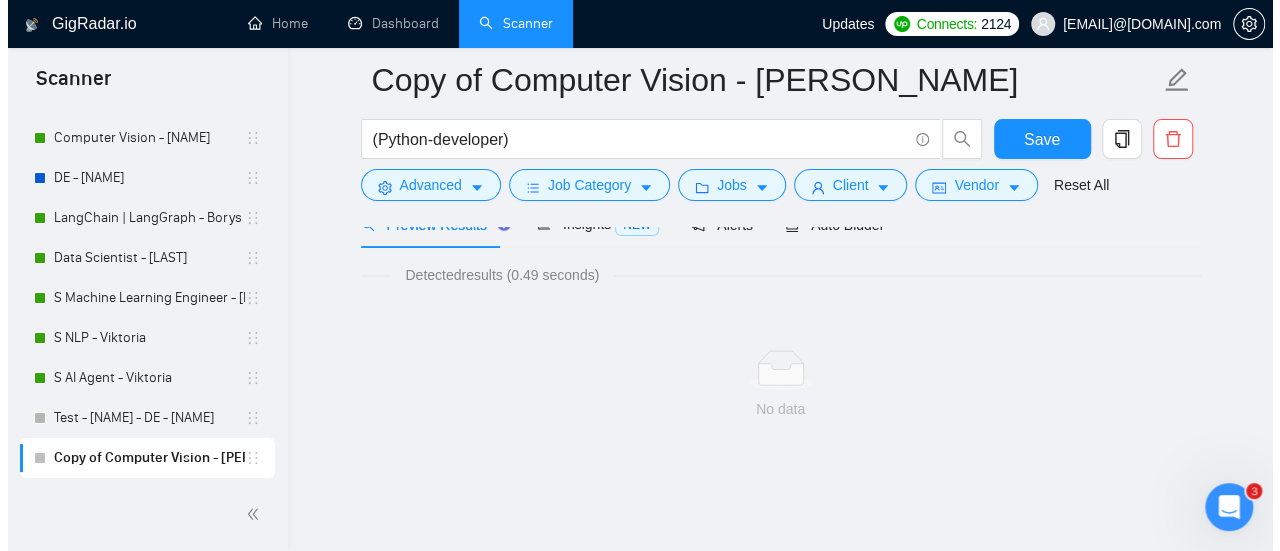 scroll, scrollTop: 0, scrollLeft: 0, axis: both 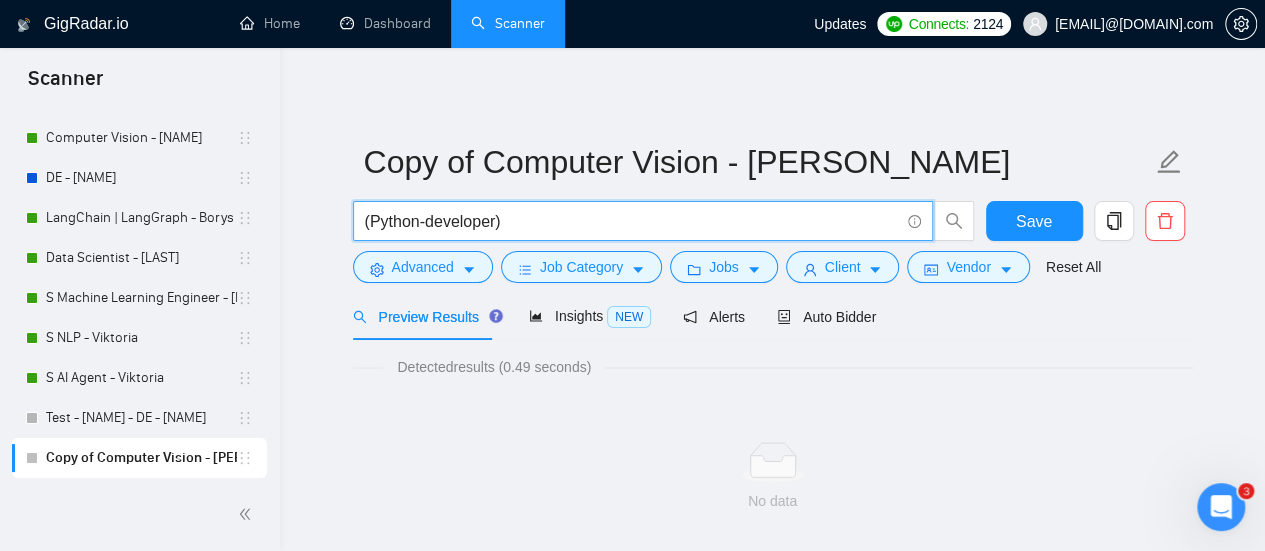 click on "(Python-developer)" at bounding box center (632, 221) 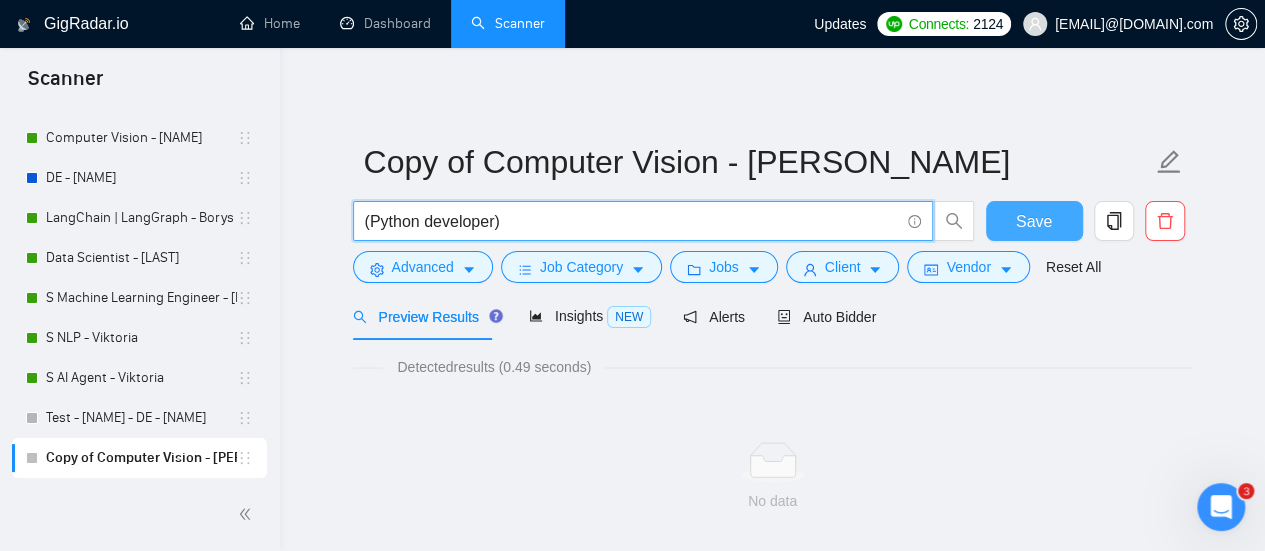 type on "(Python developer)" 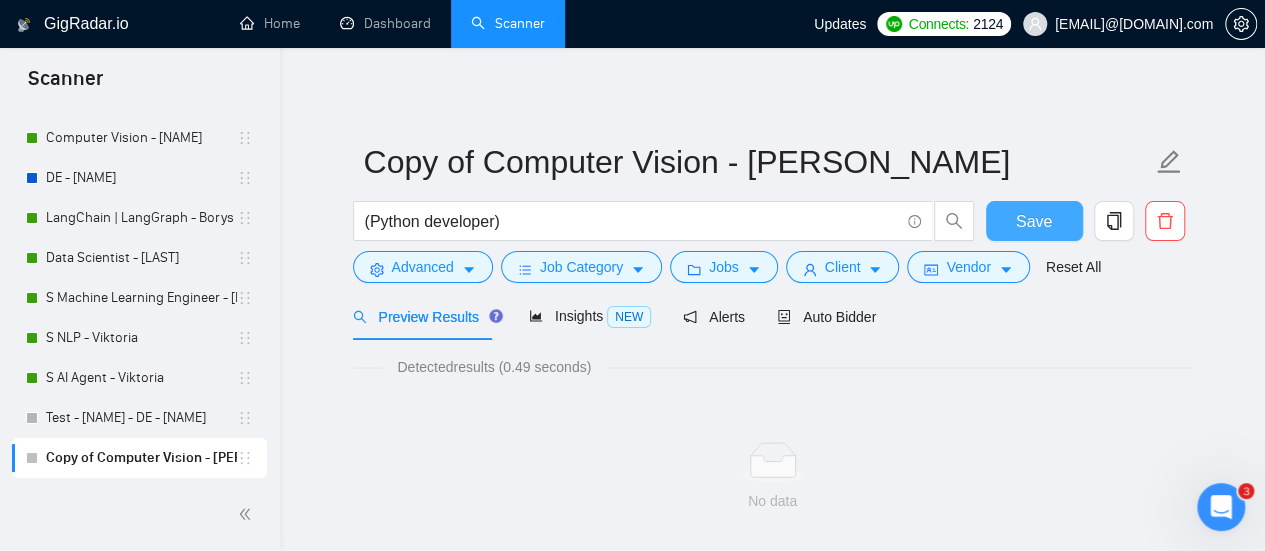 drag, startPoint x: 1011, startPoint y: 220, endPoint x: 976, endPoint y: 255, distance: 49.497475 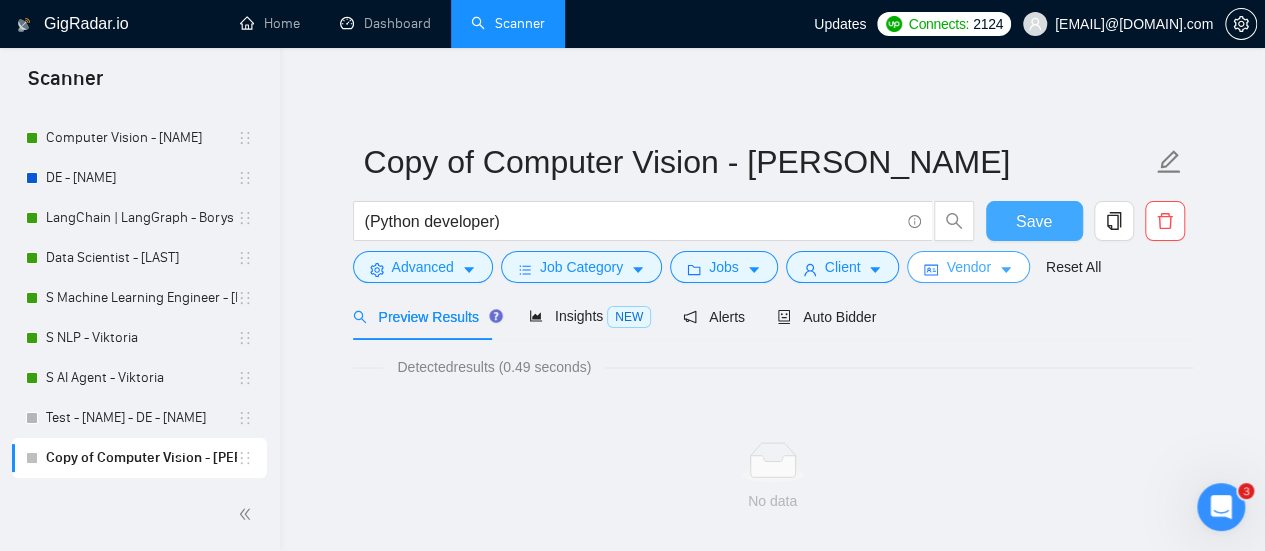 click on "Save" at bounding box center (1034, 221) 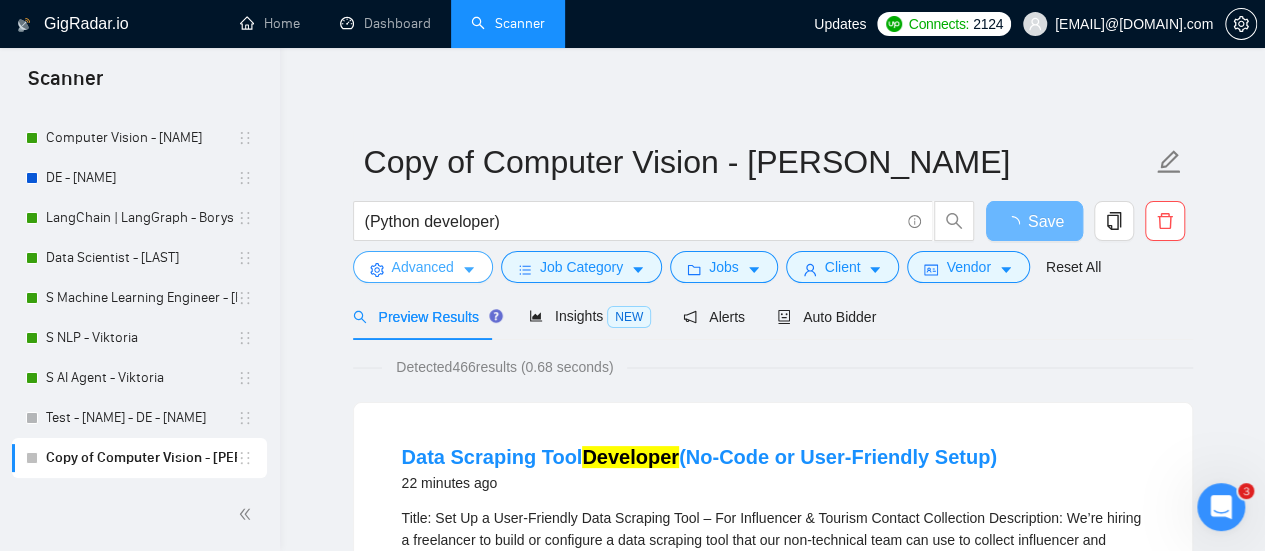 click on "Advanced" at bounding box center (423, 267) 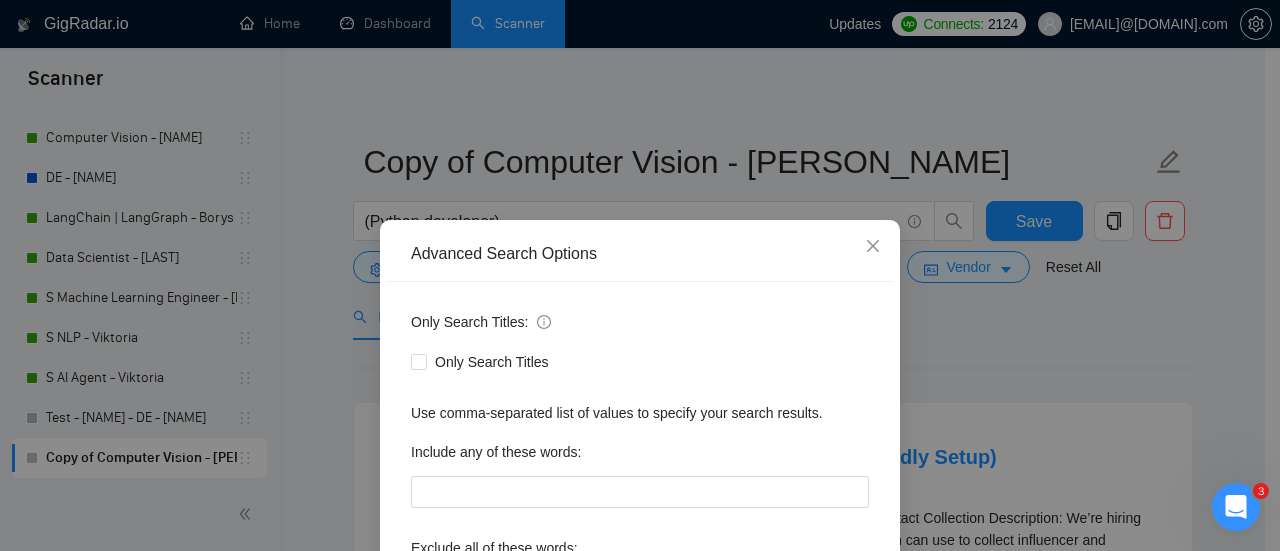 drag, startPoint x: 466, startPoint y: 354, endPoint x: 820, endPoint y: 271, distance: 363.60007 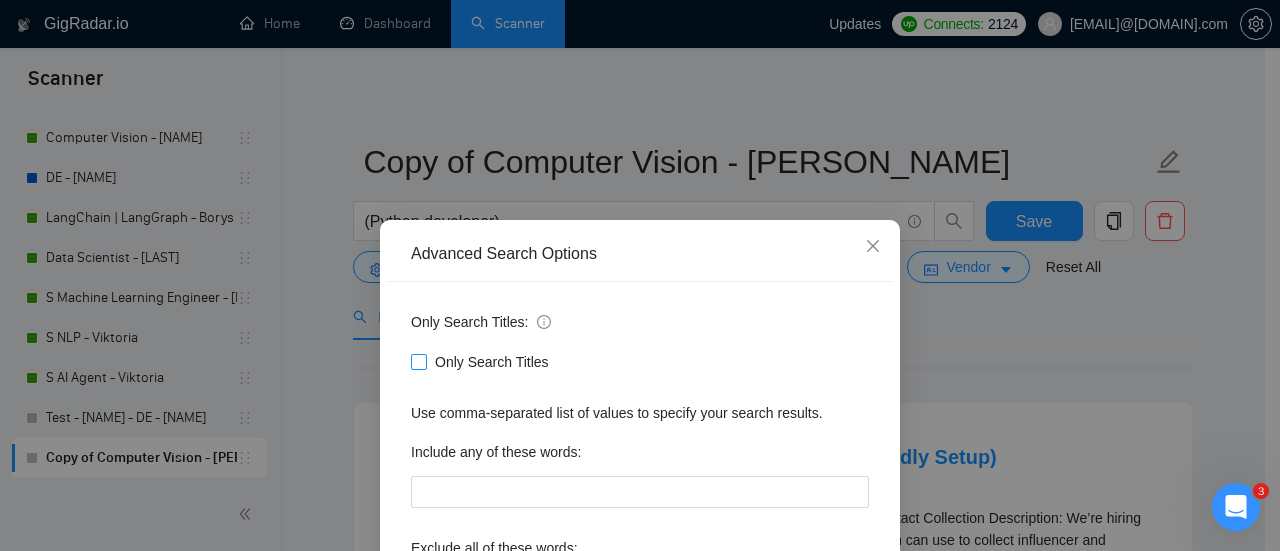 click on "Only Search Titles" at bounding box center (418, 361) 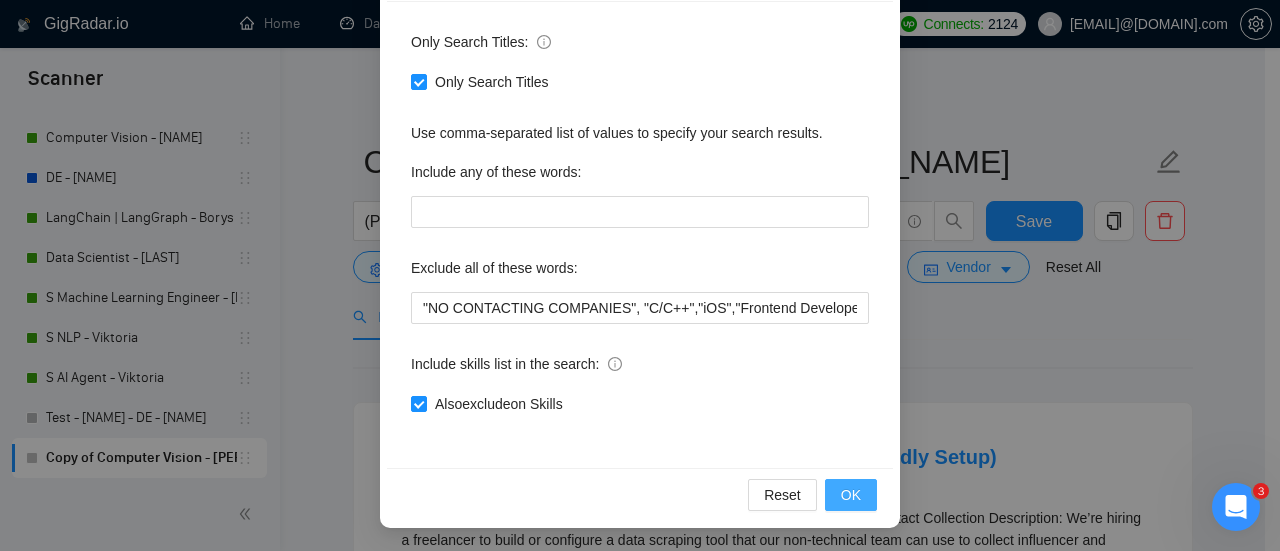 click on "OK" at bounding box center [851, 495] 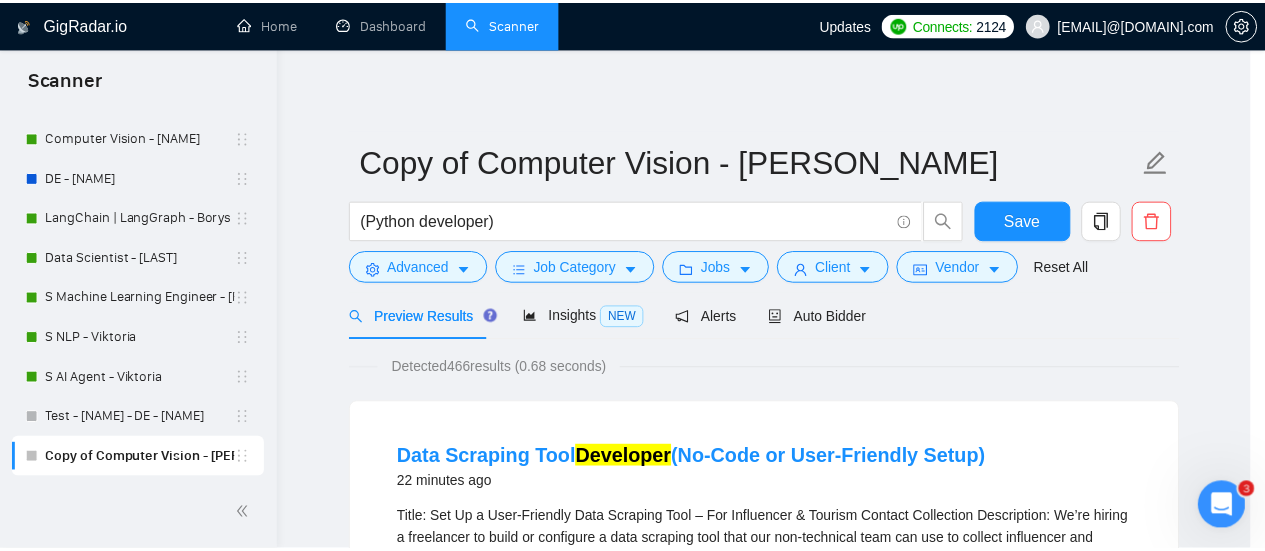 scroll, scrollTop: 180, scrollLeft: 0, axis: vertical 